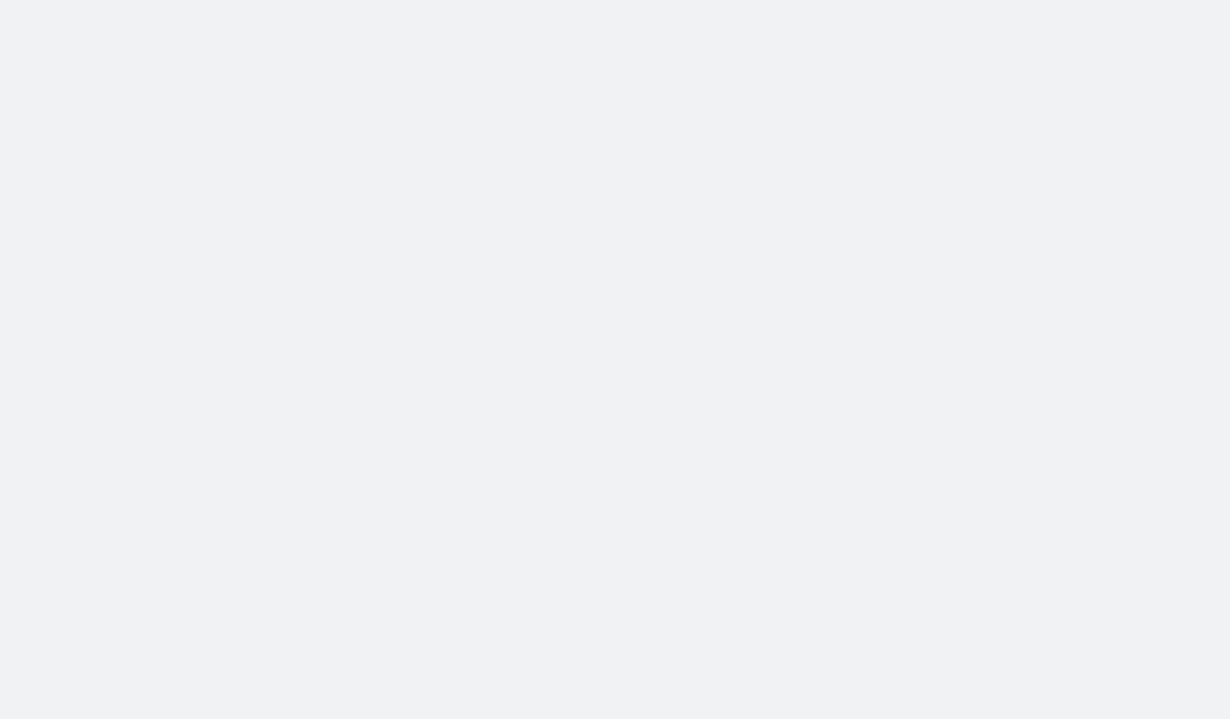 scroll, scrollTop: 0, scrollLeft: 0, axis: both 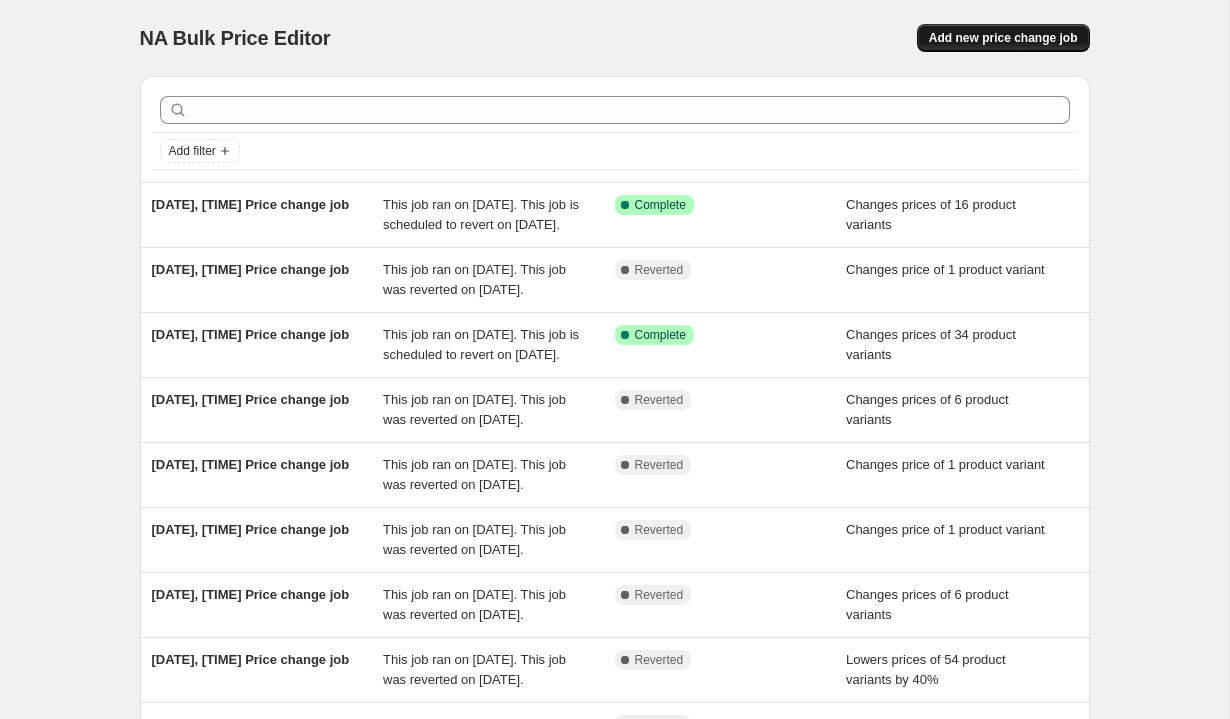click on "Add new price change job" at bounding box center (1003, 38) 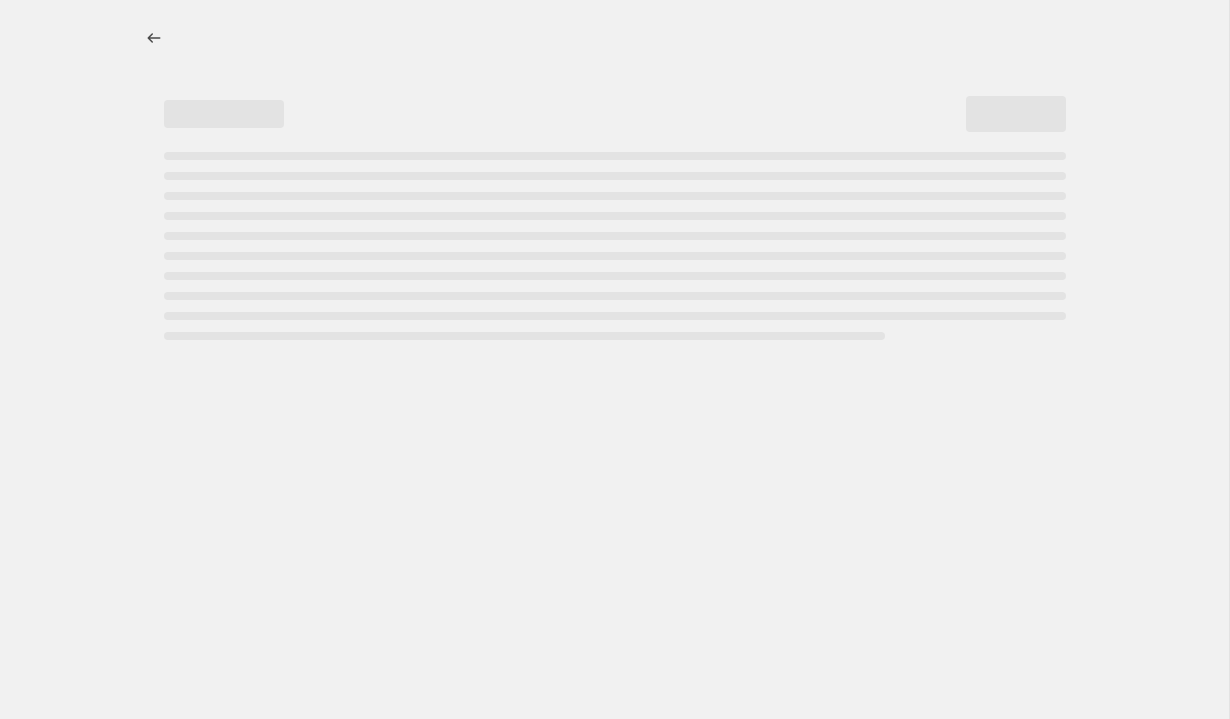 select on "percentage" 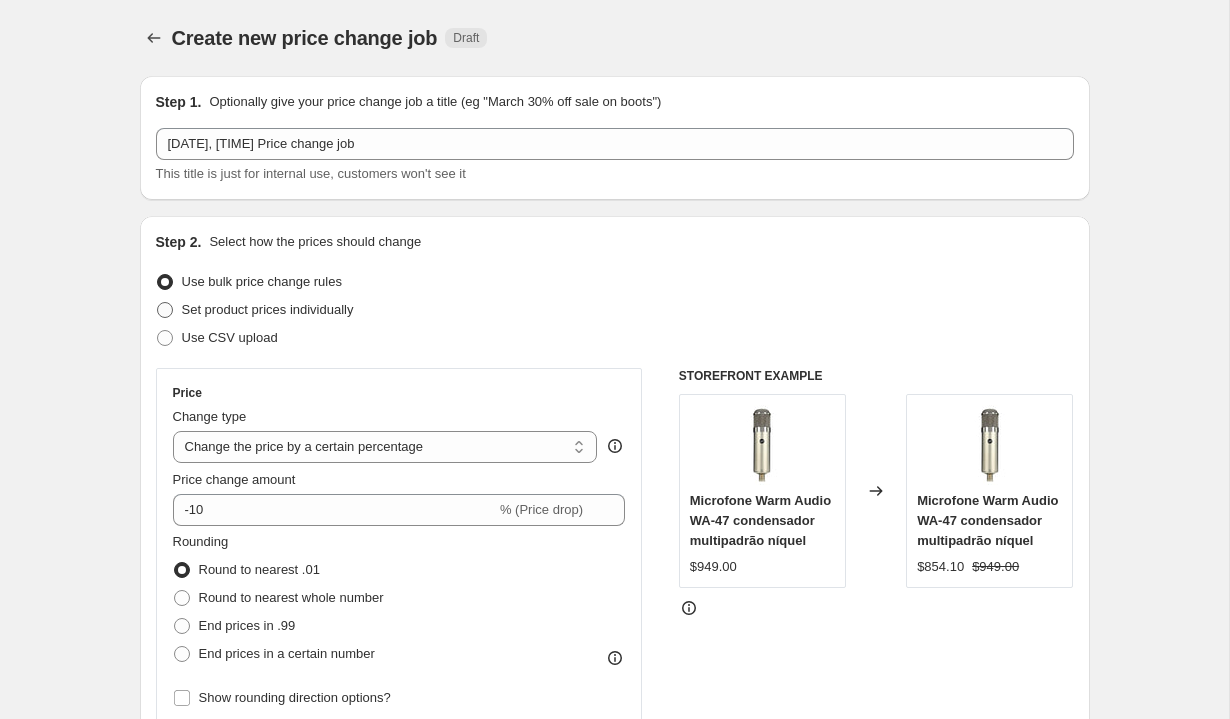 click on "Set product prices individually" at bounding box center [268, 309] 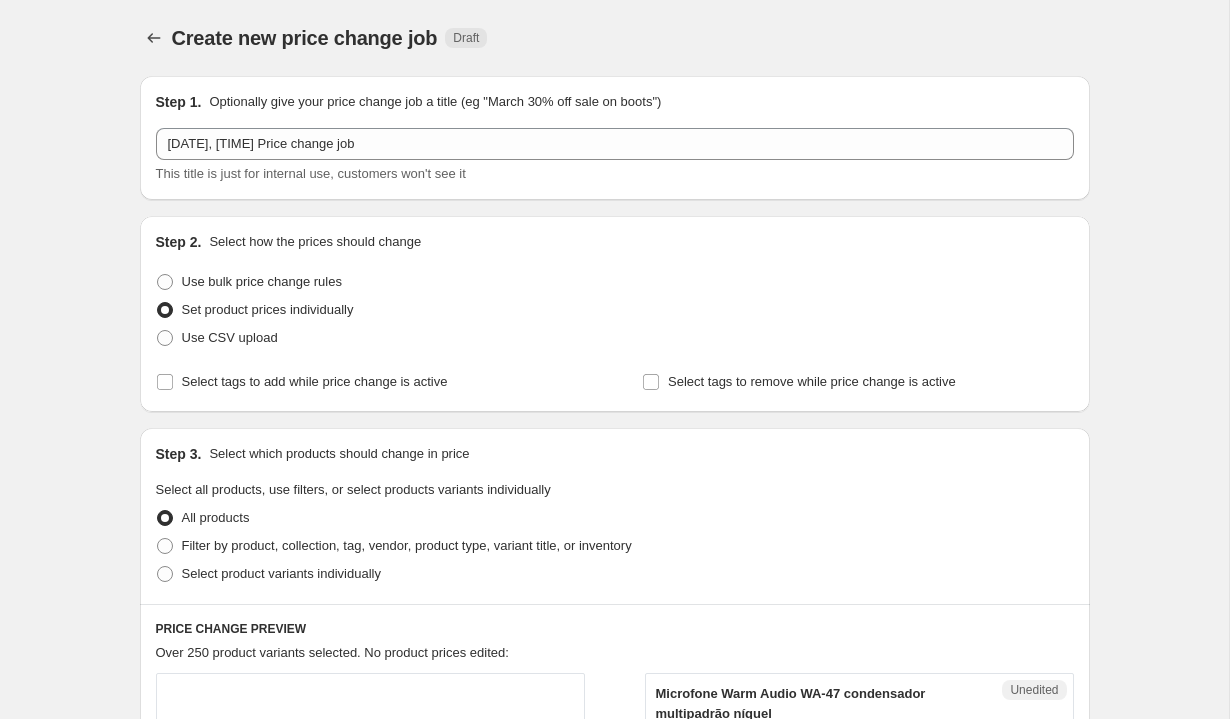 scroll, scrollTop: 216, scrollLeft: 0, axis: vertical 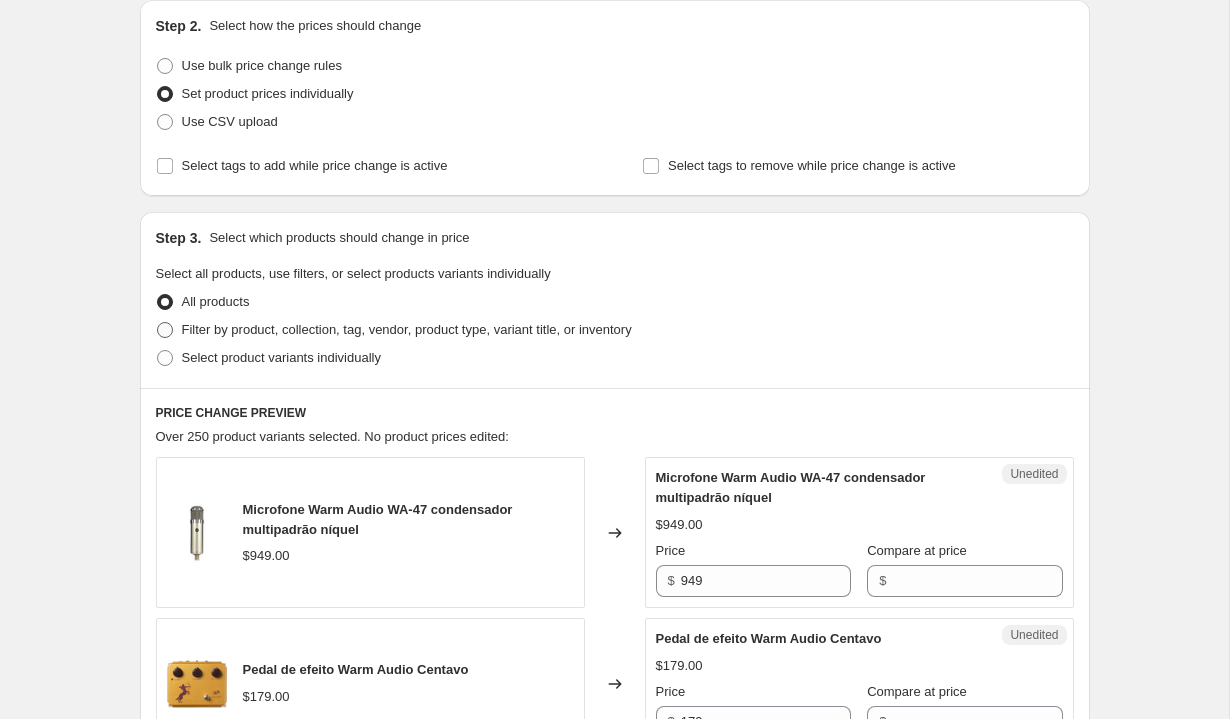 click on "Filter by product, collection, tag, vendor, product type, variant title, or inventory" at bounding box center (407, 329) 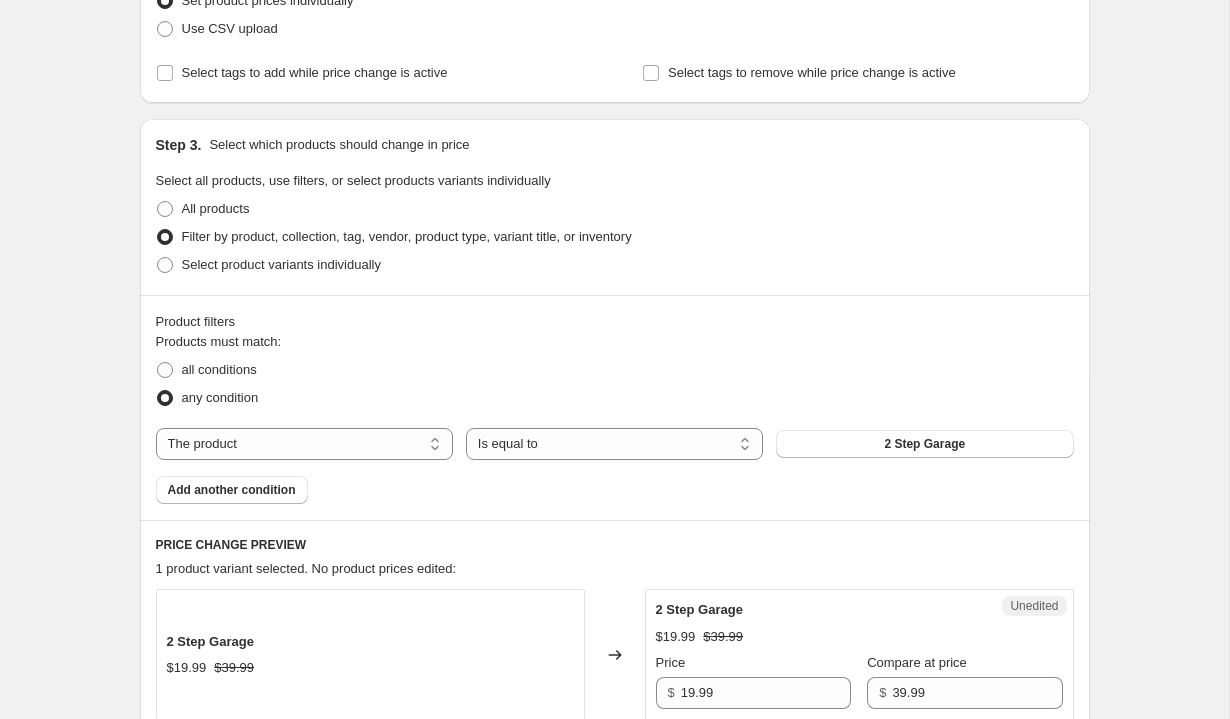 scroll, scrollTop: 437, scrollLeft: 0, axis: vertical 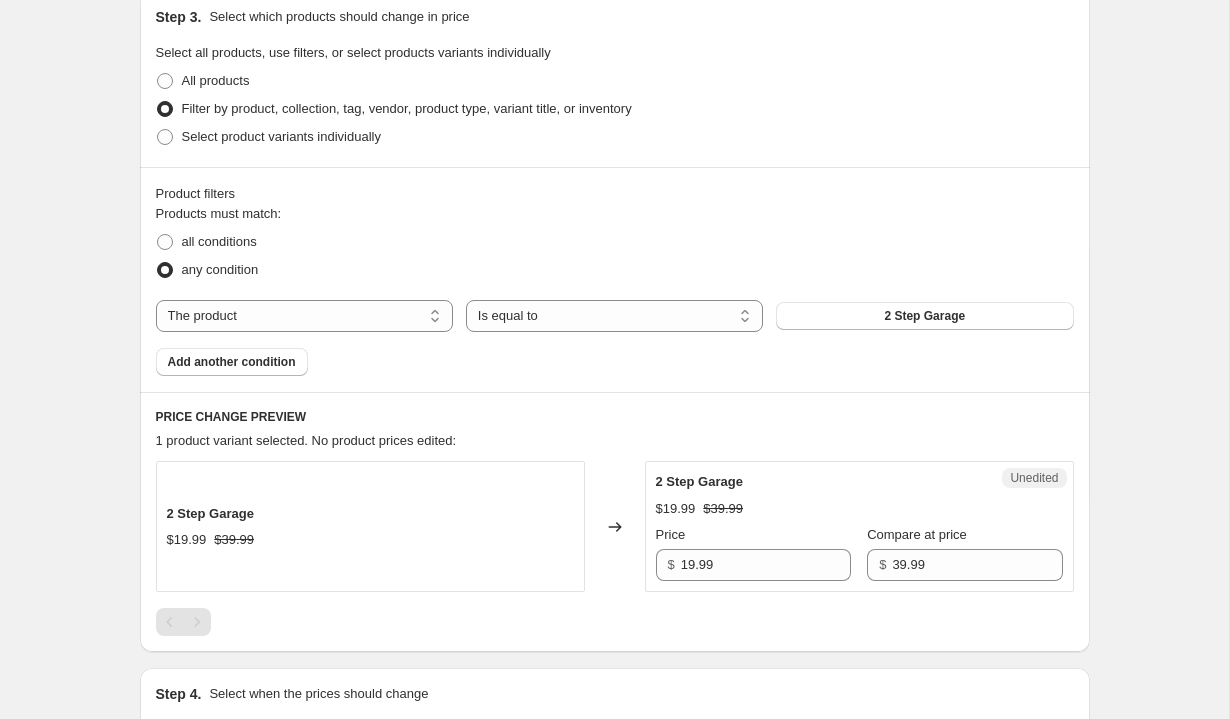 click on "The product The product's collection The product's tag The product's vendor The product's type The product's status The variant's title Inventory quantity" at bounding box center (304, 316) 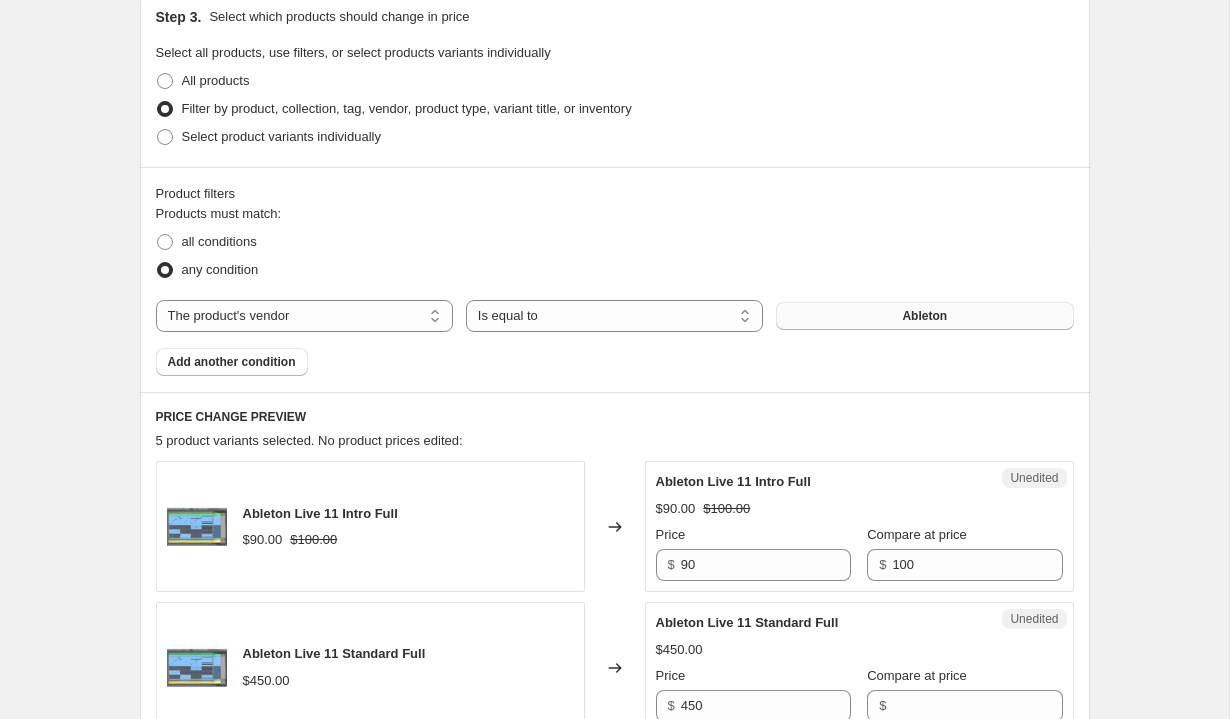 click on "Ableton" at bounding box center (924, 316) 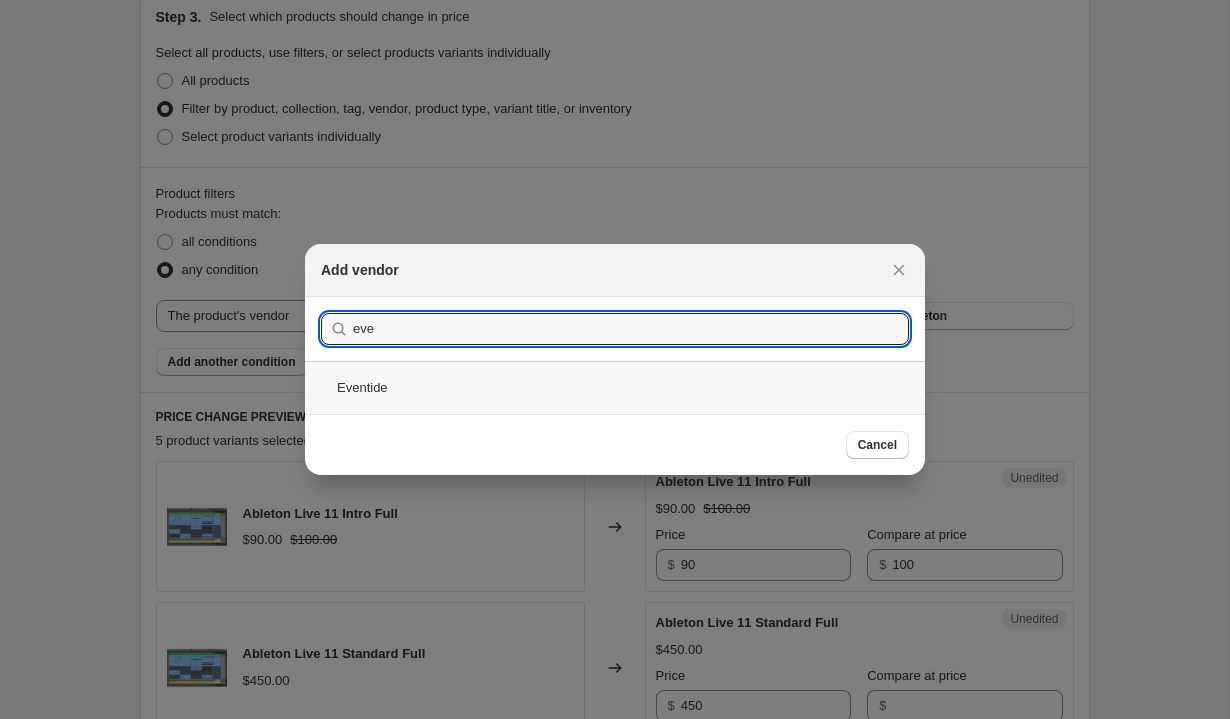 type on "eve" 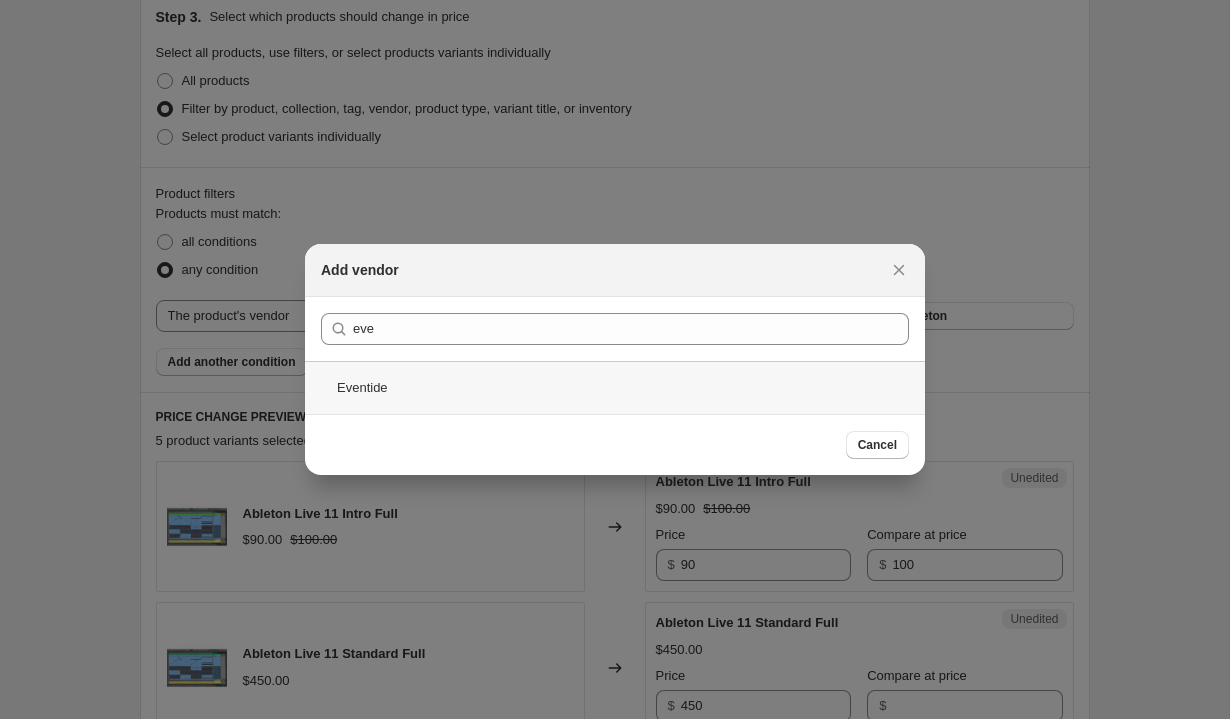 click on "Eventide" at bounding box center [615, 387] 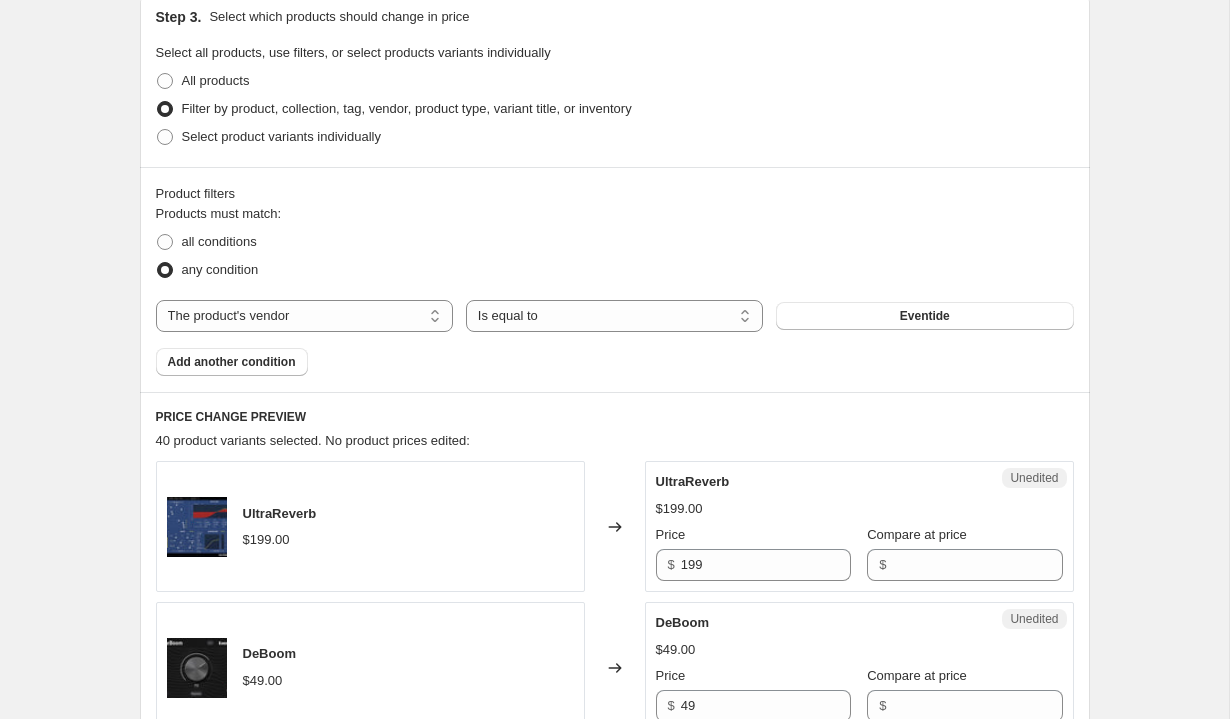 scroll, scrollTop: 748, scrollLeft: 0, axis: vertical 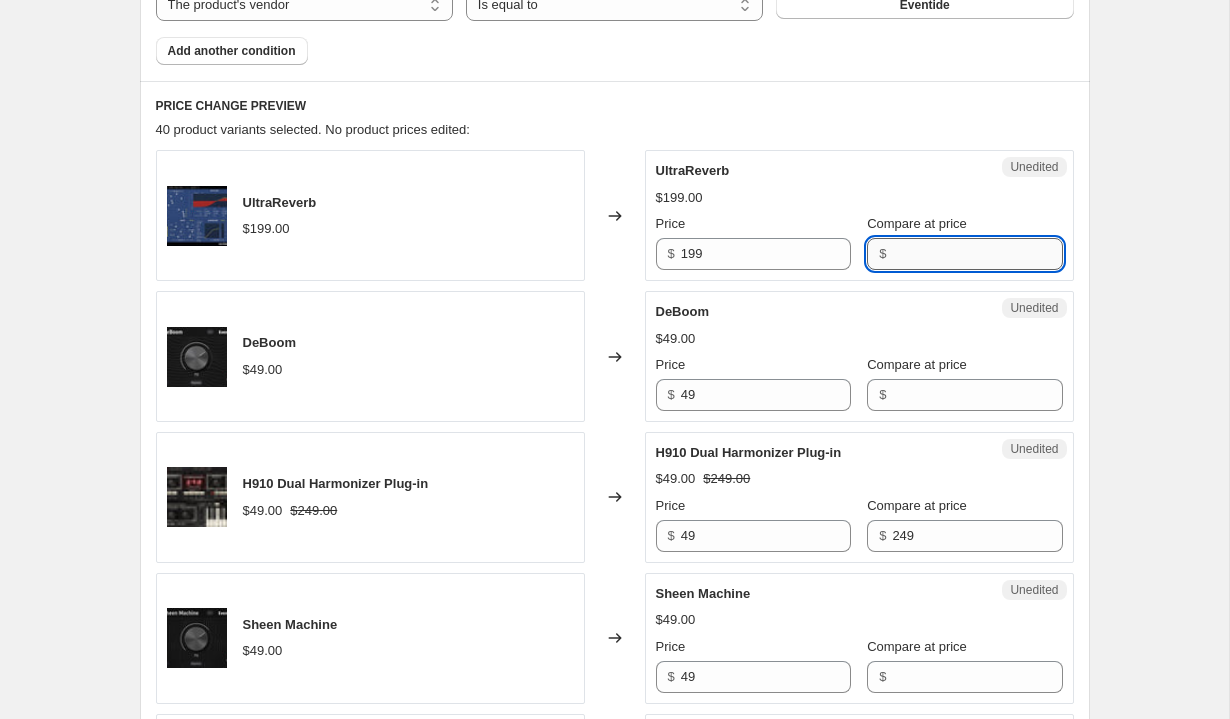click on "Compare at price" at bounding box center (977, 254) 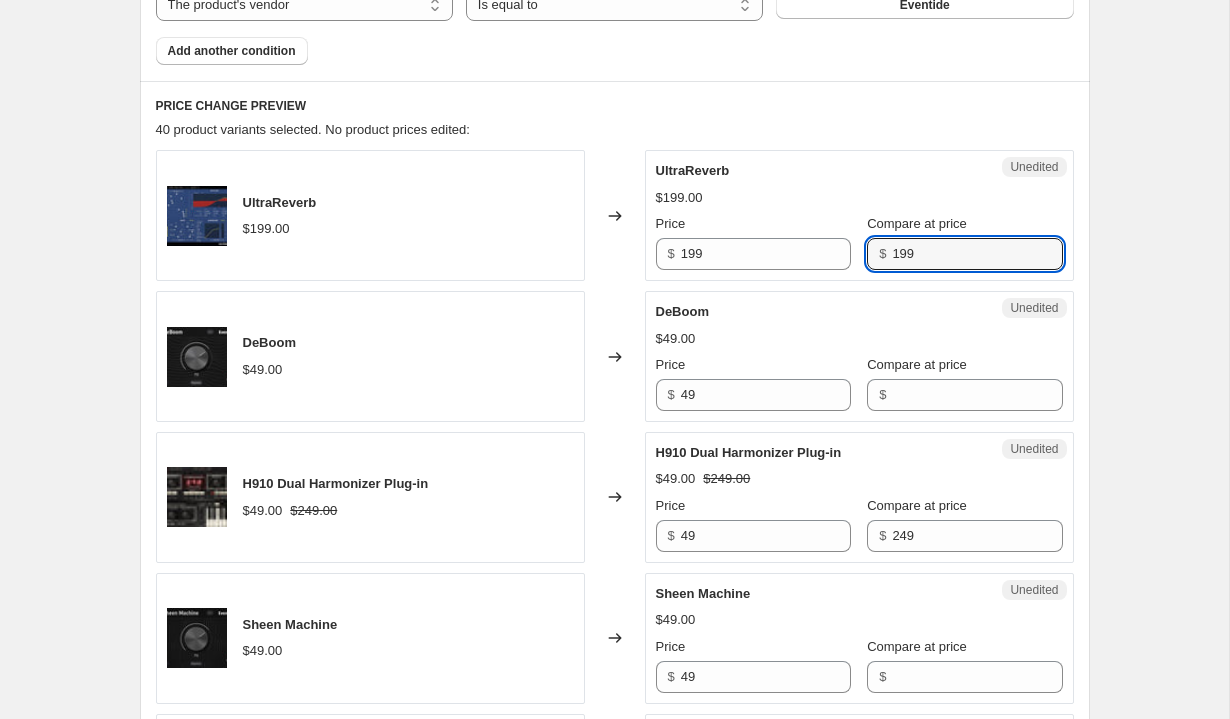 type on "199" 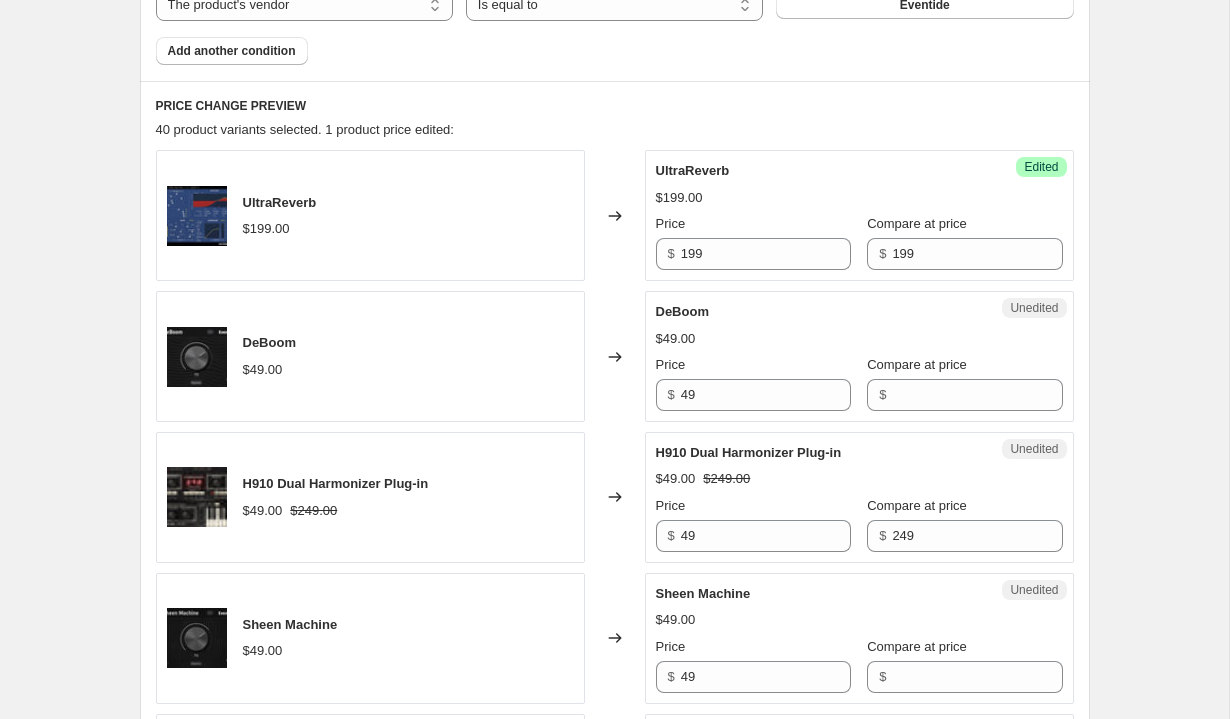 click on "Success Edited UltraReverb $[PRICE] Price $ [PRICE] Compare at price $ [PRICE]" at bounding box center [859, 215] 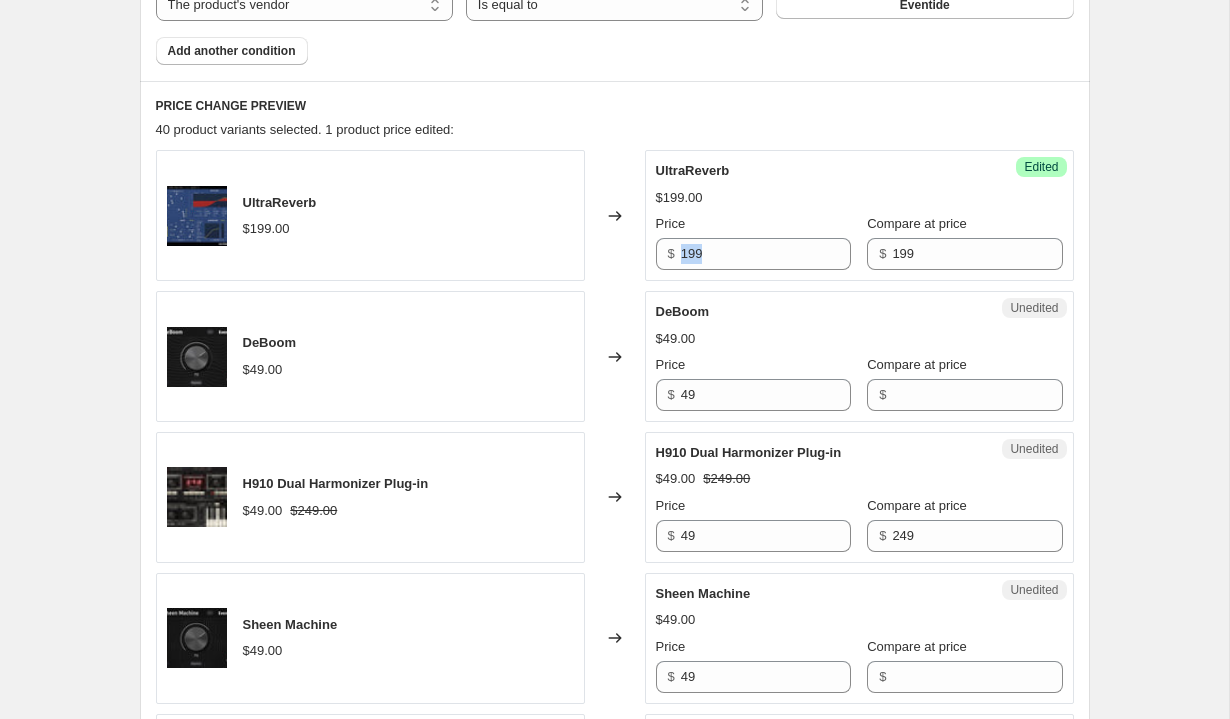 click on "Success Edited UltraReverb $[PRICE] Price $ [PRICE] Compare at price $ [PRICE]" at bounding box center (859, 215) 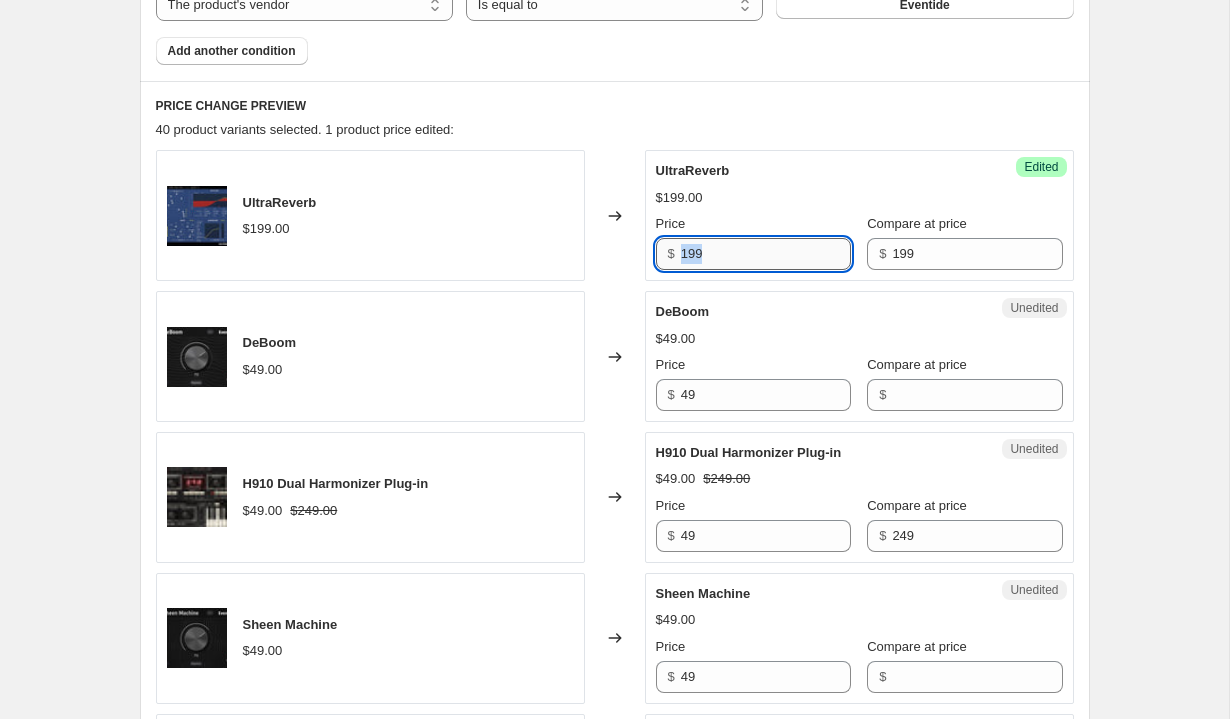 click on "199" at bounding box center (766, 254) 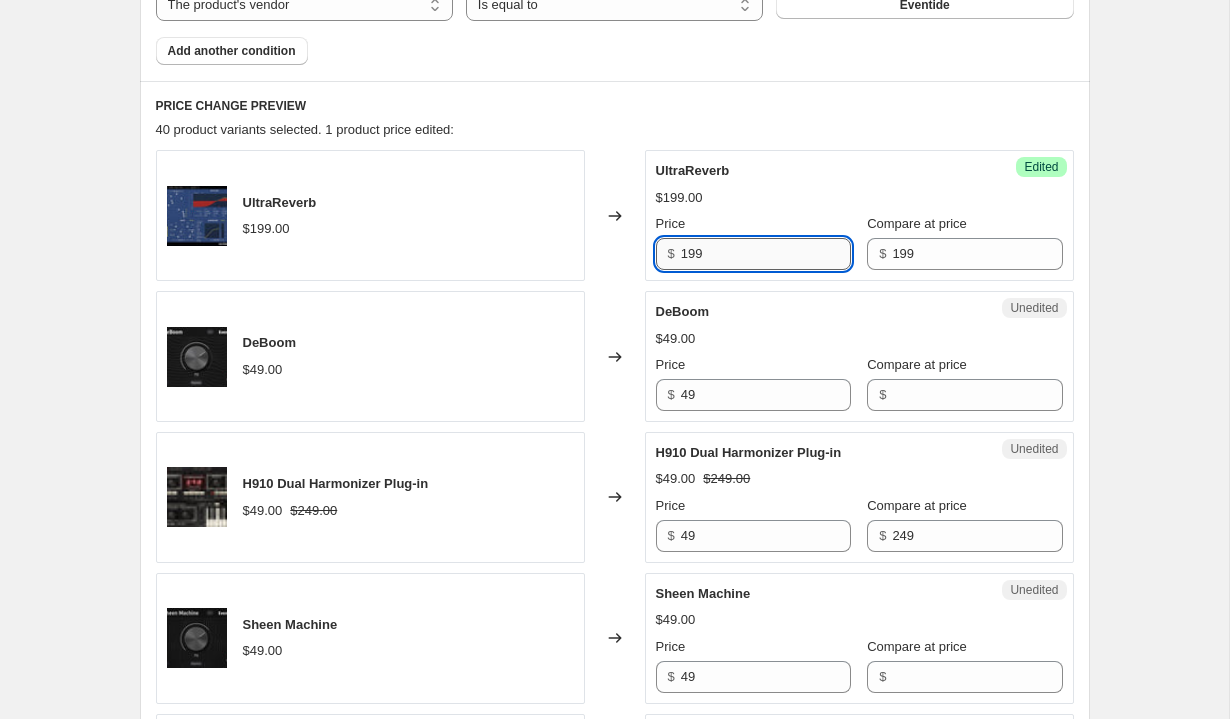 click on "199" at bounding box center (766, 254) 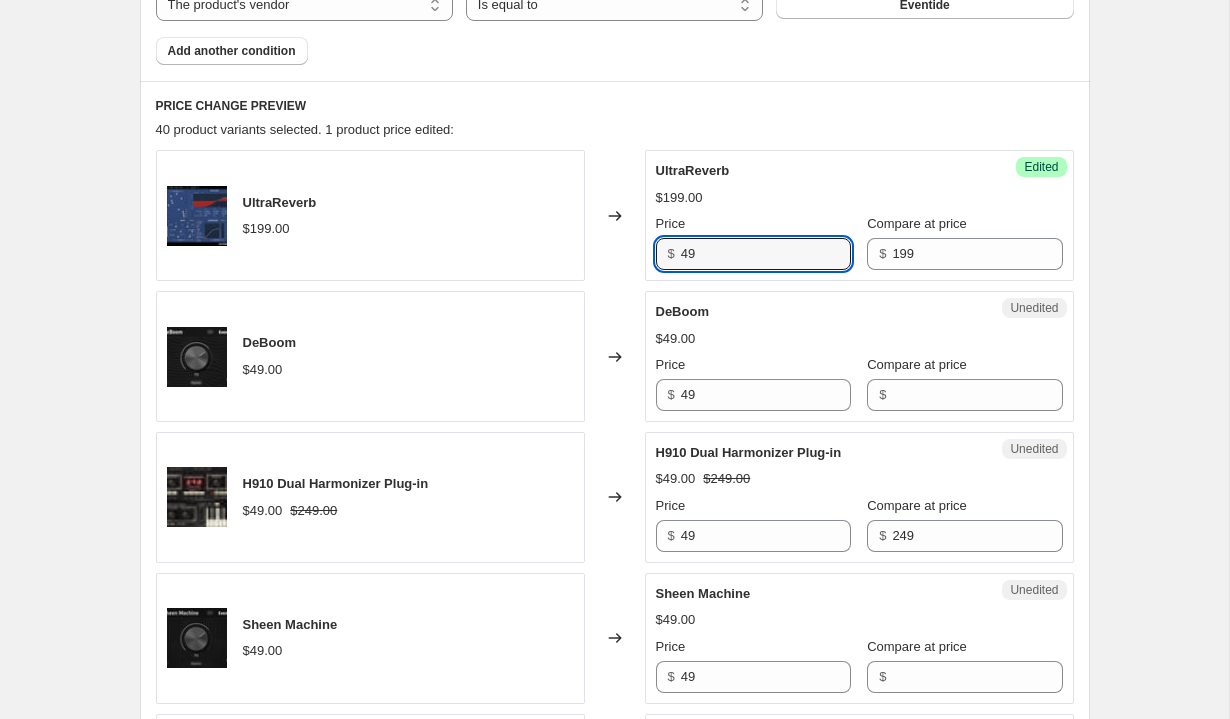 type on "49" 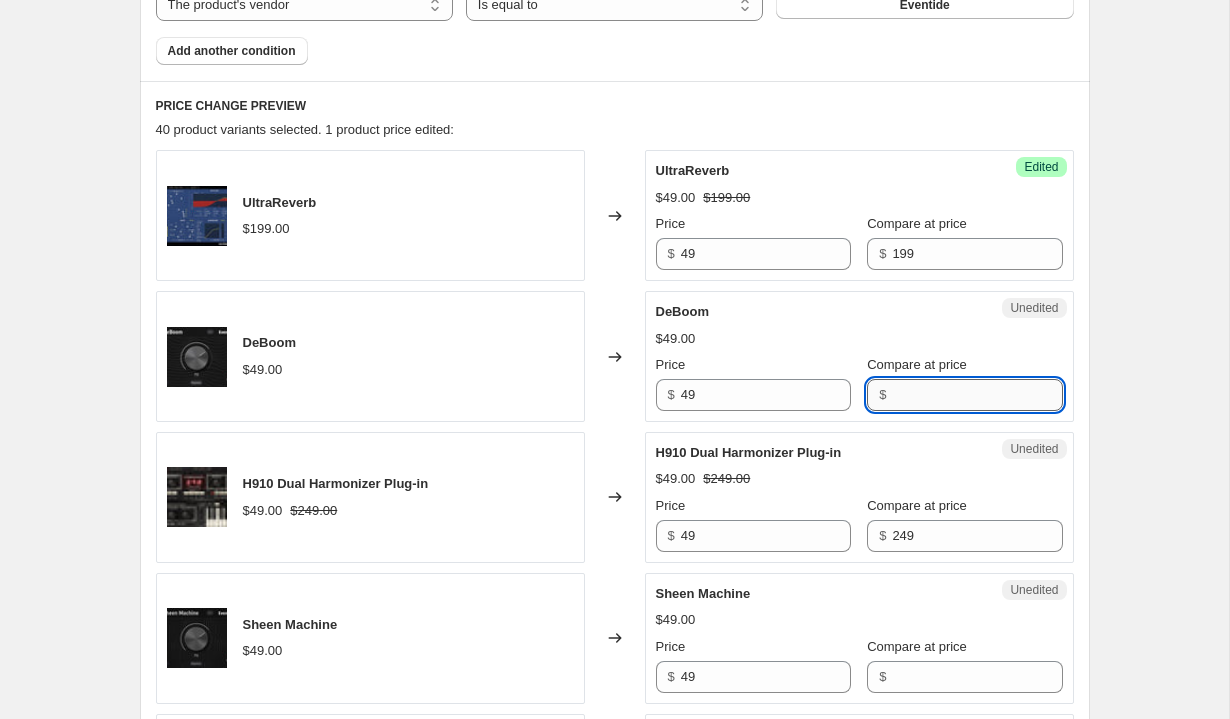 click on "Compare at price" at bounding box center [977, 395] 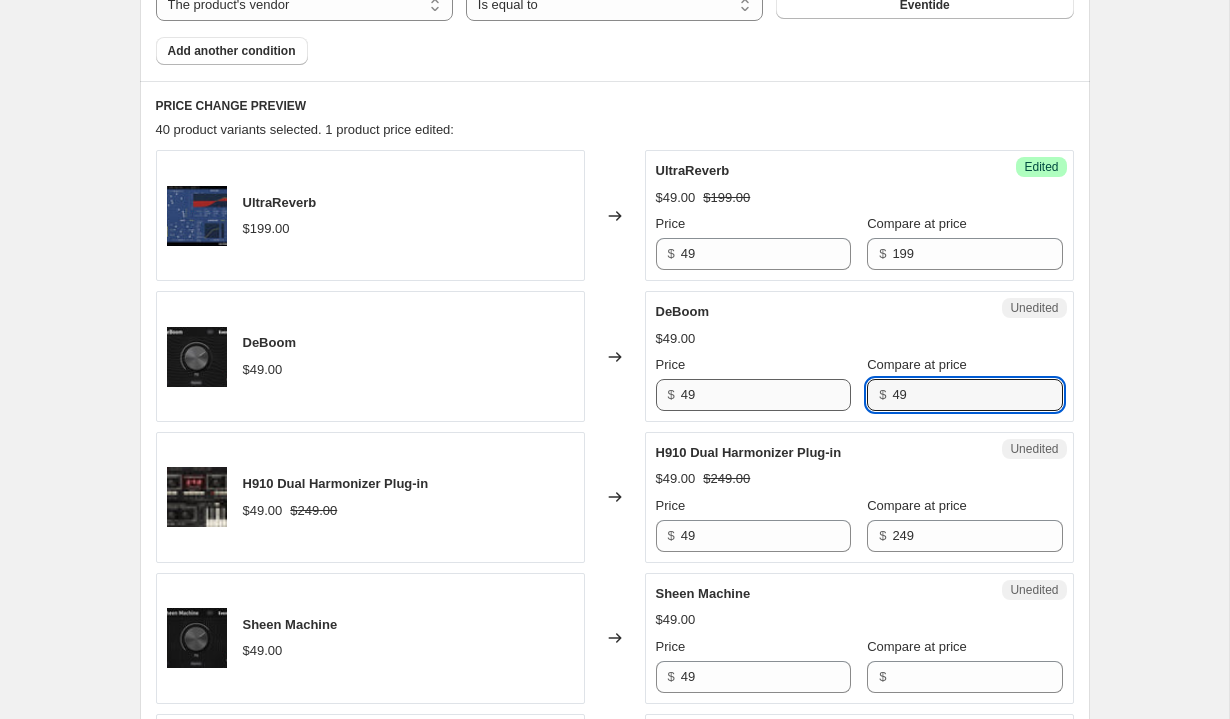 type on "49" 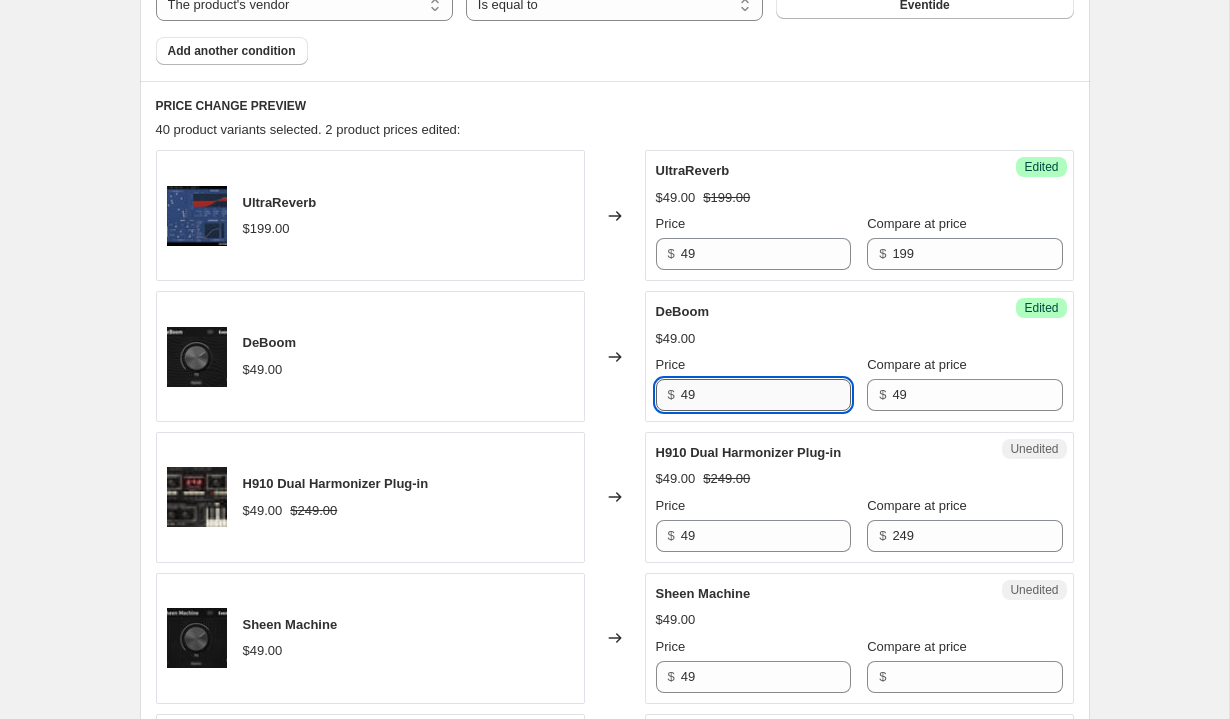 click on "49" at bounding box center [766, 395] 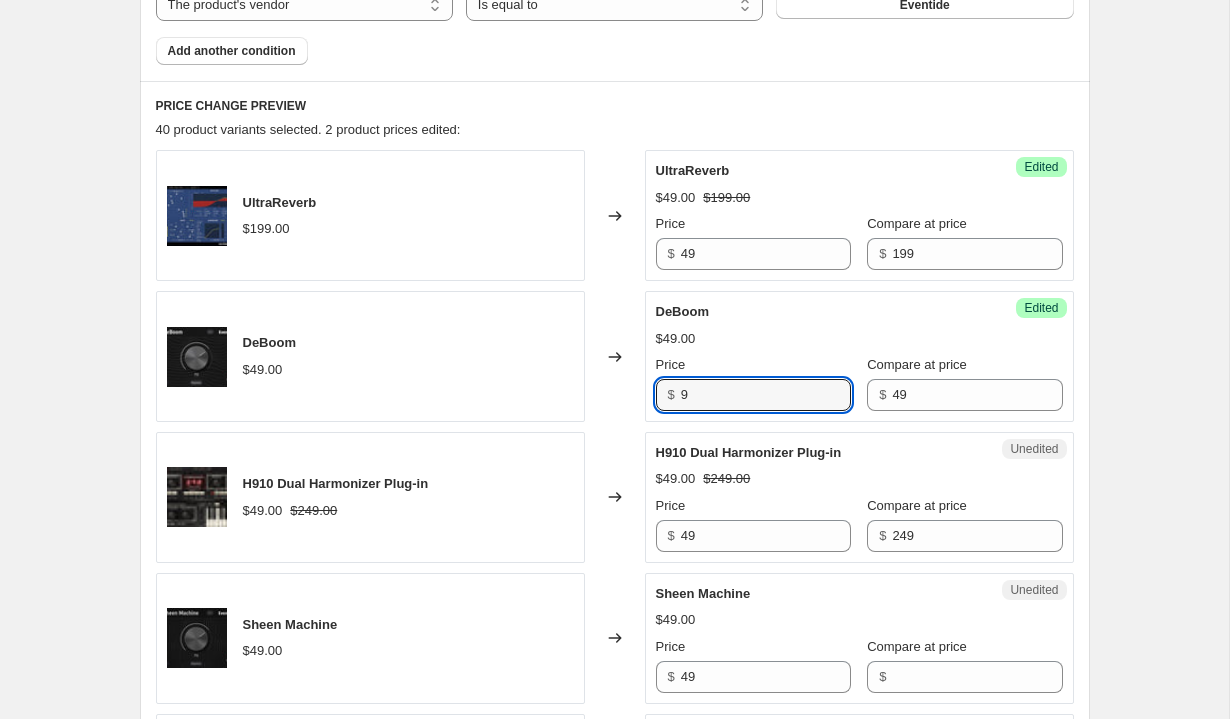 type on "9" 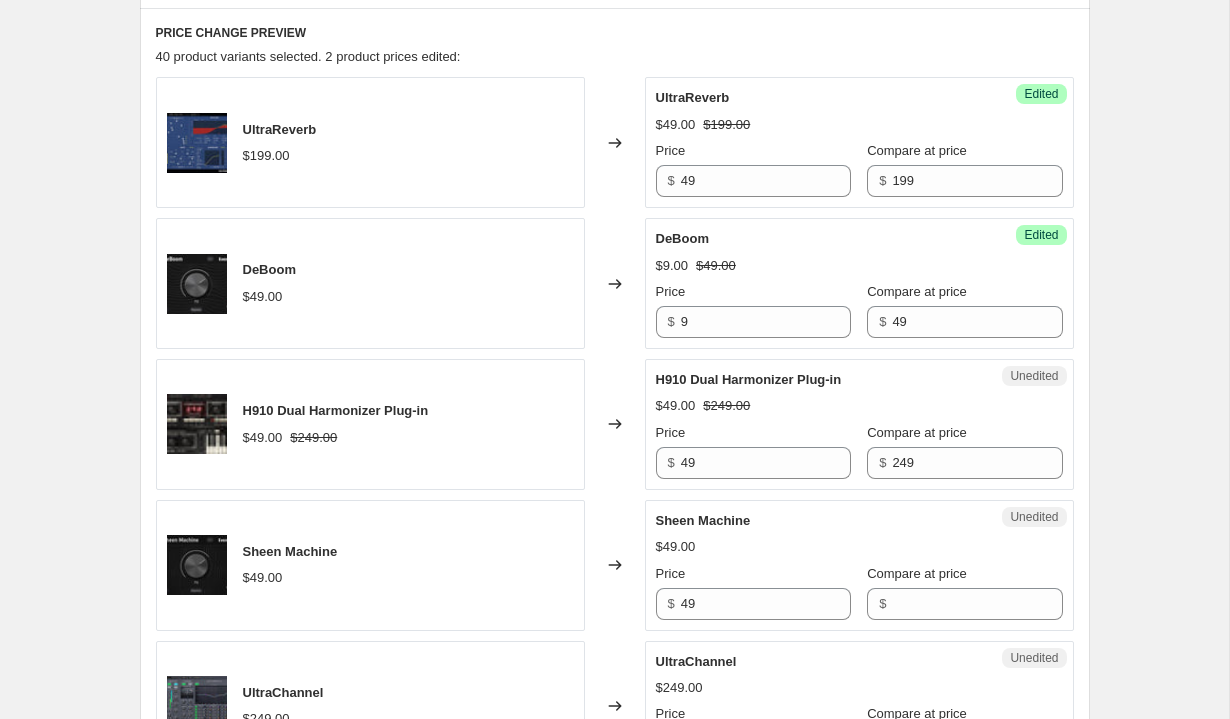 scroll, scrollTop: 899, scrollLeft: 0, axis: vertical 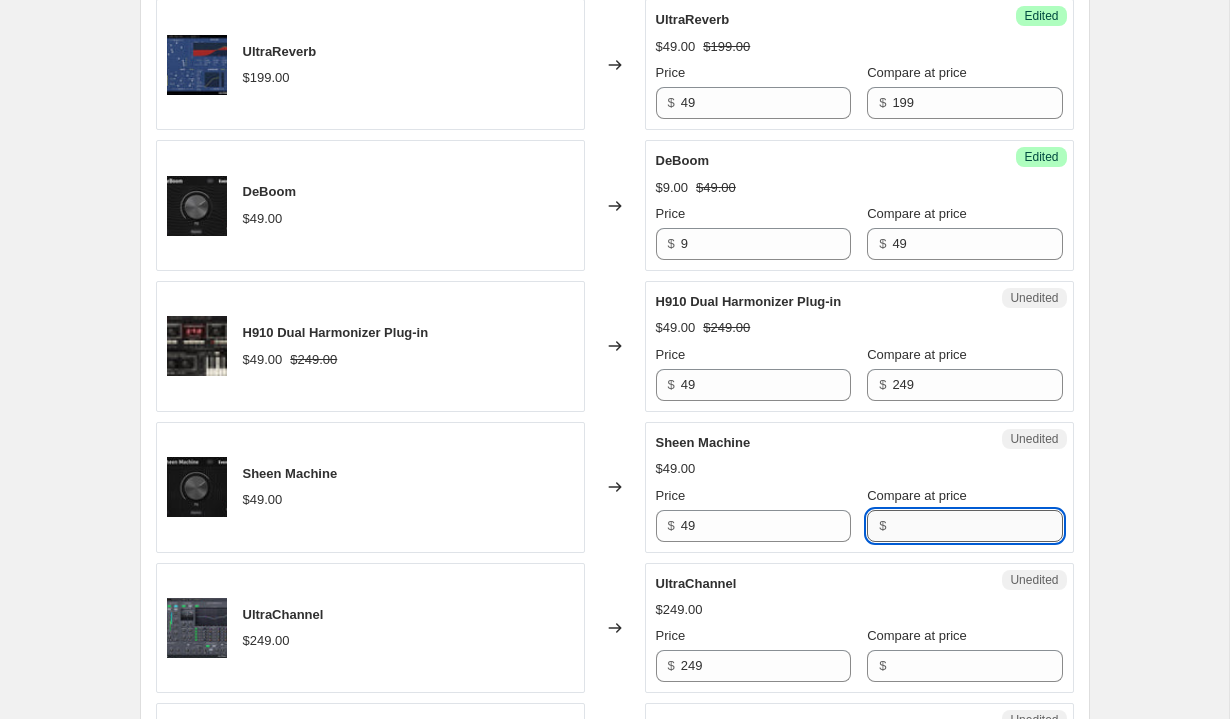 click on "Compare at price" at bounding box center [977, 526] 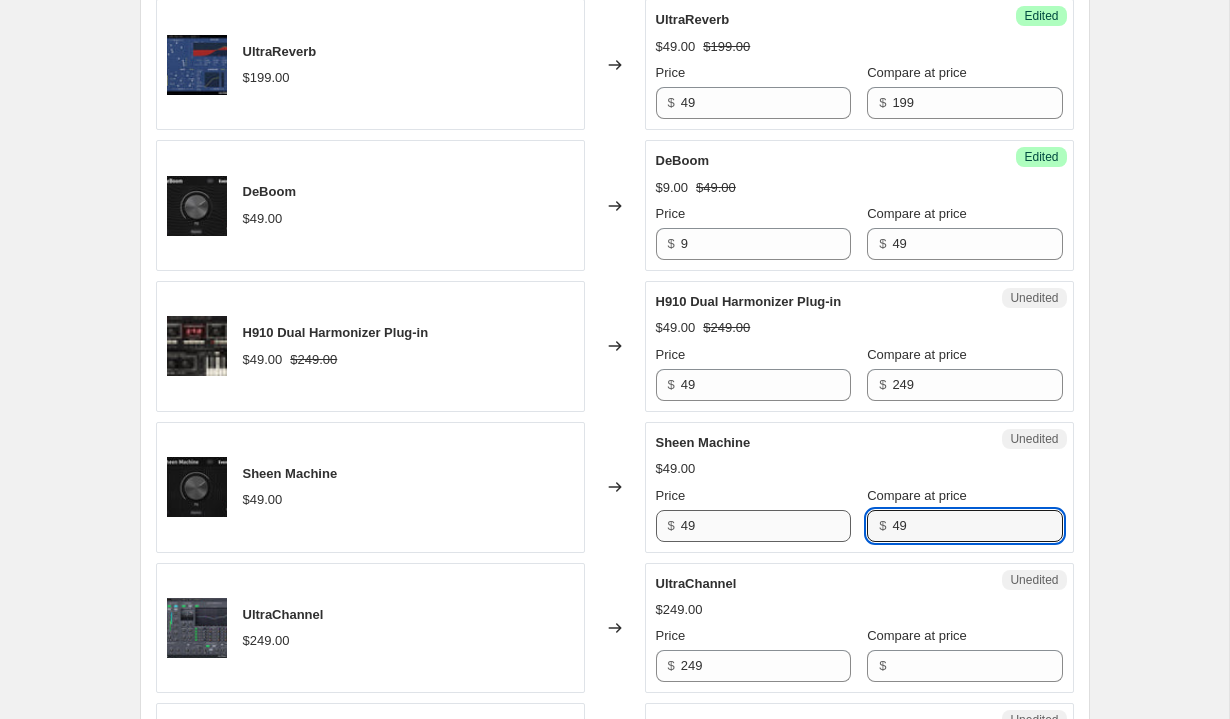 type on "49" 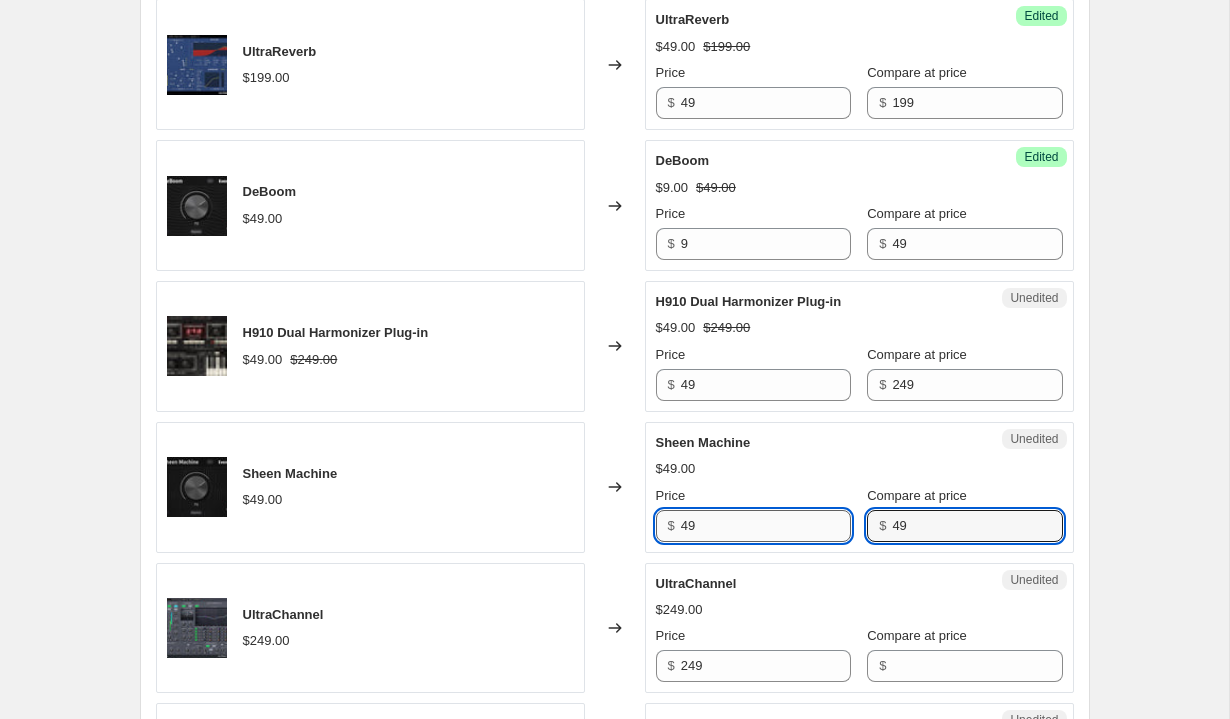 click on "49" at bounding box center (766, 526) 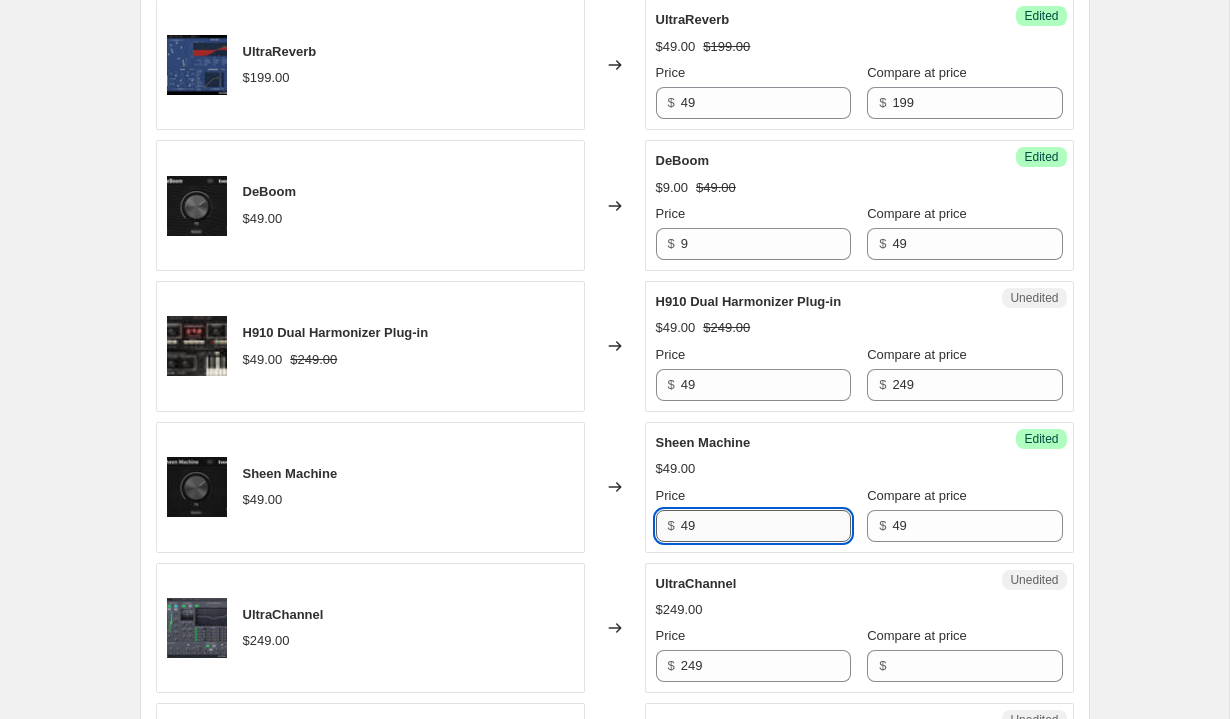click on "49" at bounding box center [766, 526] 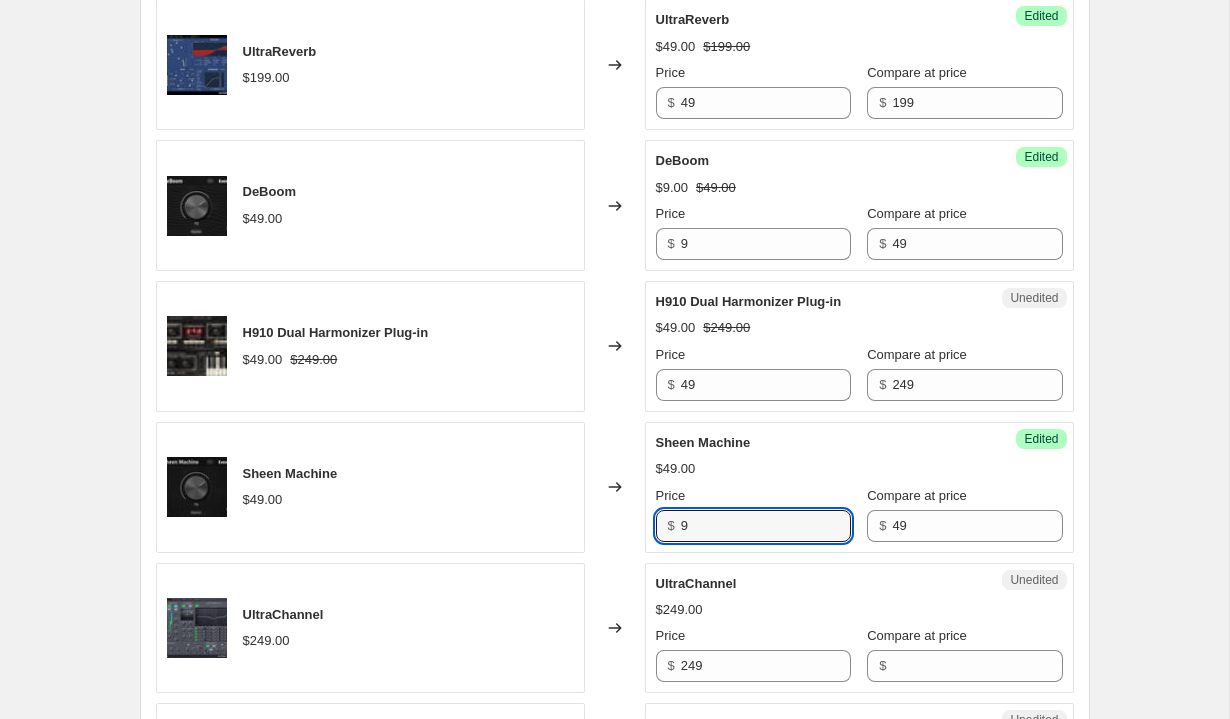 type on "9" 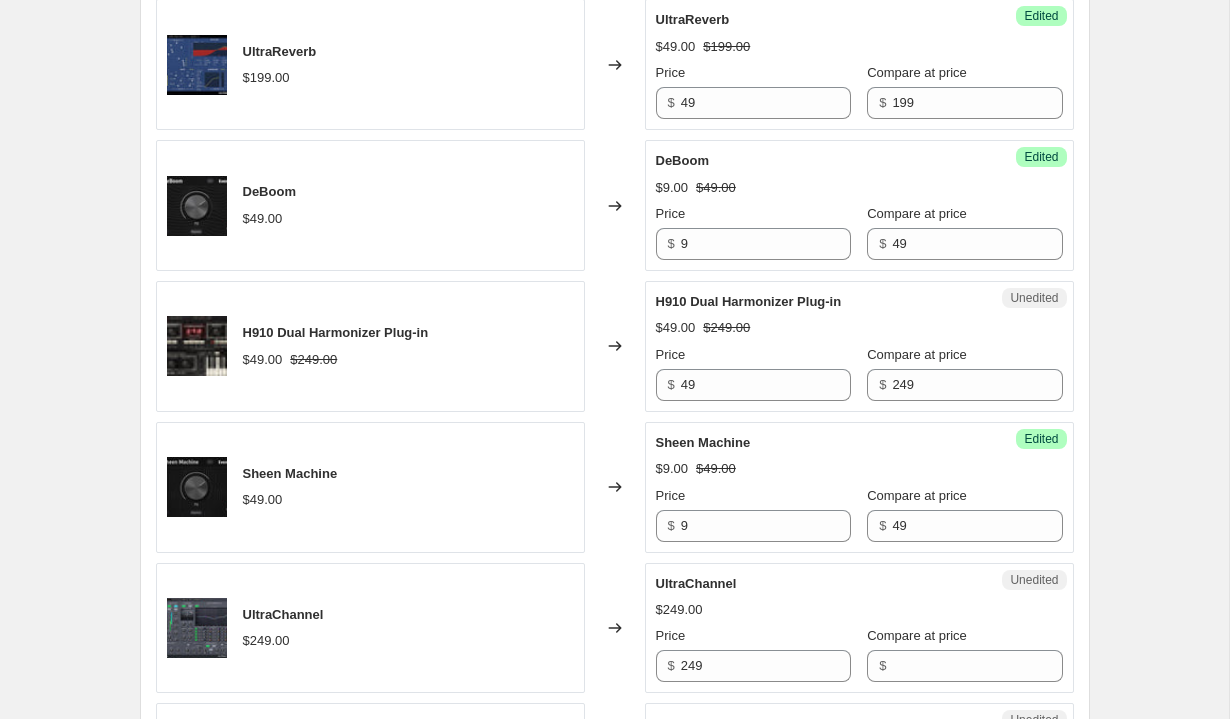 click on "$9.00 $49.00" at bounding box center (859, 469) 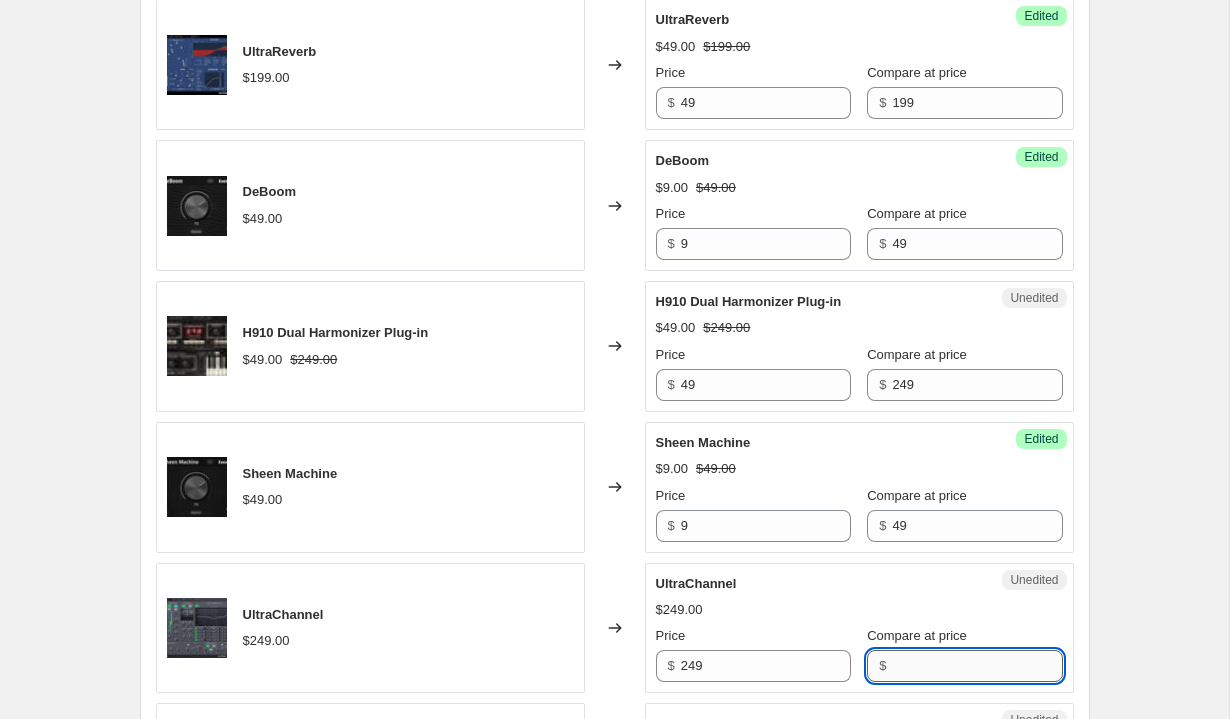 click on "Compare at price" at bounding box center [977, 666] 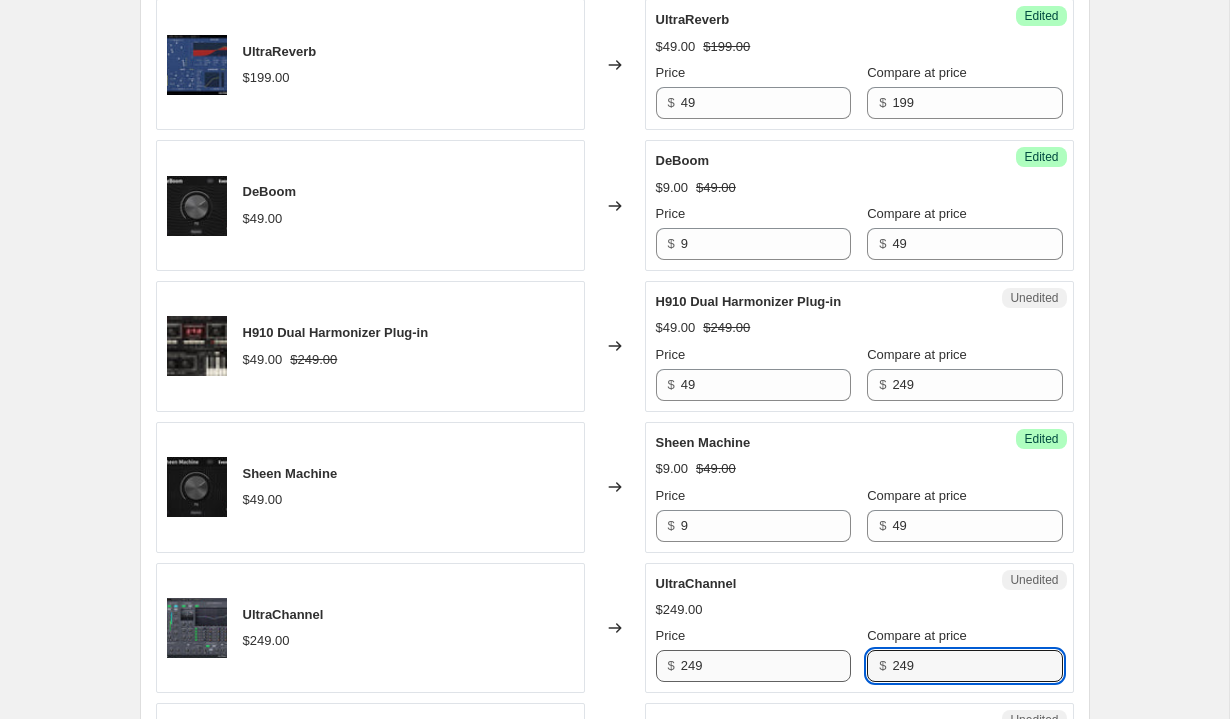 type on "249" 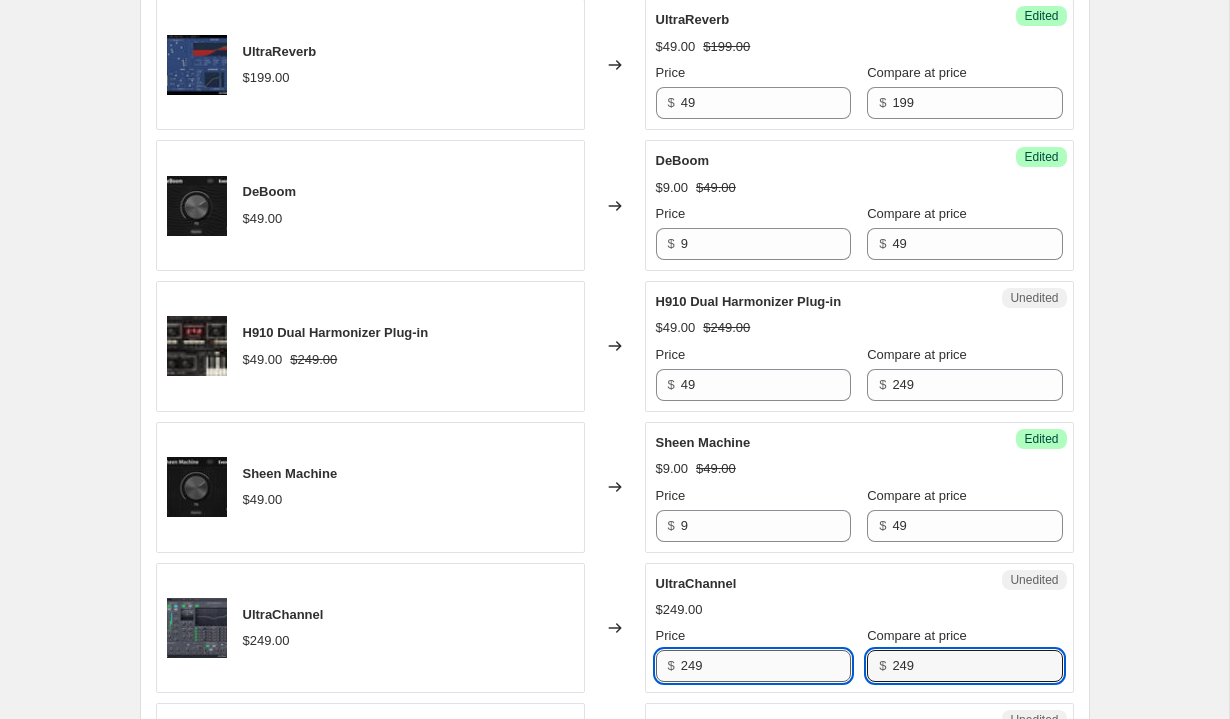 click on "249" at bounding box center [766, 666] 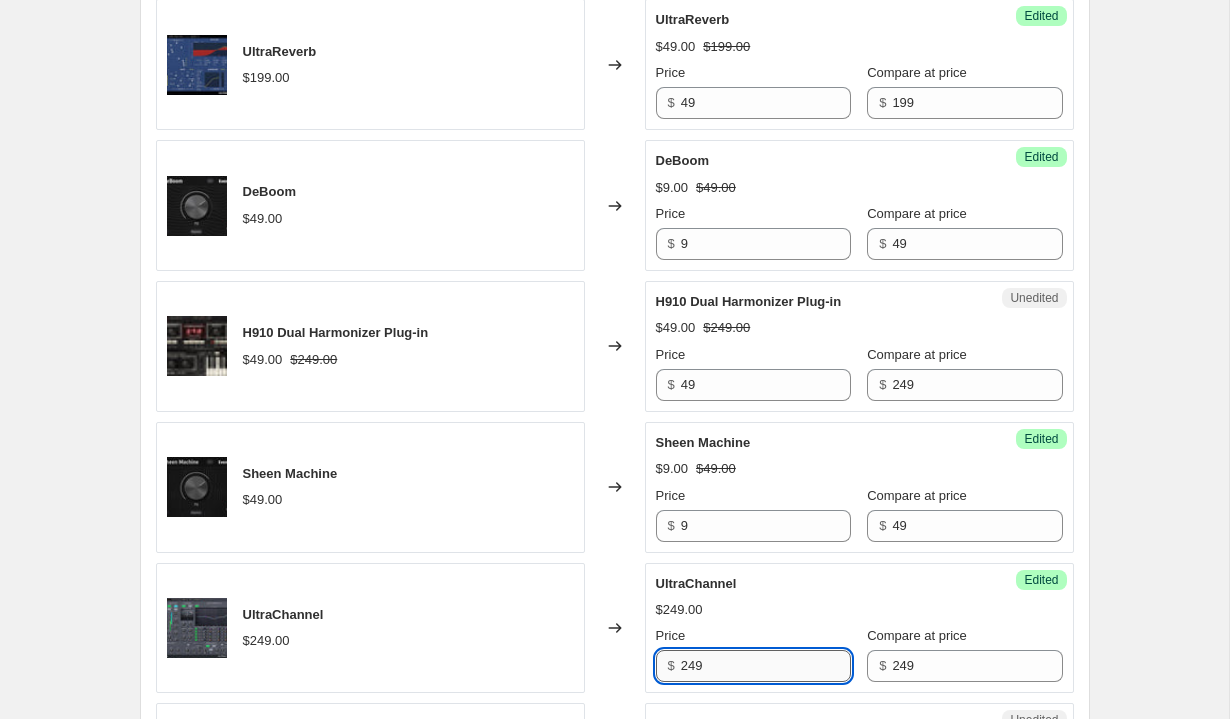 click on "249" at bounding box center [766, 666] 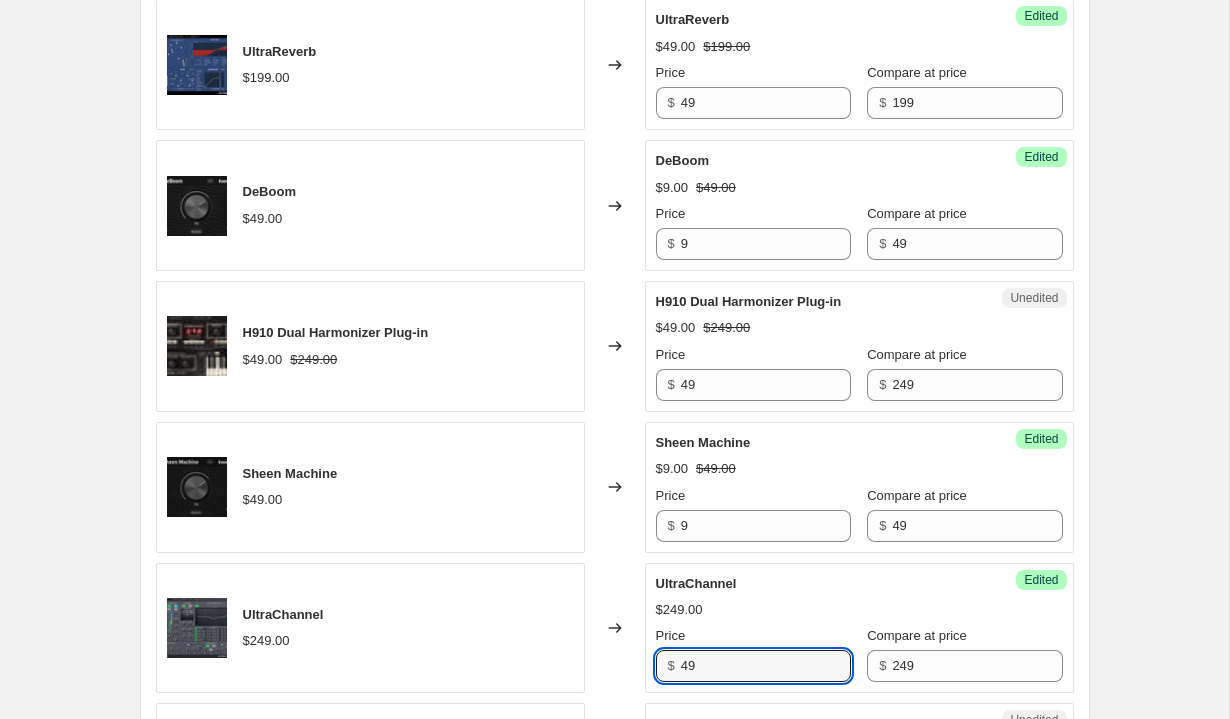 type on "49" 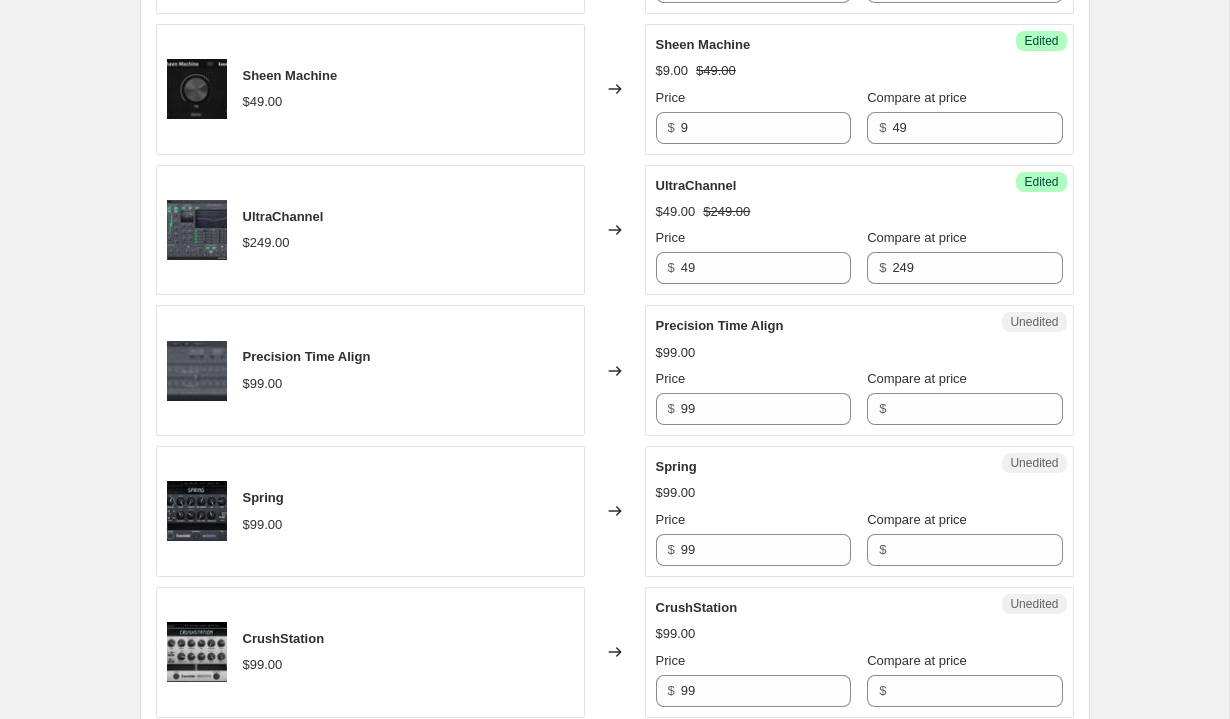 scroll, scrollTop: 1373, scrollLeft: 0, axis: vertical 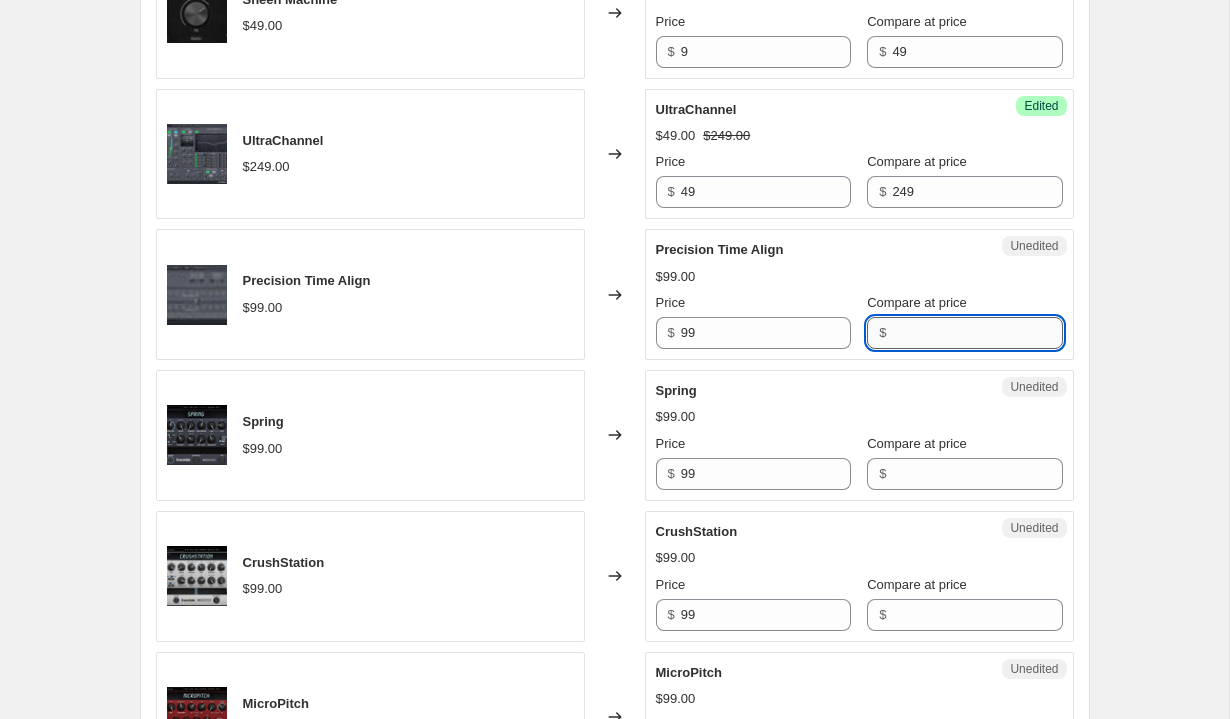 click on "Compare at price" at bounding box center [977, 333] 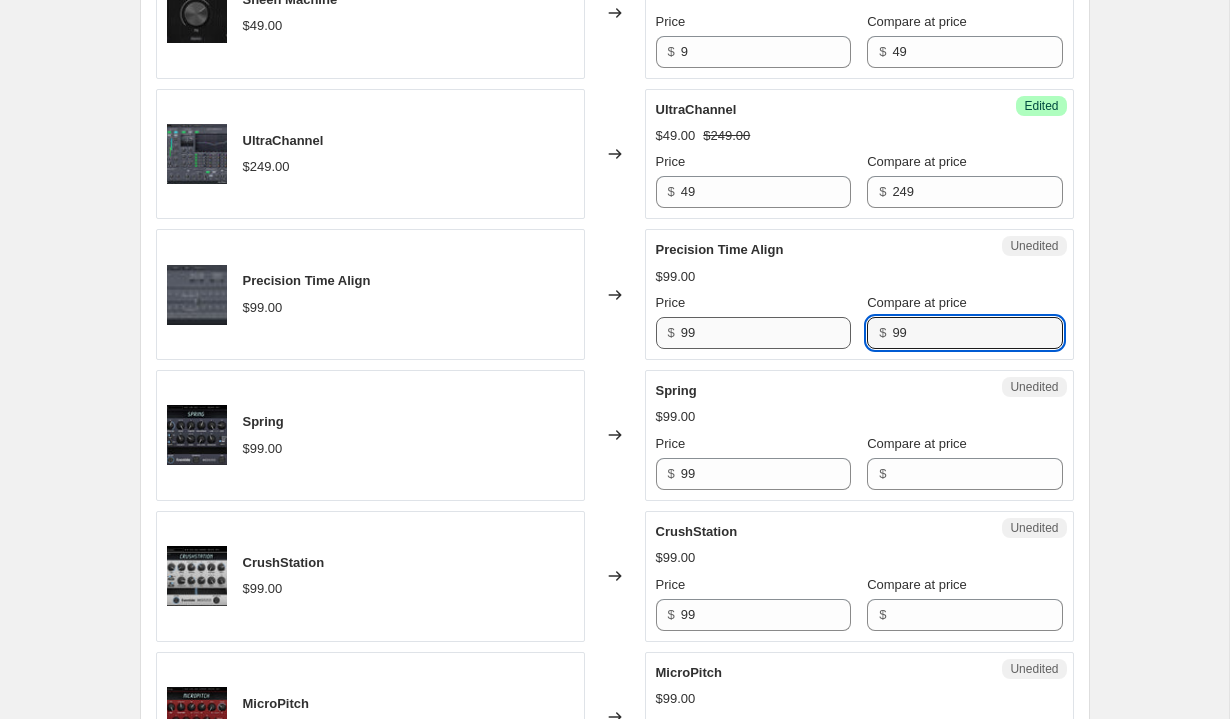 type on "99" 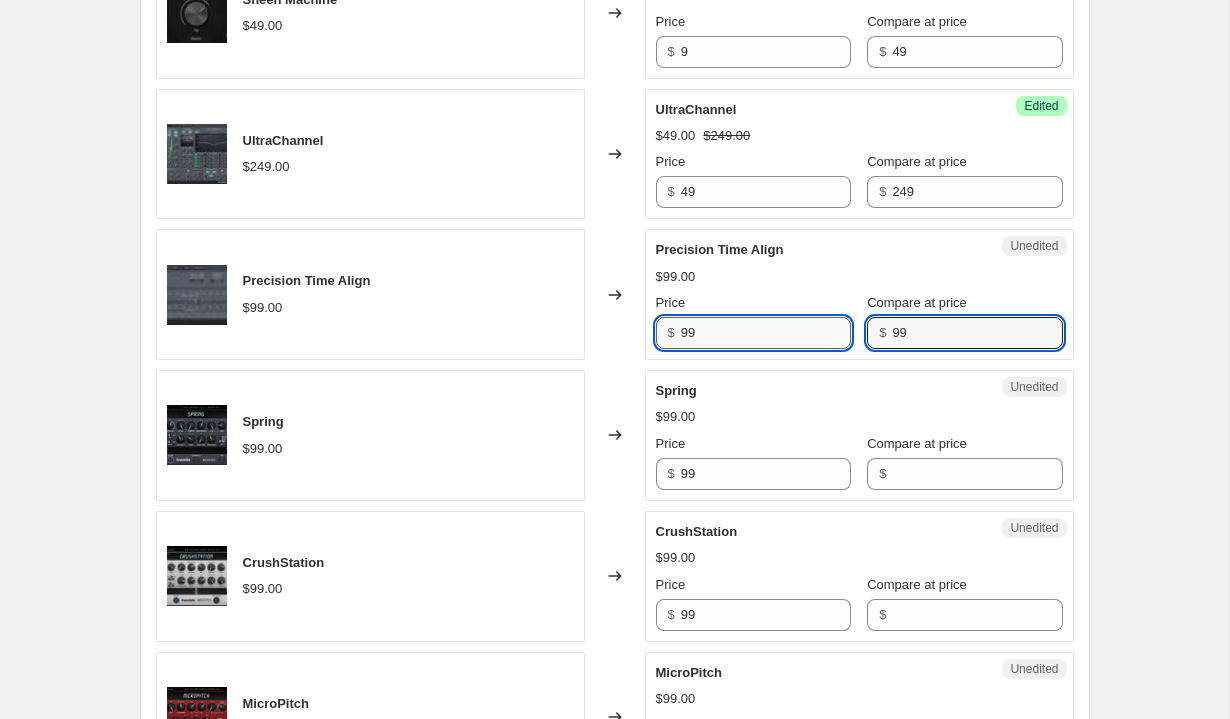 click on "99" at bounding box center [766, 333] 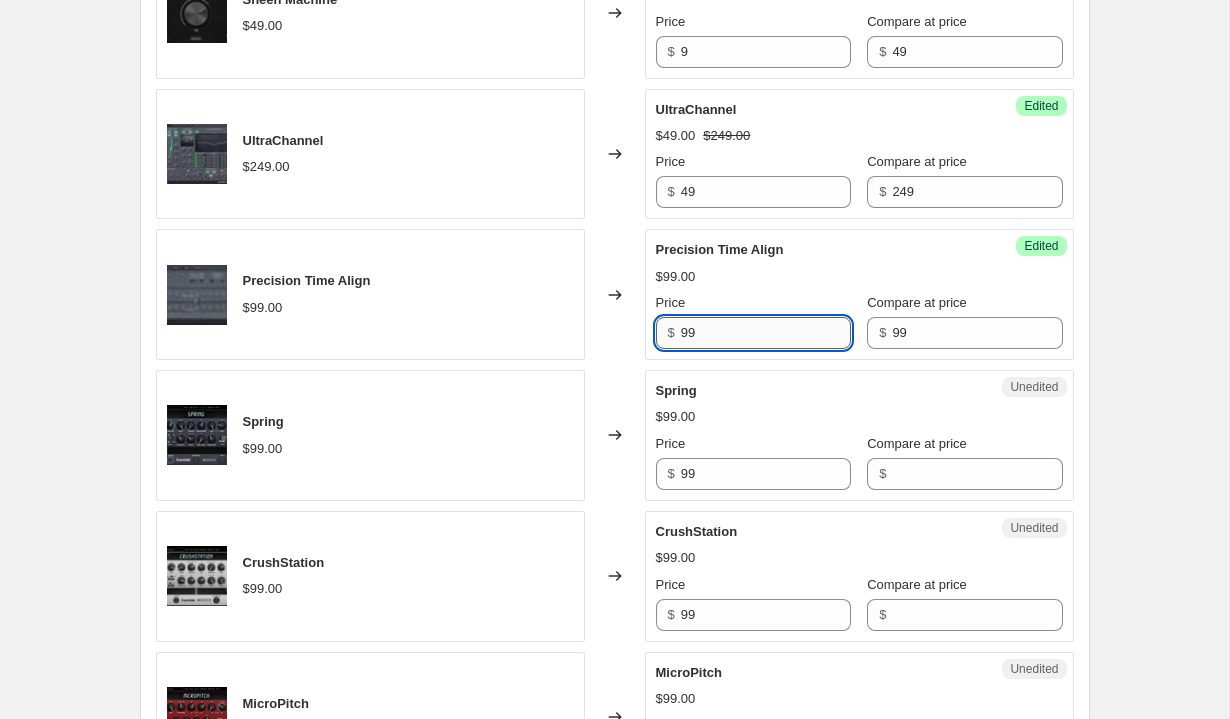 click on "99" at bounding box center (766, 333) 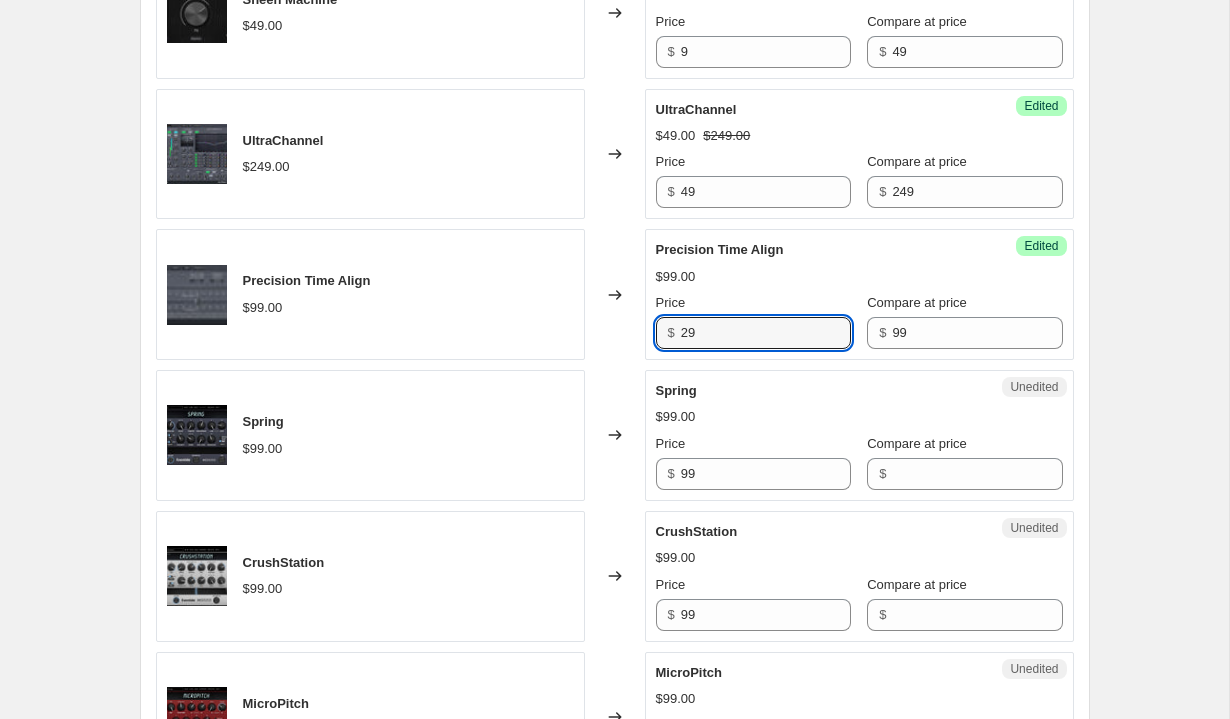 type on "29" 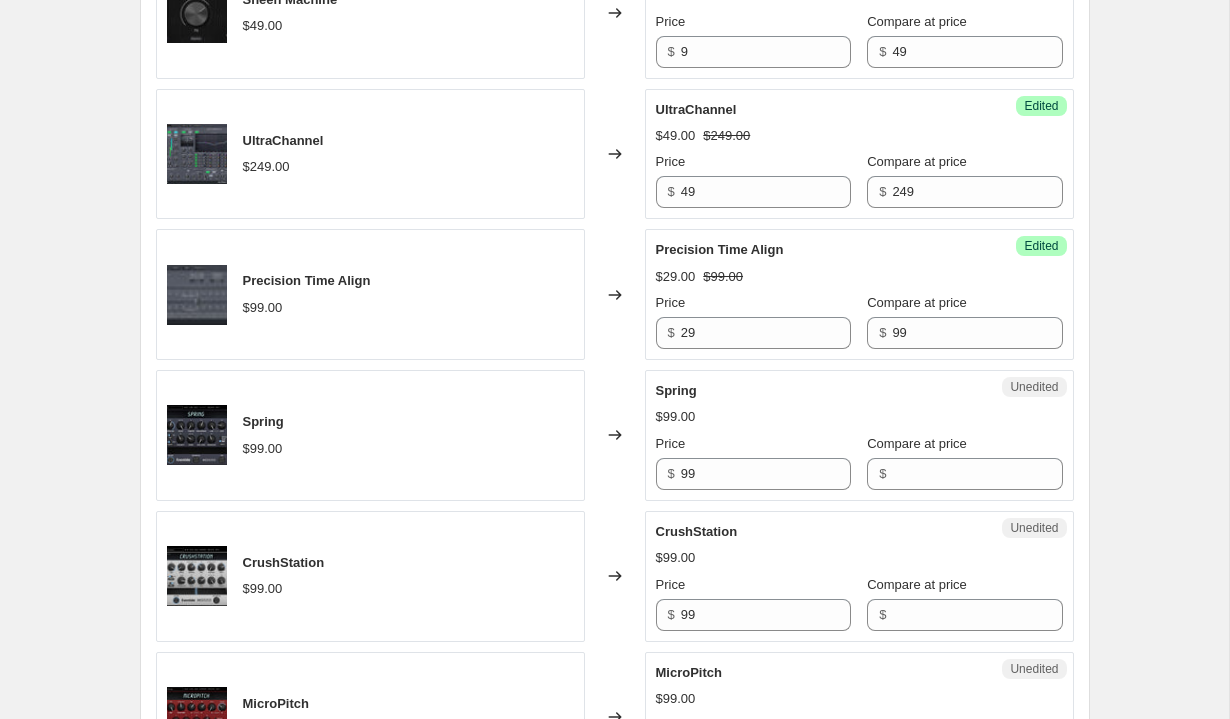 click on "$99.00" at bounding box center [859, 417] 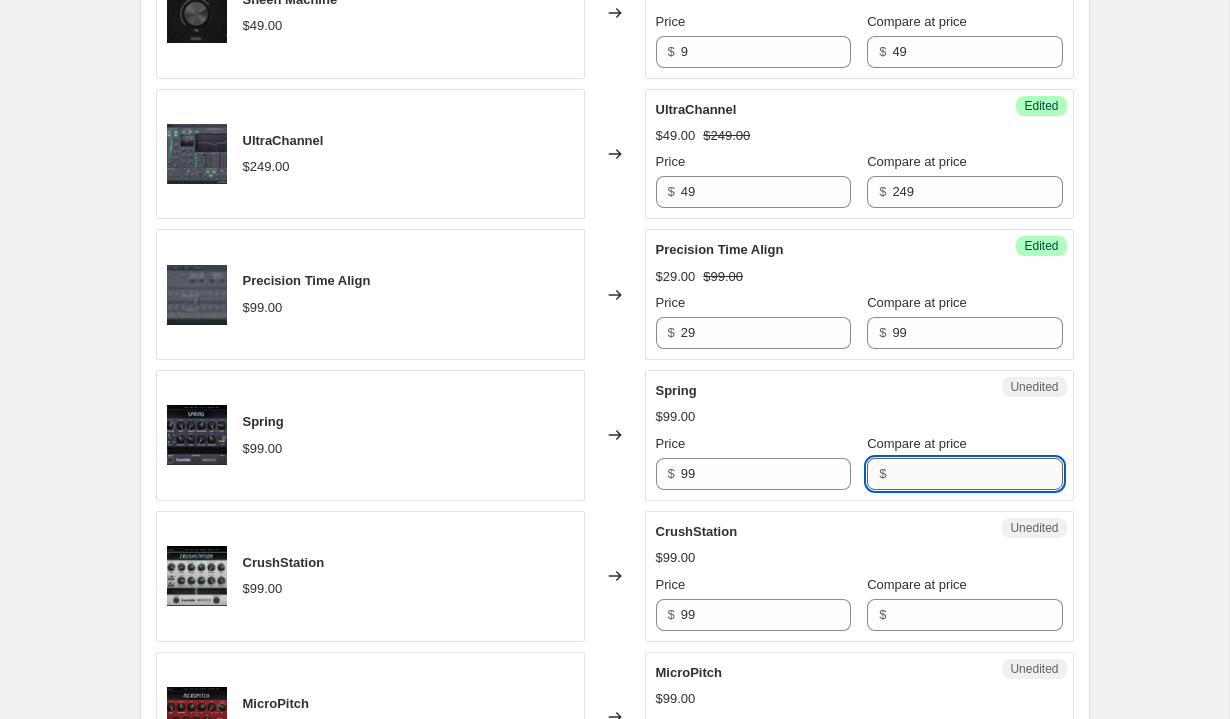 click on "Compare at price" at bounding box center [977, 474] 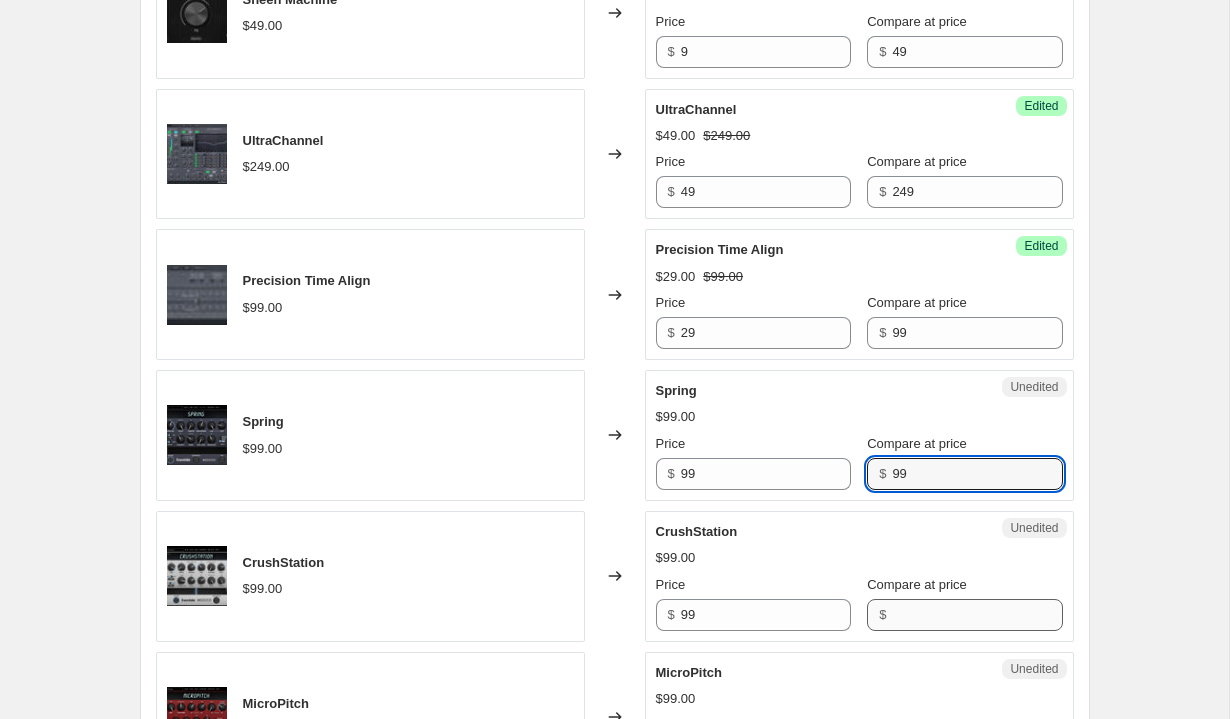 type on "99" 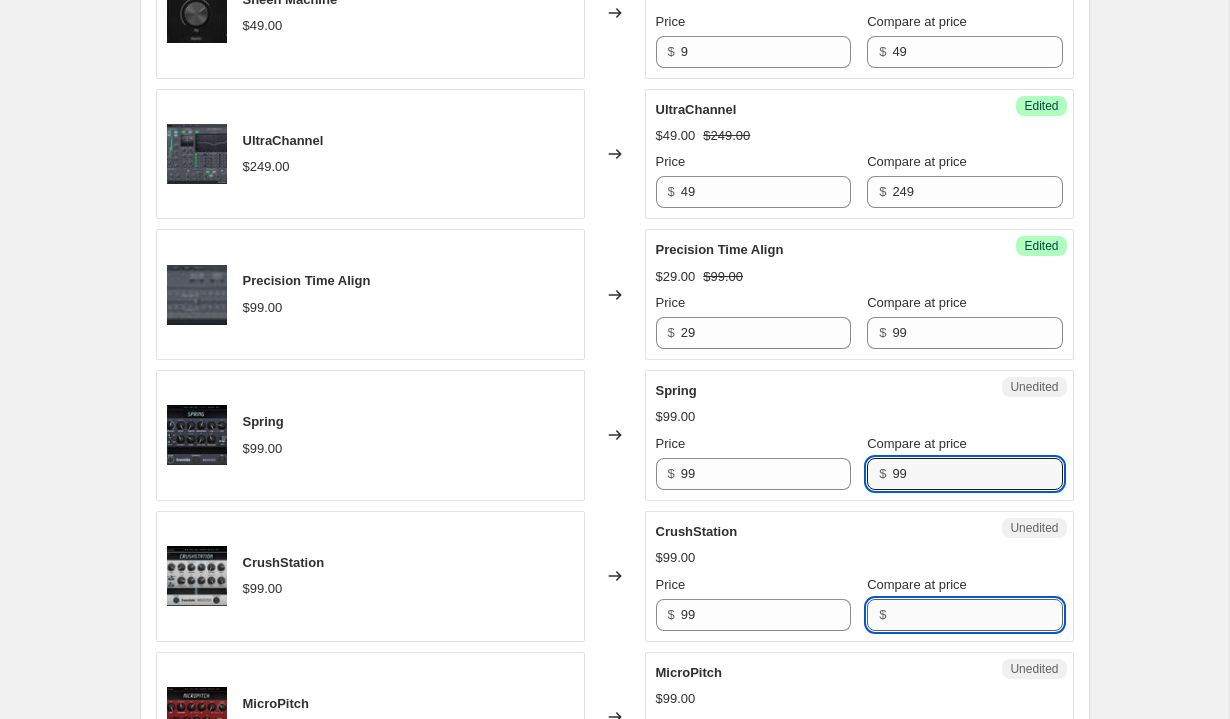 click on "Compare at price" at bounding box center (977, 615) 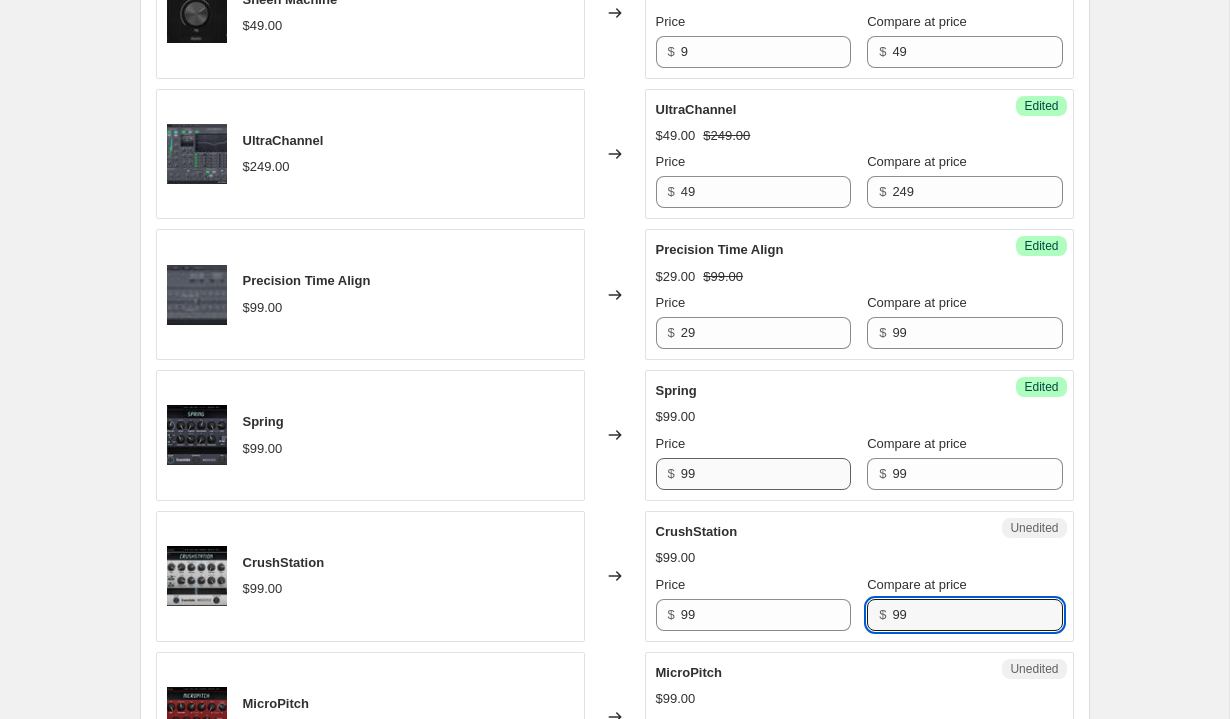 type on "99" 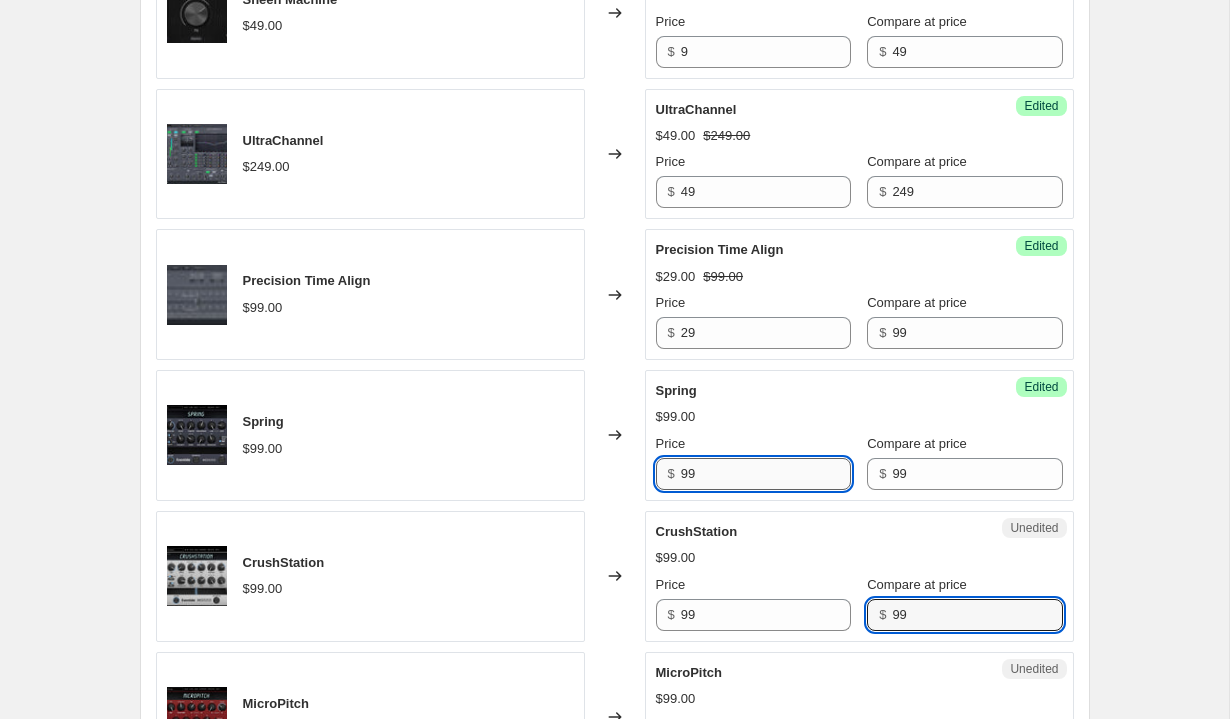 click on "99" at bounding box center [766, 474] 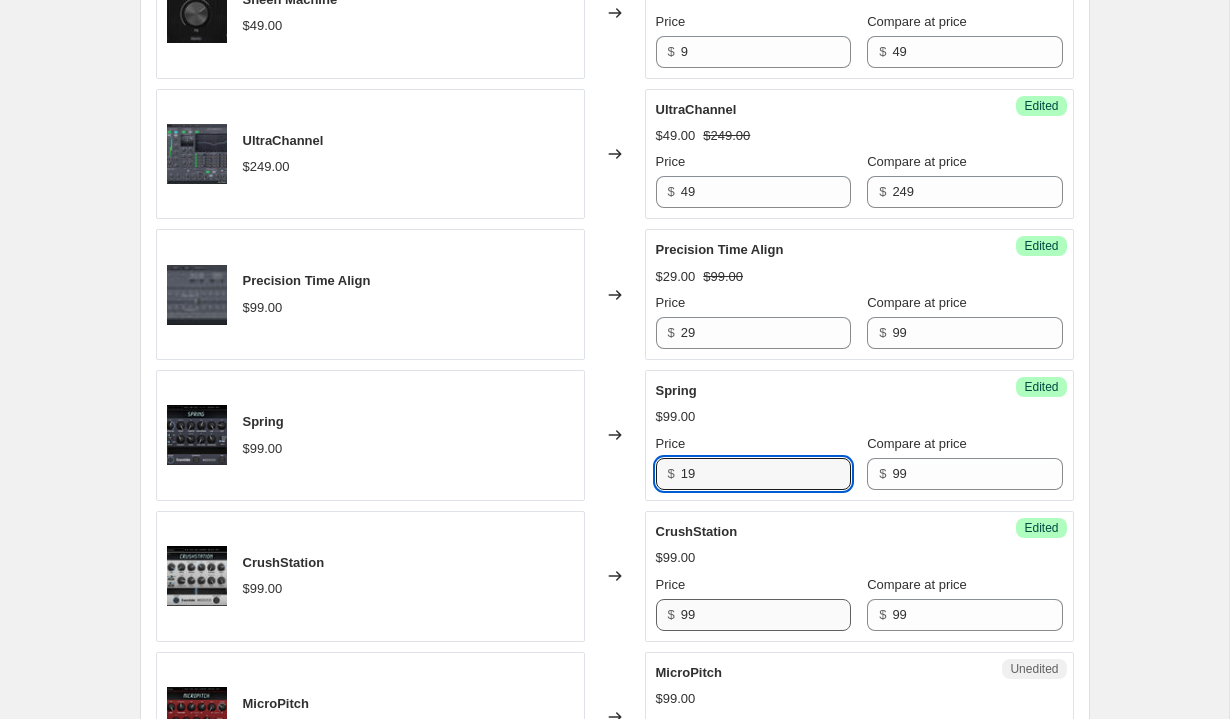 type on "19" 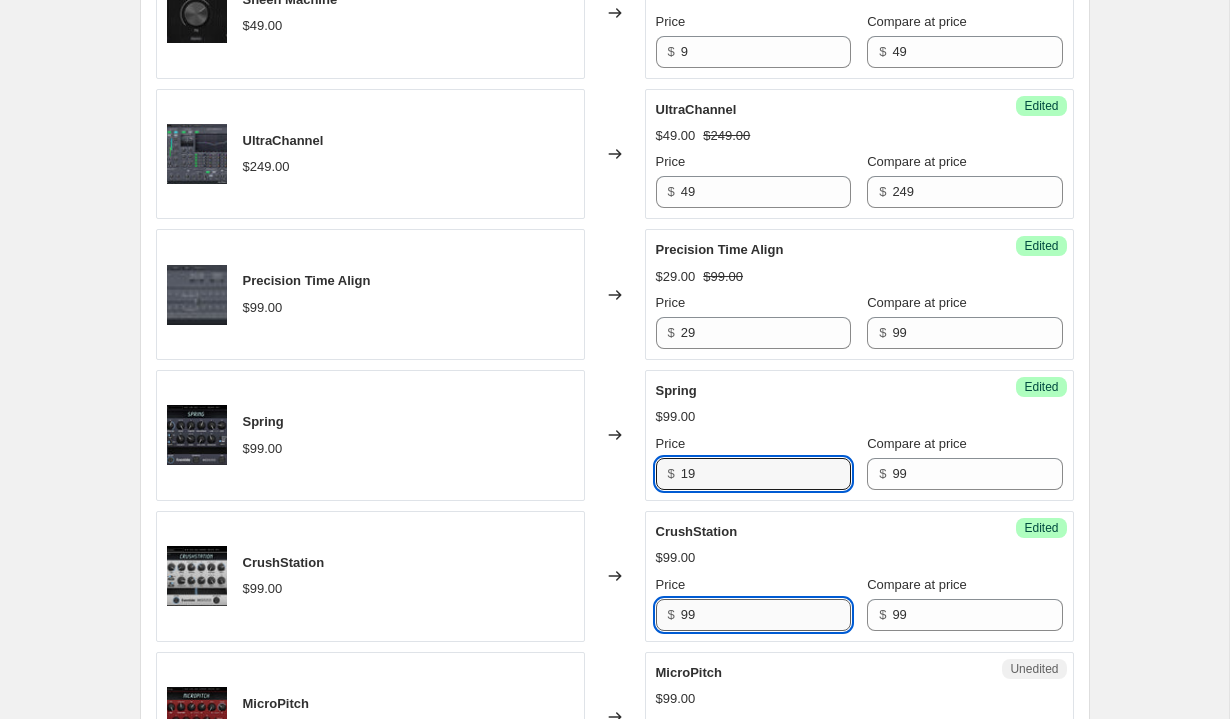 click on "99" at bounding box center (766, 615) 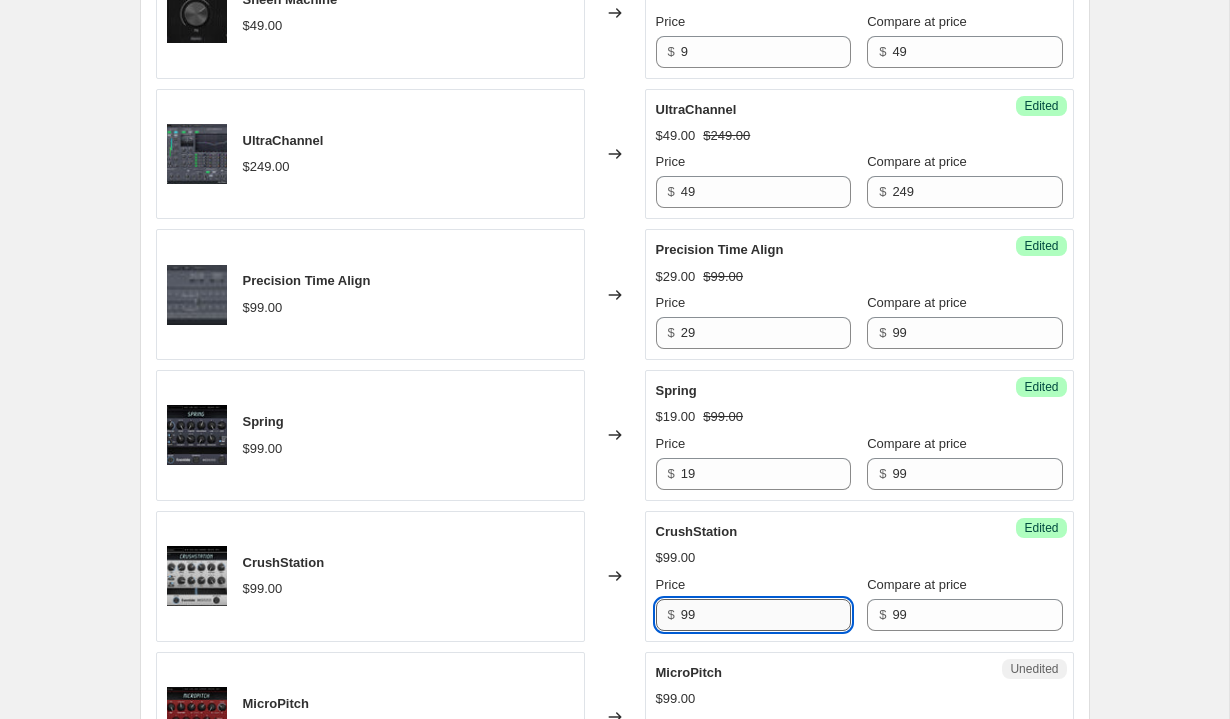click on "99" at bounding box center [766, 615] 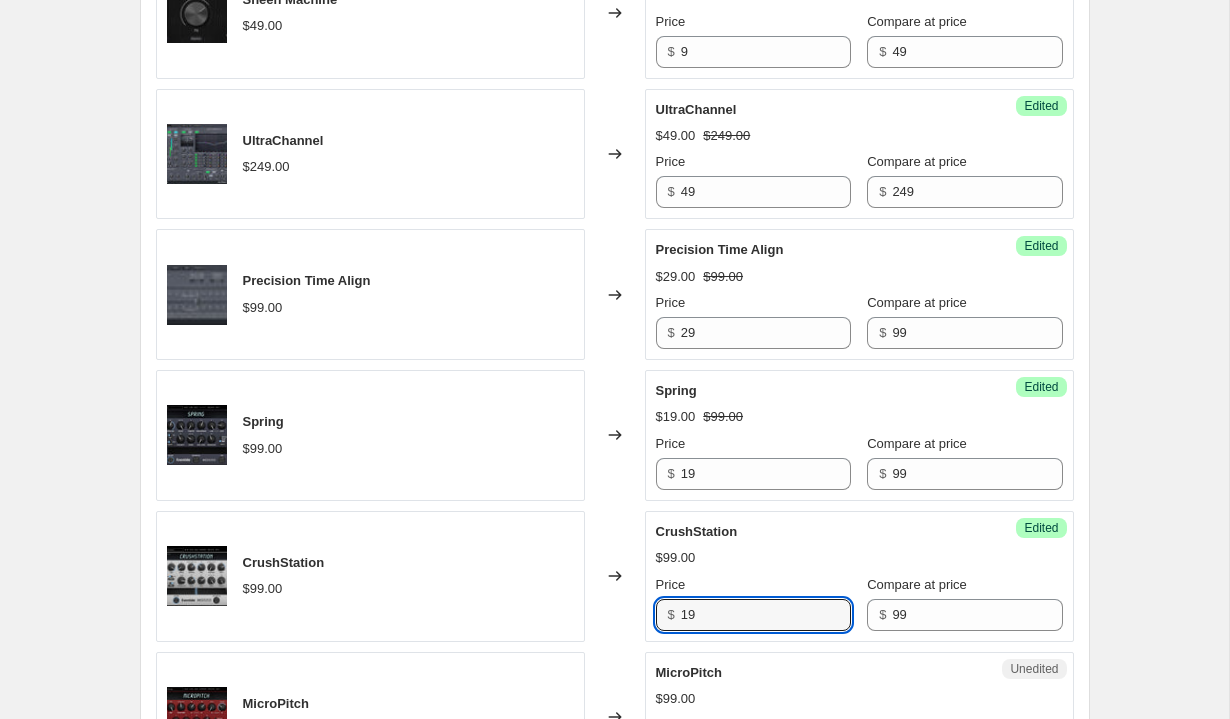 type on "19" 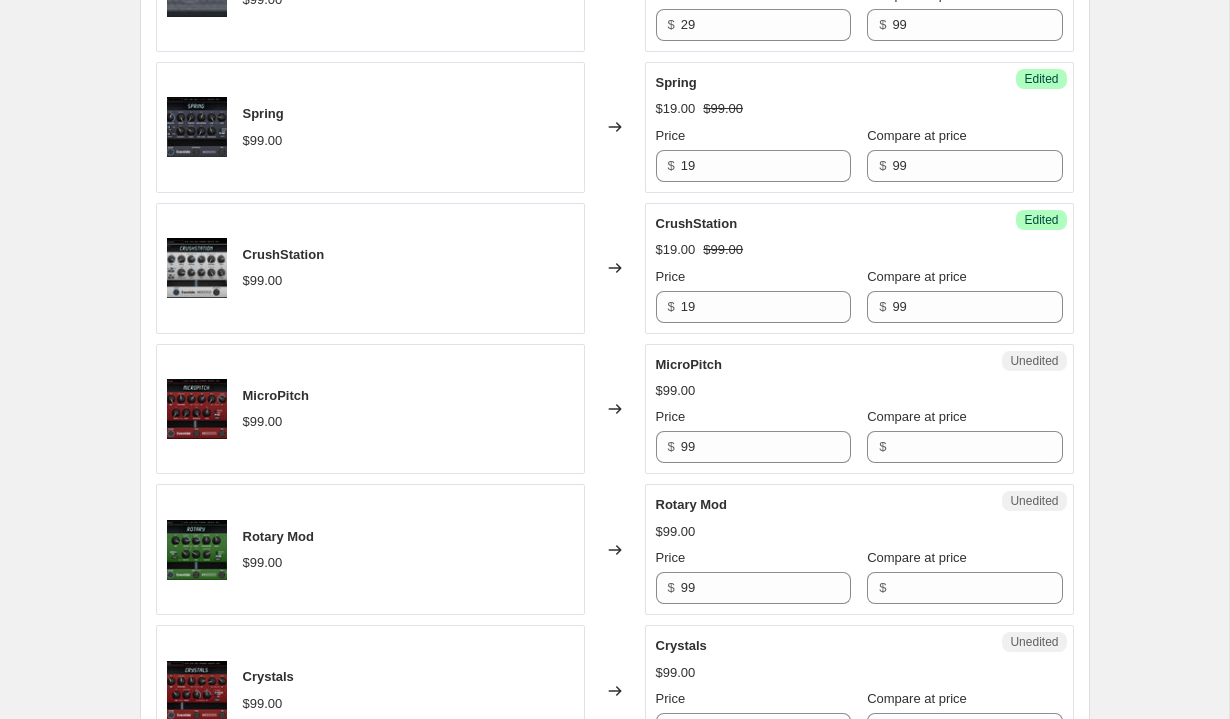 scroll, scrollTop: 1705, scrollLeft: 0, axis: vertical 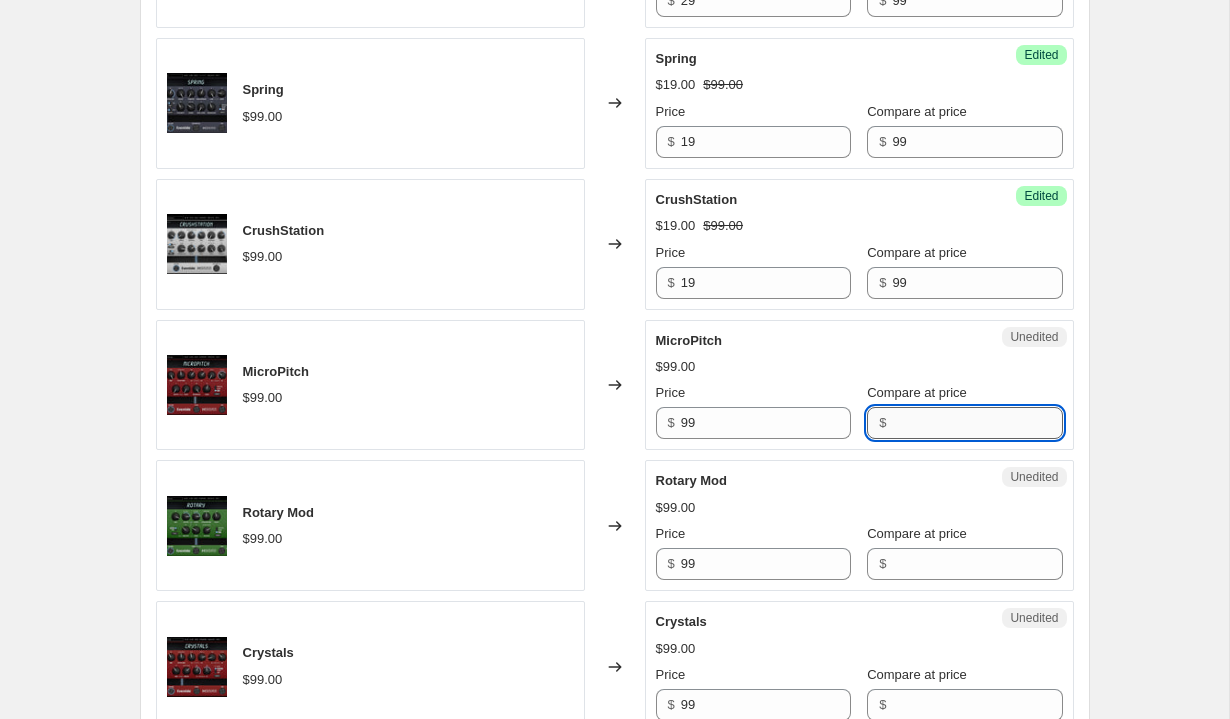 click on "Compare at price" at bounding box center [977, 423] 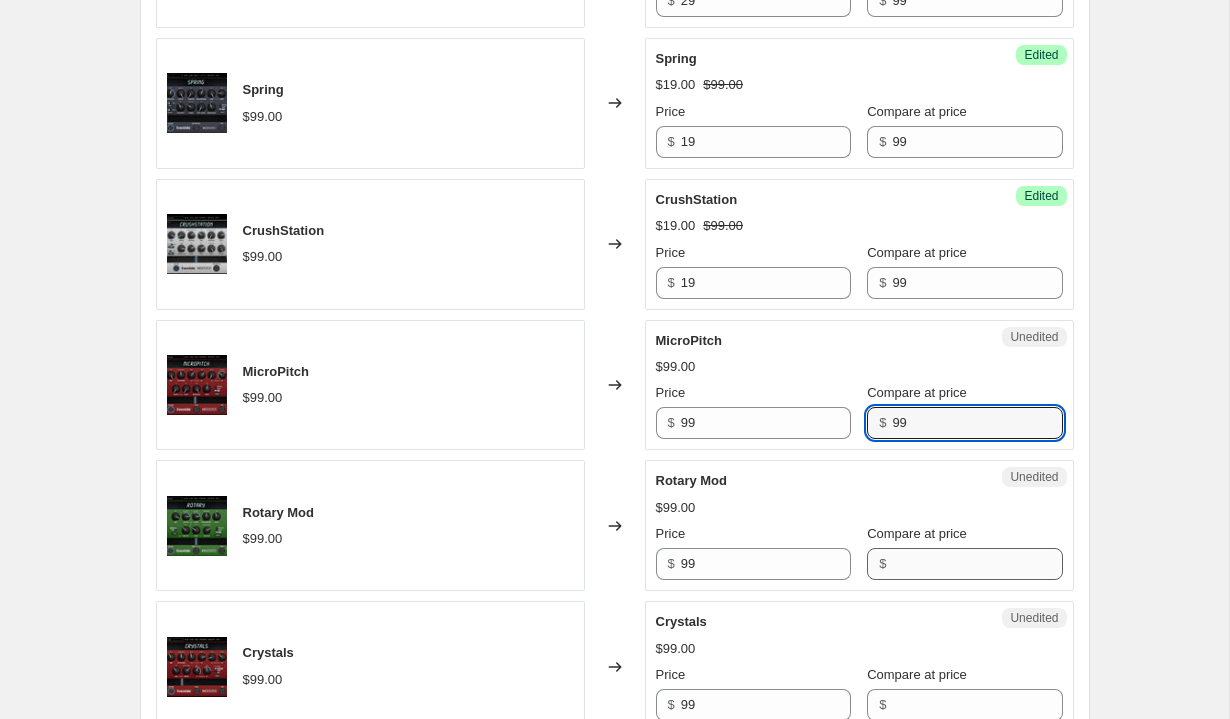 type on "99" 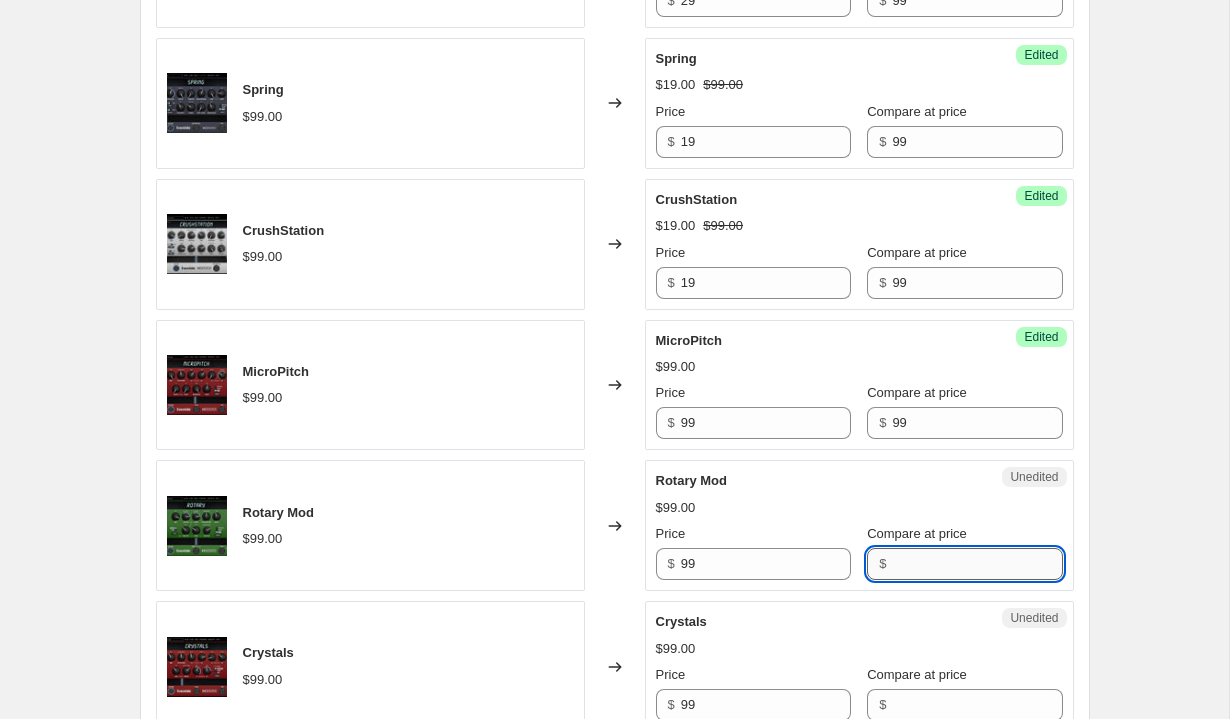 click on "Compare at price" at bounding box center [977, 564] 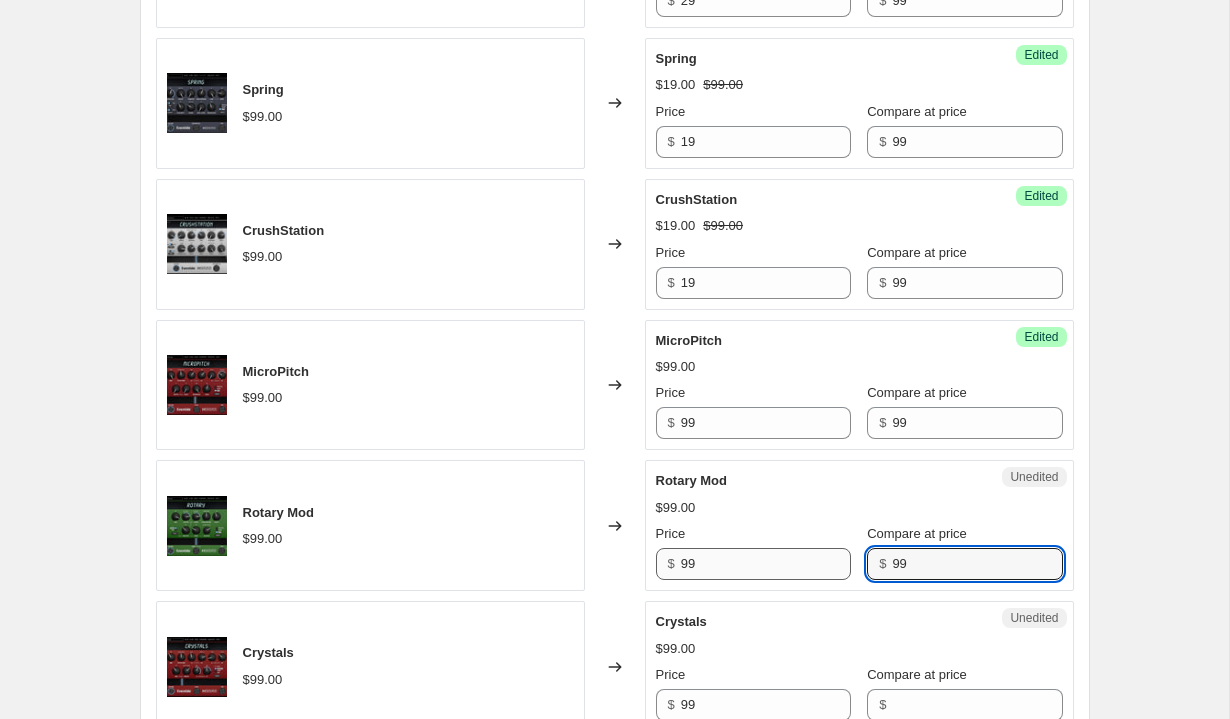 type on "99" 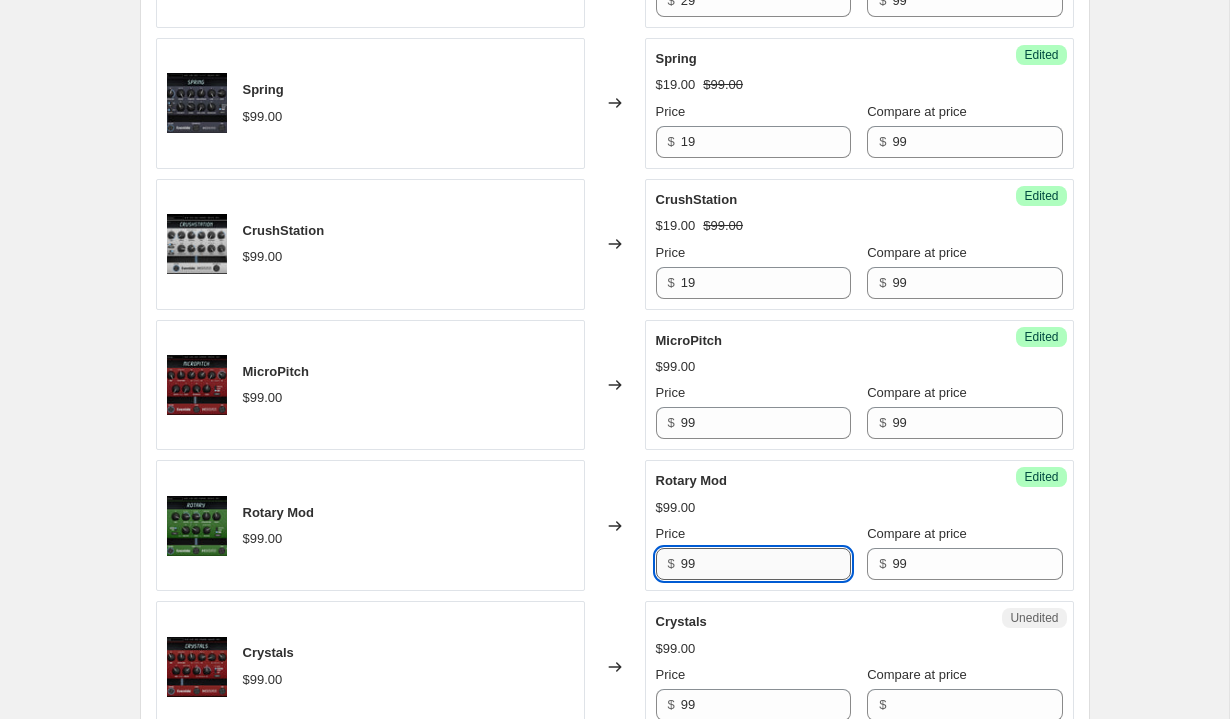 click on "99" at bounding box center (766, 564) 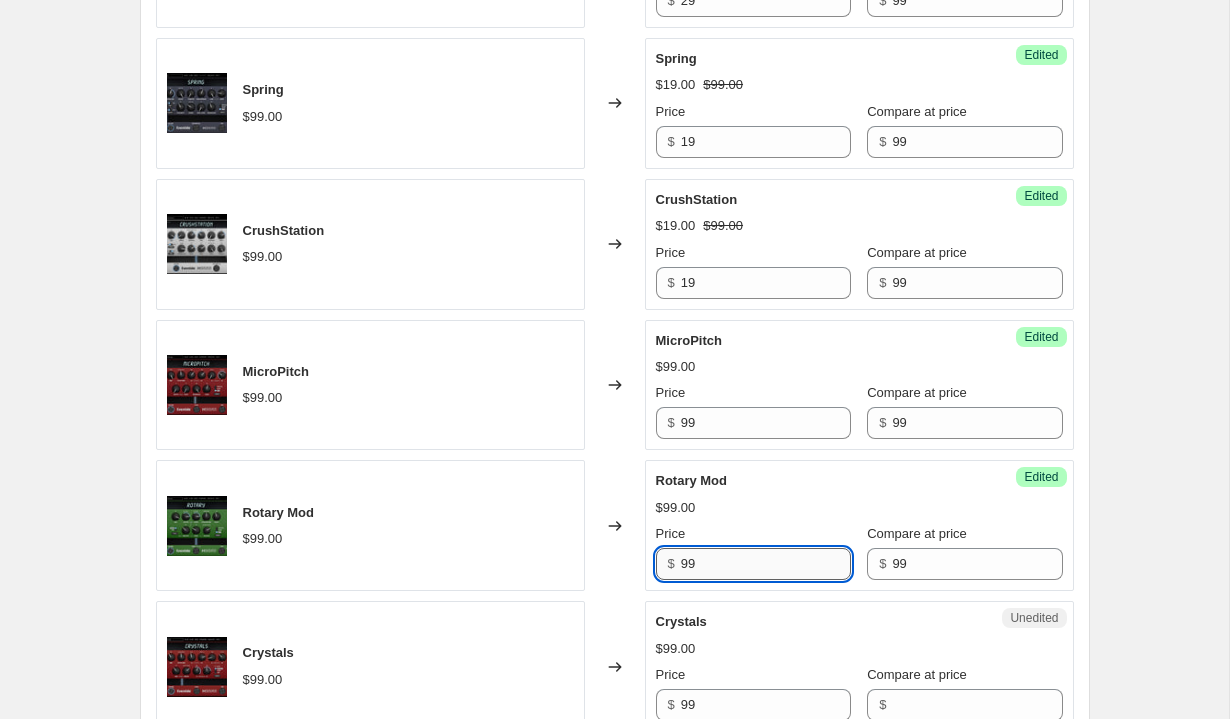 click on "99" at bounding box center [766, 564] 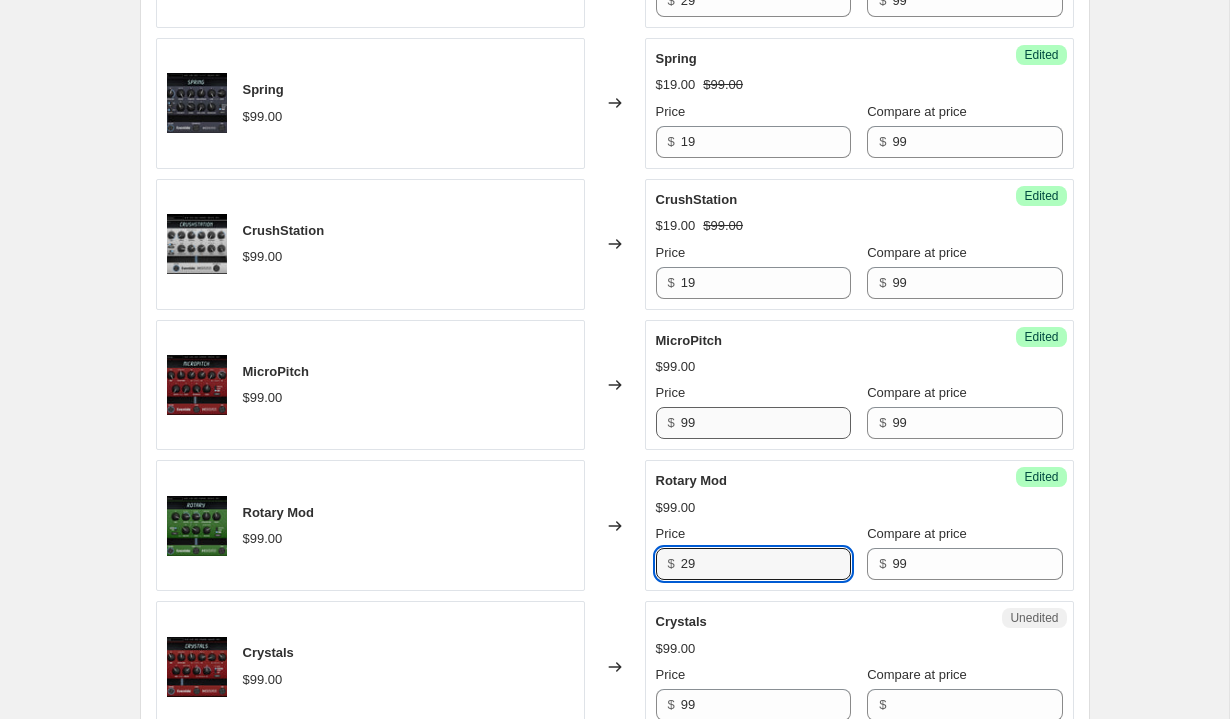 type on "29" 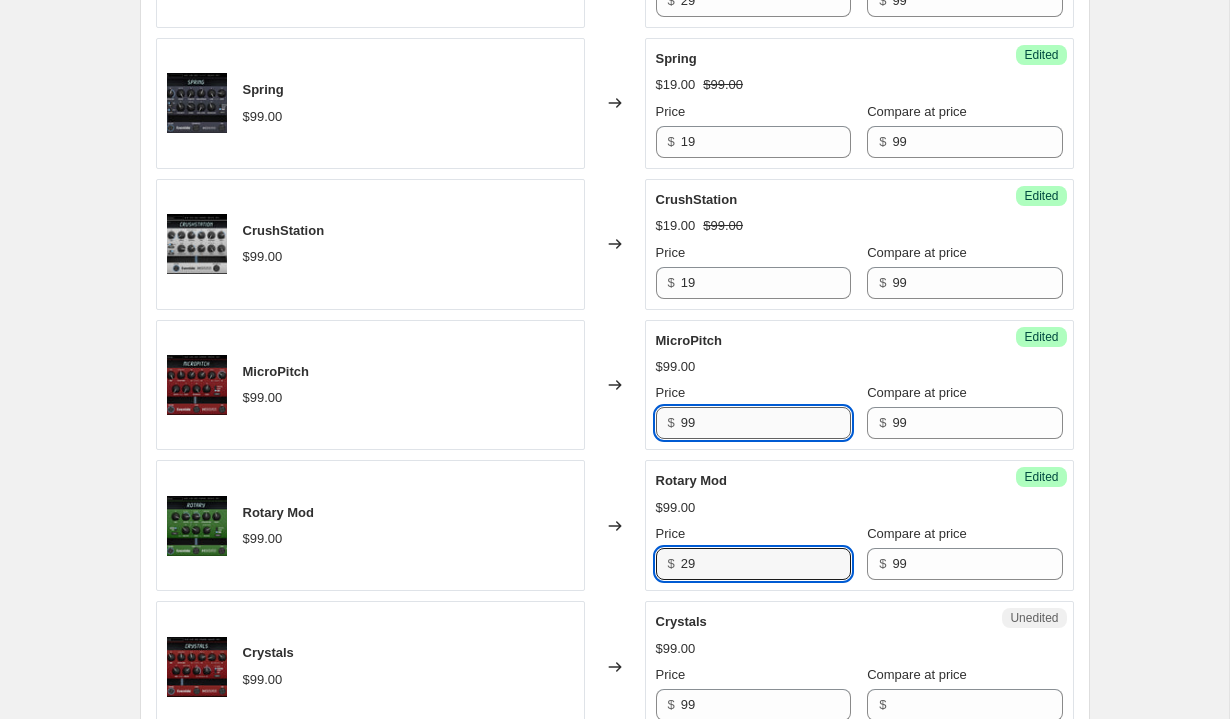 click on "99" at bounding box center (766, 423) 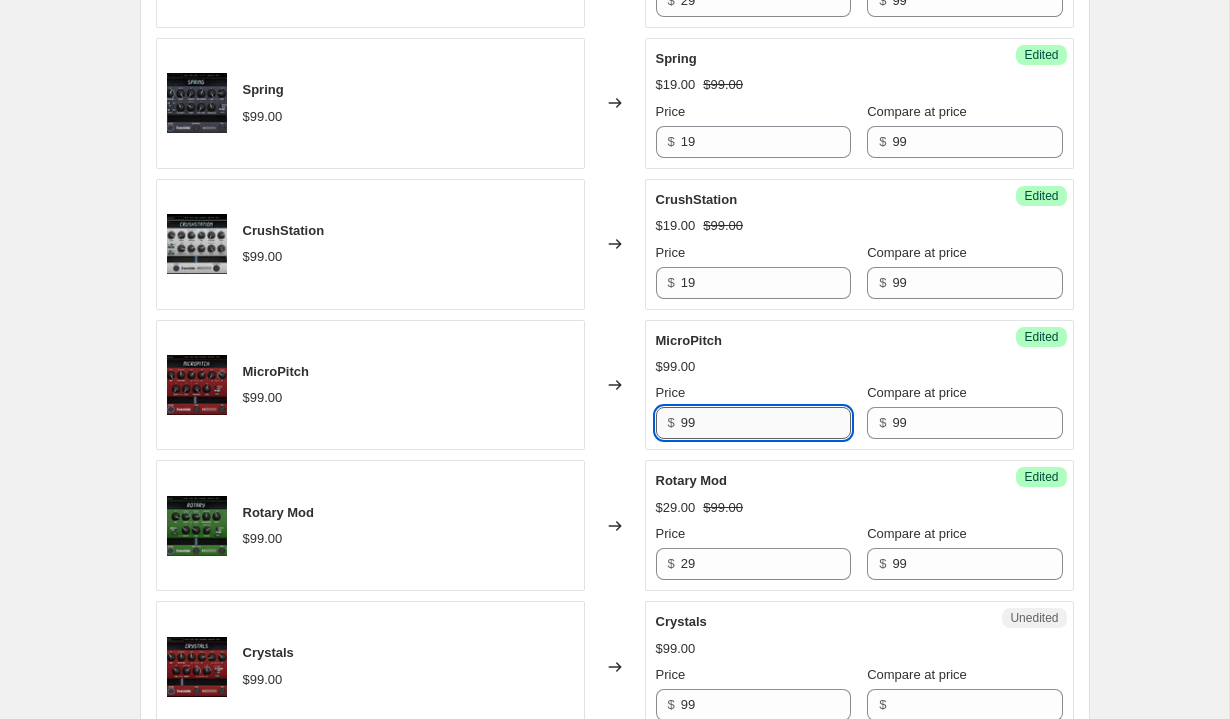 click on "99" at bounding box center [766, 423] 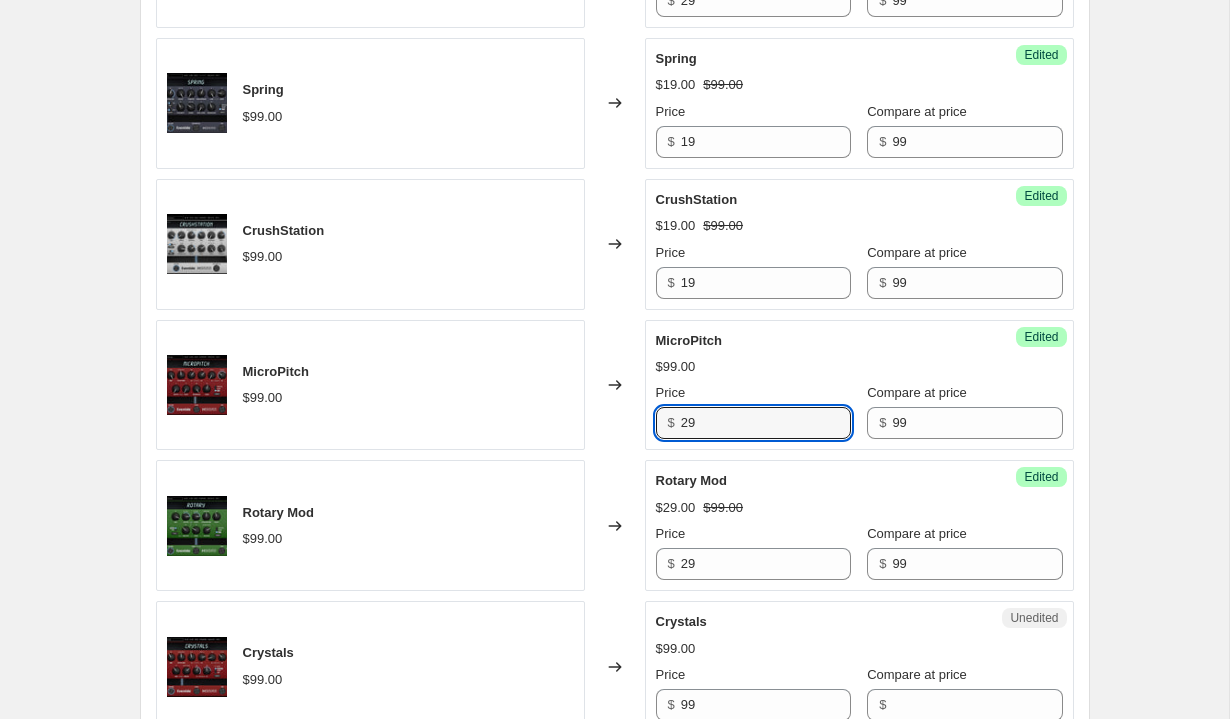 type on "29" 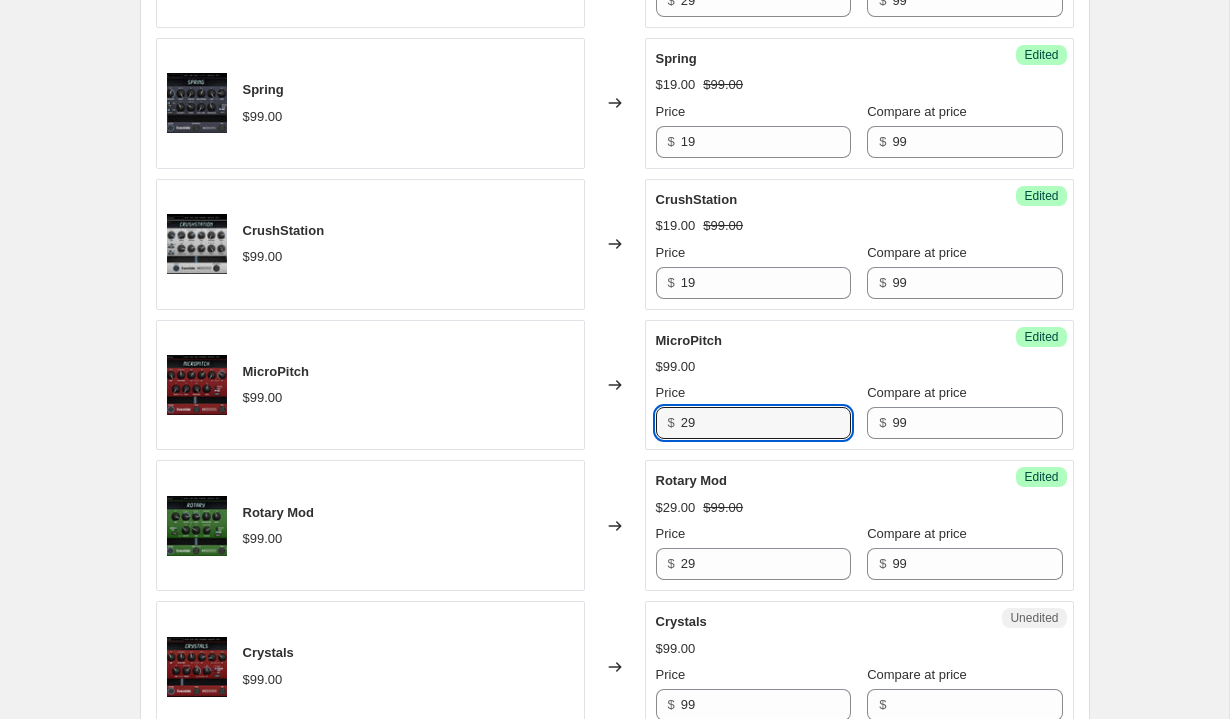 click on "Rotary Mod $[PRICE] $[PRICE] Price $ [PRICE] Compare at price $ [PRICE]" at bounding box center (859, 525) 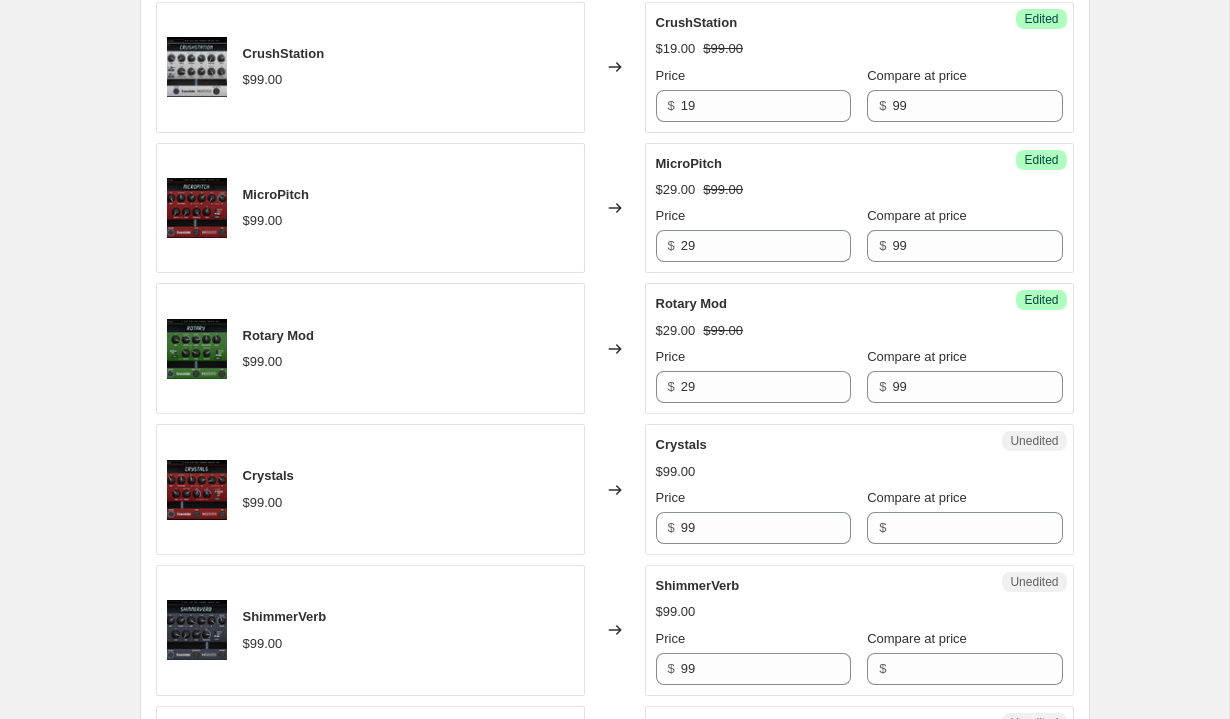 scroll, scrollTop: 2026, scrollLeft: 0, axis: vertical 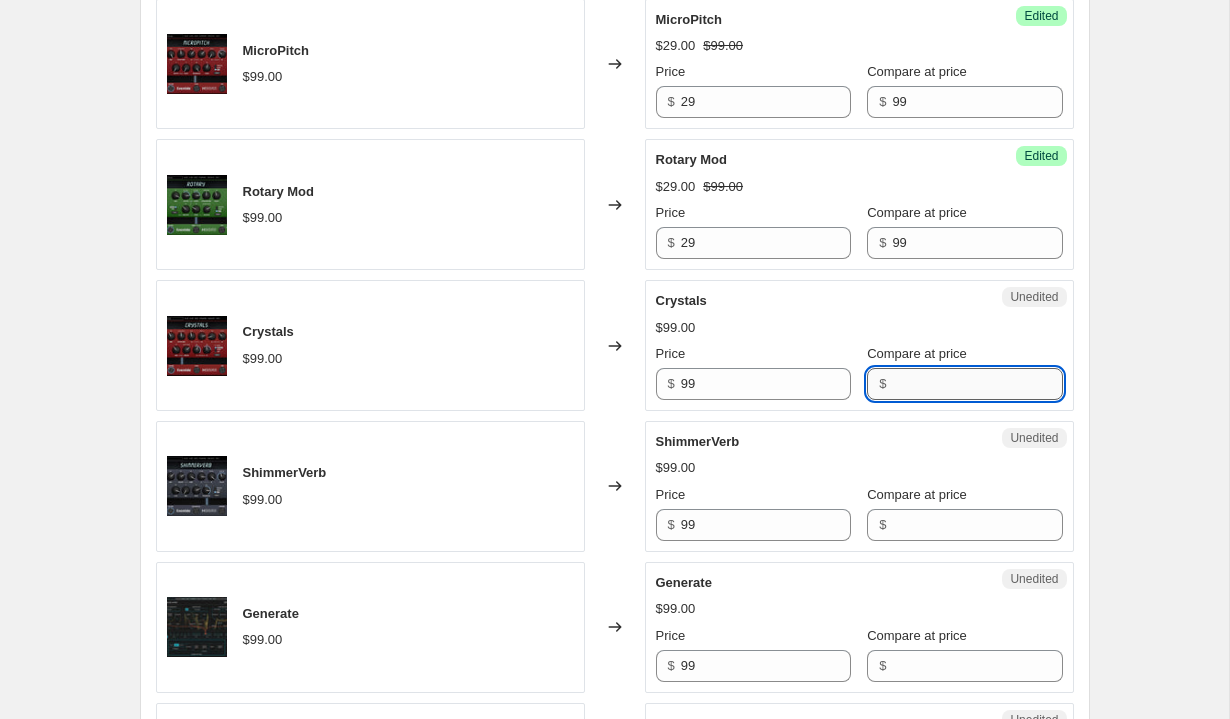 click on "Compare at price" at bounding box center (977, 384) 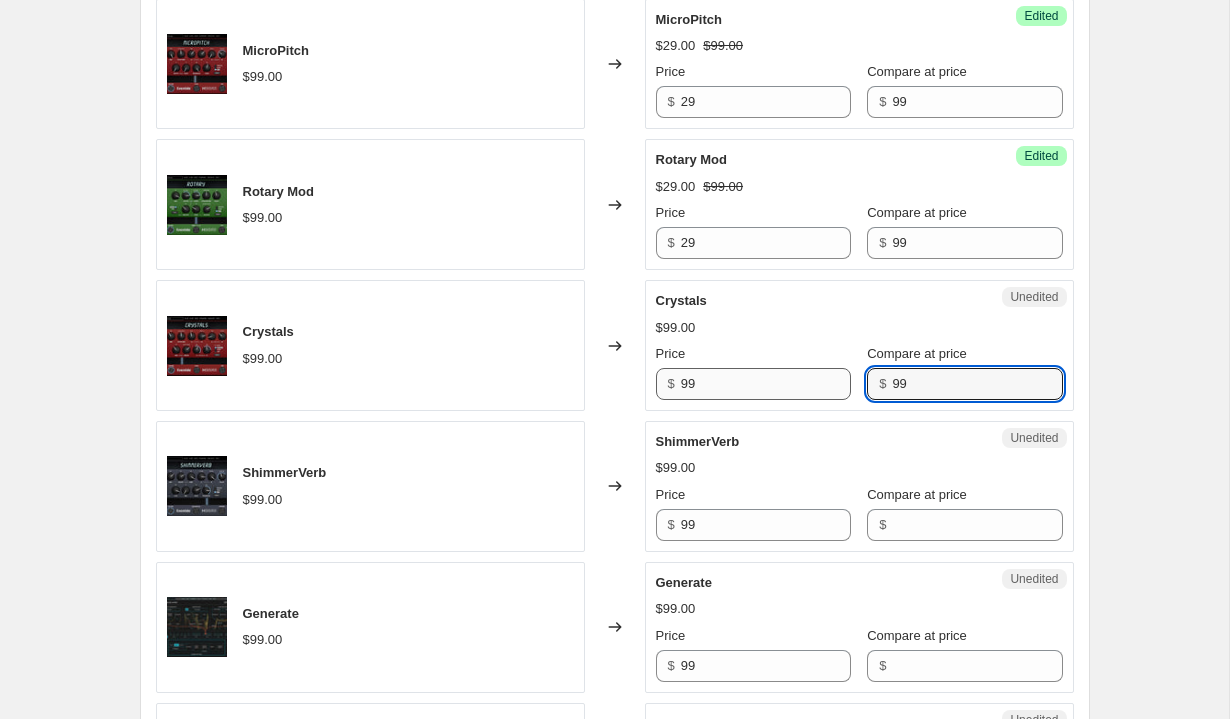 type on "99" 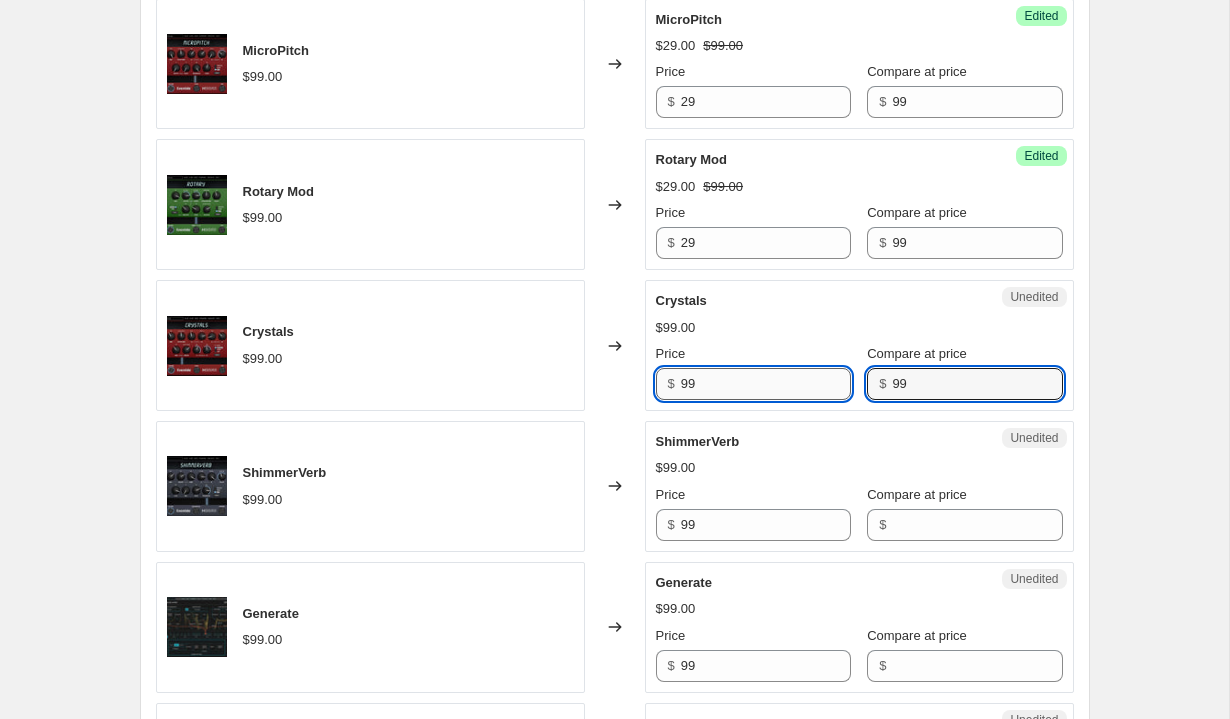 click on "99" at bounding box center [766, 384] 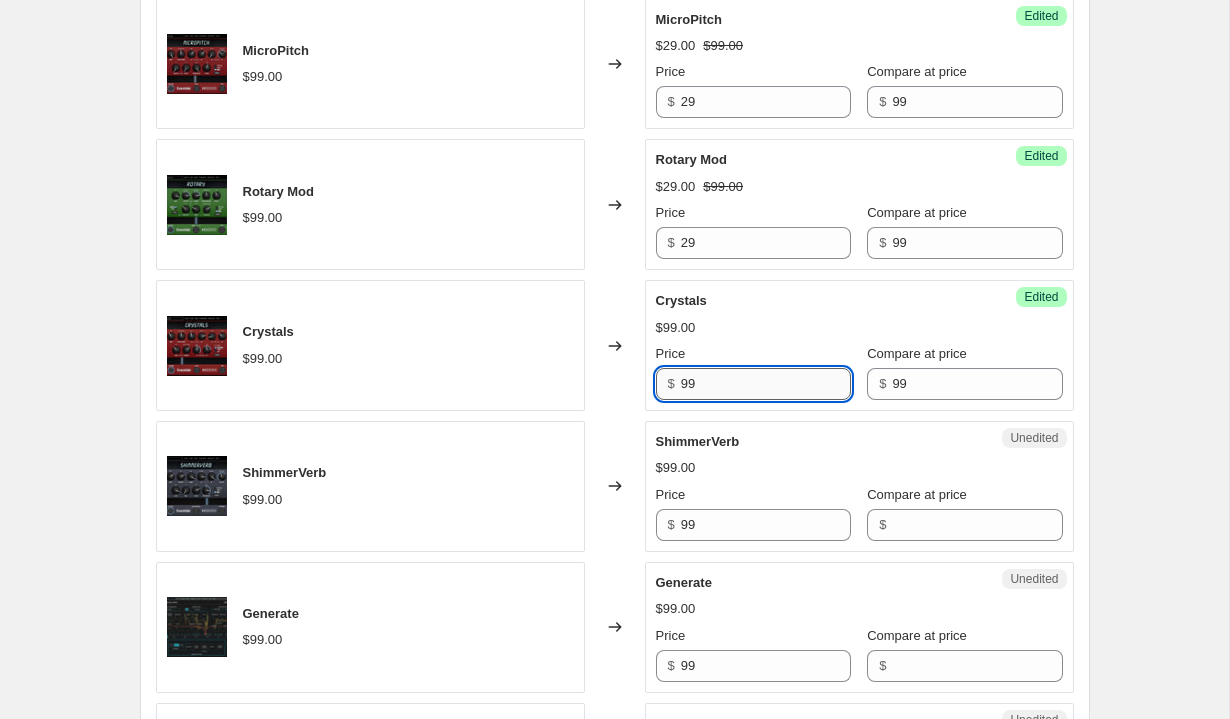 click on "99" at bounding box center [766, 384] 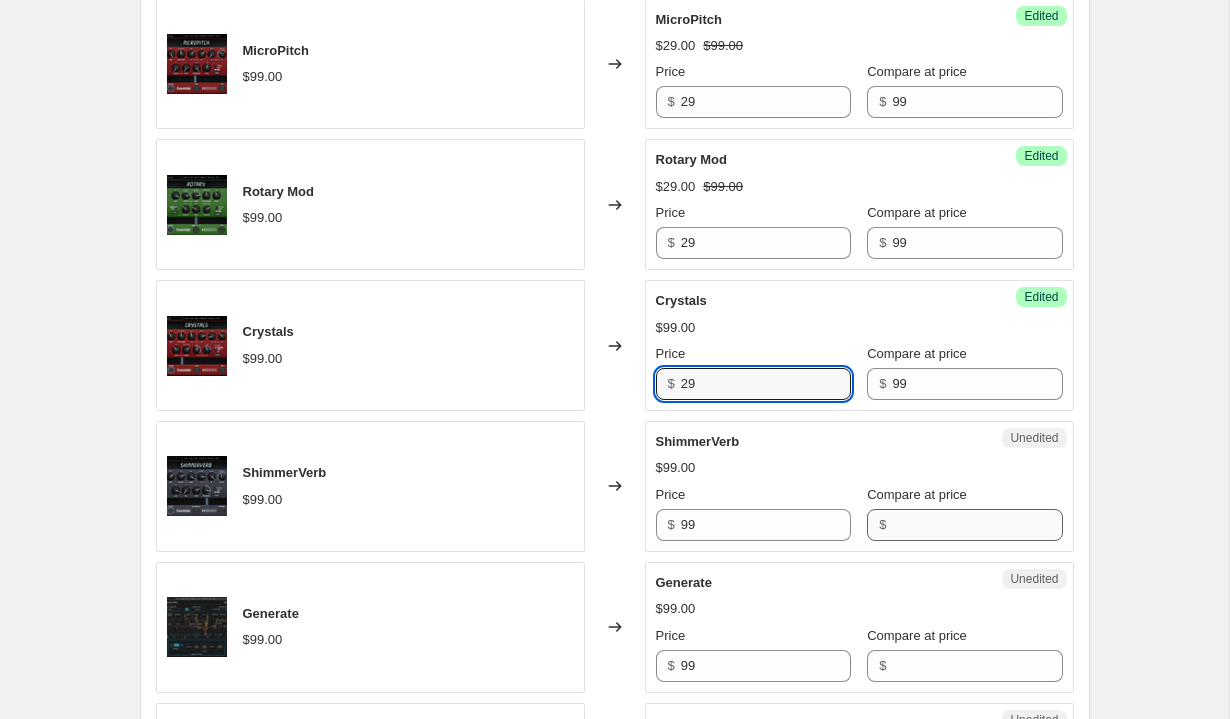 type on "29" 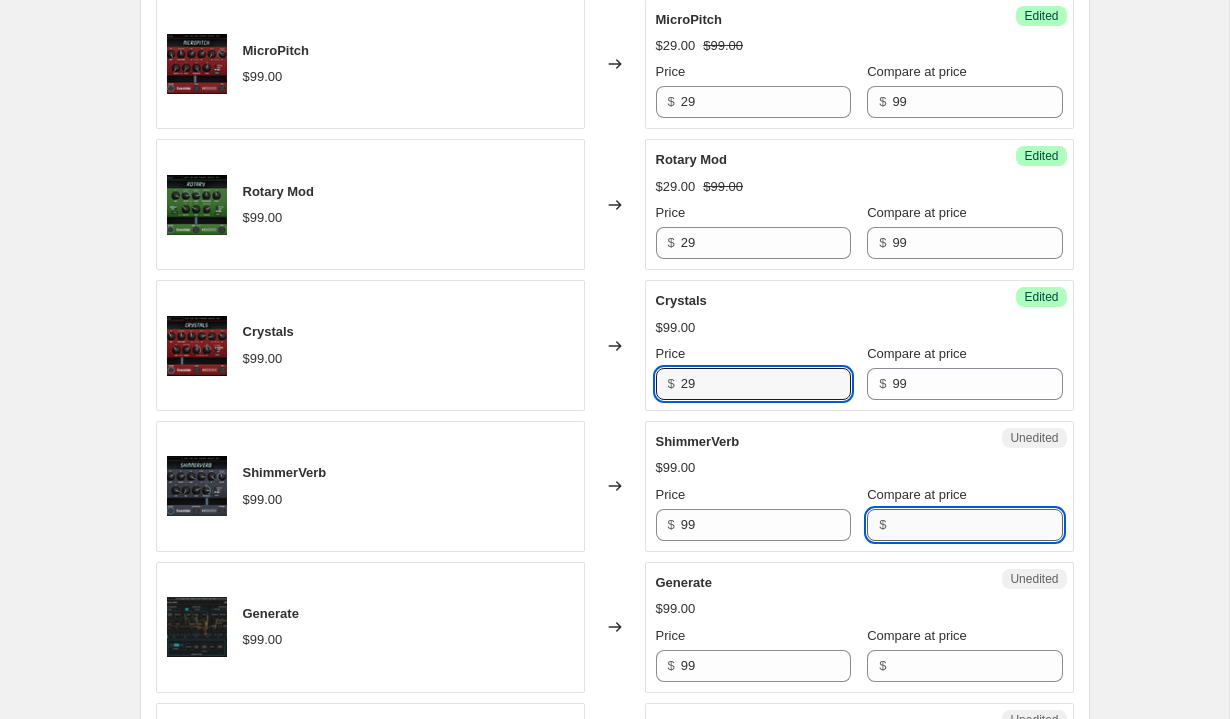 click on "Compare at price" at bounding box center (977, 525) 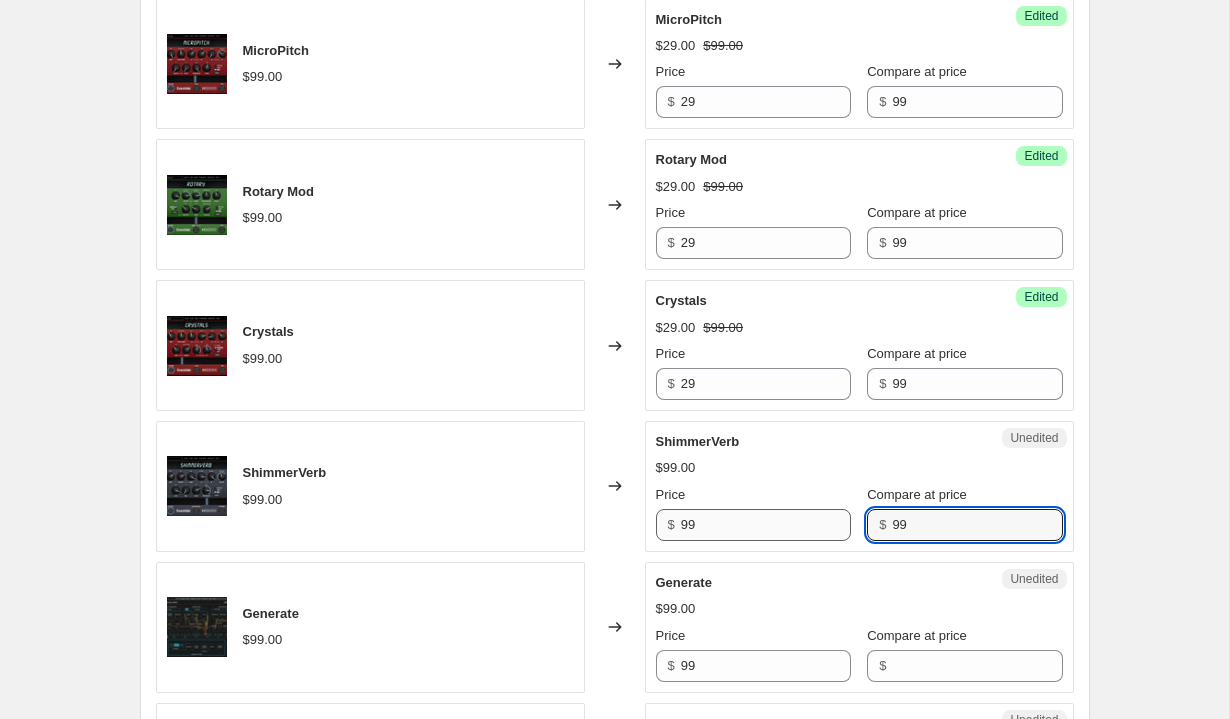 type on "99" 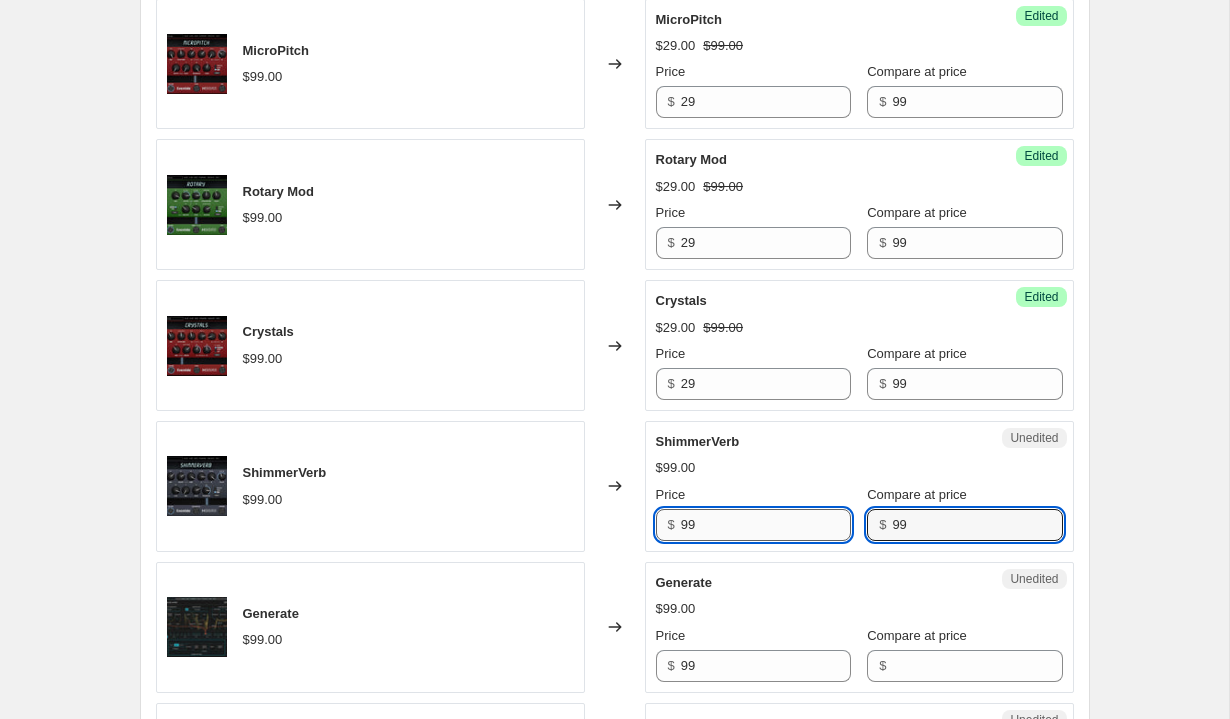 click on "99" at bounding box center [766, 525] 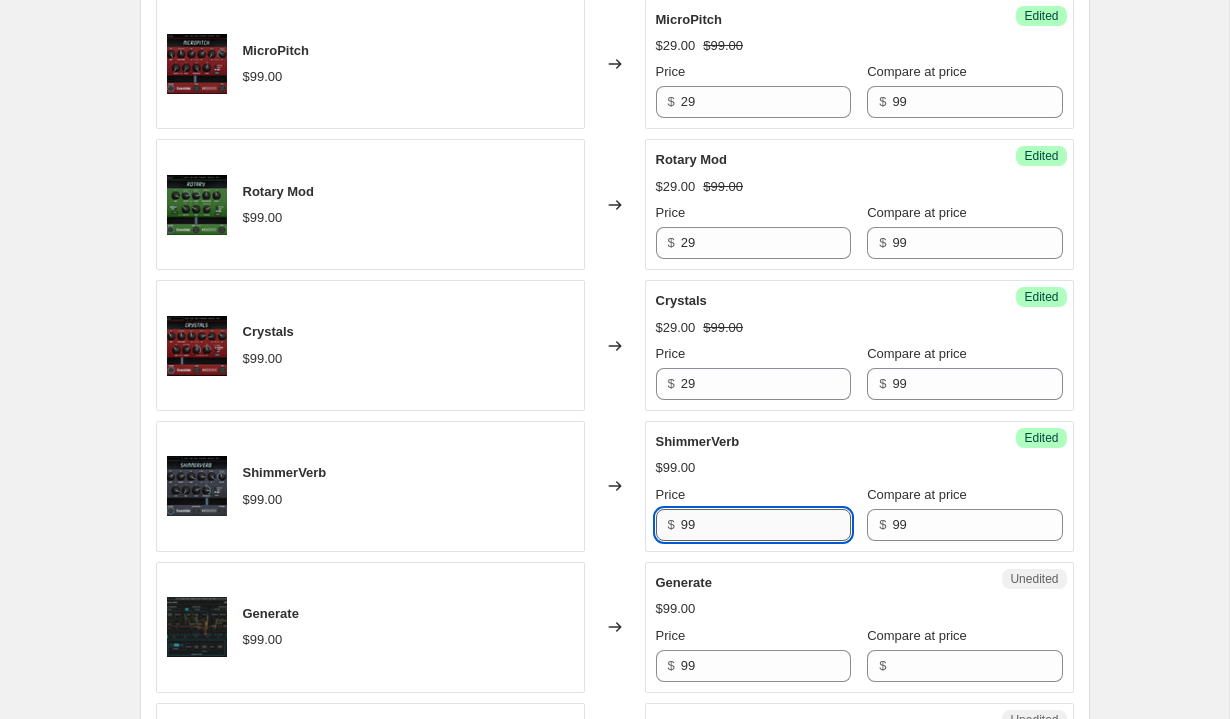 click on "99" at bounding box center [766, 525] 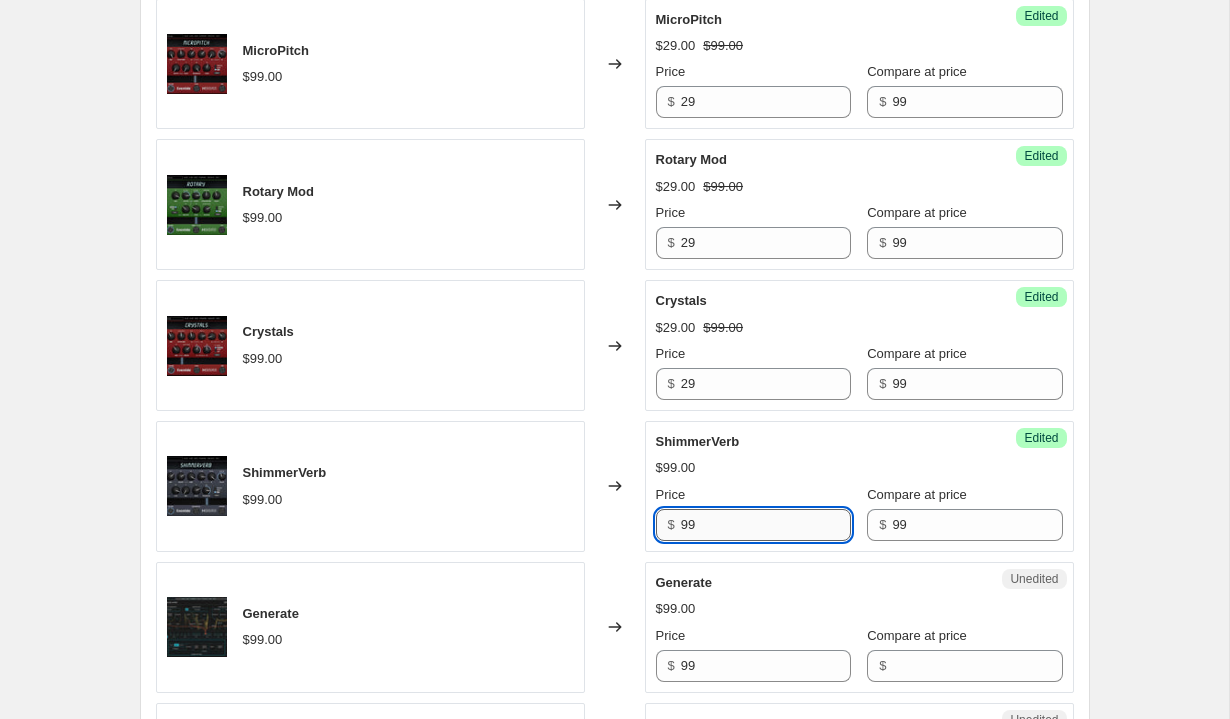 type on "2" 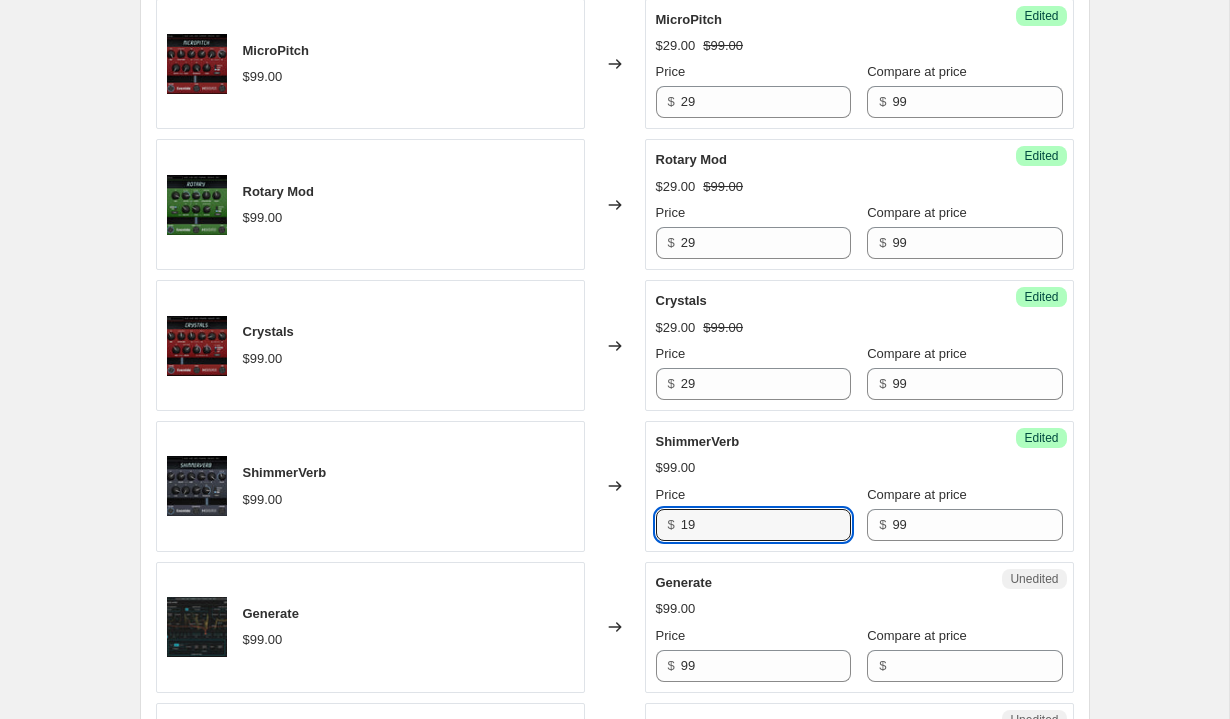 type on "19" 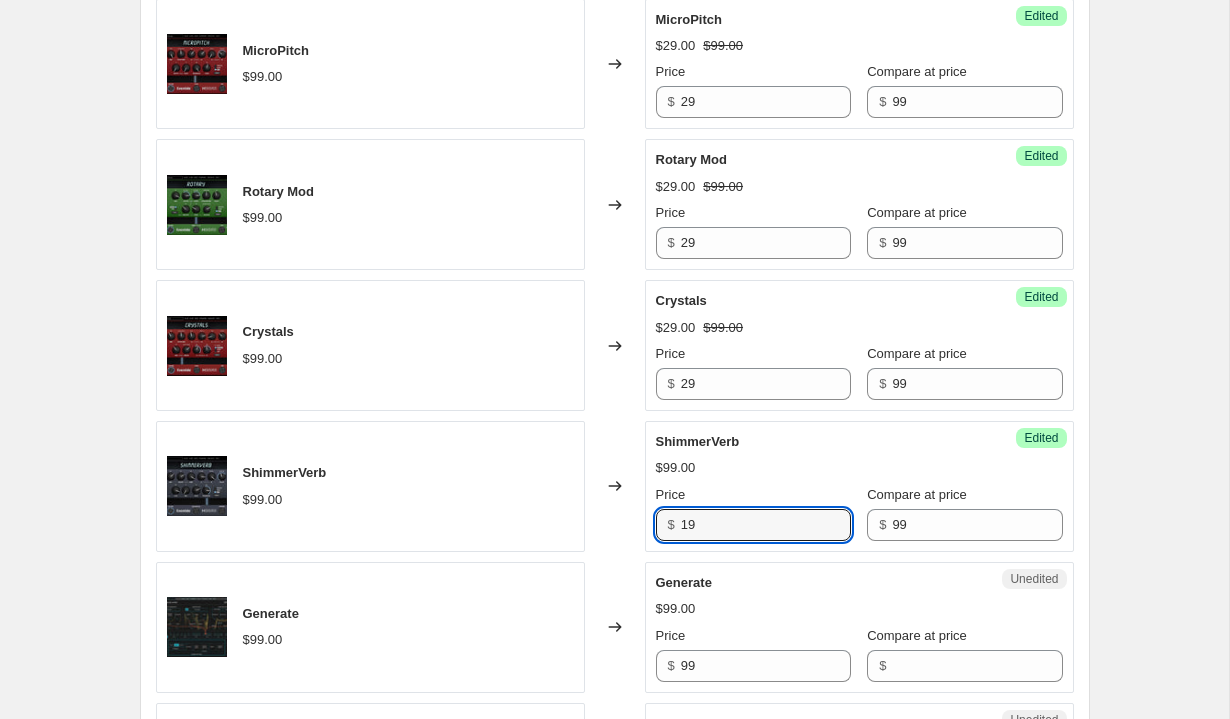 click on "ShimmerVerb" at bounding box center [819, 442] 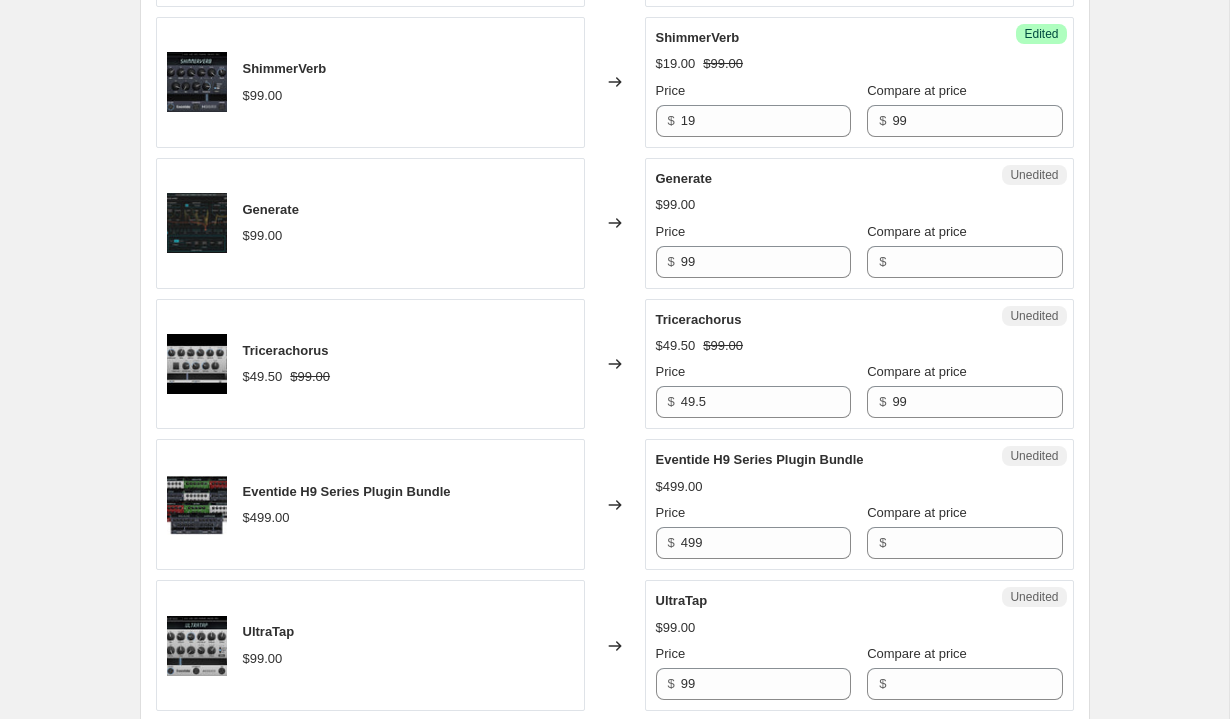 scroll, scrollTop: 2444, scrollLeft: 0, axis: vertical 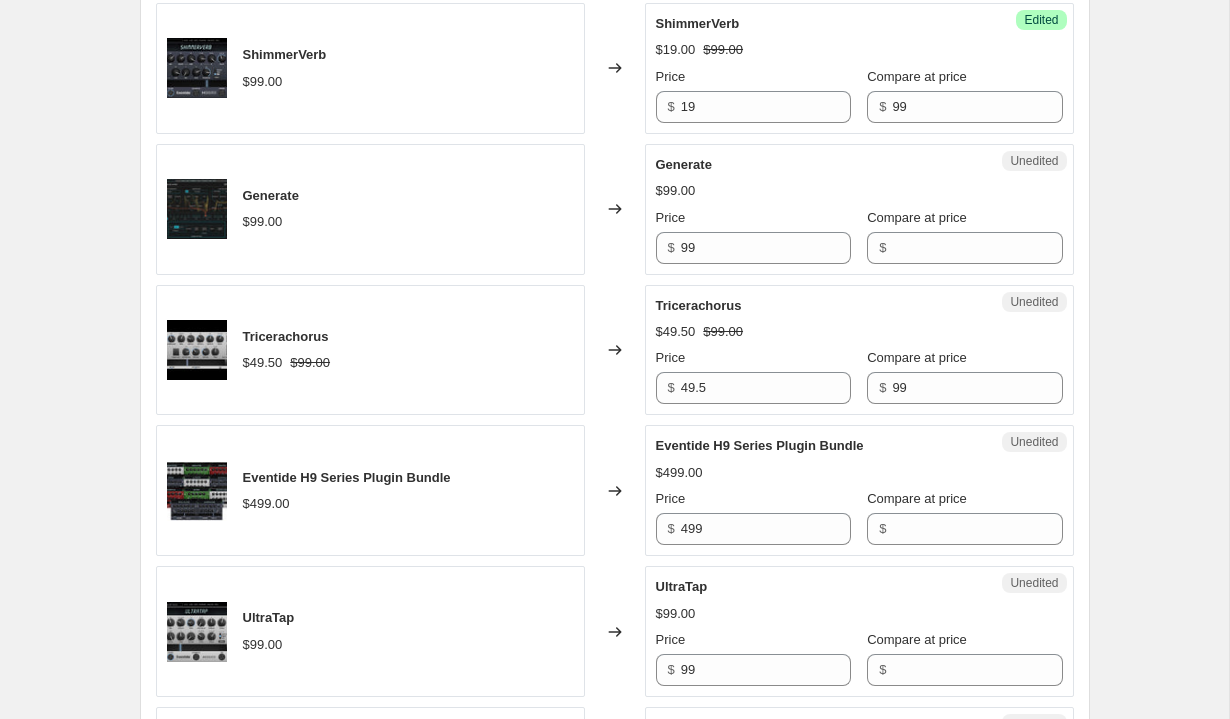 click on "Price" at bounding box center [753, 358] 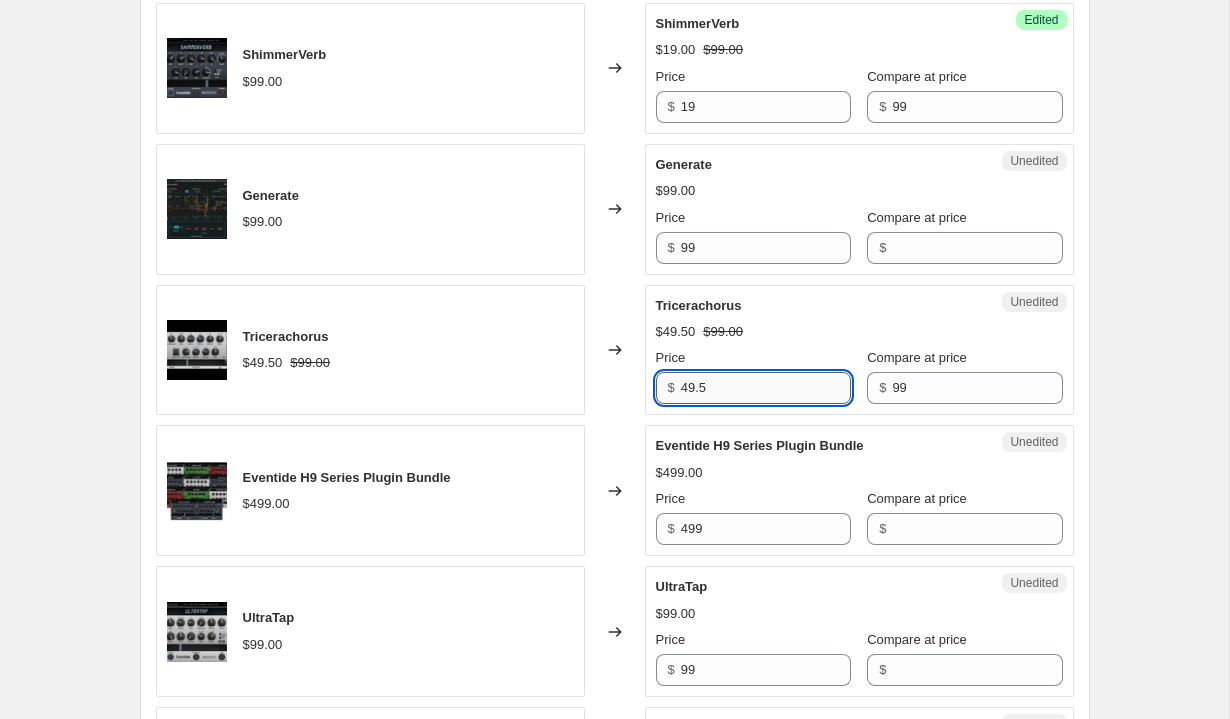 click on "49.5" at bounding box center [766, 388] 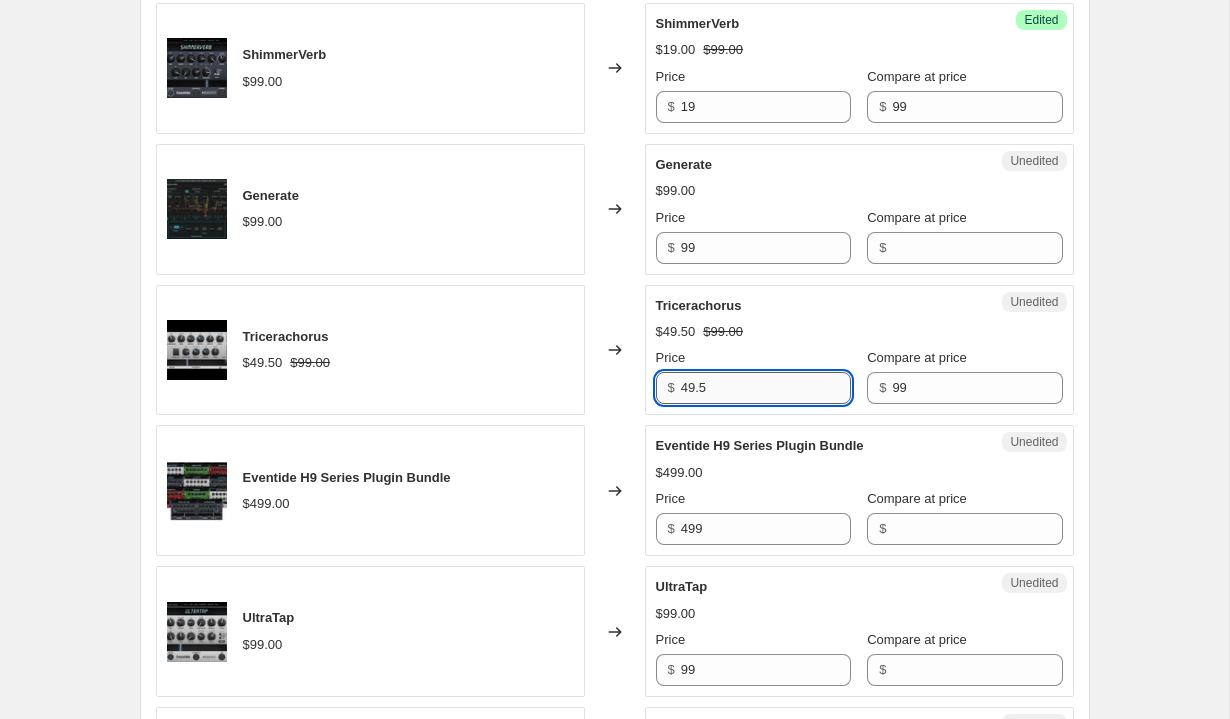 click on "49.5" at bounding box center [766, 388] 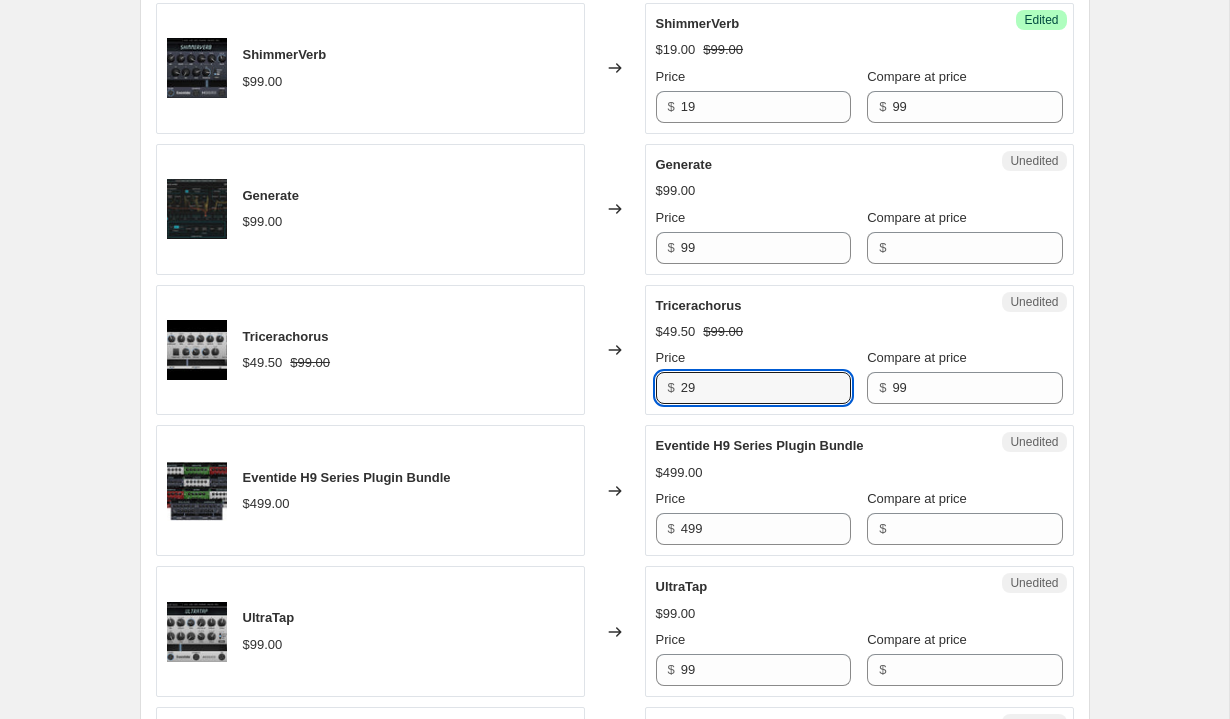 type on "29" 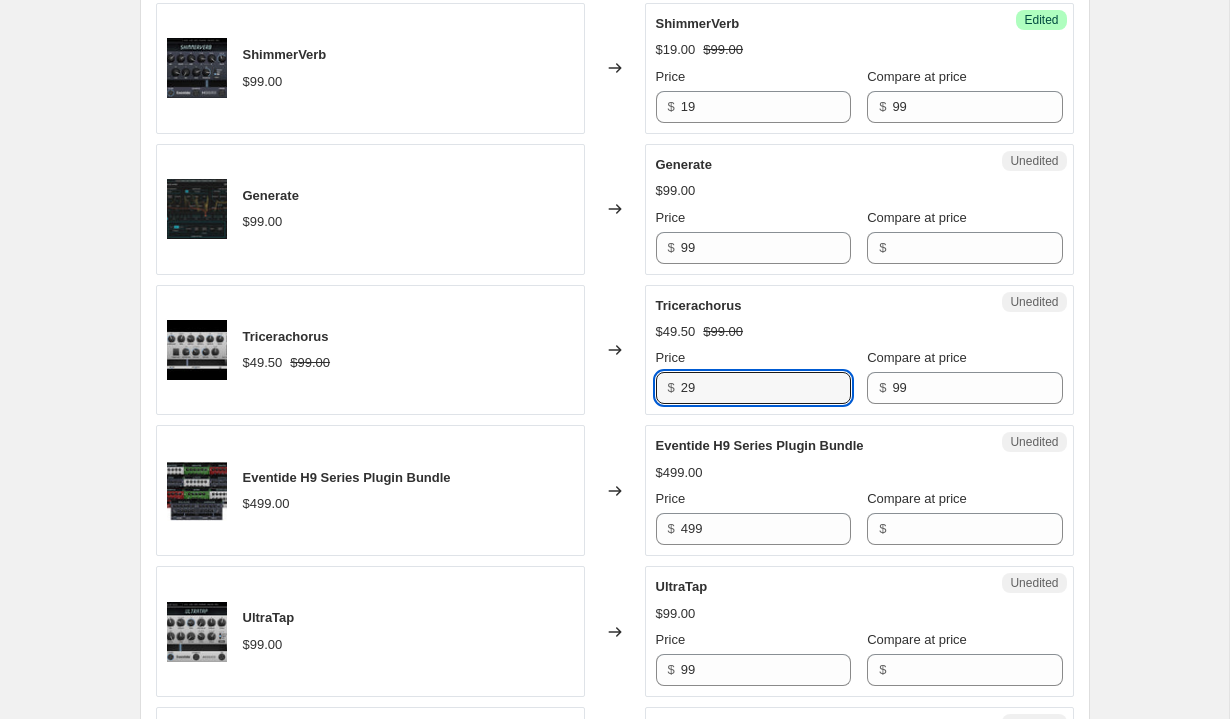 click on "Eventide H9 Series Plugin Bundle $[PRICE] Price $ [PRICE] Compare at price $" at bounding box center [859, 490] 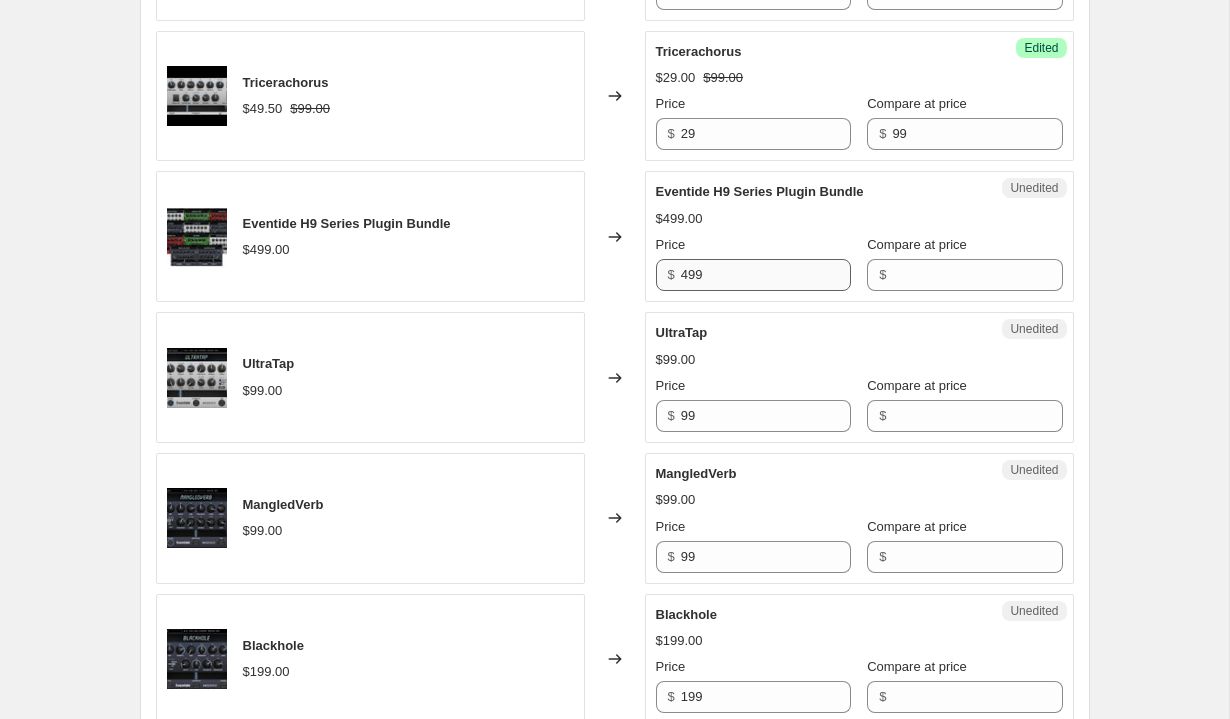scroll, scrollTop: 2701, scrollLeft: 0, axis: vertical 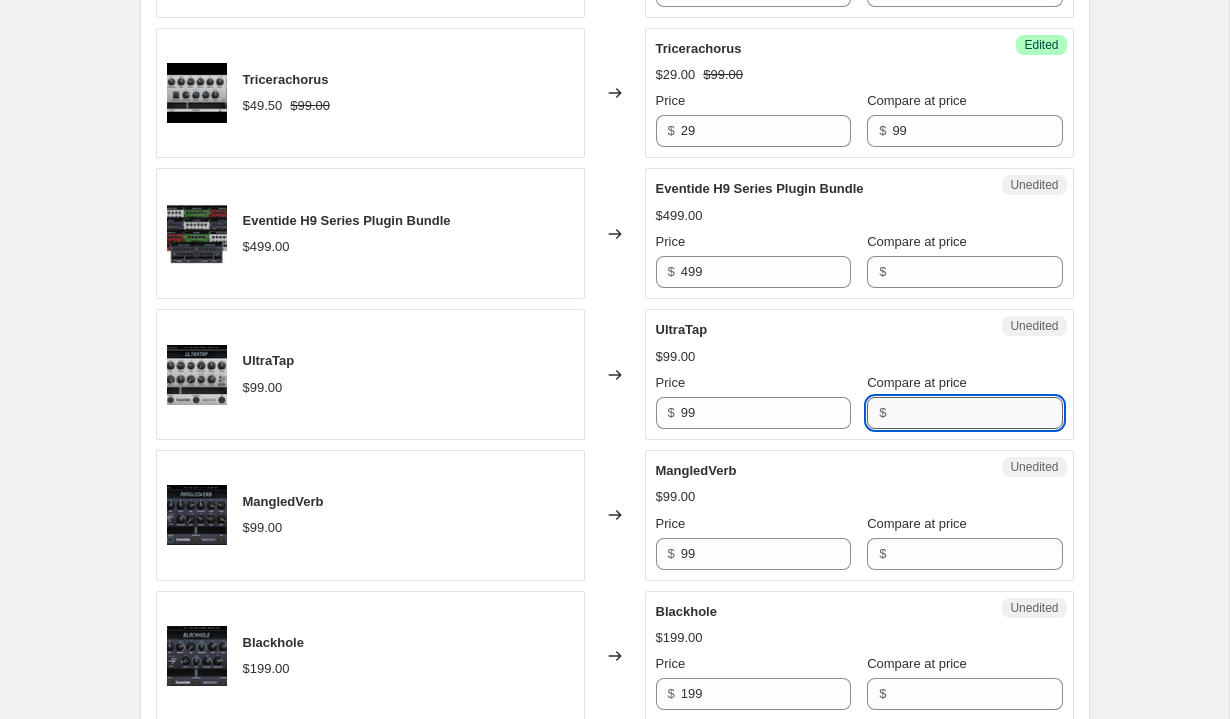 click on "Compare at price" at bounding box center (977, 413) 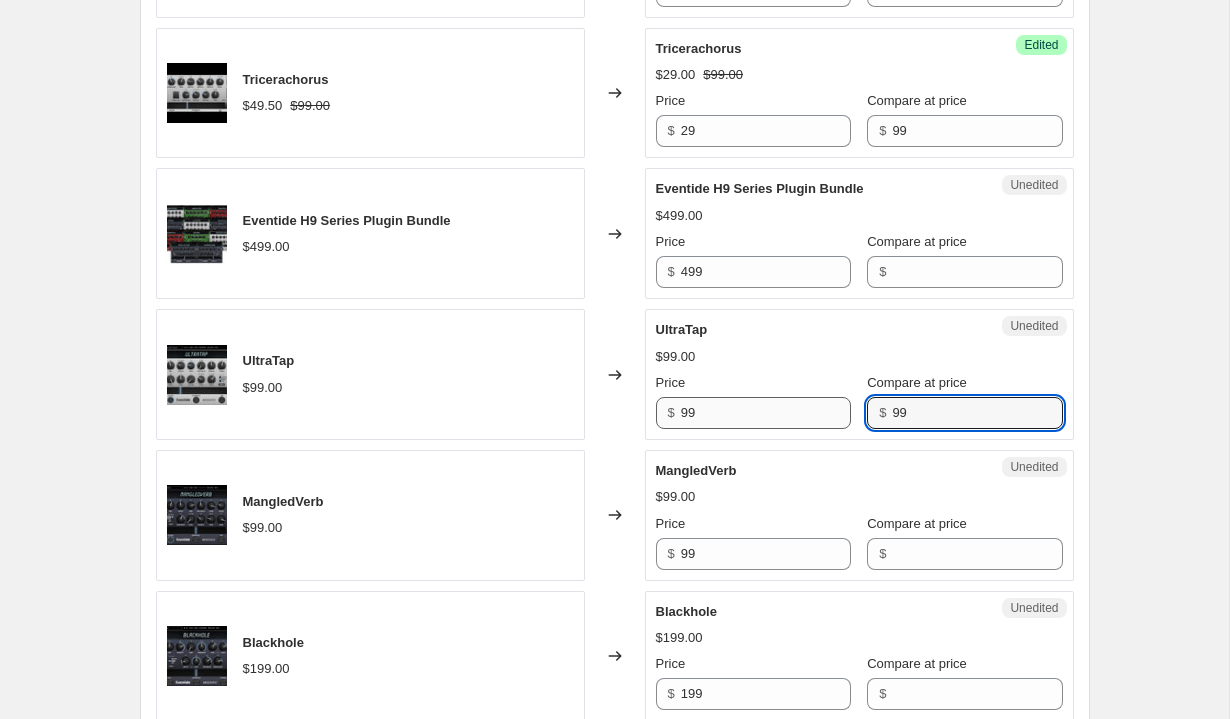 type on "99" 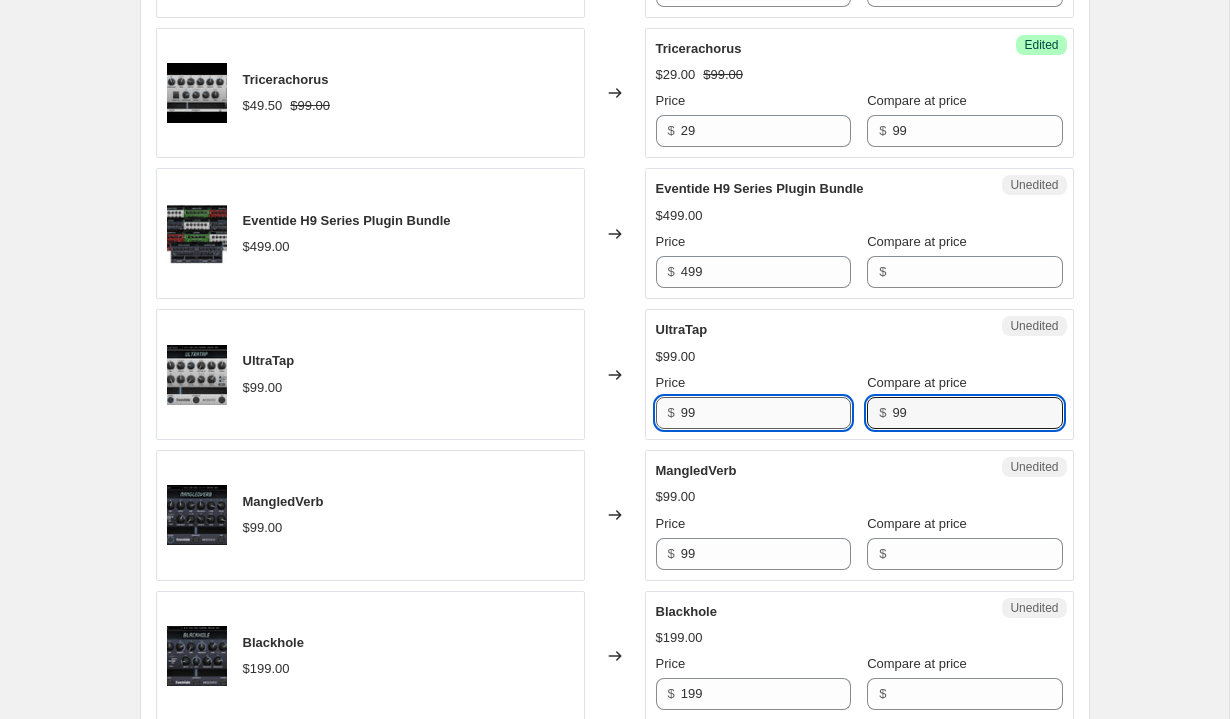 click on "99" at bounding box center (766, 413) 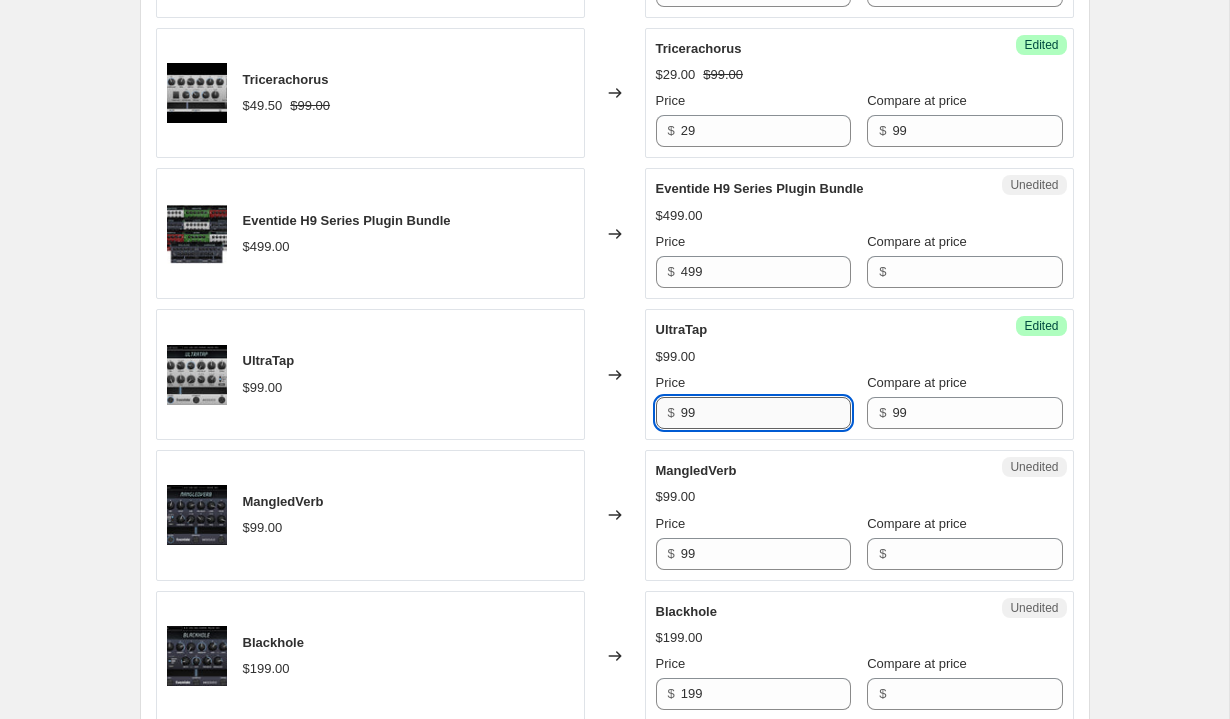click on "99" at bounding box center (766, 413) 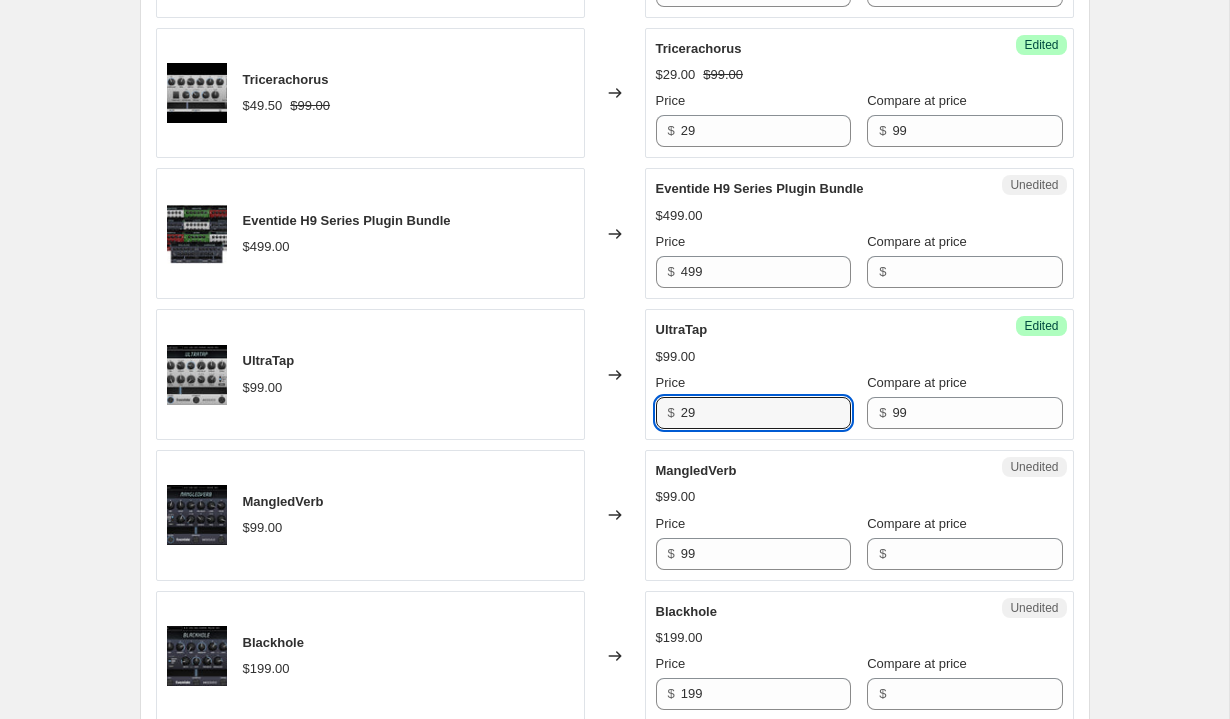 type on "29" 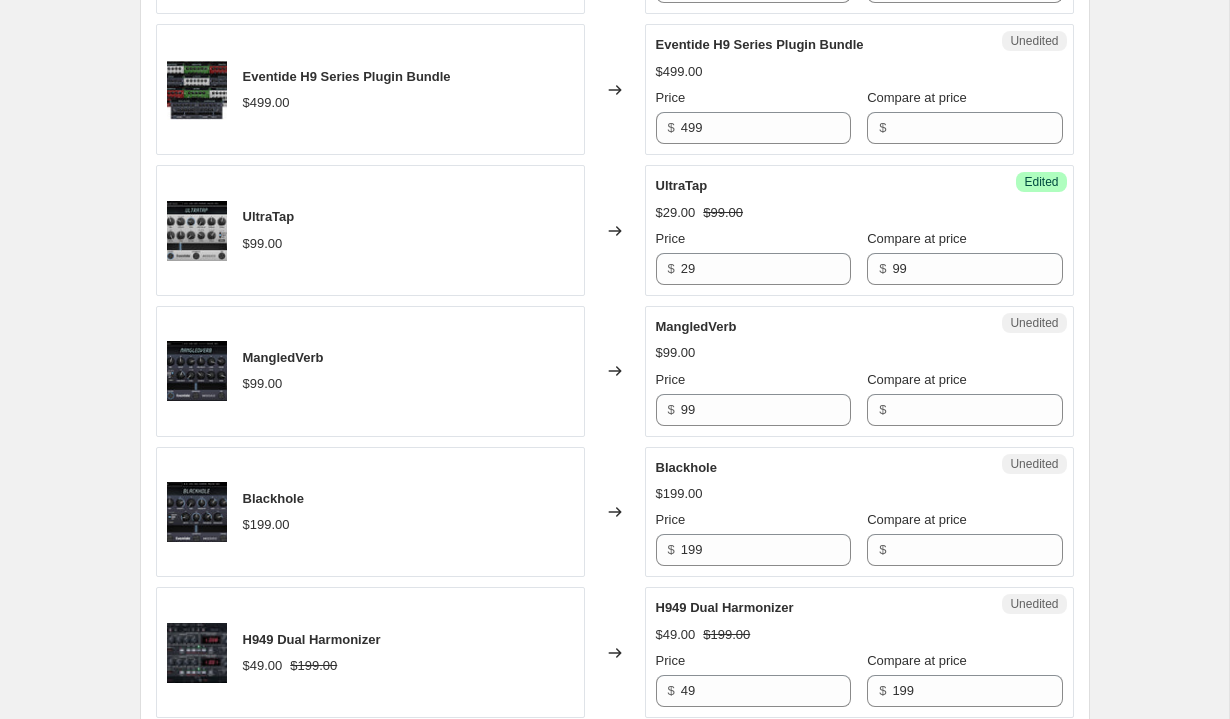 scroll, scrollTop: 2915, scrollLeft: 0, axis: vertical 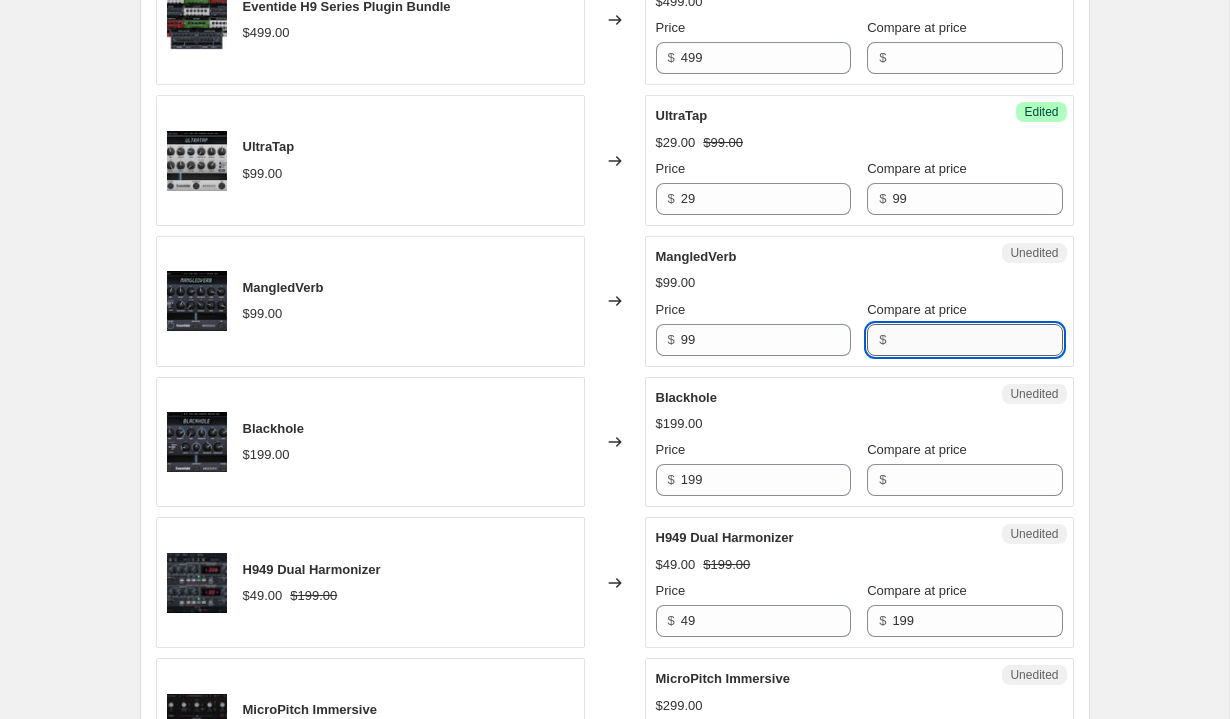 click on "Compare at price" at bounding box center (977, 340) 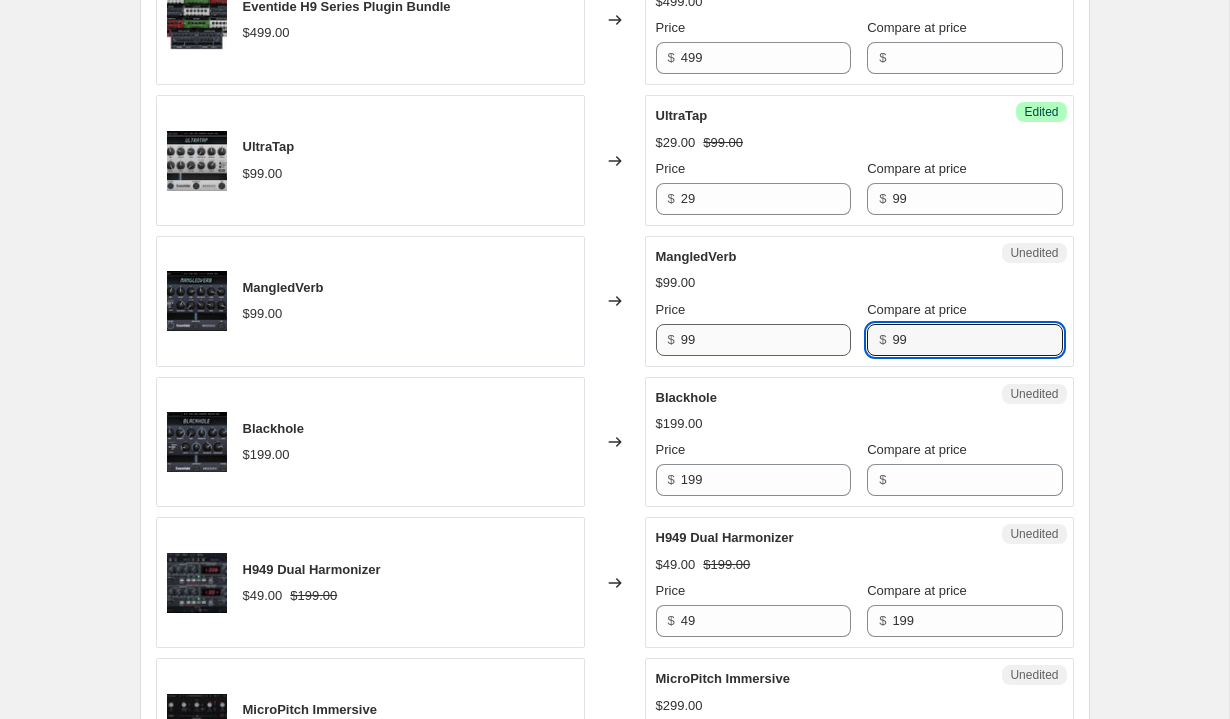 type on "99" 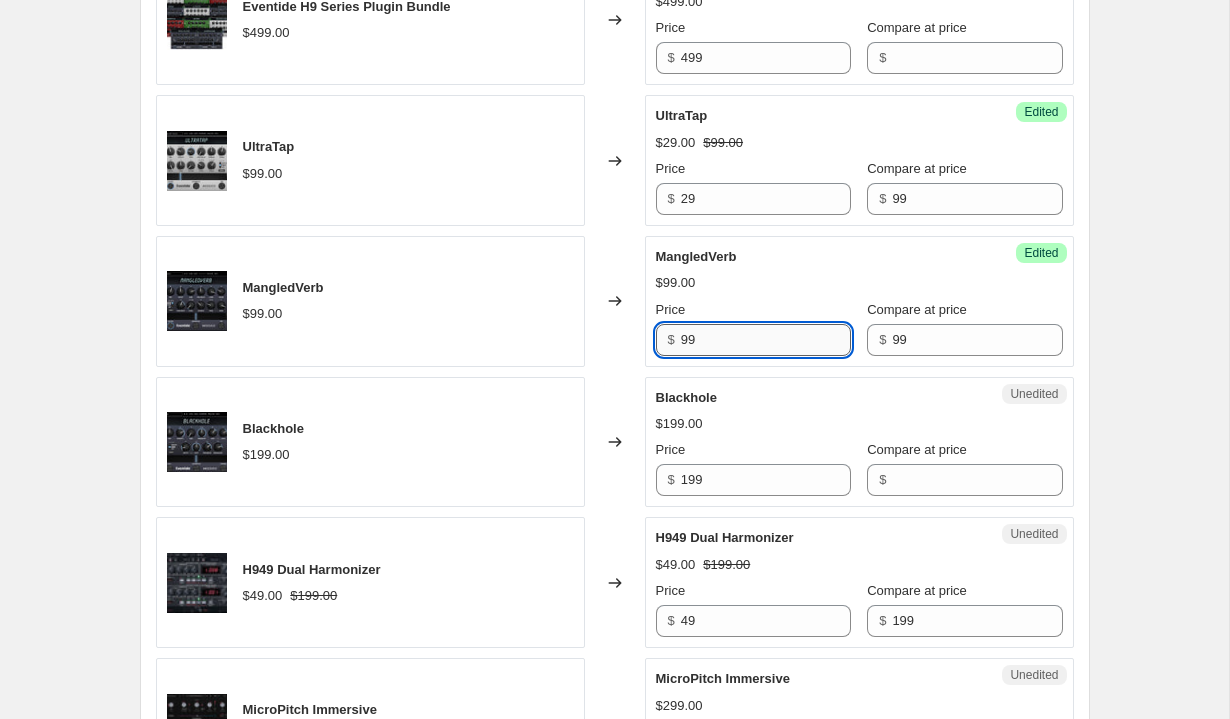 click on "99" at bounding box center [766, 340] 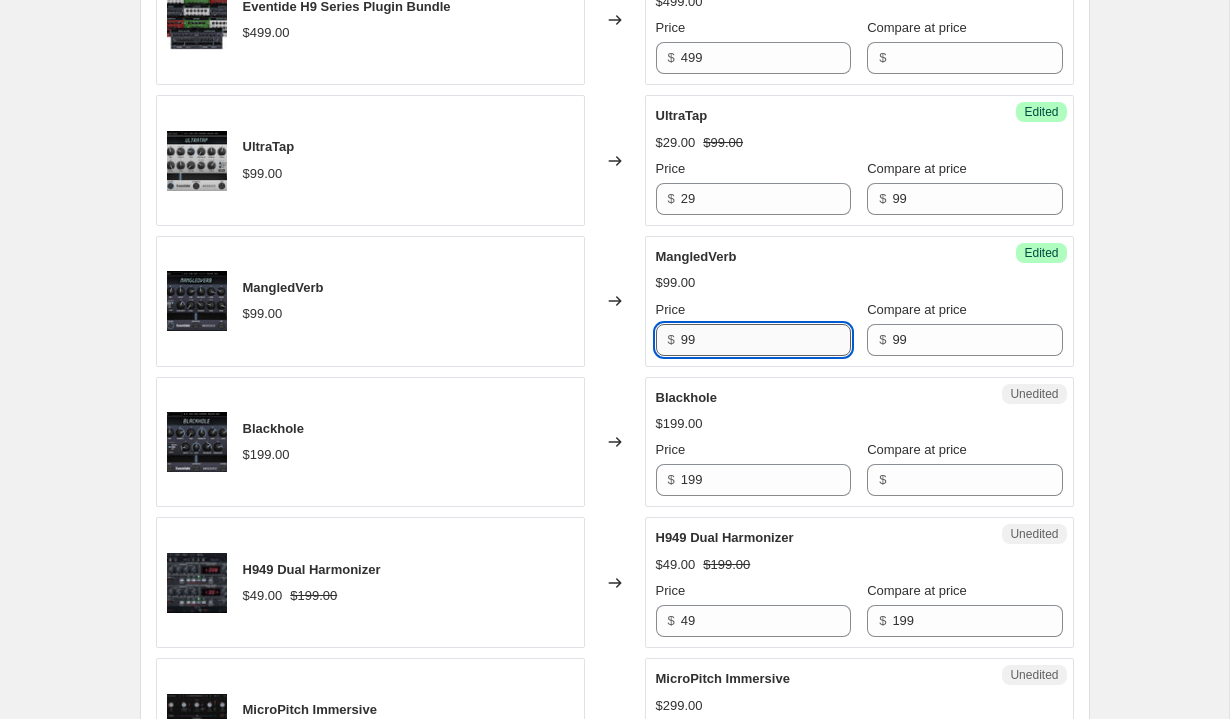 click on "99" at bounding box center (766, 340) 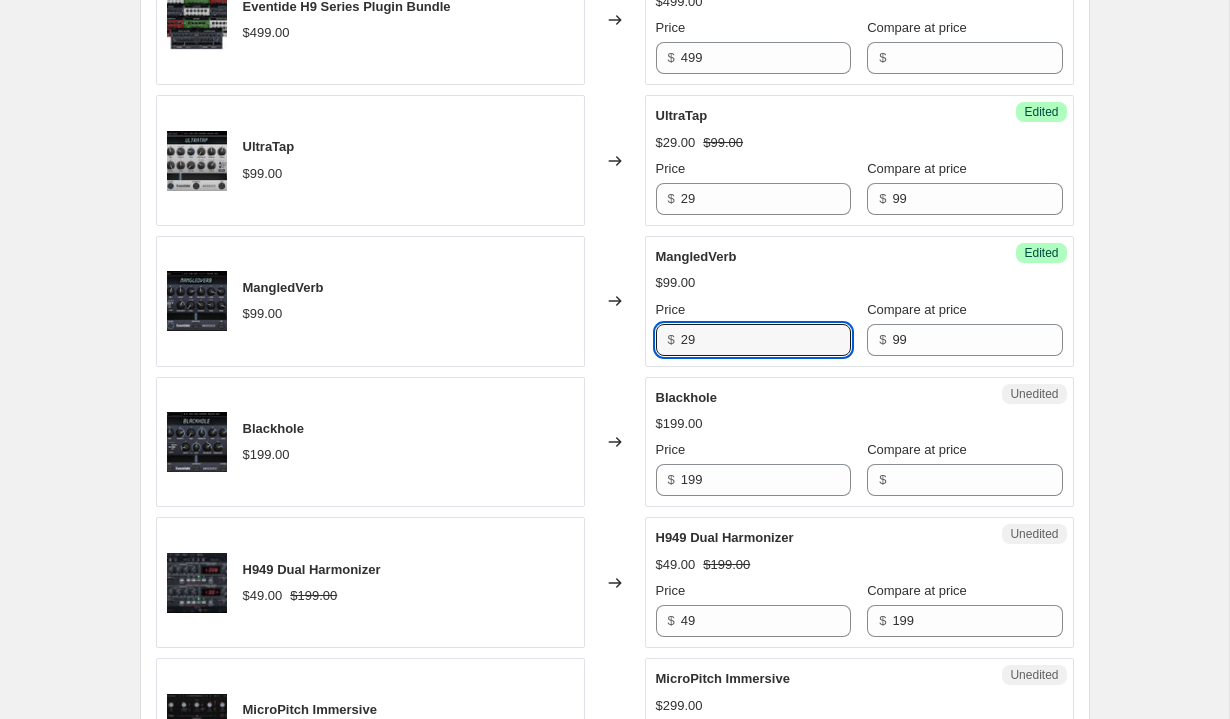 type on "29" 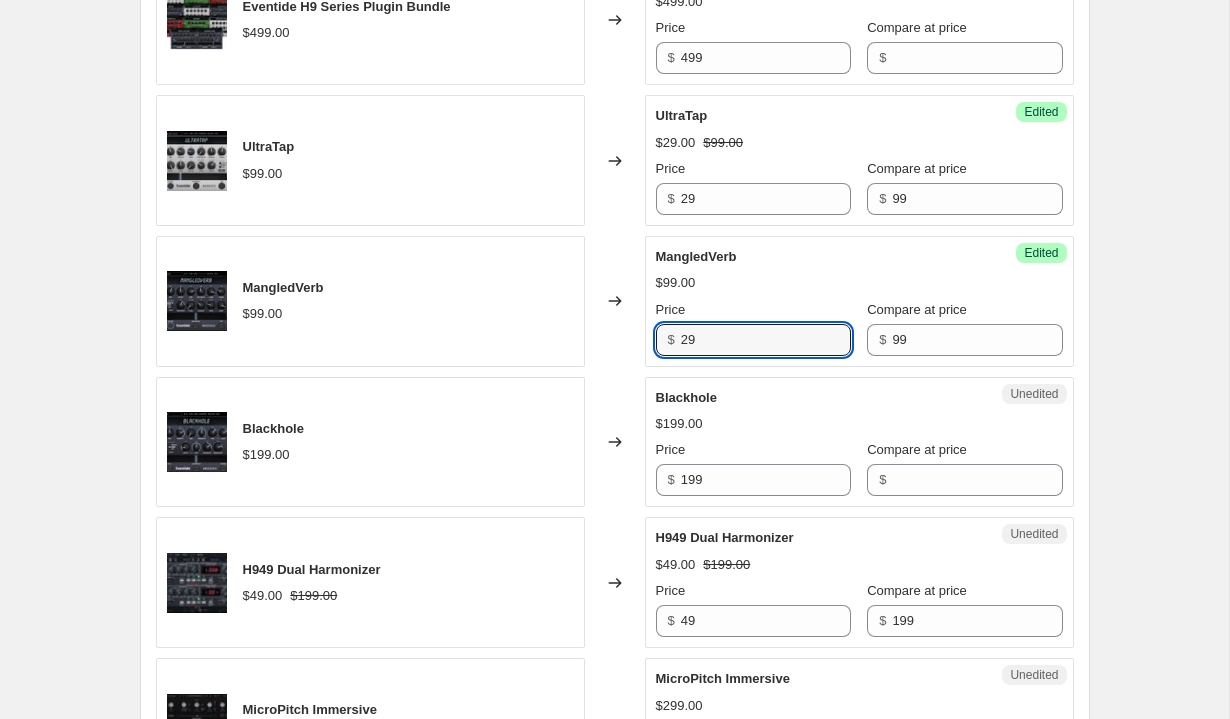 click on "$199.00" at bounding box center [859, 424] 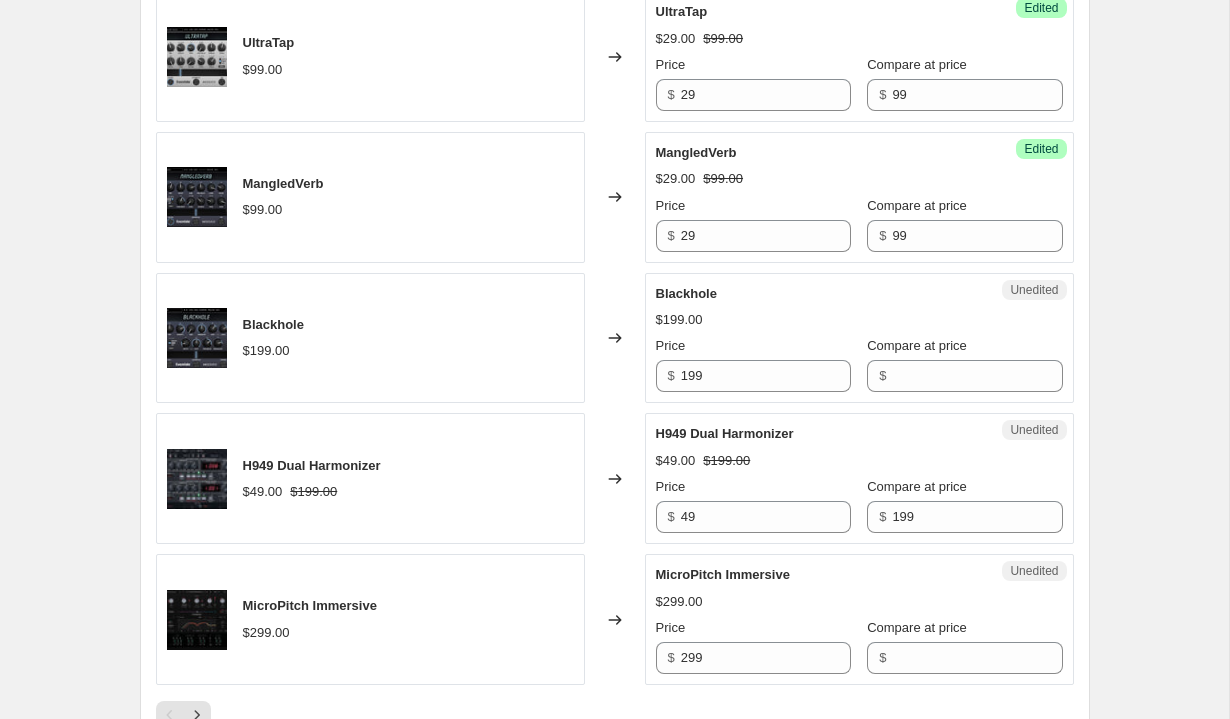 scroll, scrollTop: 3040, scrollLeft: 0, axis: vertical 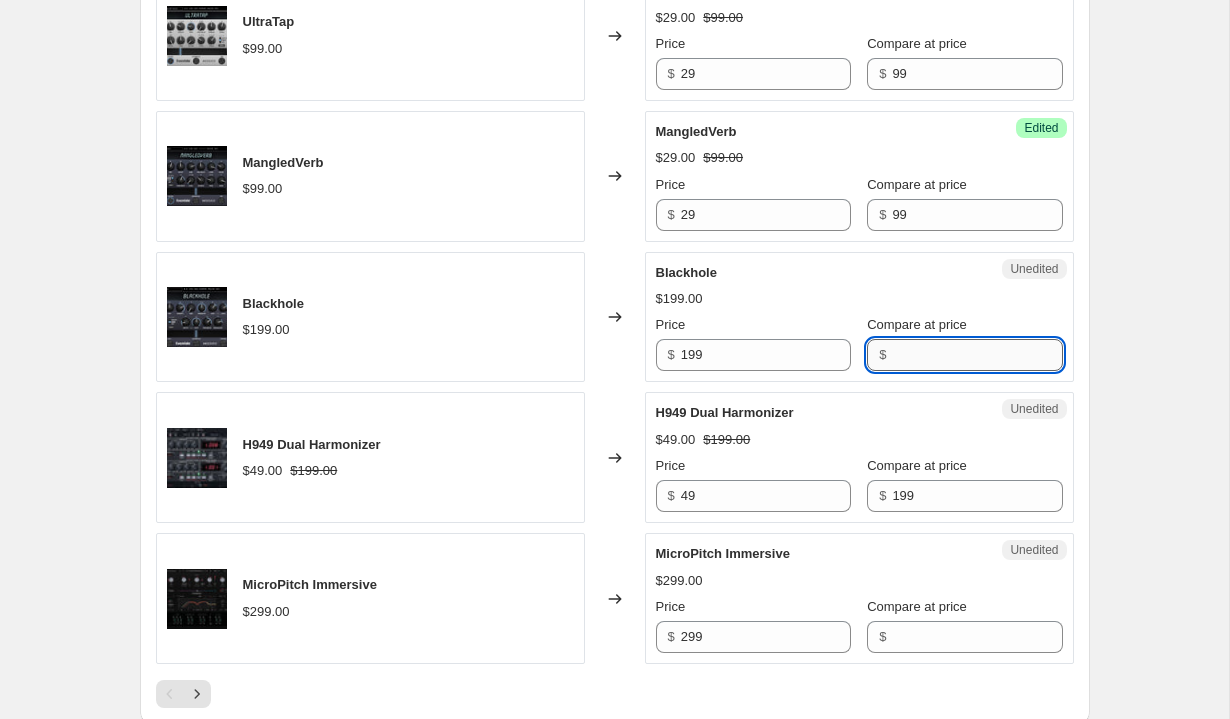 click on "Compare at price" at bounding box center [977, 355] 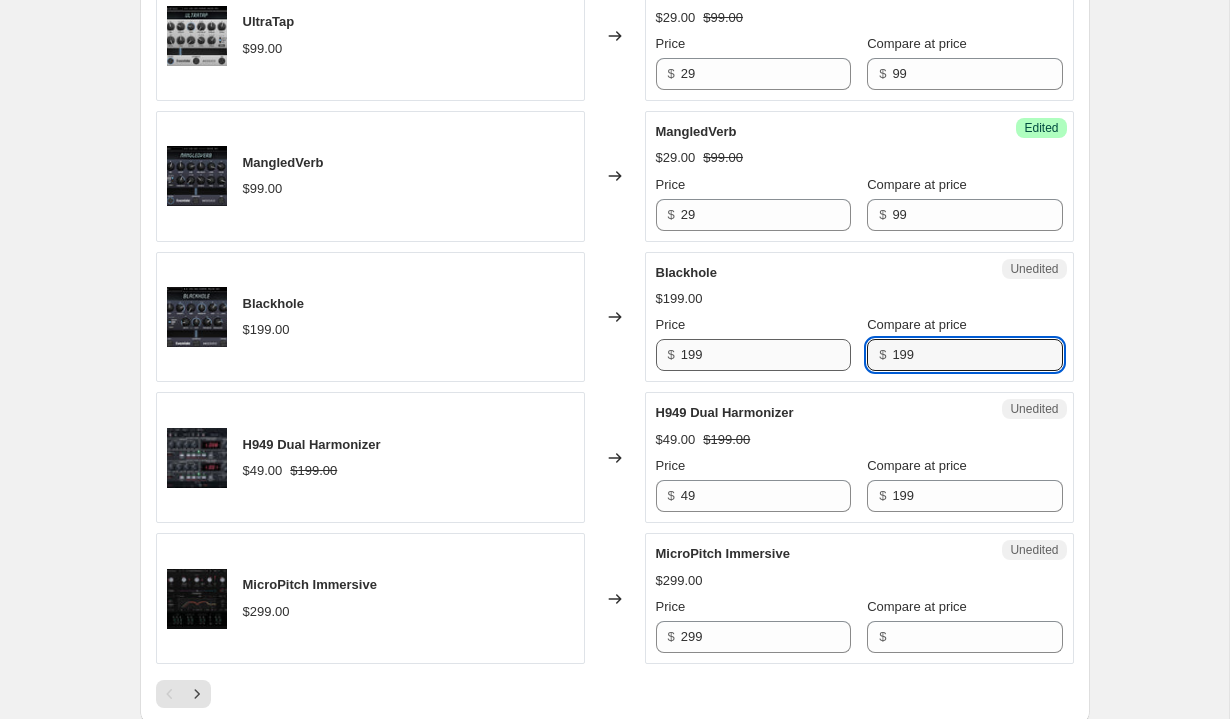 type on "199" 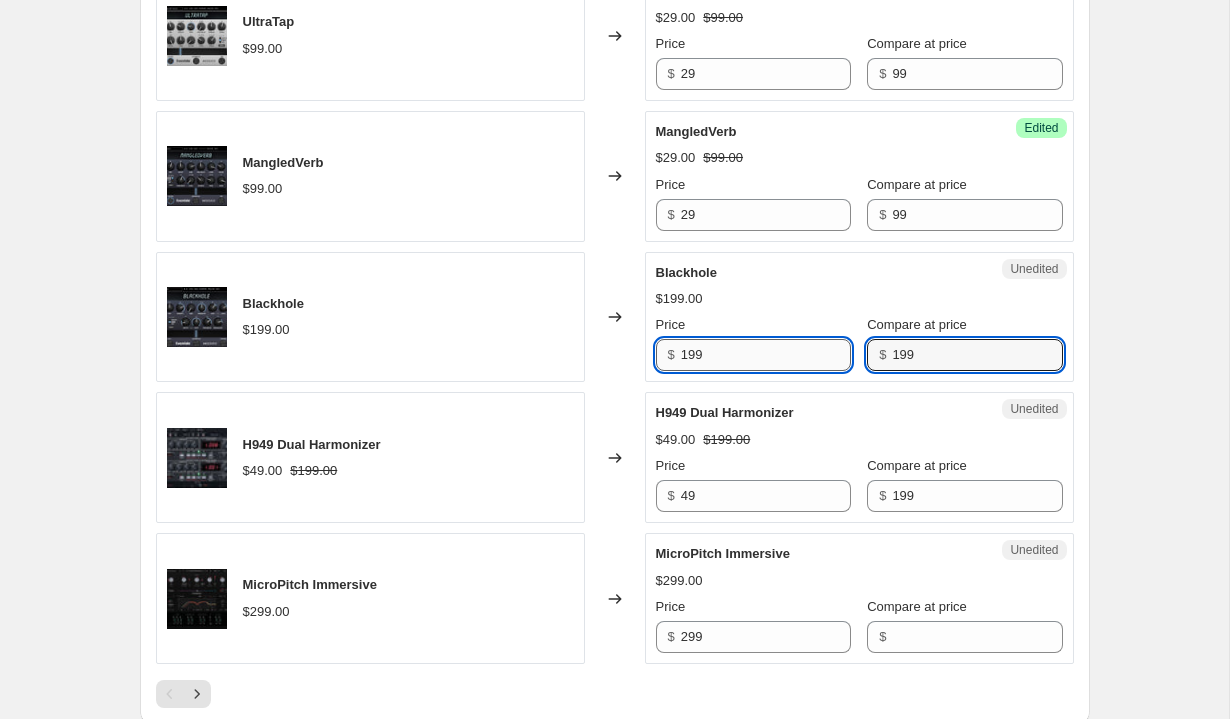 click on "199" at bounding box center [766, 355] 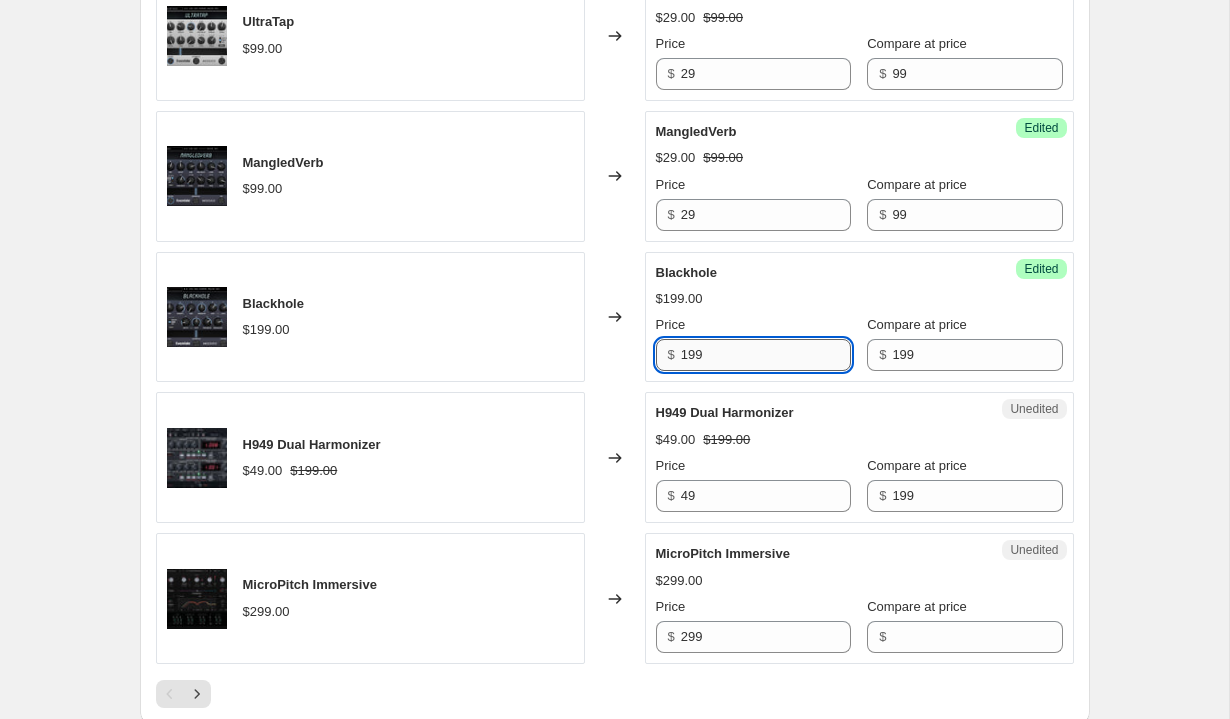 click on "199" at bounding box center (766, 355) 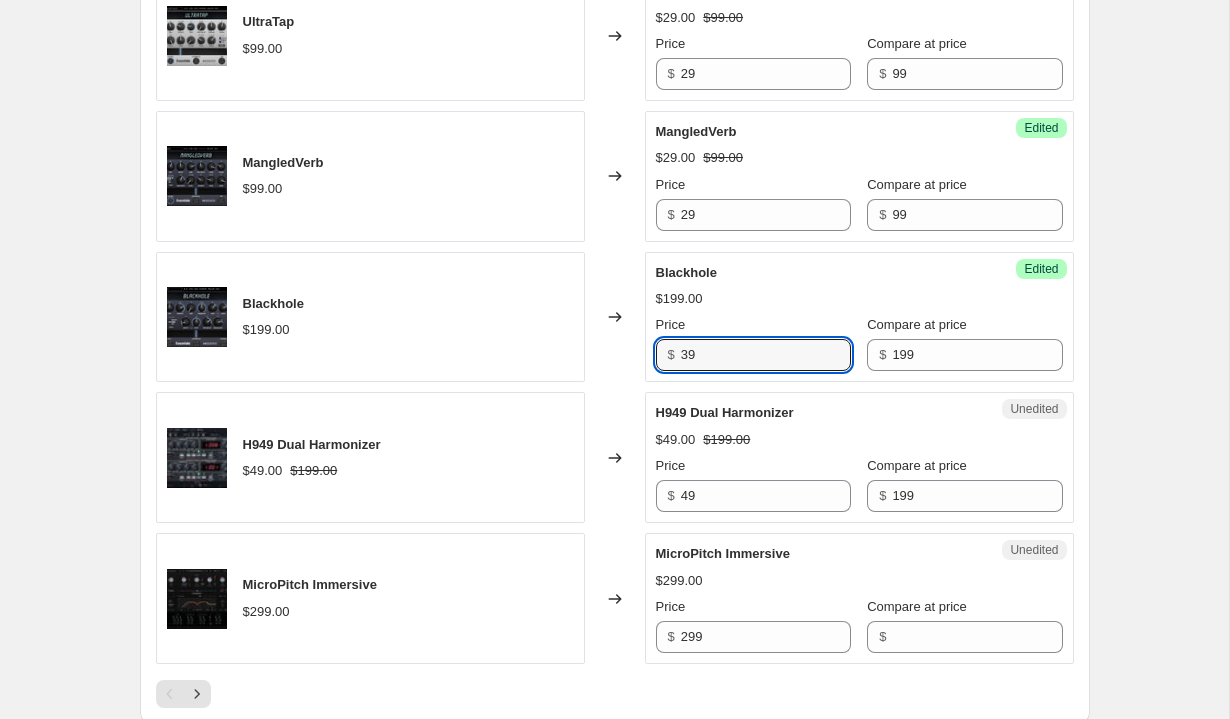 type on "39" 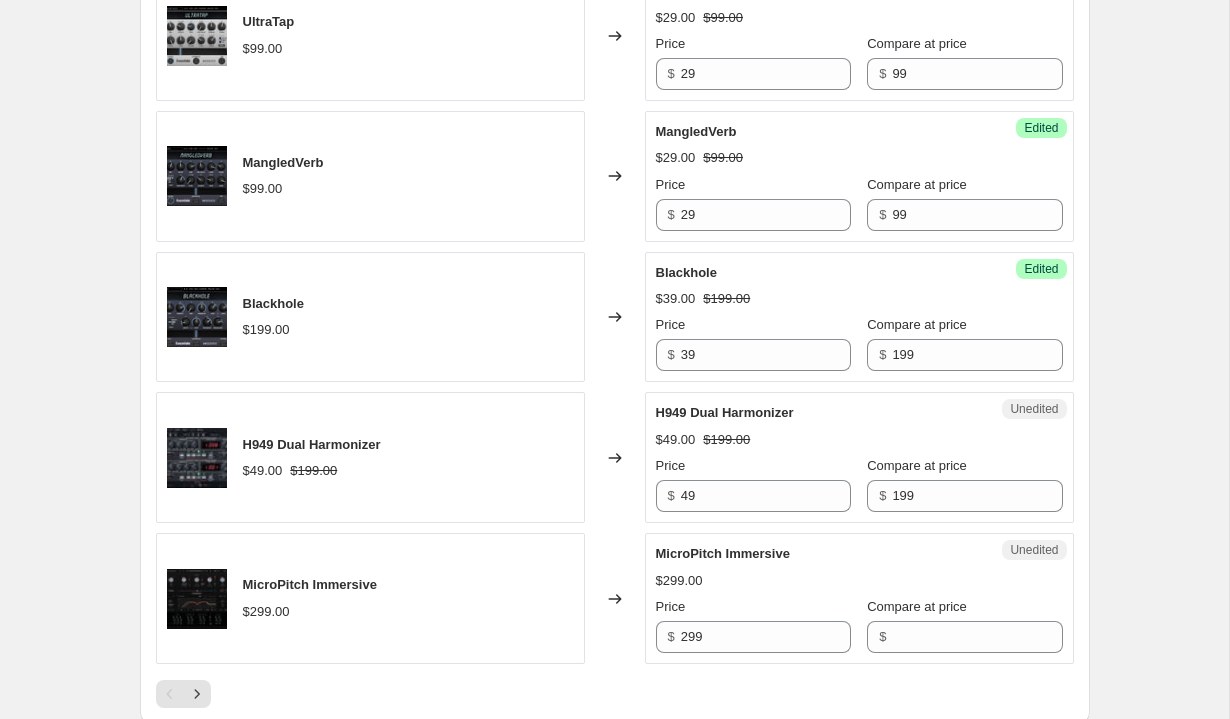 click on "$49.00 $199.00" at bounding box center [859, 440] 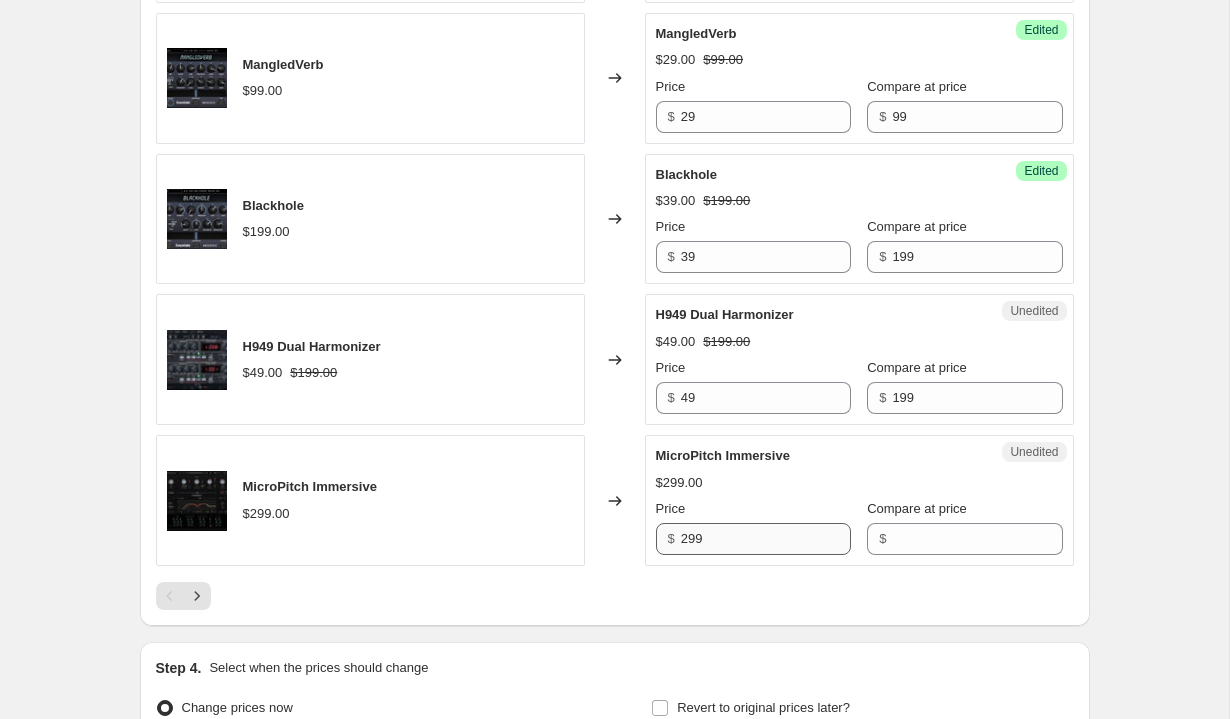 scroll, scrollTop: 3150, scrollLeft: 0, axis: vertical 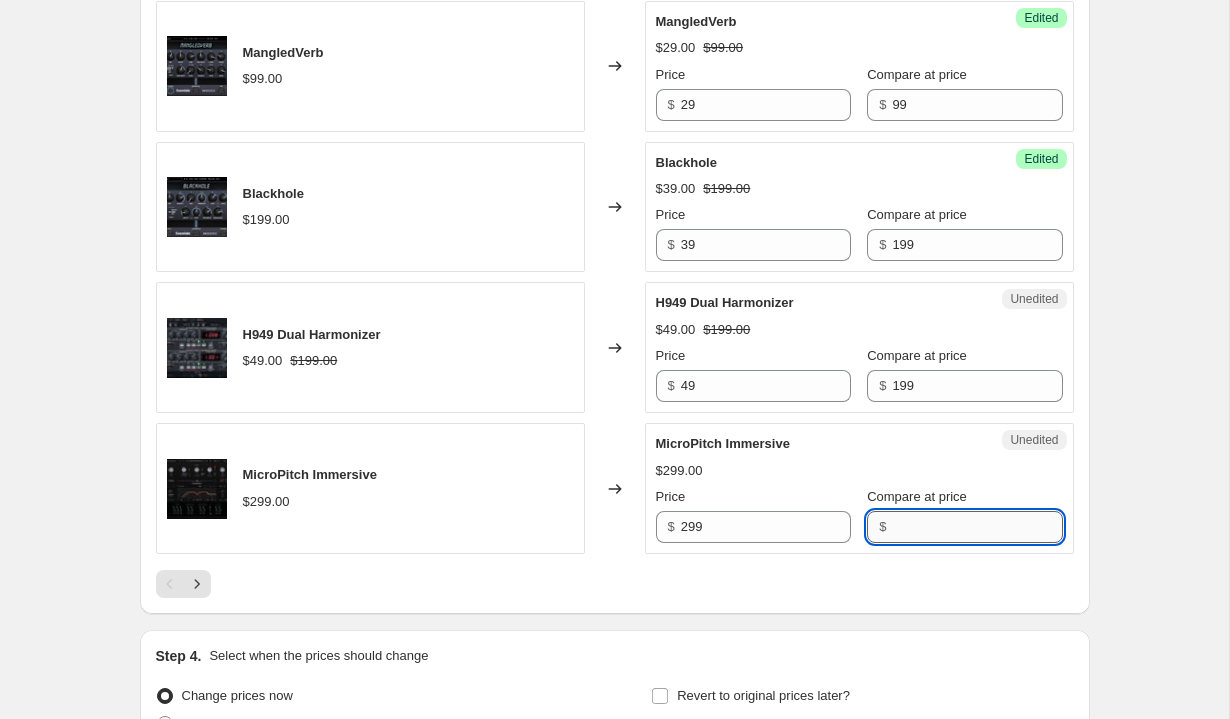 click on "Compare at price" at bounding box center (977, 527) 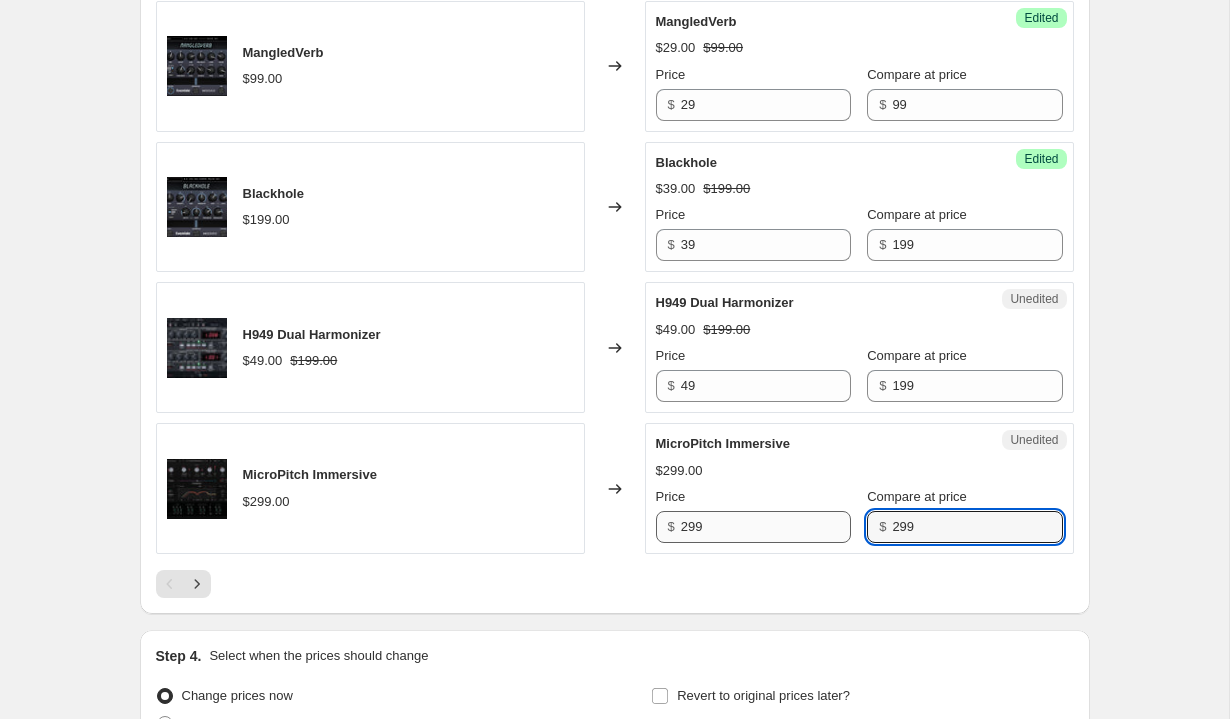 type on "299" 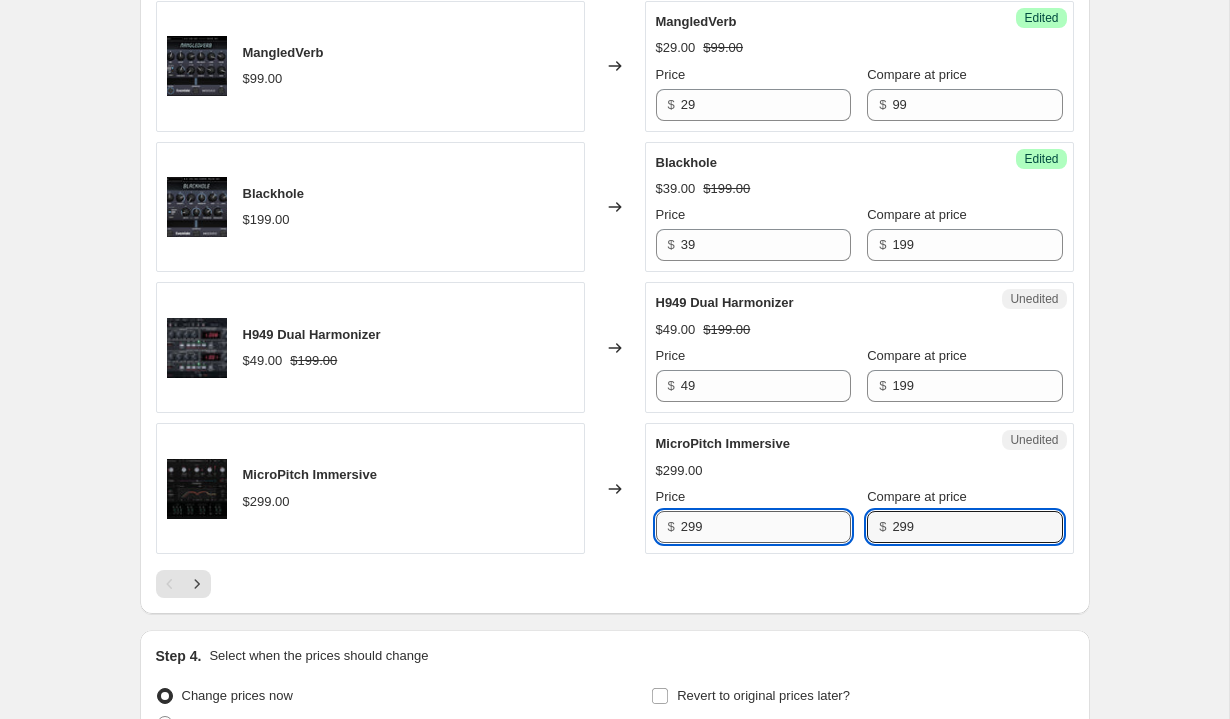 click on "299" at bounding box center [766, 527] 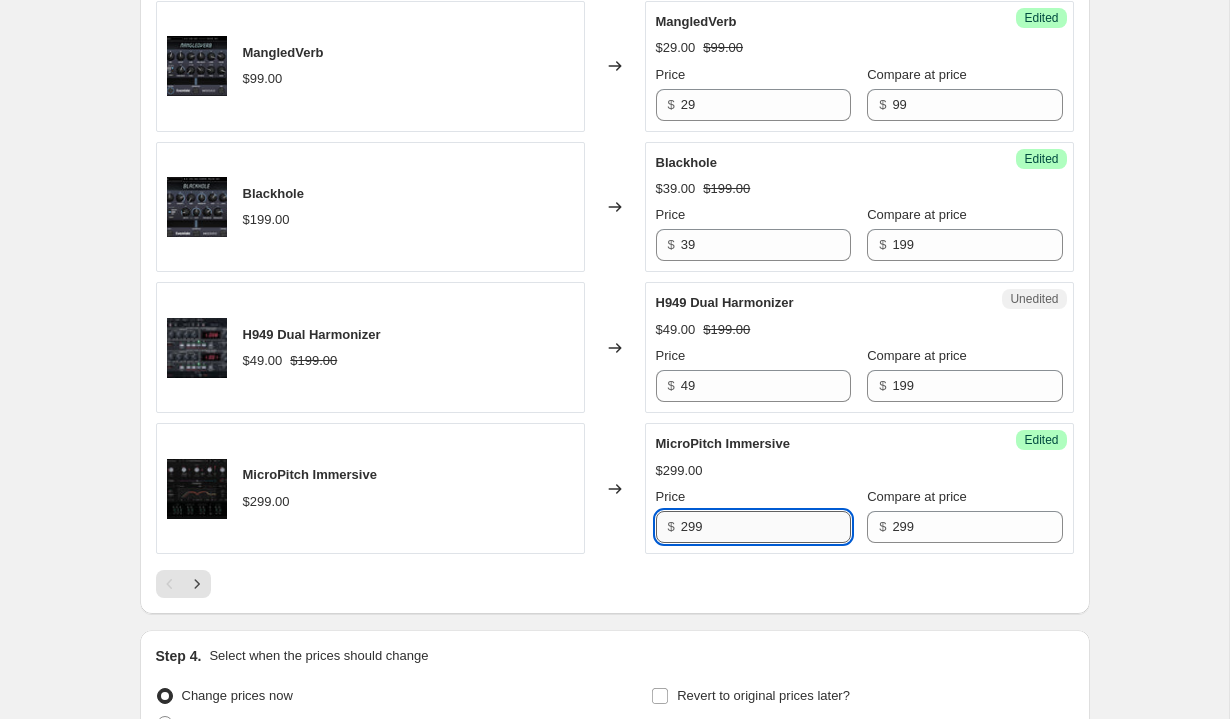 click on "299" at bounding box center (766, 527) 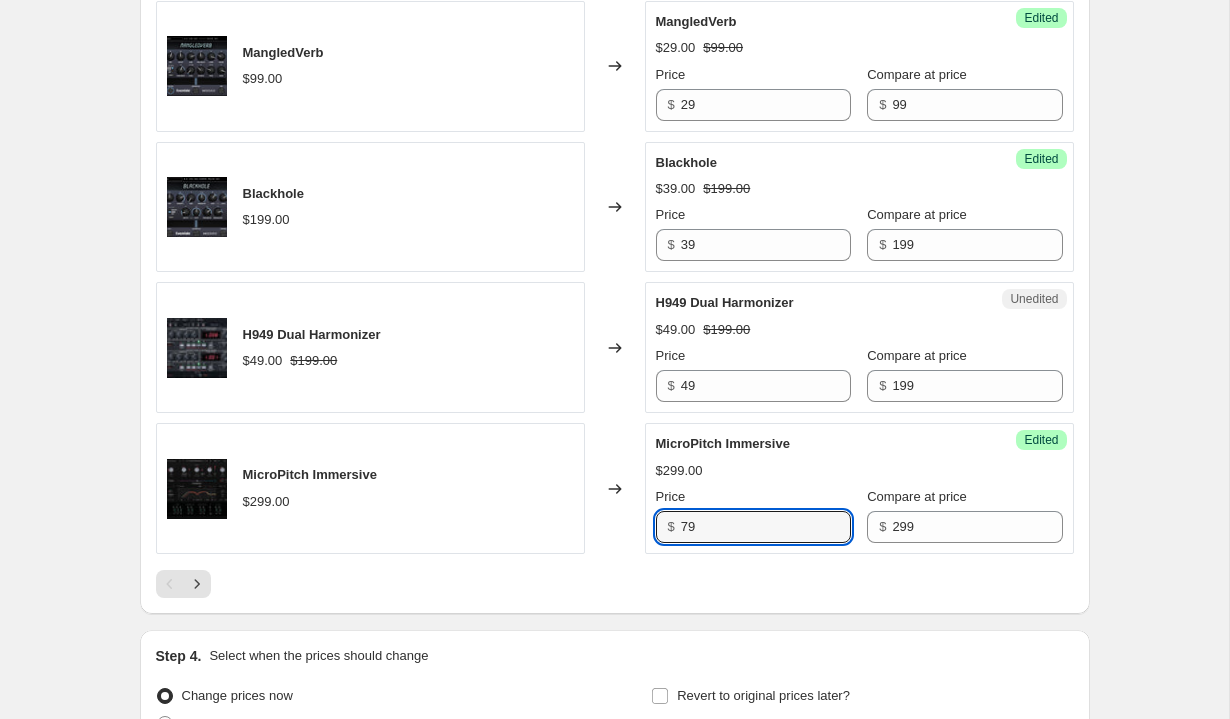 type on "79" 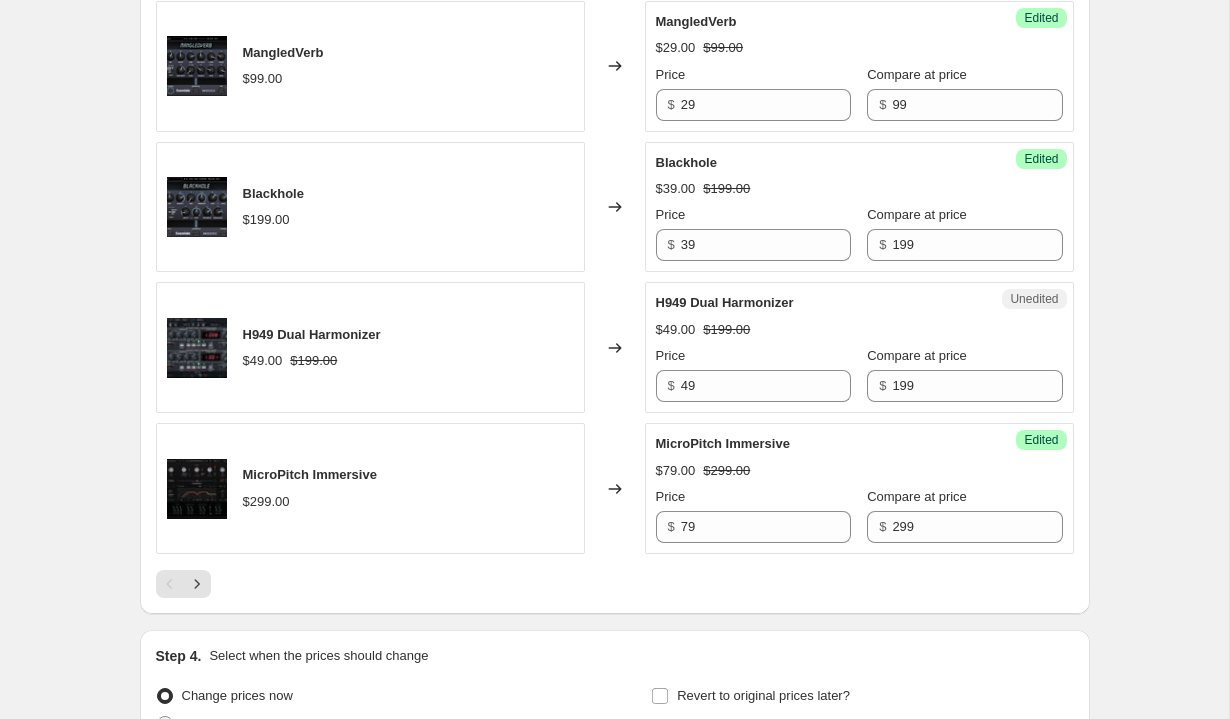 click on "Success Edited MicroPitch Immersive $[PRICE] $[PRICE] Price $ [PRICE] Compare at price $ [PRICE]" at bounding box center [859, 488] 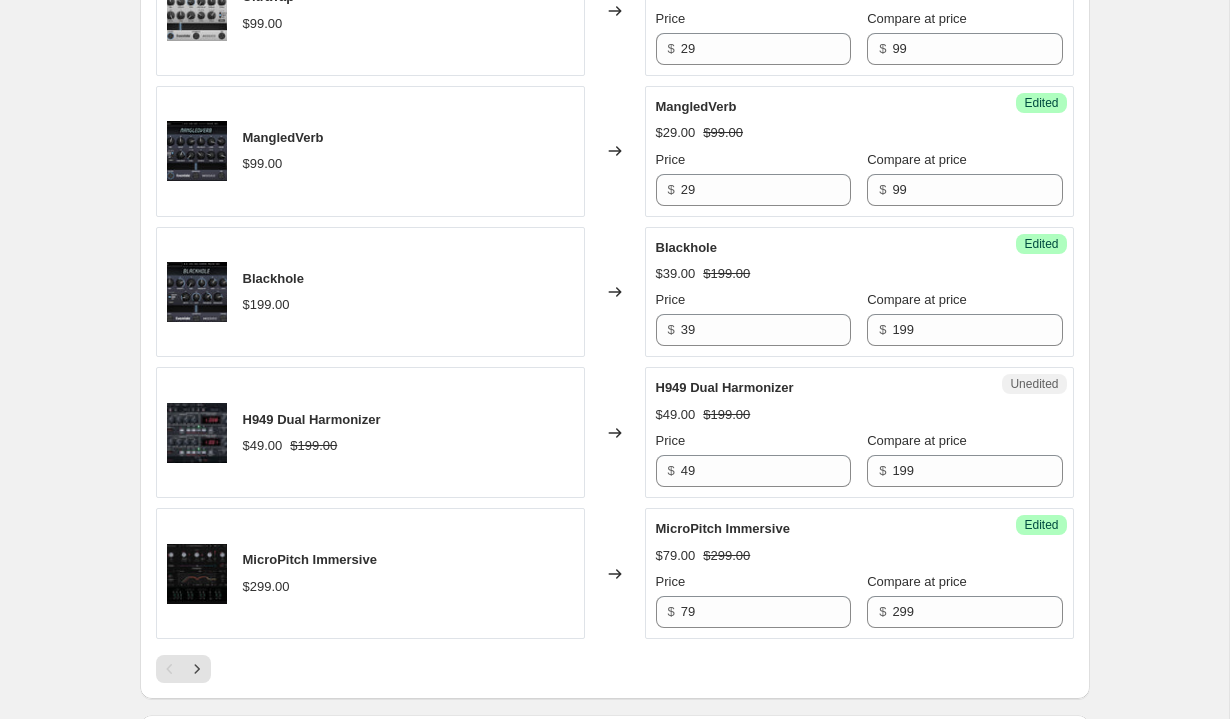 scroll, scrollTop: 3266, scrollLeft: 0, axis: vertical 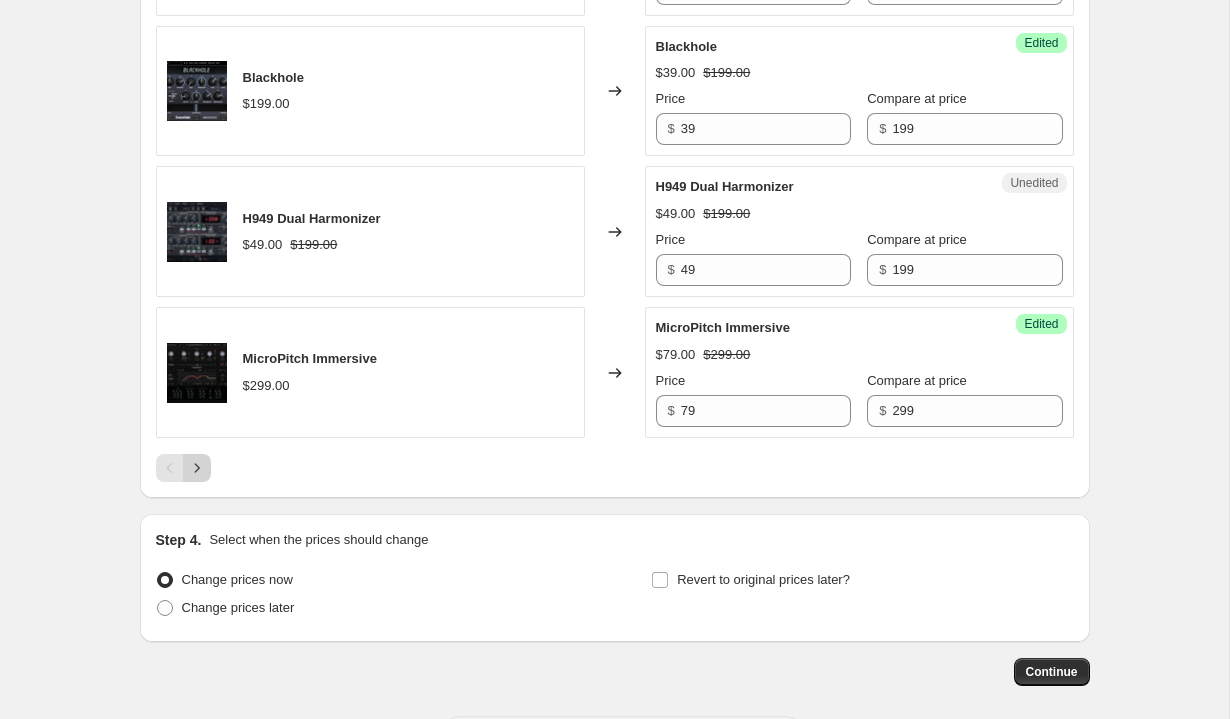 click 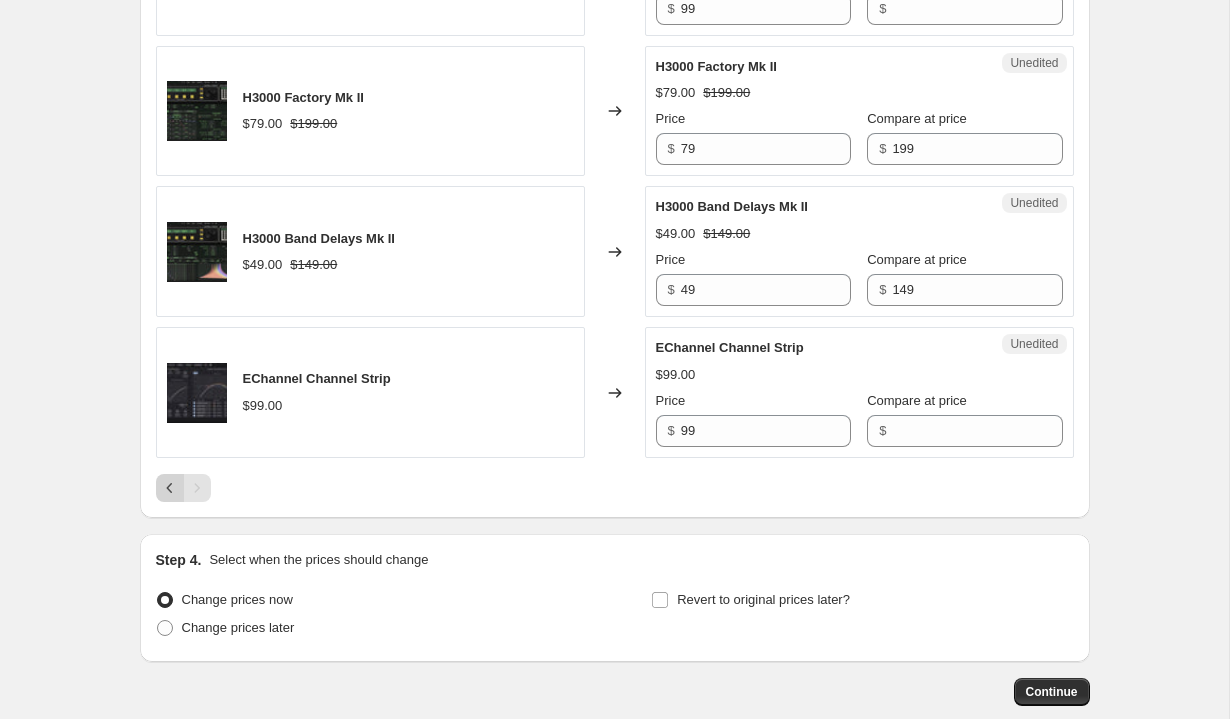 click 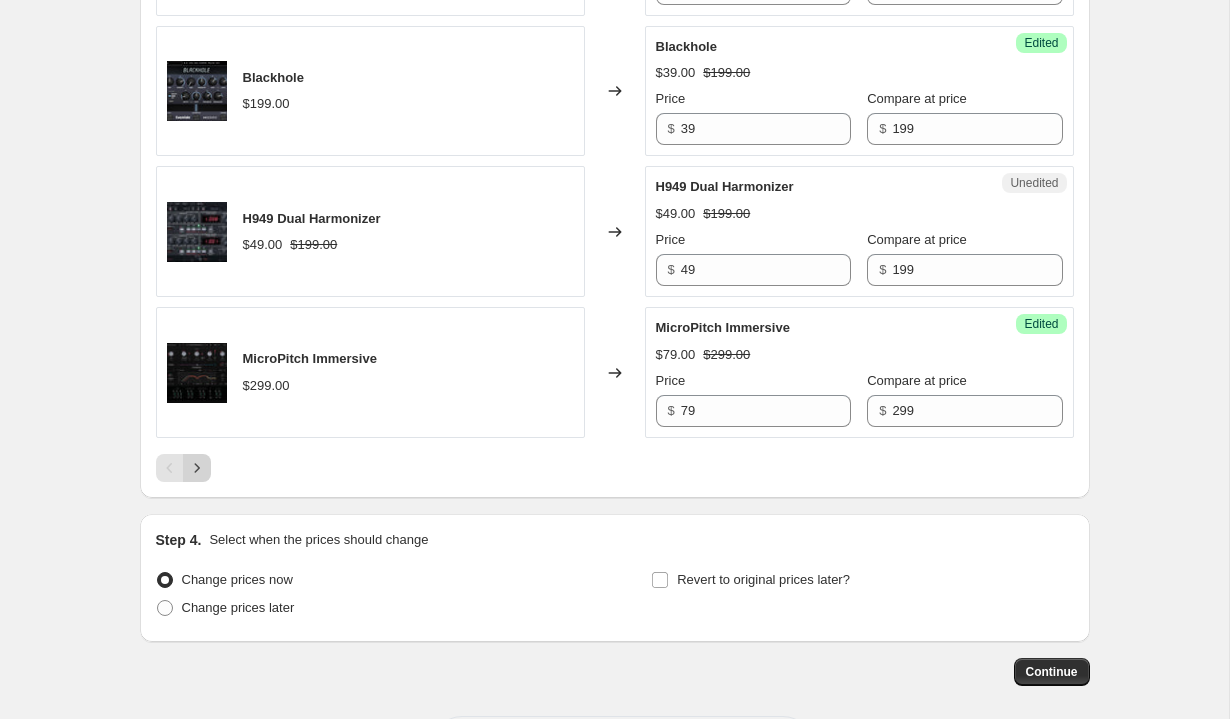 click 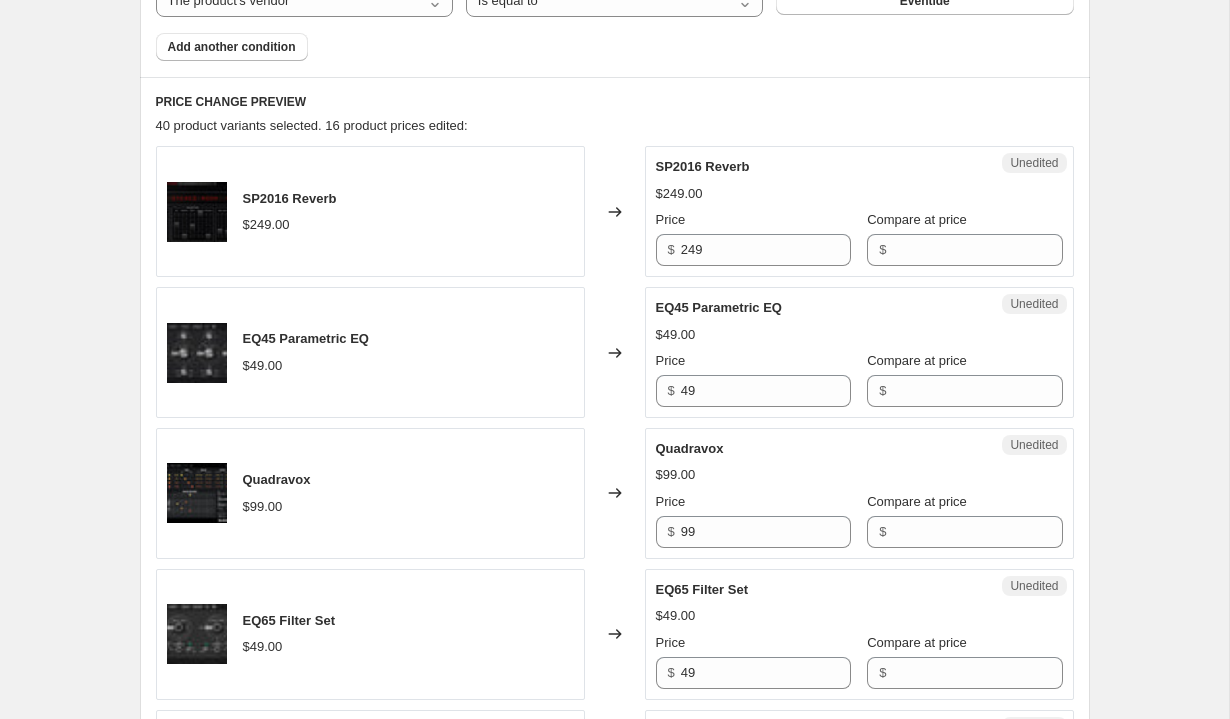 scroll, scrollTop: 730, scrollLeft: 0, axis: vertical 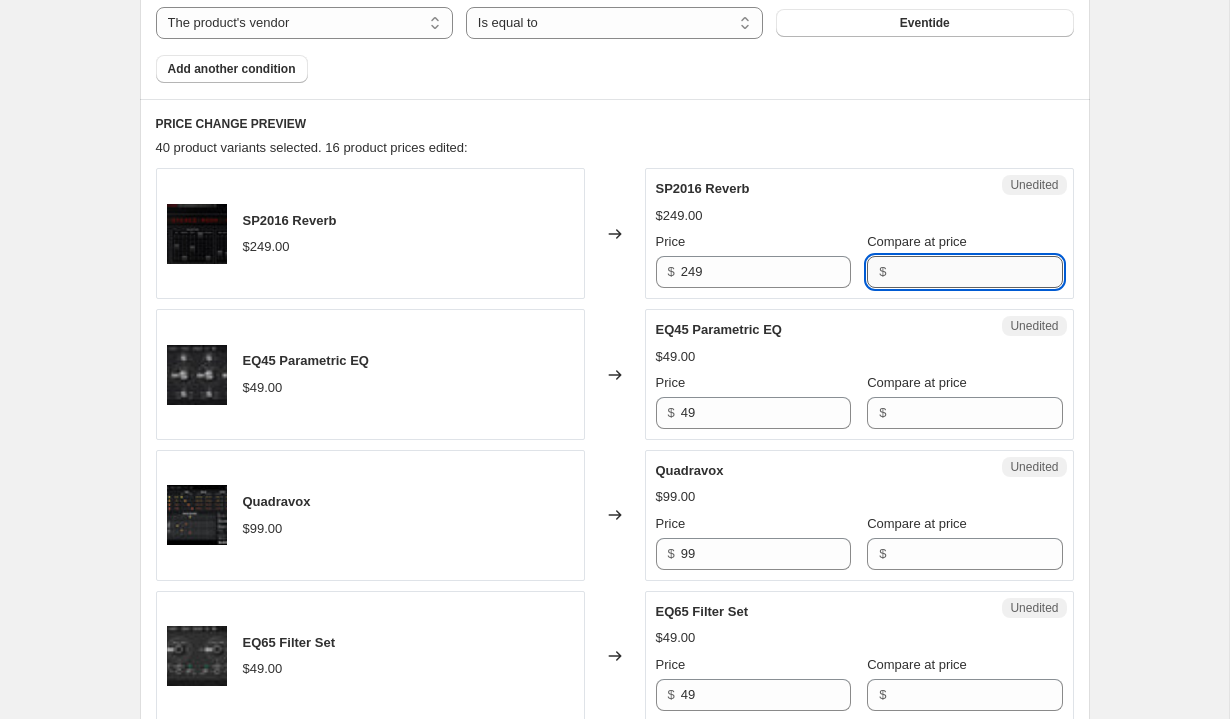 click on "Compare at price" at bounding box center [977, 272] 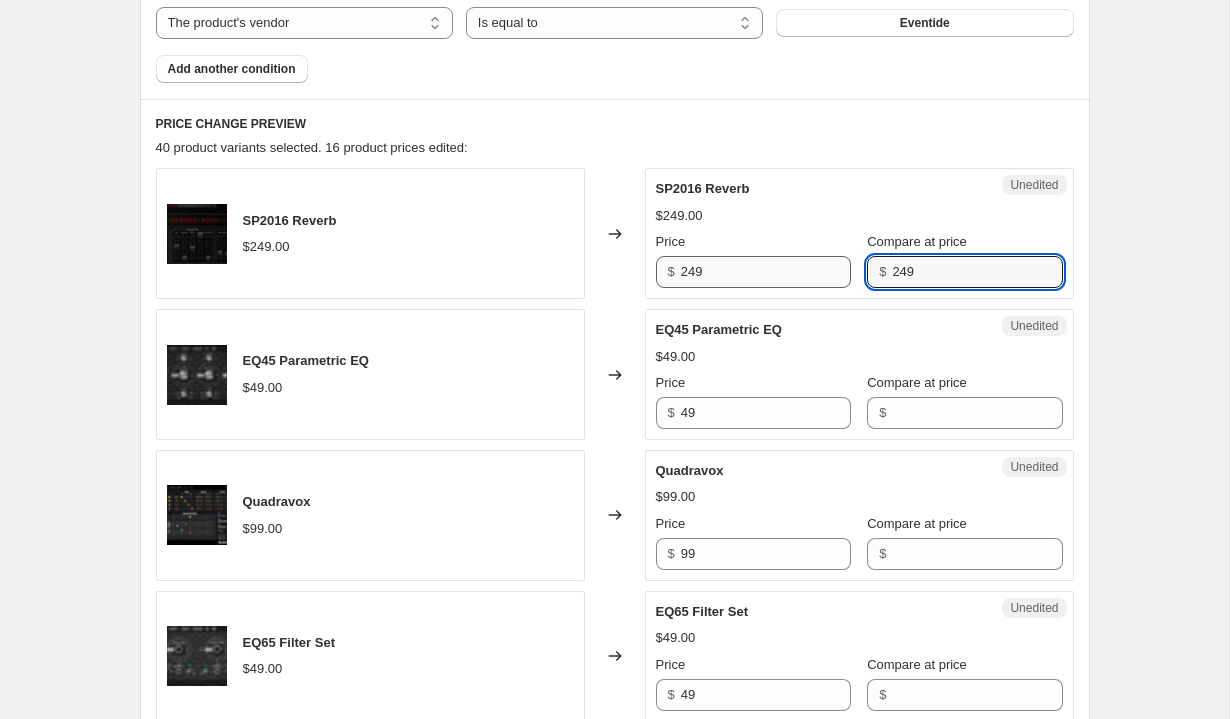 type on "249" 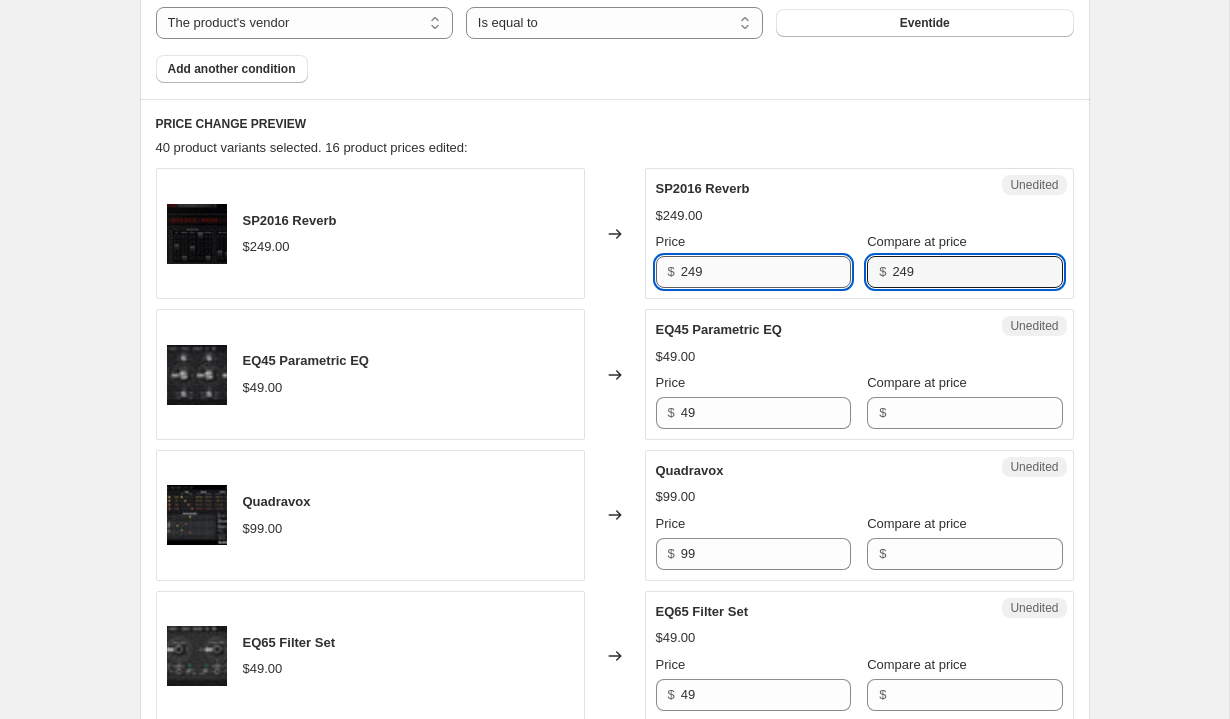 click on "249" at bounding box center (766, 272) 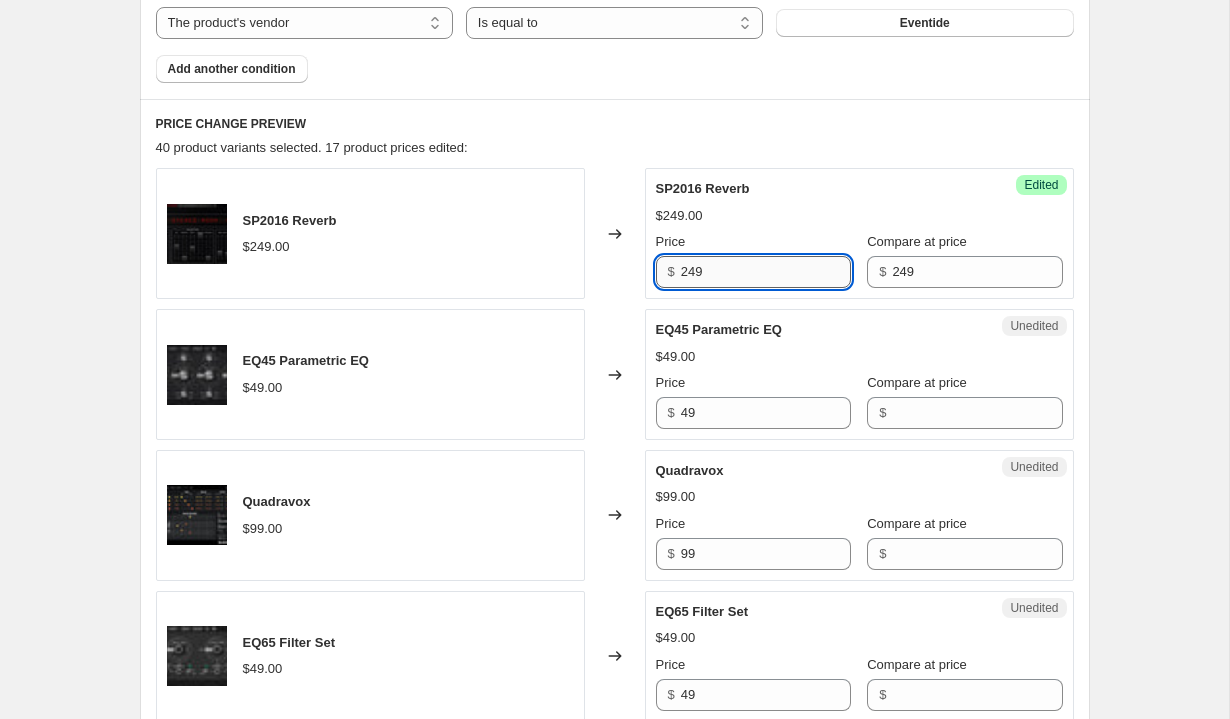 click on "249" at bounding box center [766, 272] 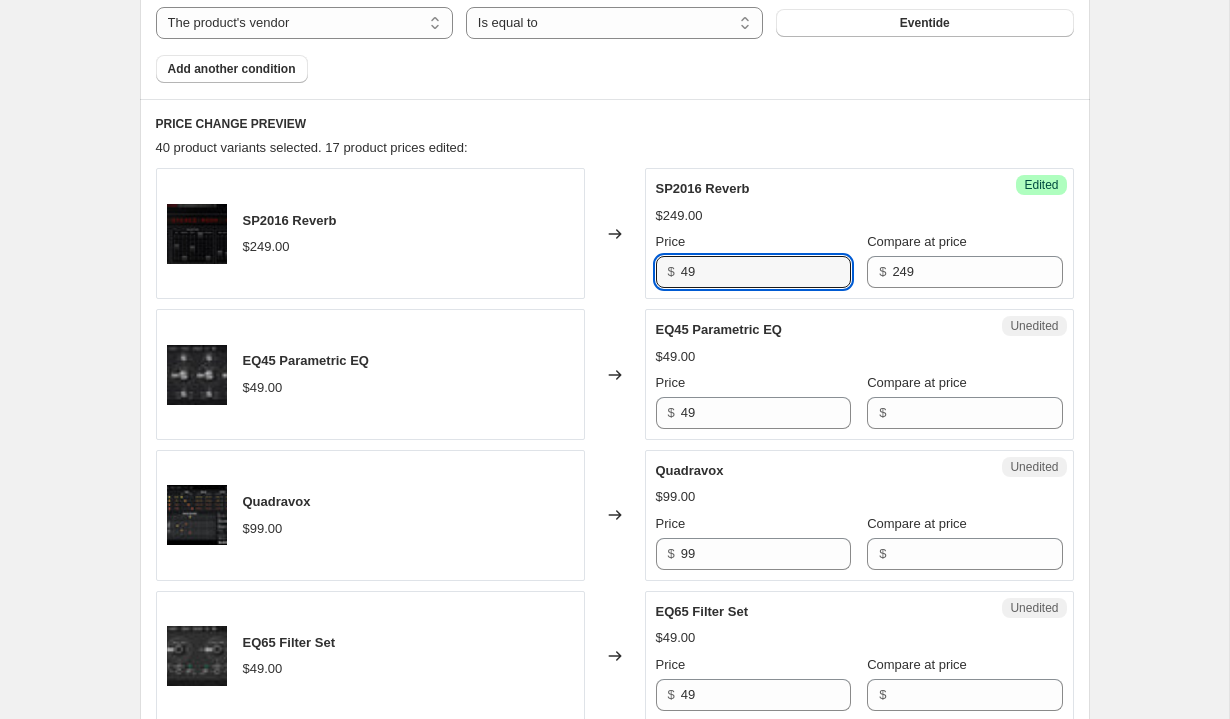 type on "49" 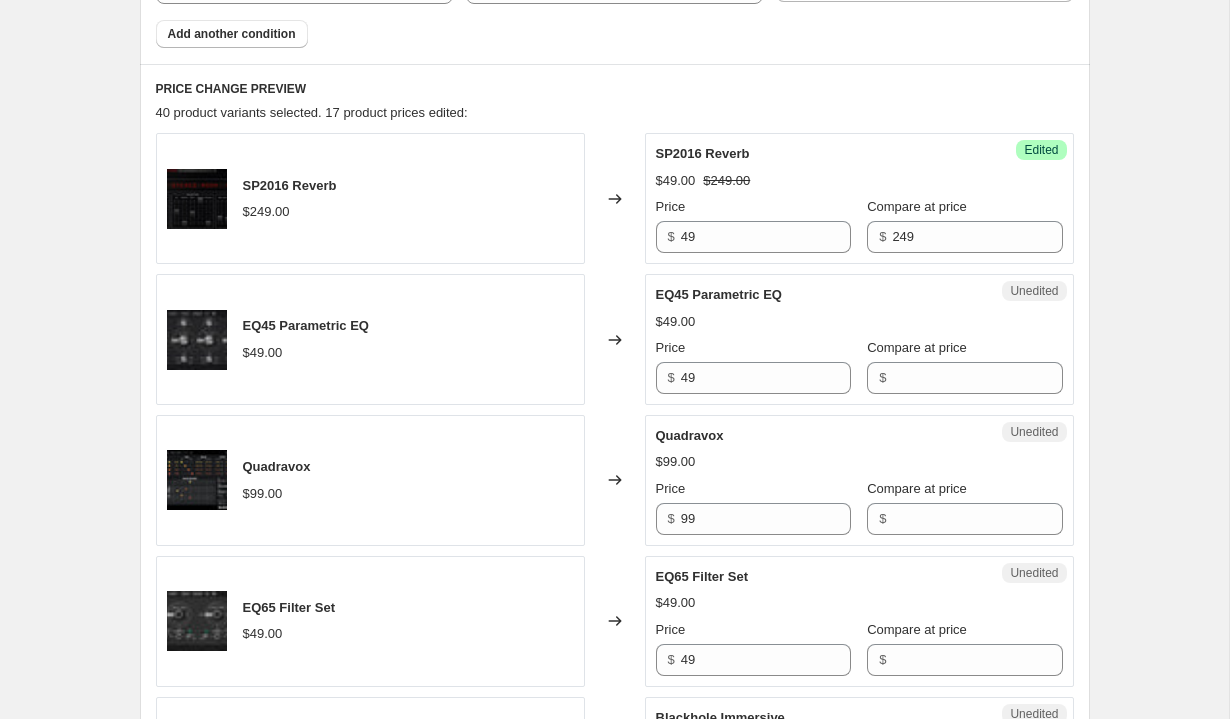 scroll, scrollTop: 806, scrollLeft: 0, axis: vertical 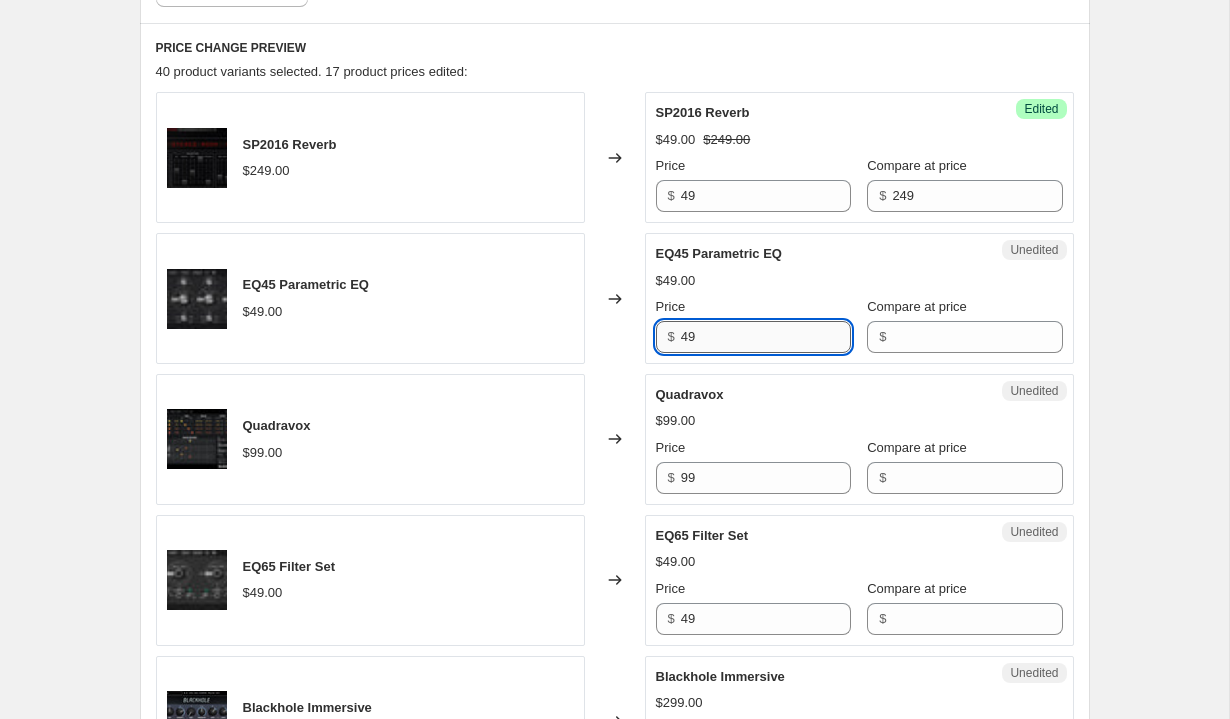 click on "49" at bounding box center (766, 337) 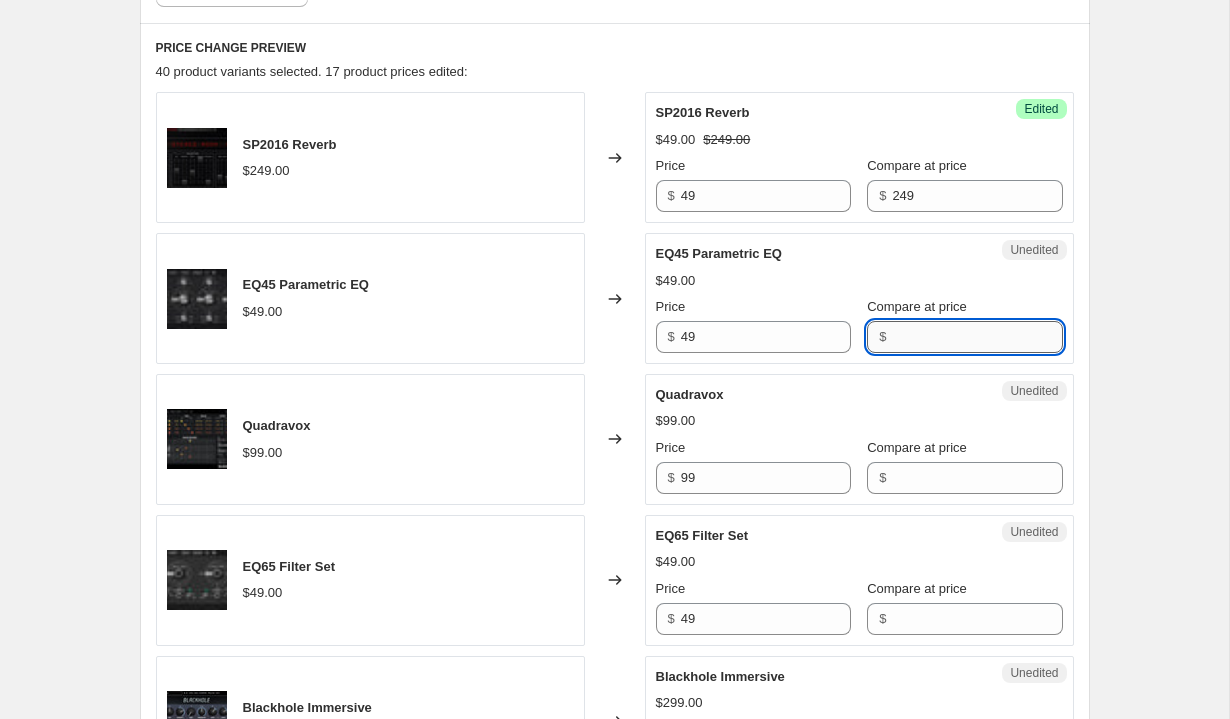 click on "Compare at price" at bounding box center [977, 337] 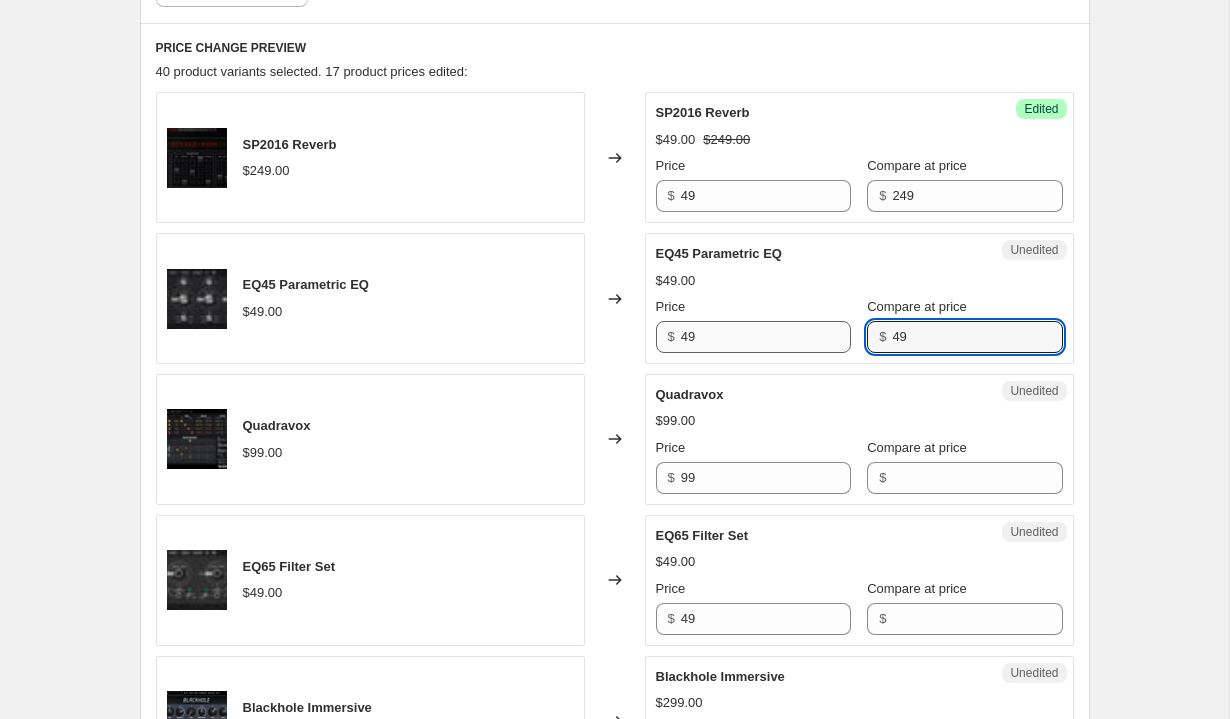 type on "49" 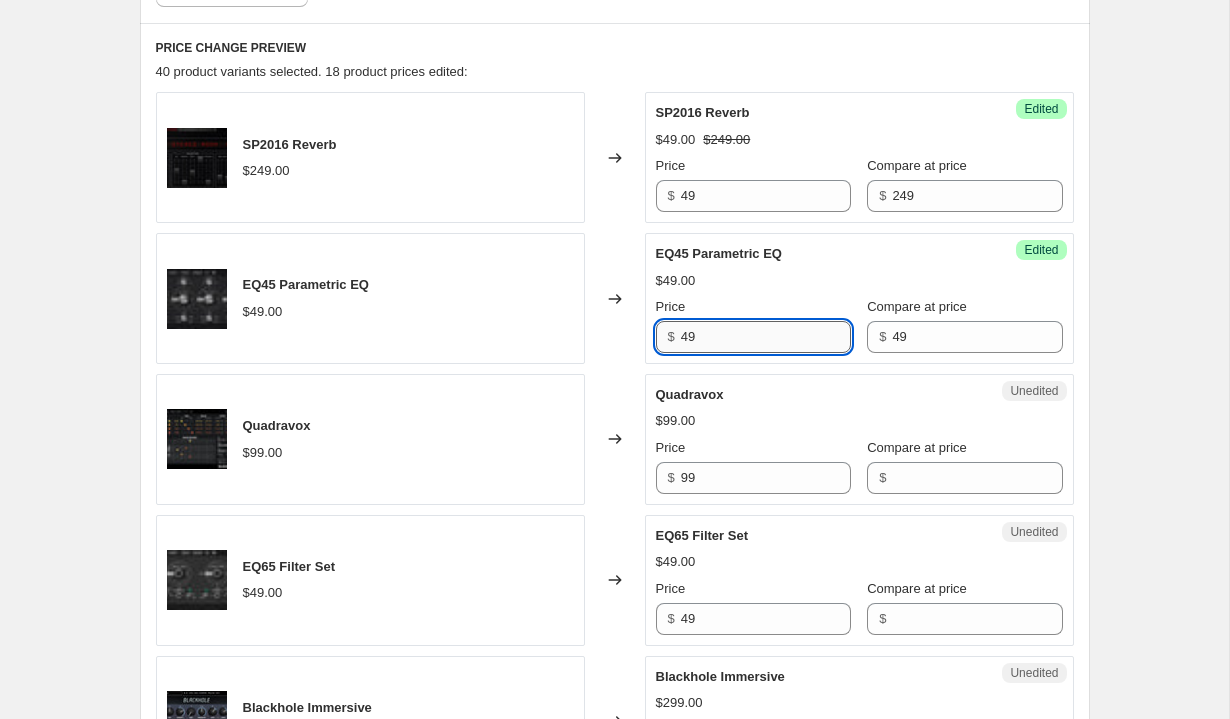 click on "49" at bounding box center (766, 337) 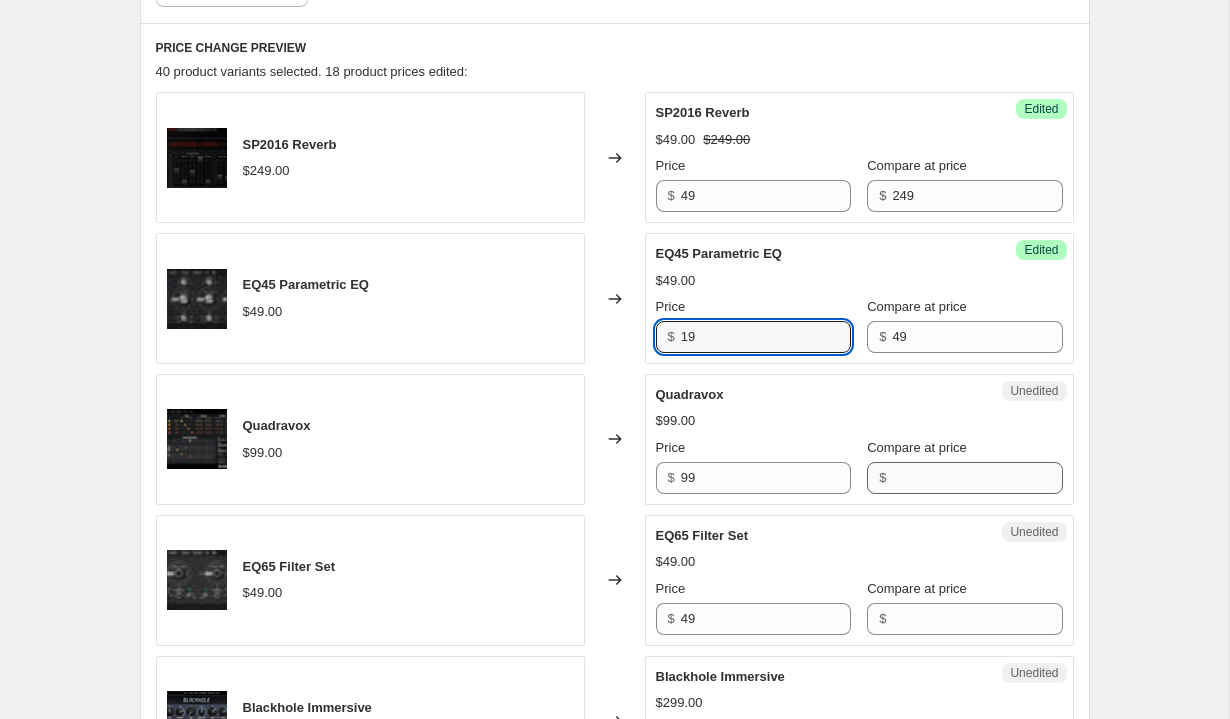 type on "19" 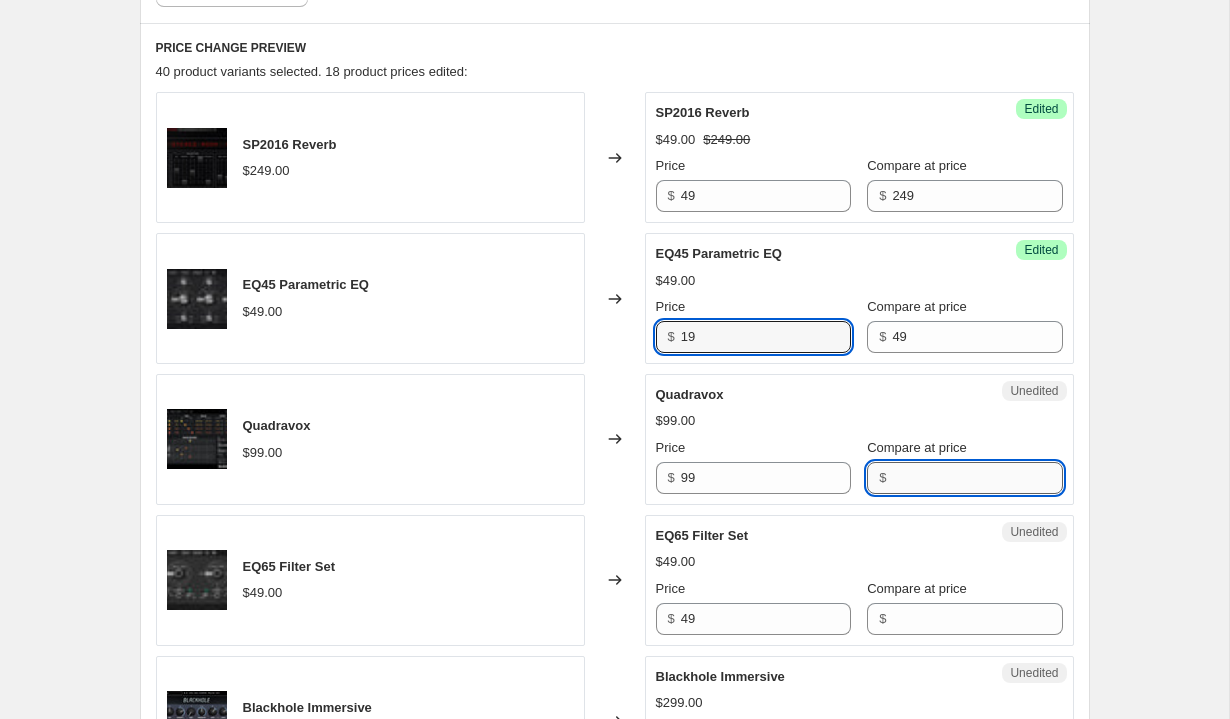 click on "Compare at price" at bounding box center [977, 478] 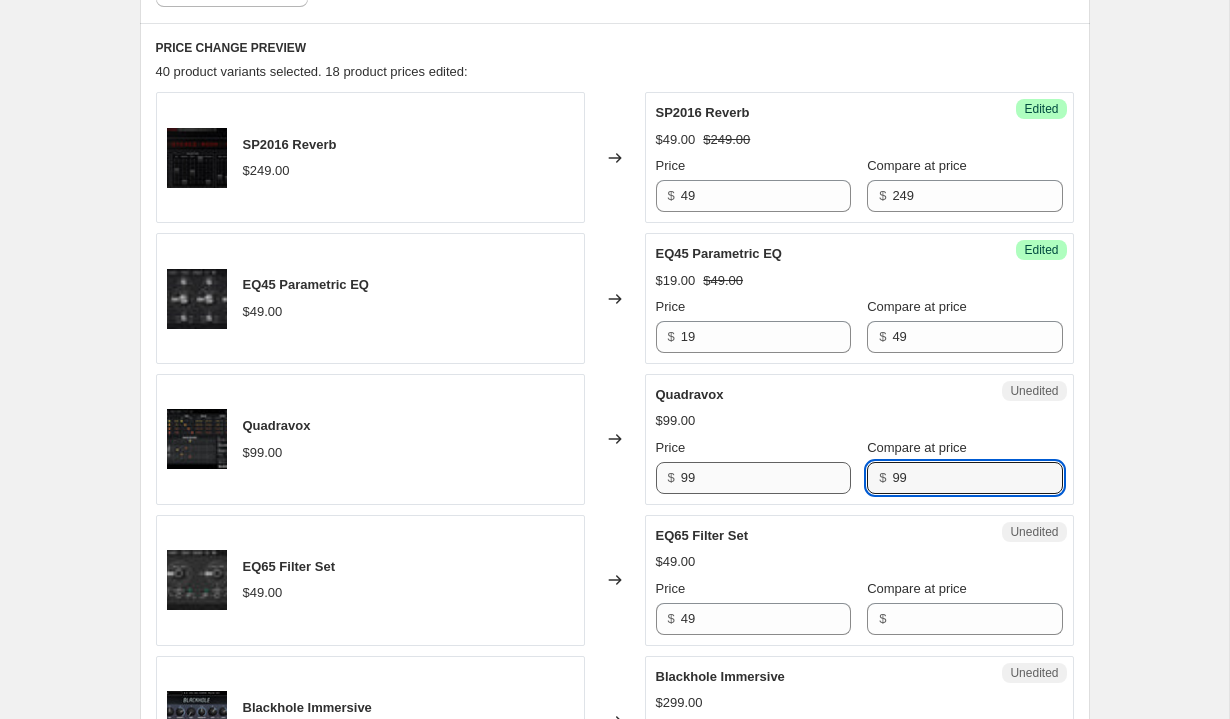 type on "99" 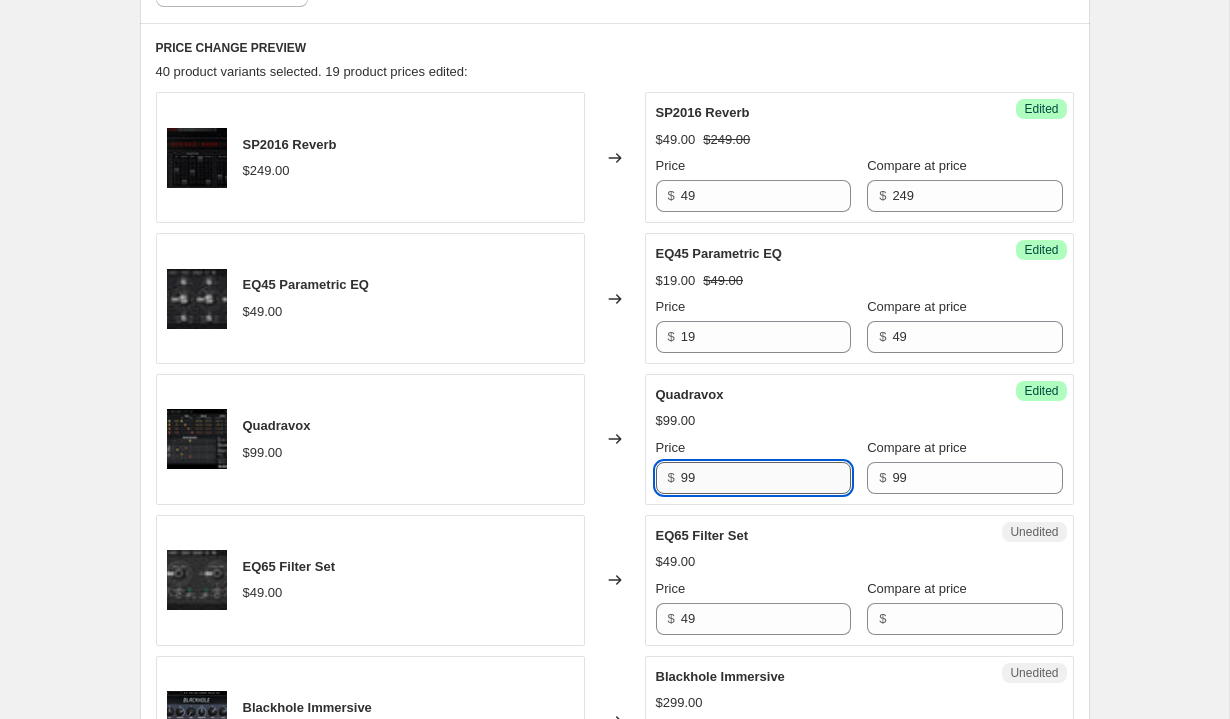 click on "99" at bounding box center [766, 478] 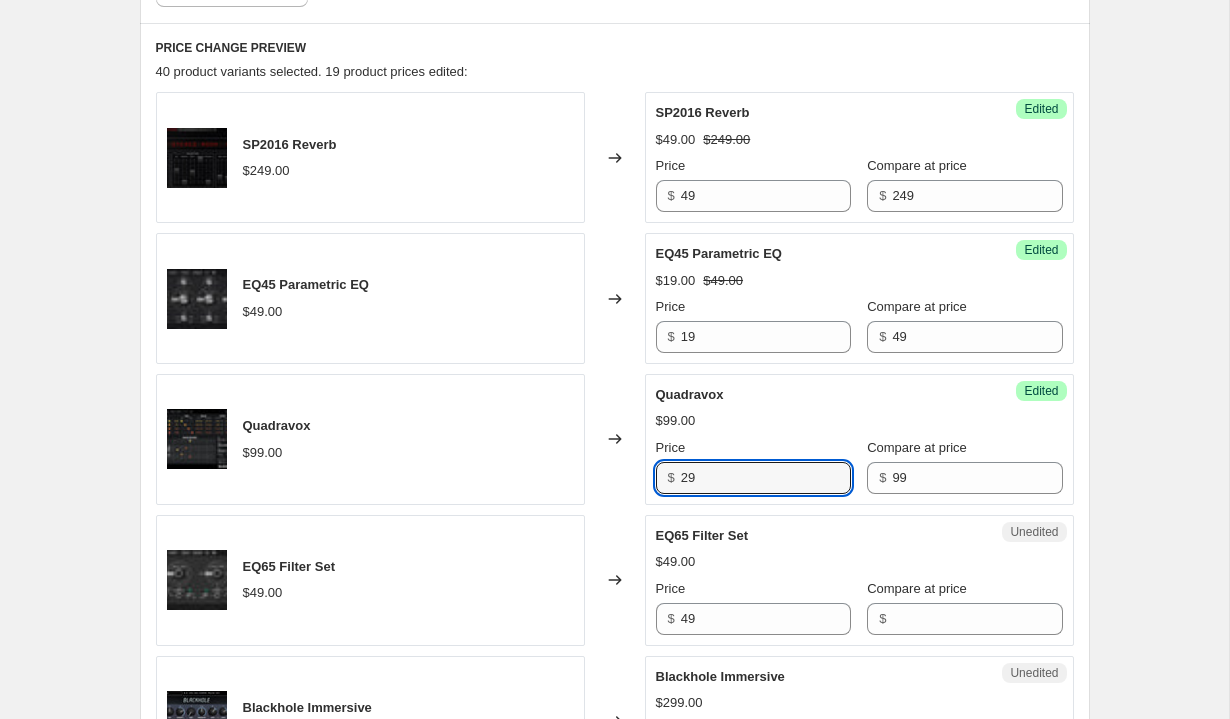 type on "29" 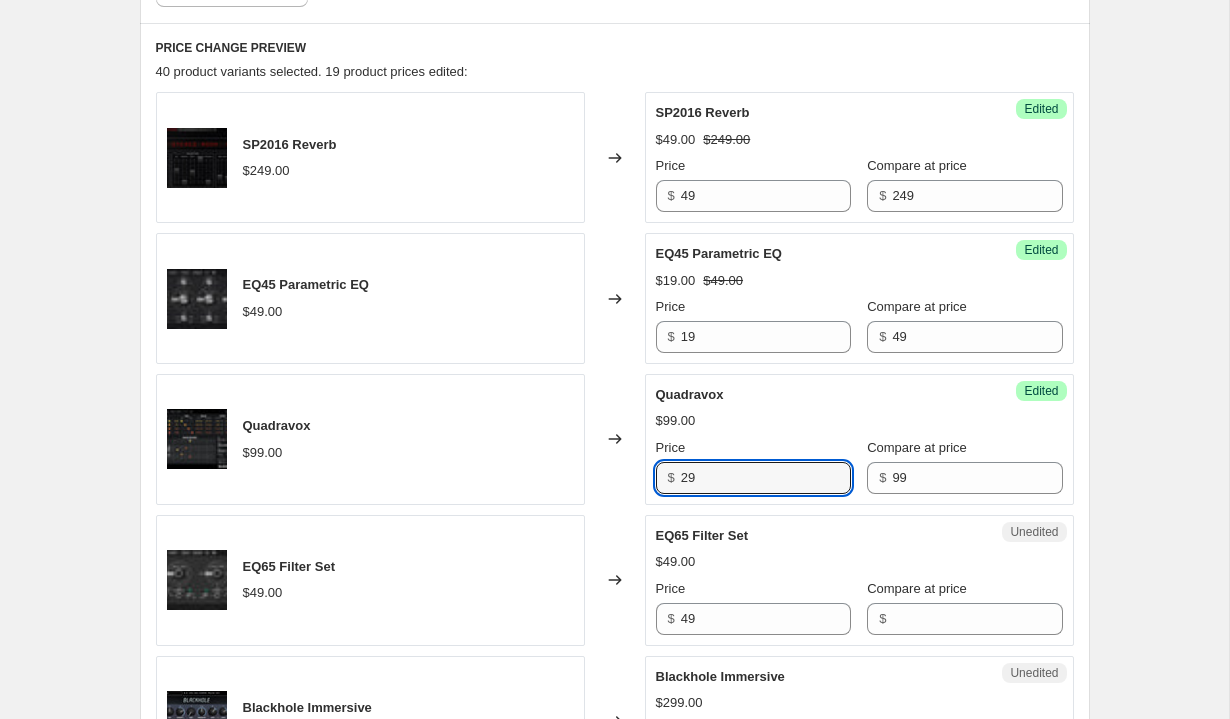 click on "EQ65 Filter Set $[PRICE] Price $ [PRICE] Compare at price $" at bounding box center (859, 580) 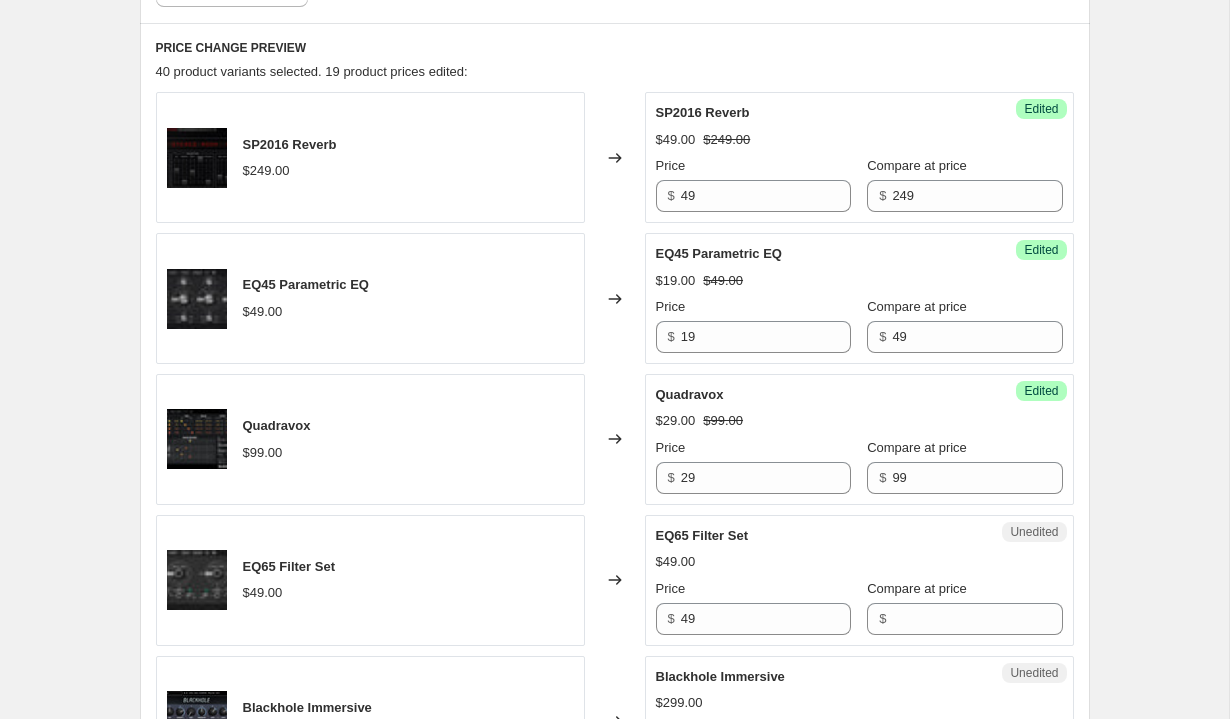 scroll, scrollTop: 900, scrollLeft: 0, axis: vertical 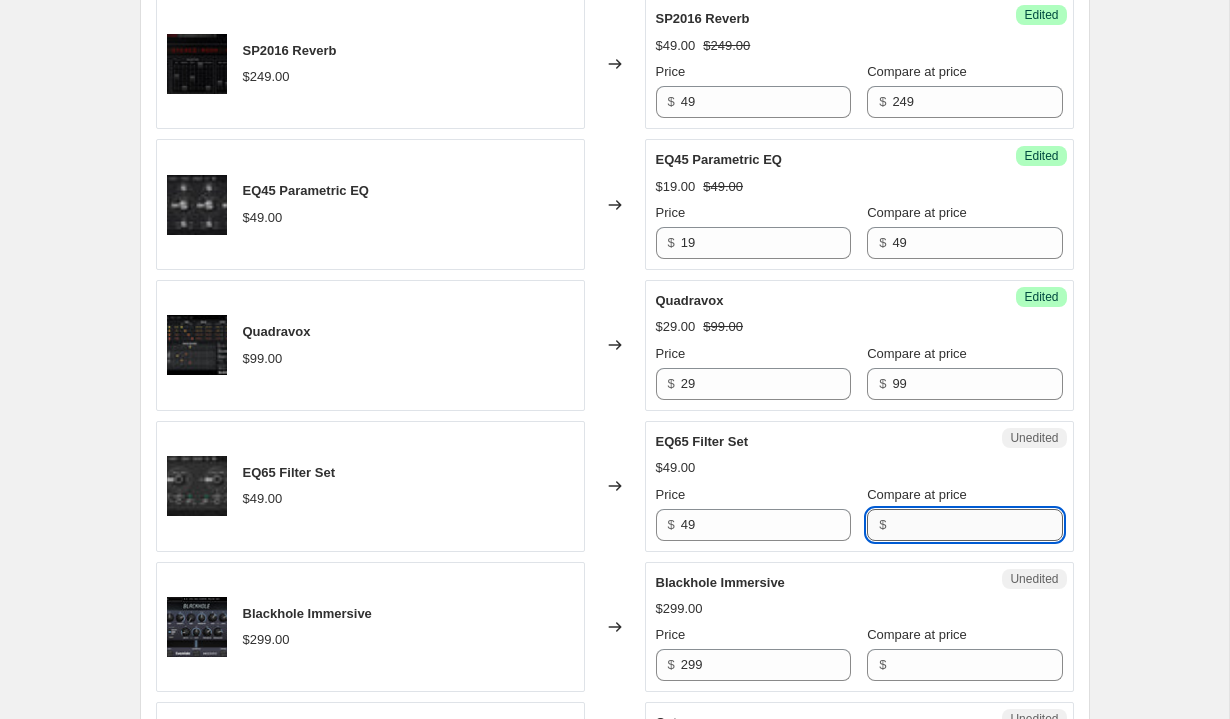 click on "Compare at price" at bounding box center (977, 525) 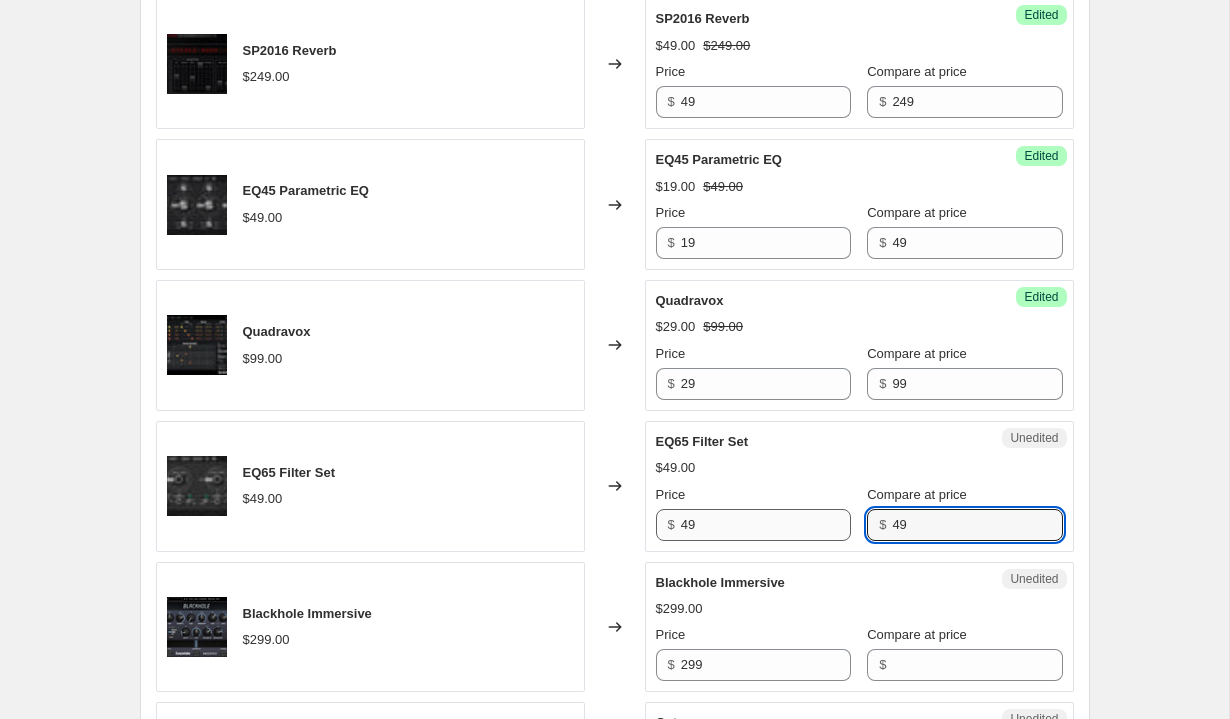 type on "49" 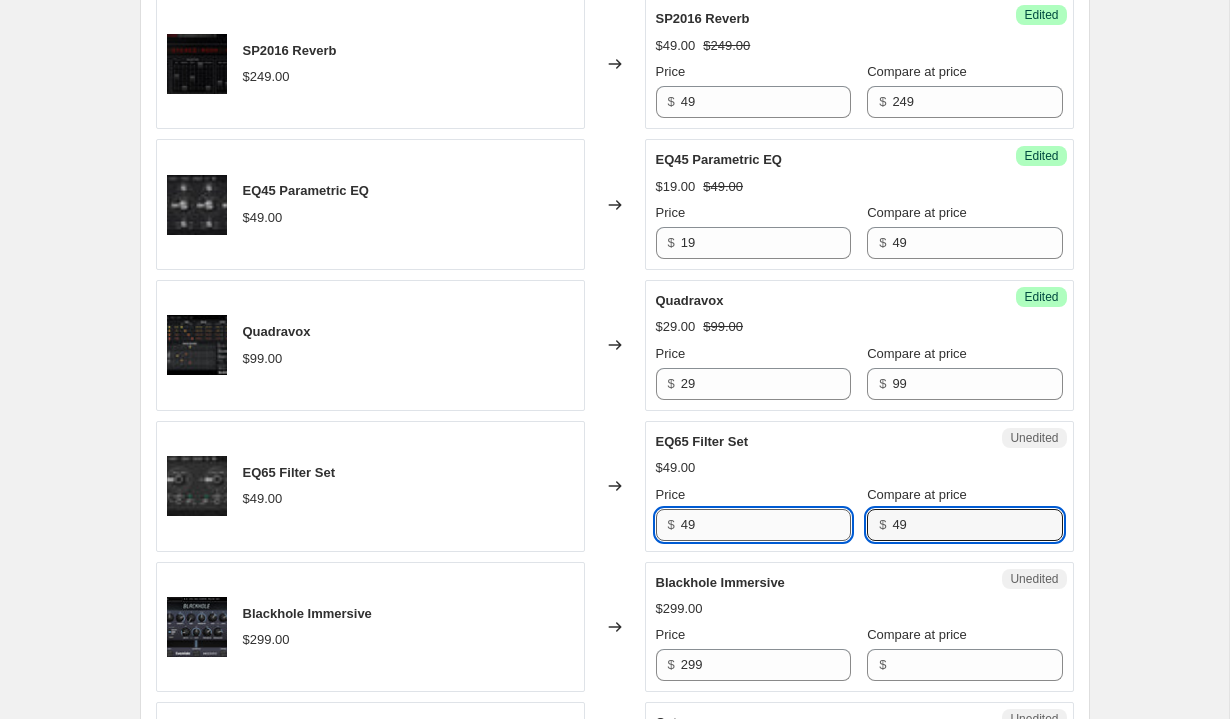 click on "49" at bounding box center (766, 525) 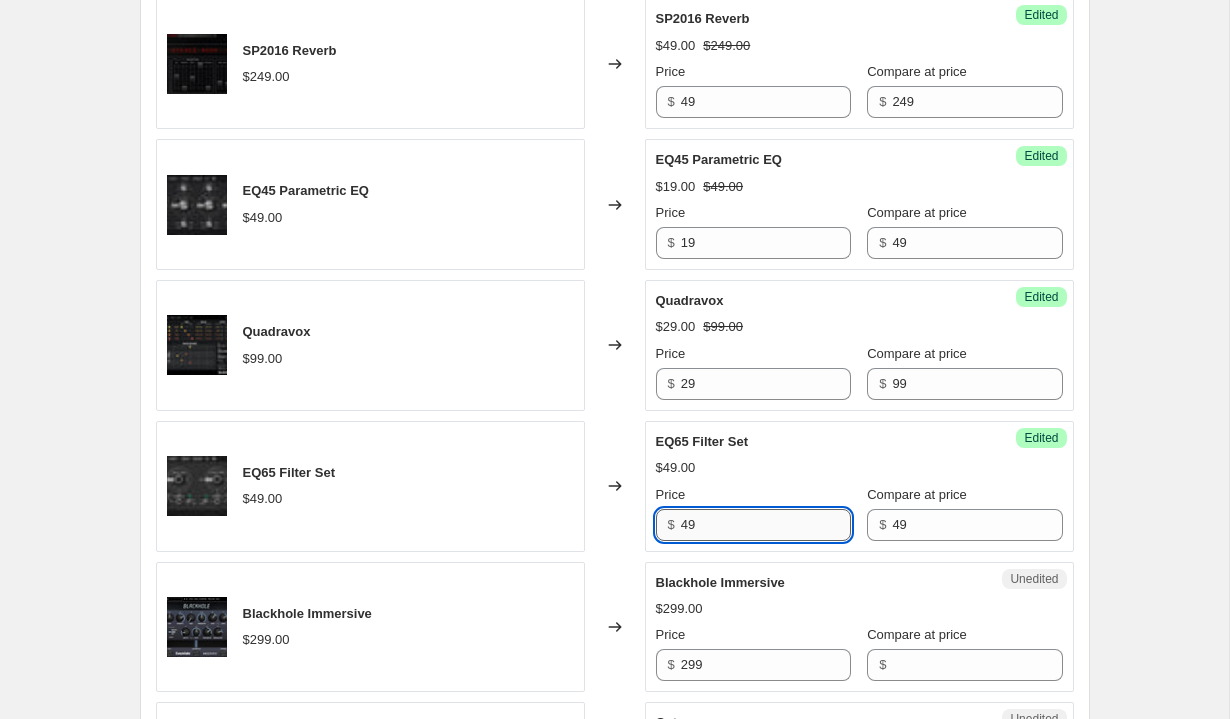click on "49" at bounding box center (766, 525) 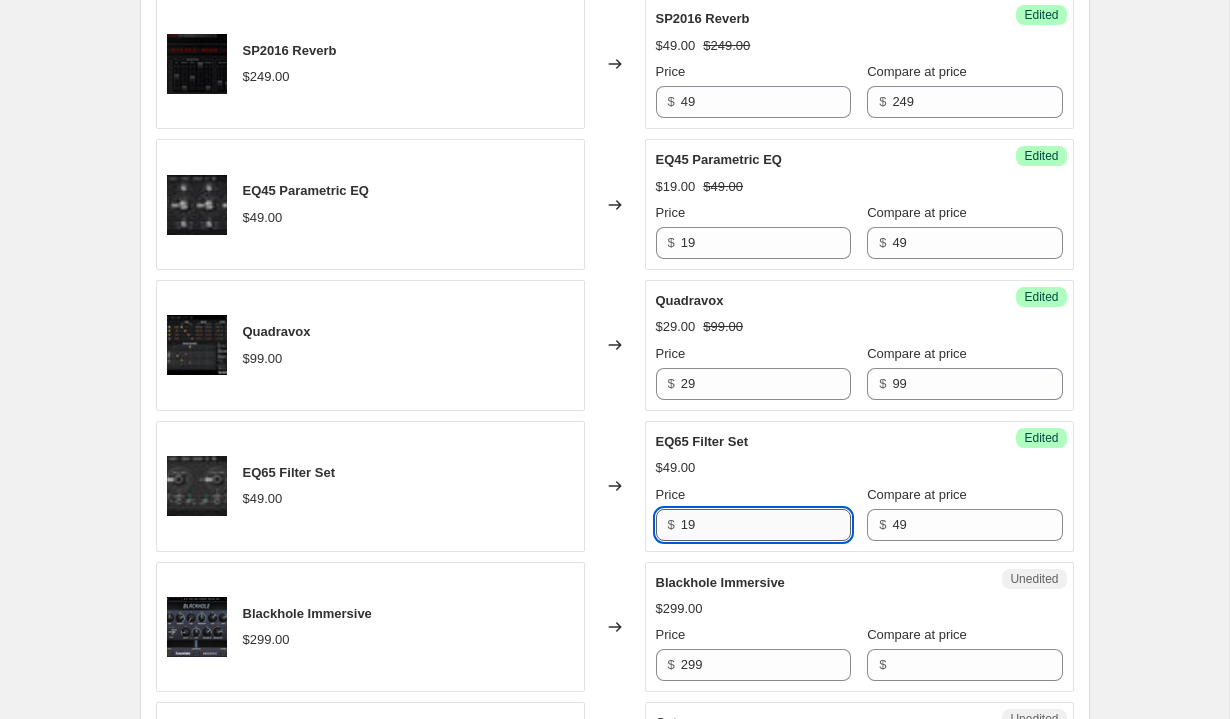 click on "19" at bounding box center [766, 525] 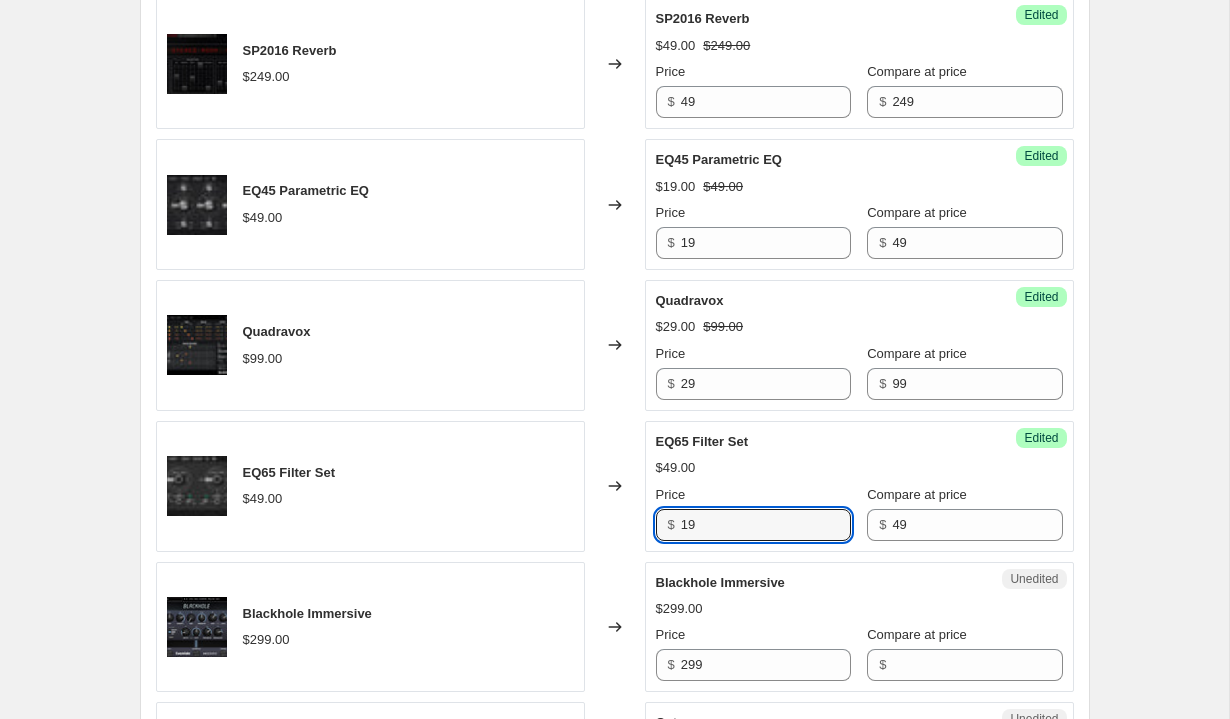 type on "19" 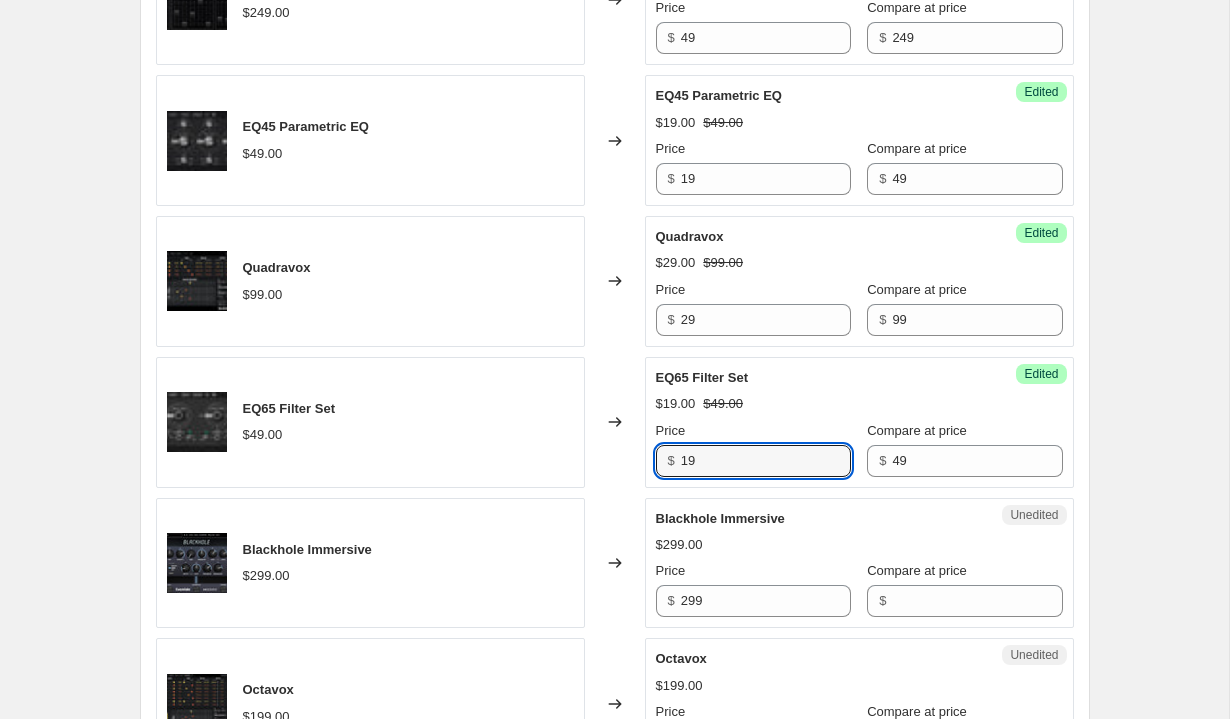 scroll, scrollTop: 1056, scrollLeft: 0, axis: vertical 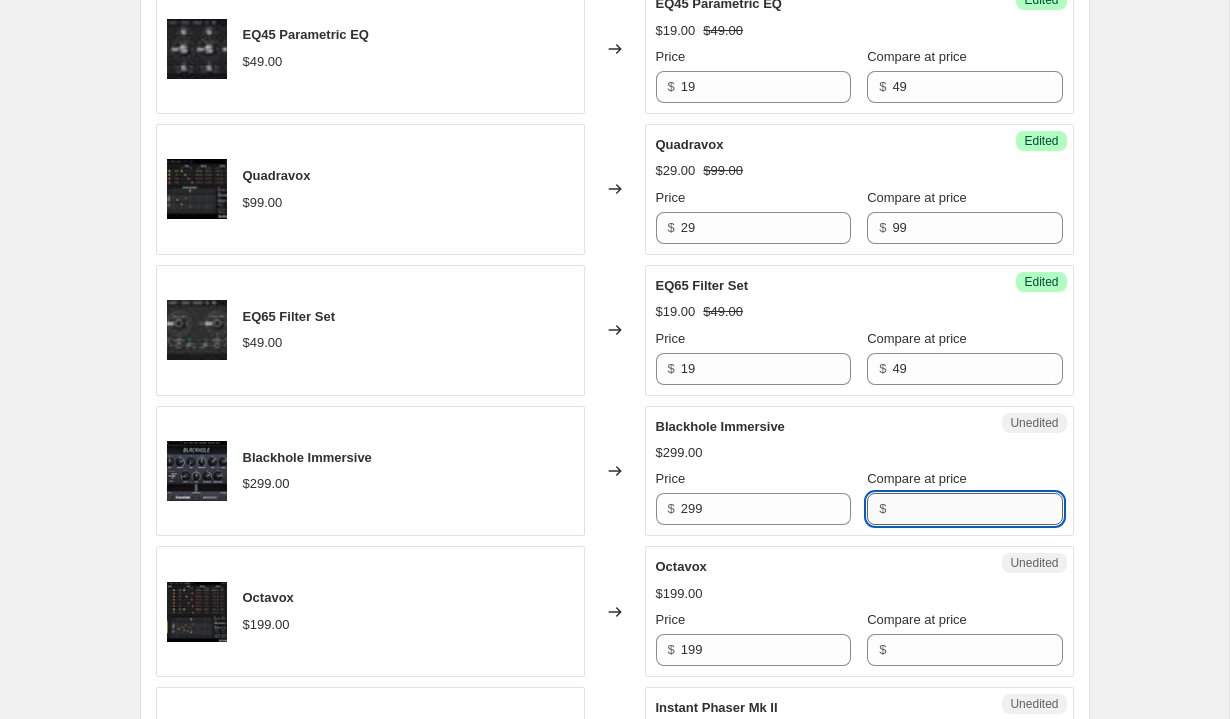 click on "Compare at price" at bounding box center [977, 509] 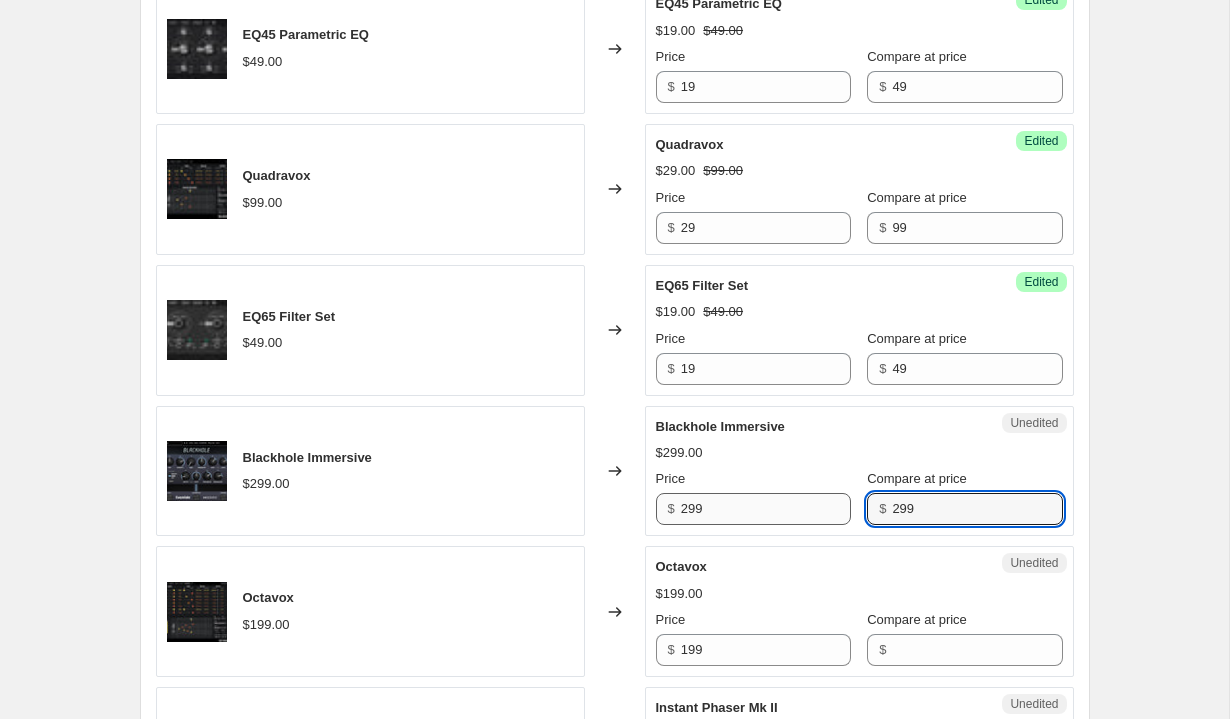 type on "299" 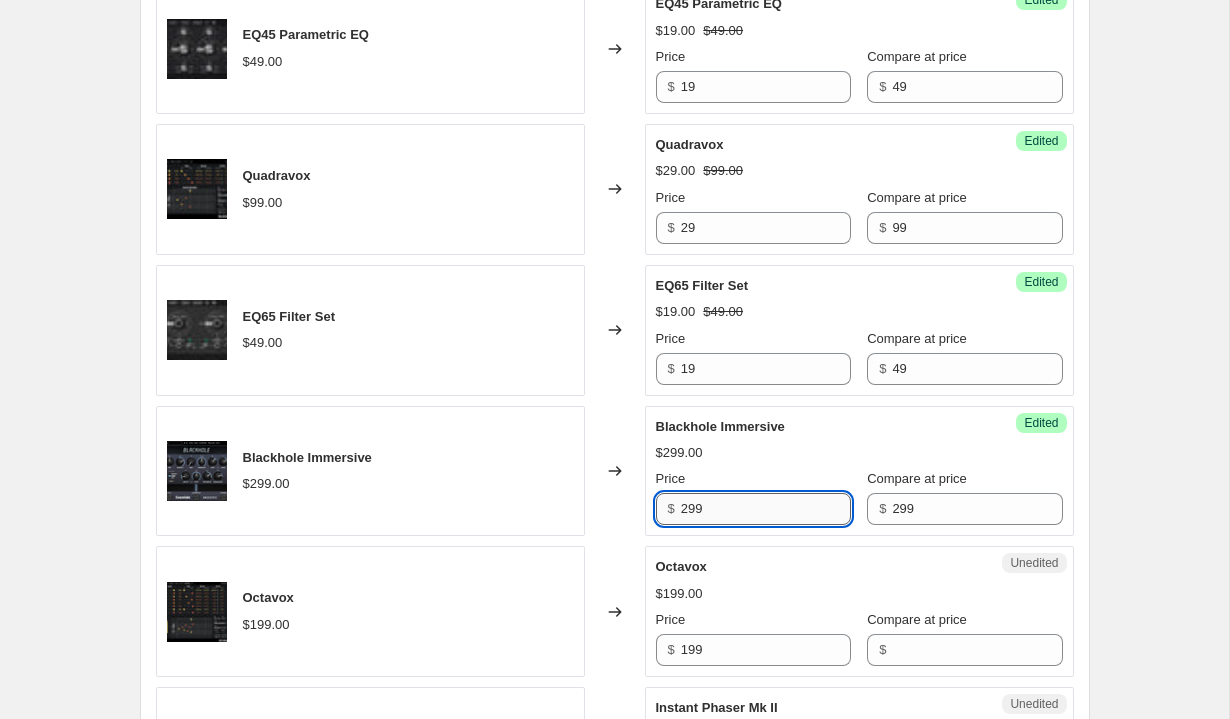 click on "299" at bounding box center (766, 509) 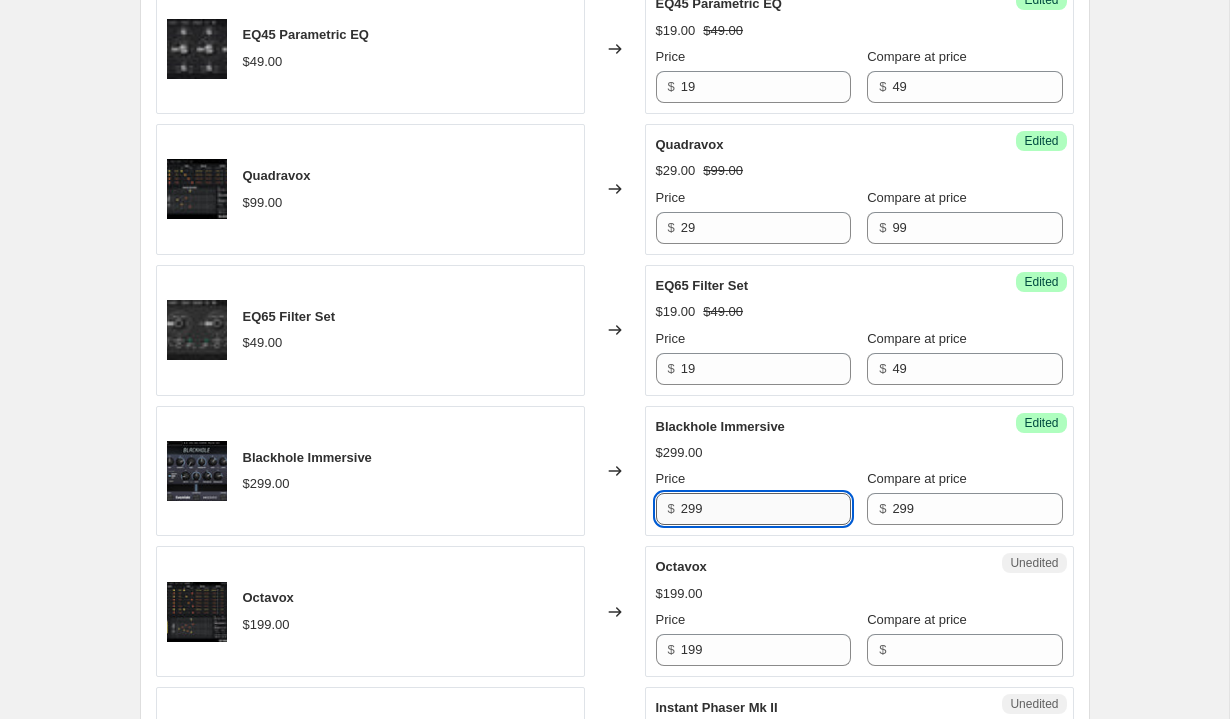 click on "299" at bounding box center (766, 509) 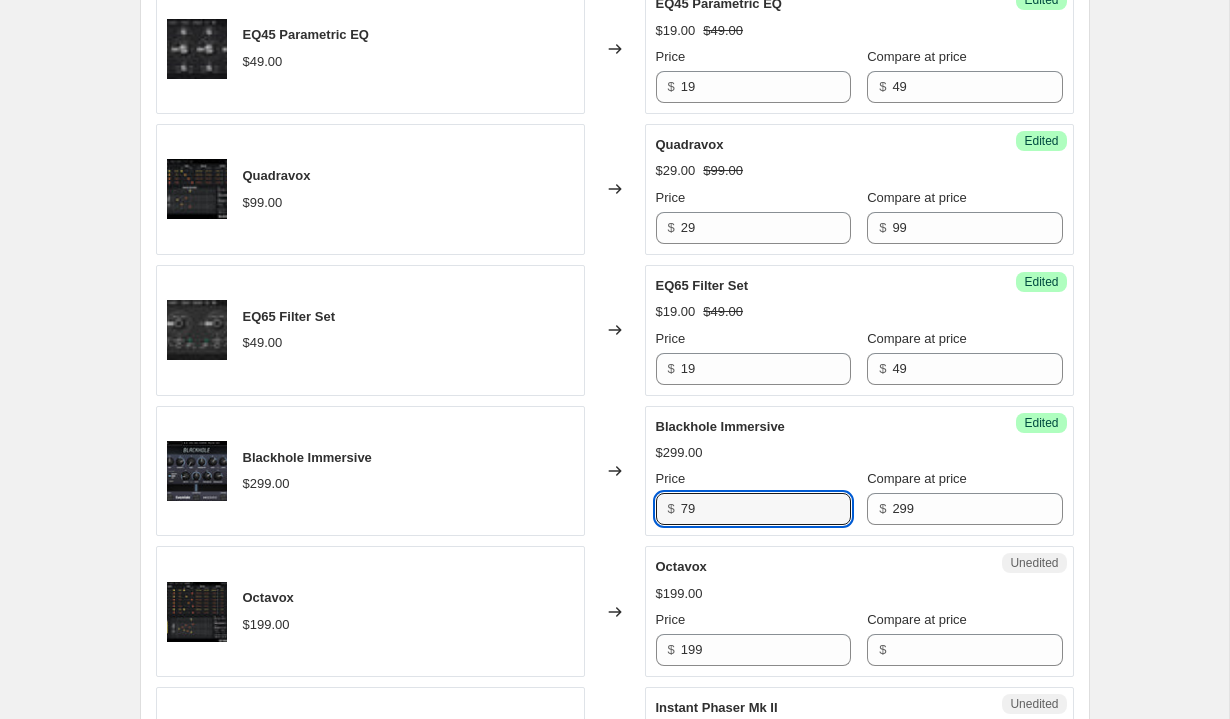type on "79" 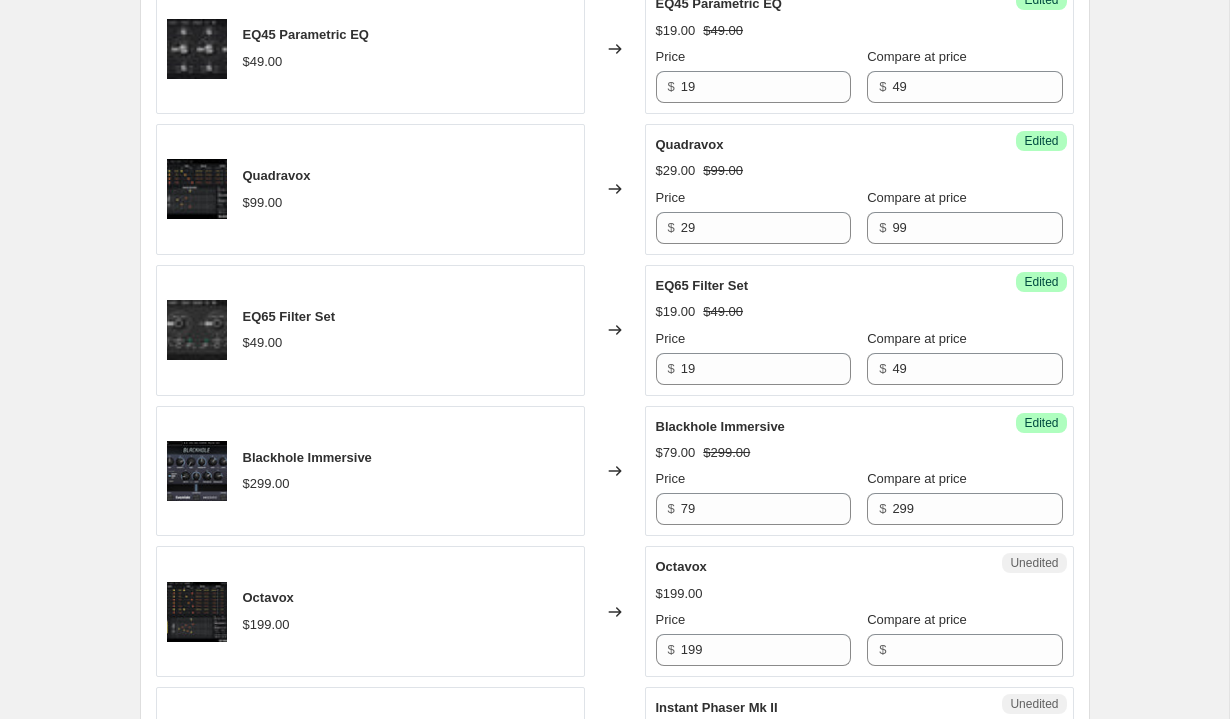 click on "Unedited Octavox $[PRICE] Price $ [PRICE] Compare at price $" at bounding box center (859, 611) 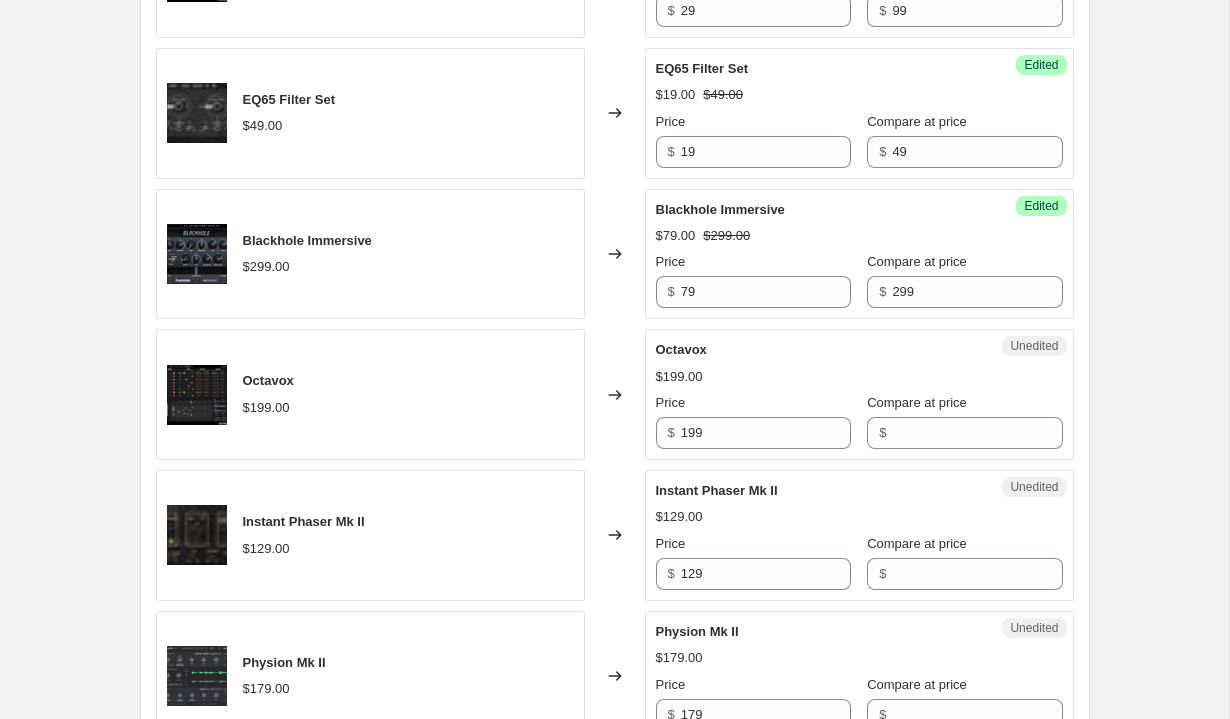 scroll, scrollTop: 1295, scrollLeft: 0, axis: vertical 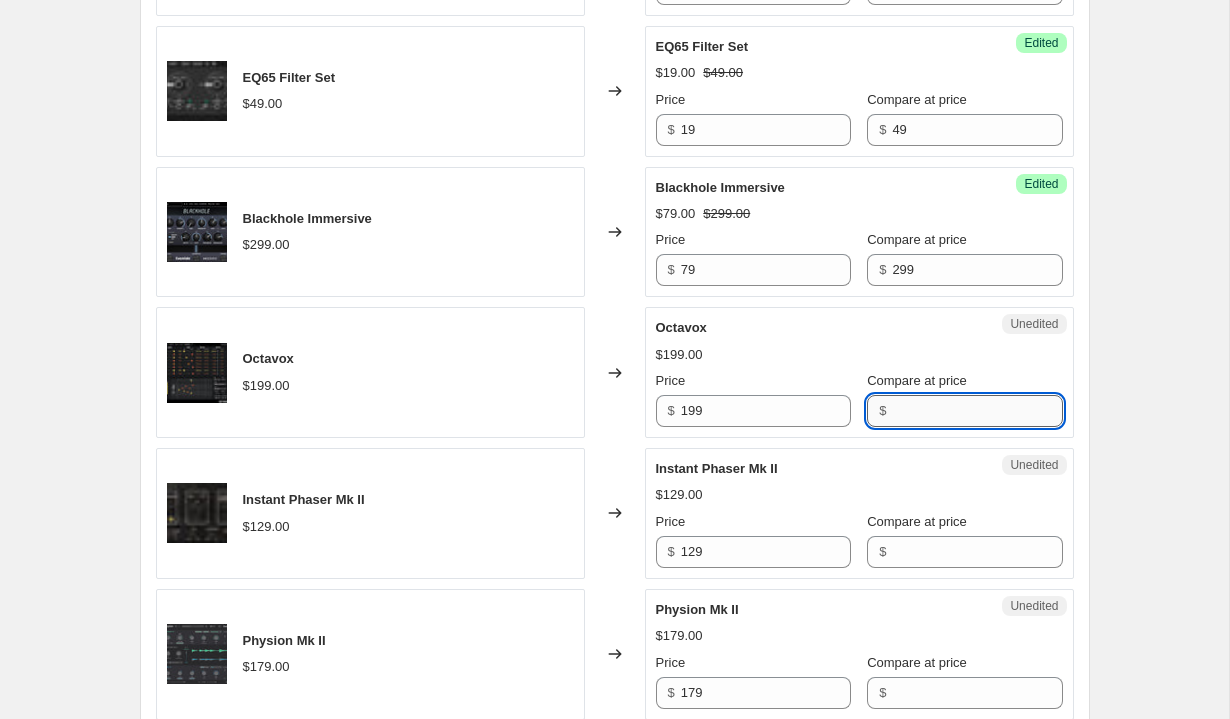 click on "Compare at price" at bounding box center [977, 411] 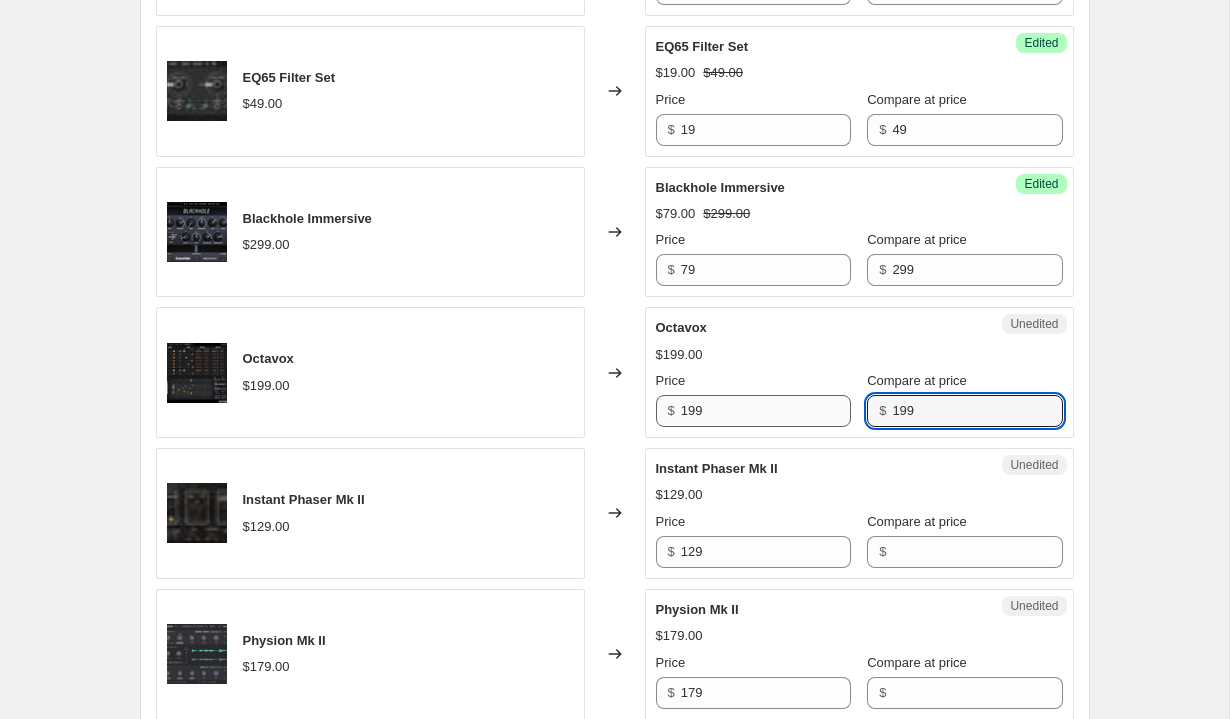 type on "199" 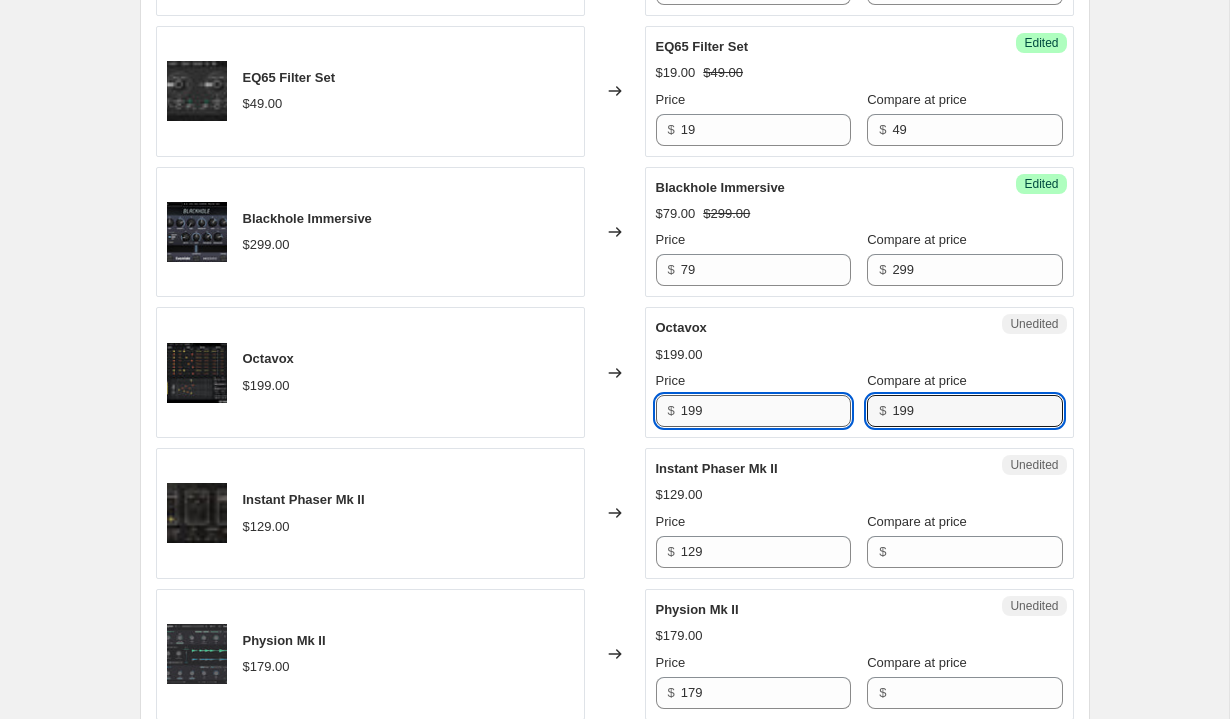 click on "199" at bounding box center [766, 411] 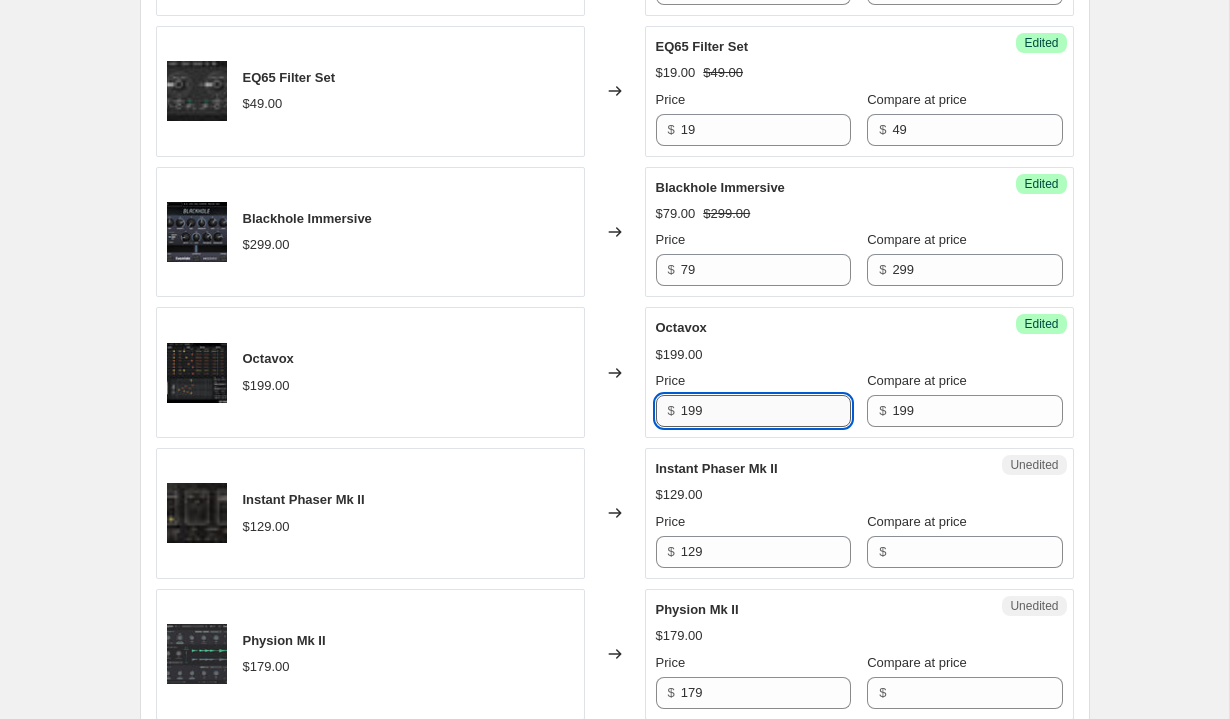 click on "199" at bounding box center [766, 411] 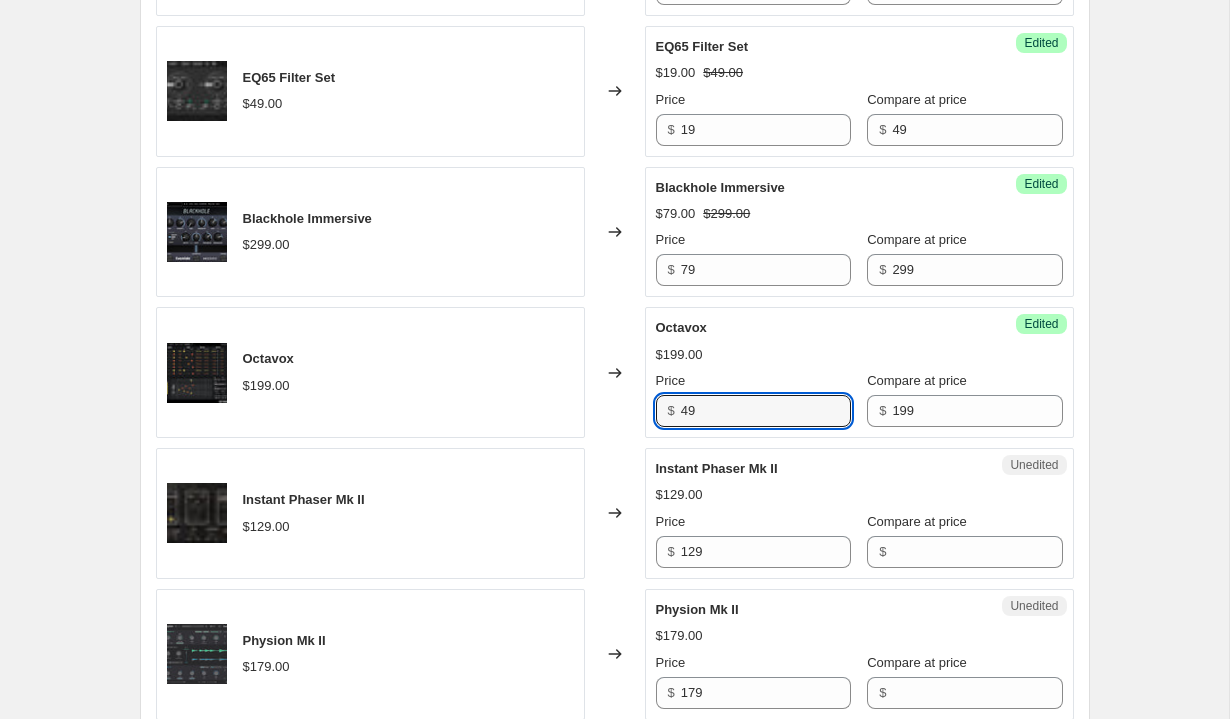 type on "49" 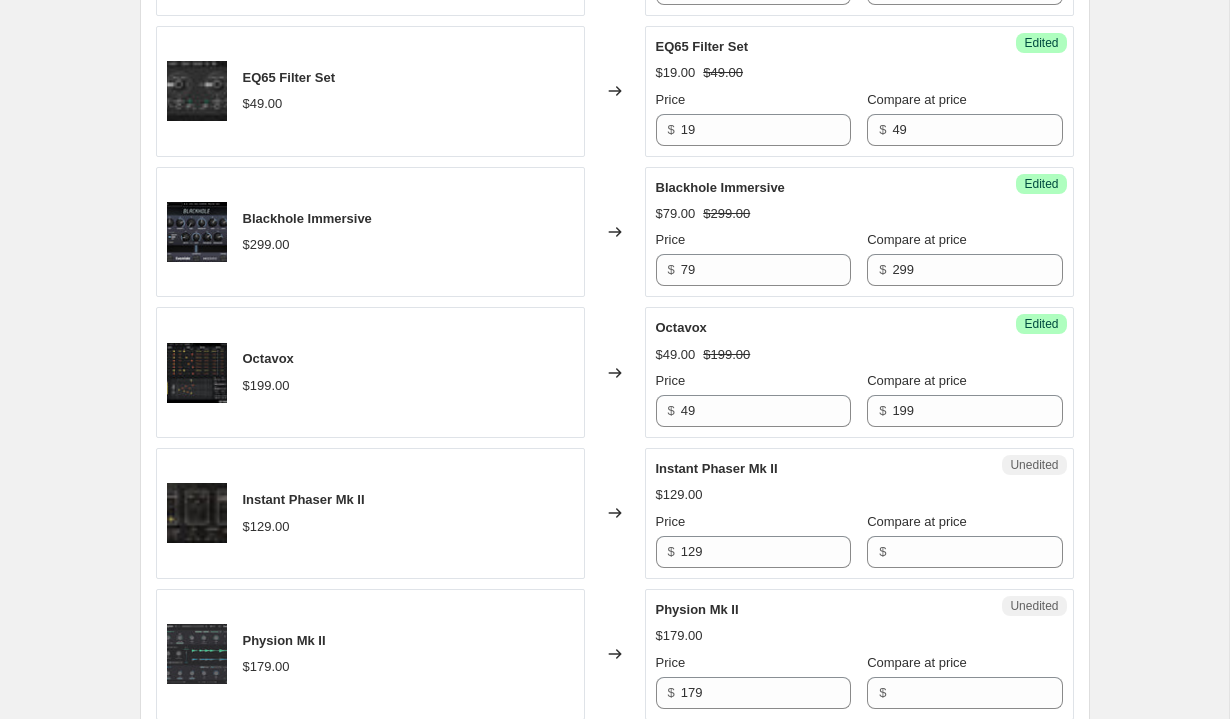 click on "Instant Phaser Mk II" at bounding box center (819, 469) 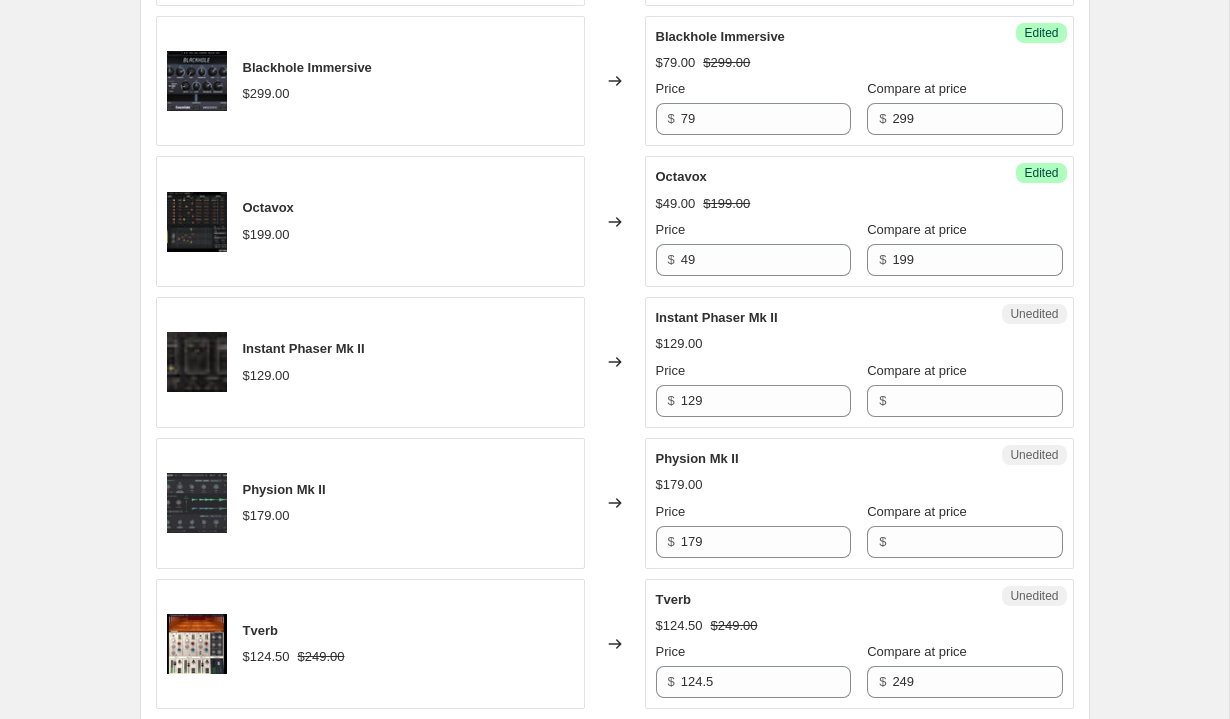 scroll, scrollTop: 1512, scrollLeft: 0, axis: vertical 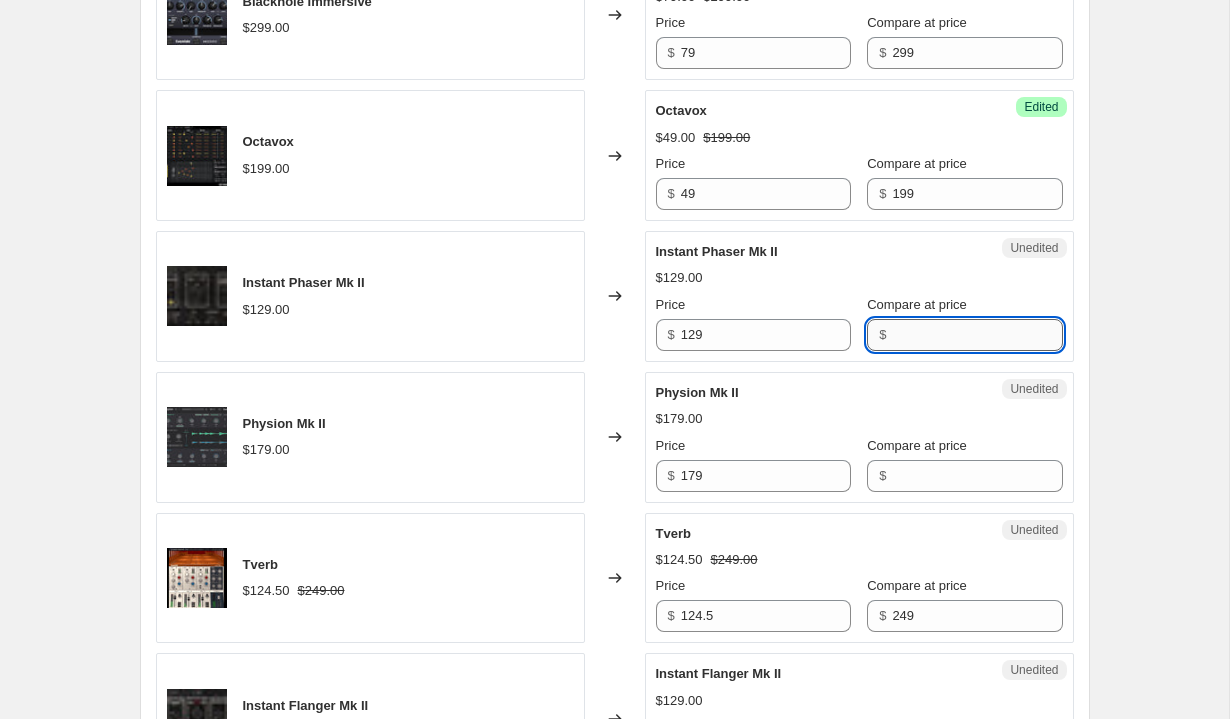 click on "Compare at price" at bounding box center [977, 335] 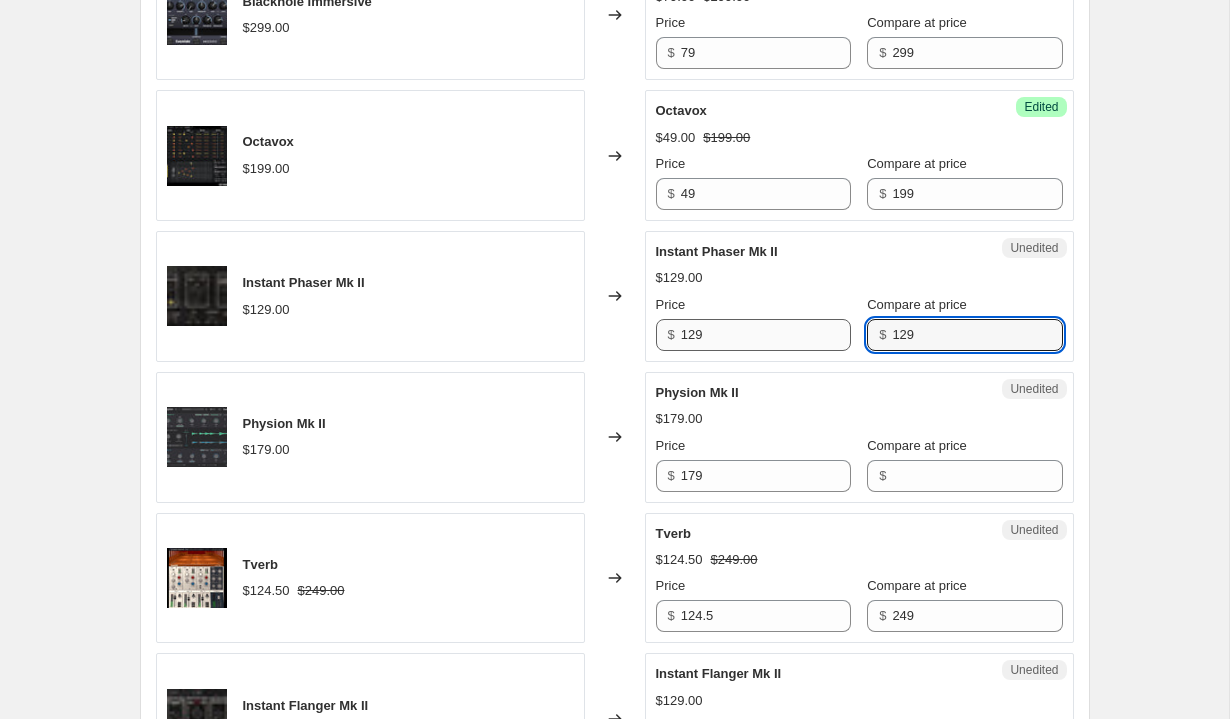 type on "129" 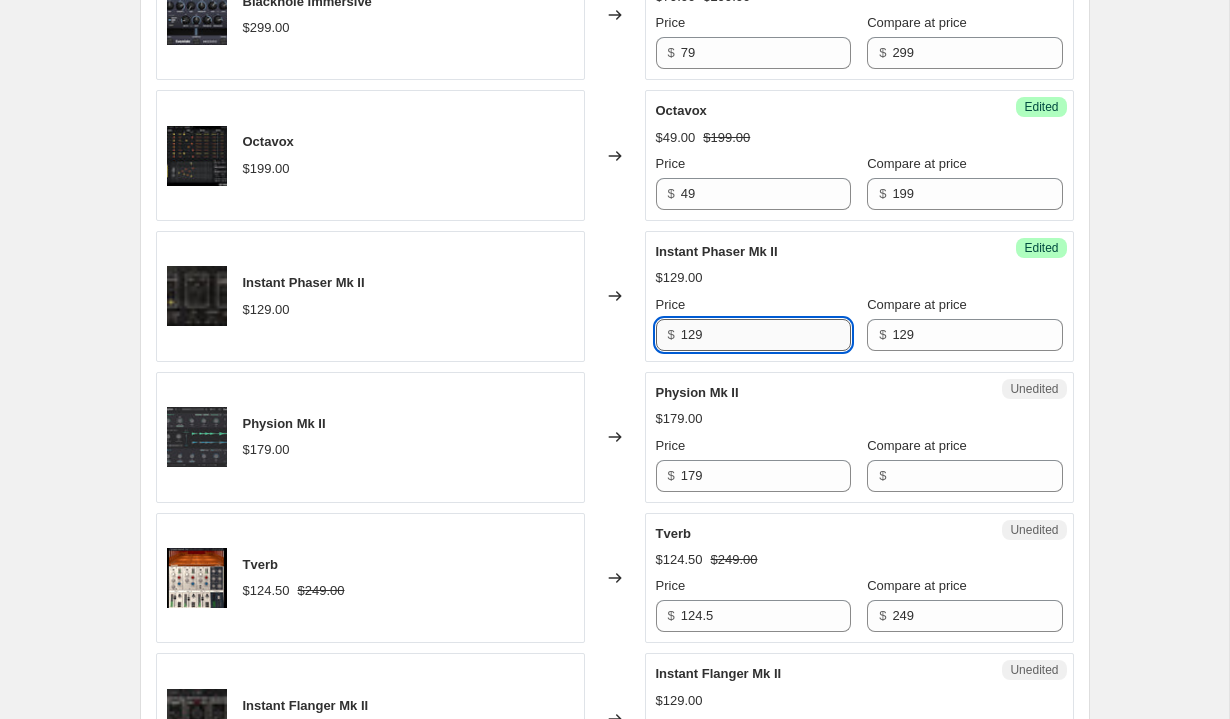 click on "129" at bounding box center [766, 335] 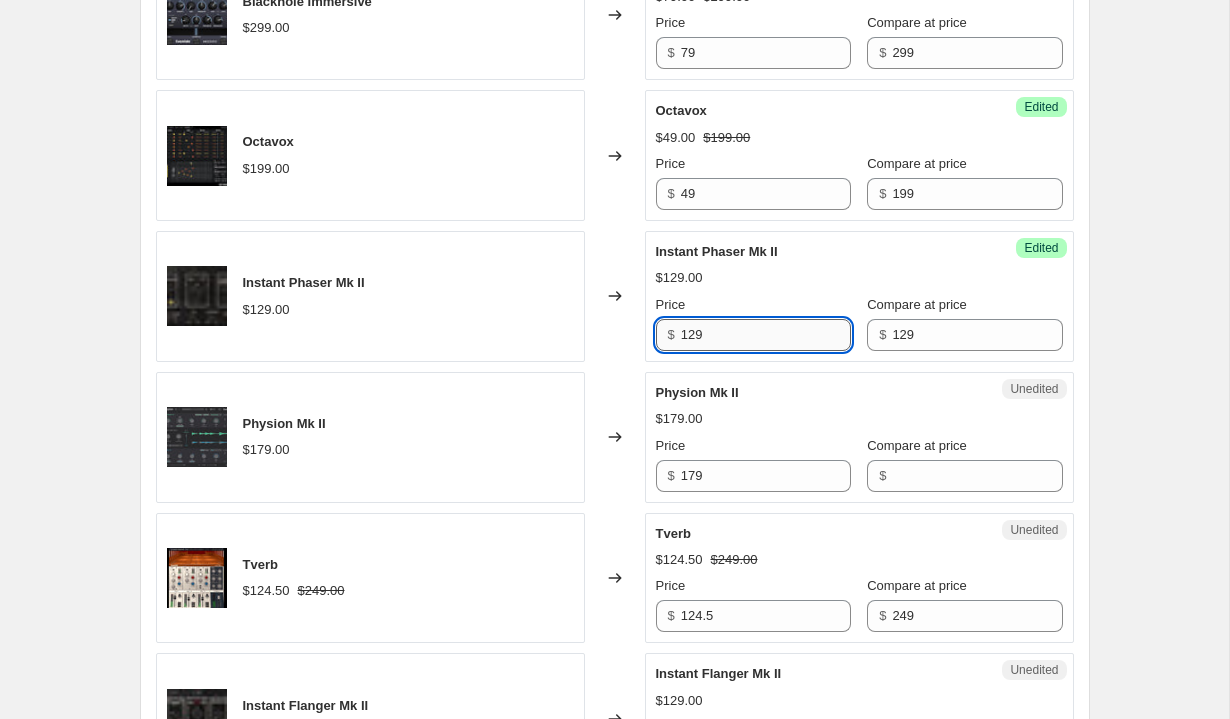 click on "129" at bounding box center (766, 335) 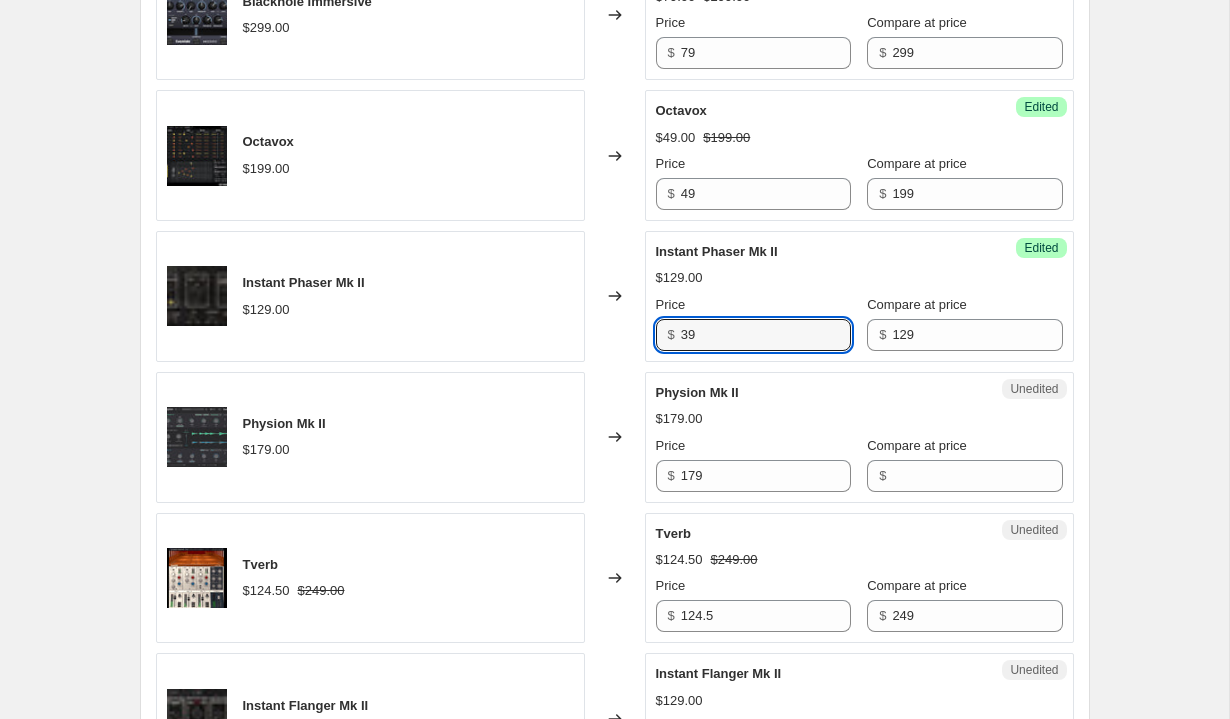 type on "39" 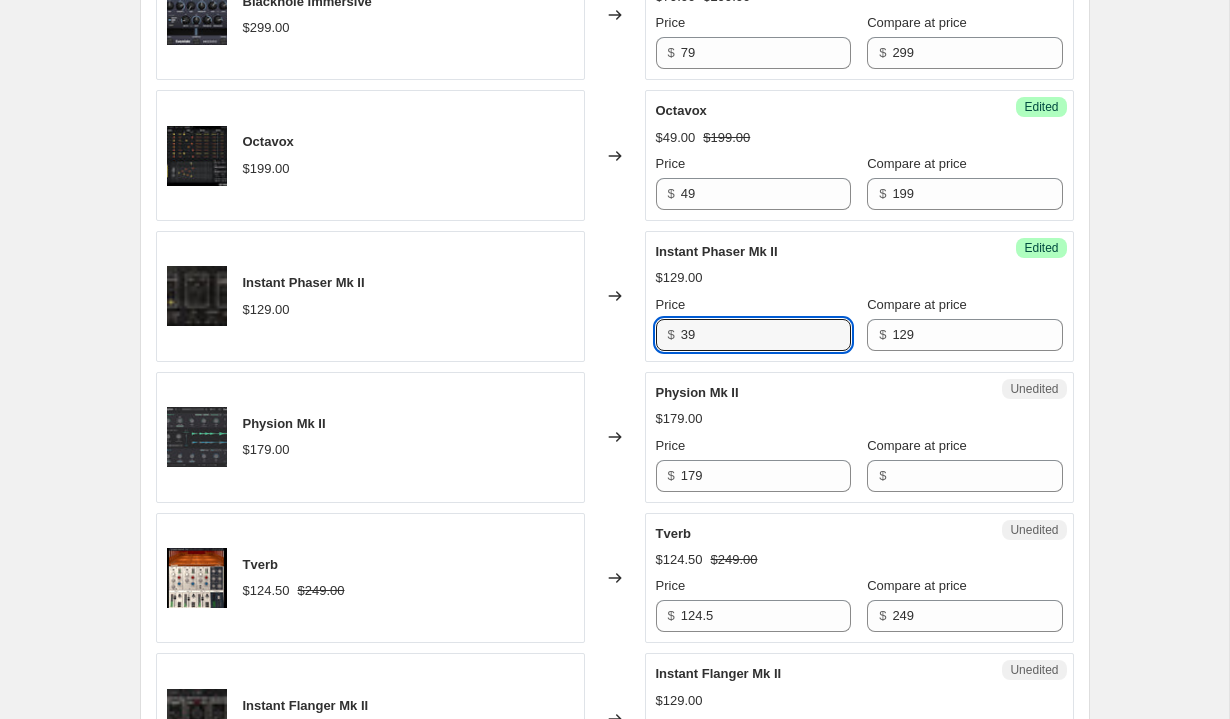 click on "Physion Mk II" at bounding box center [819, 393] 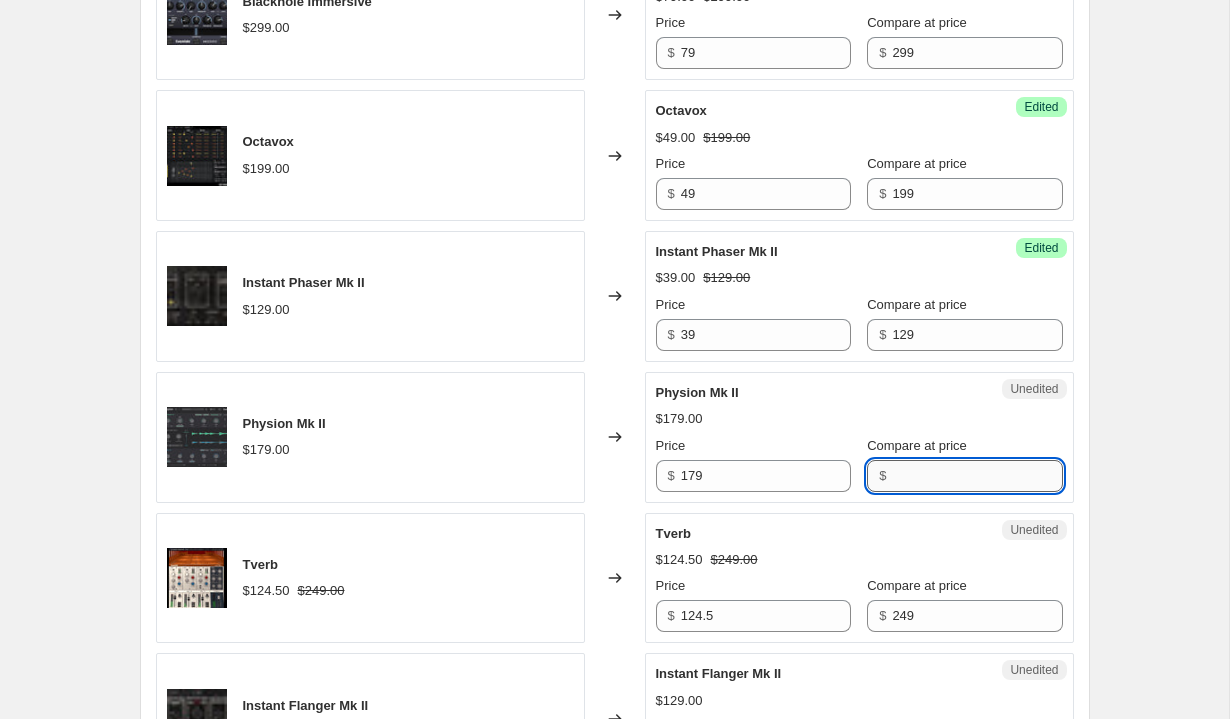 click on "Compare at price" at bounding box center [977, 476] 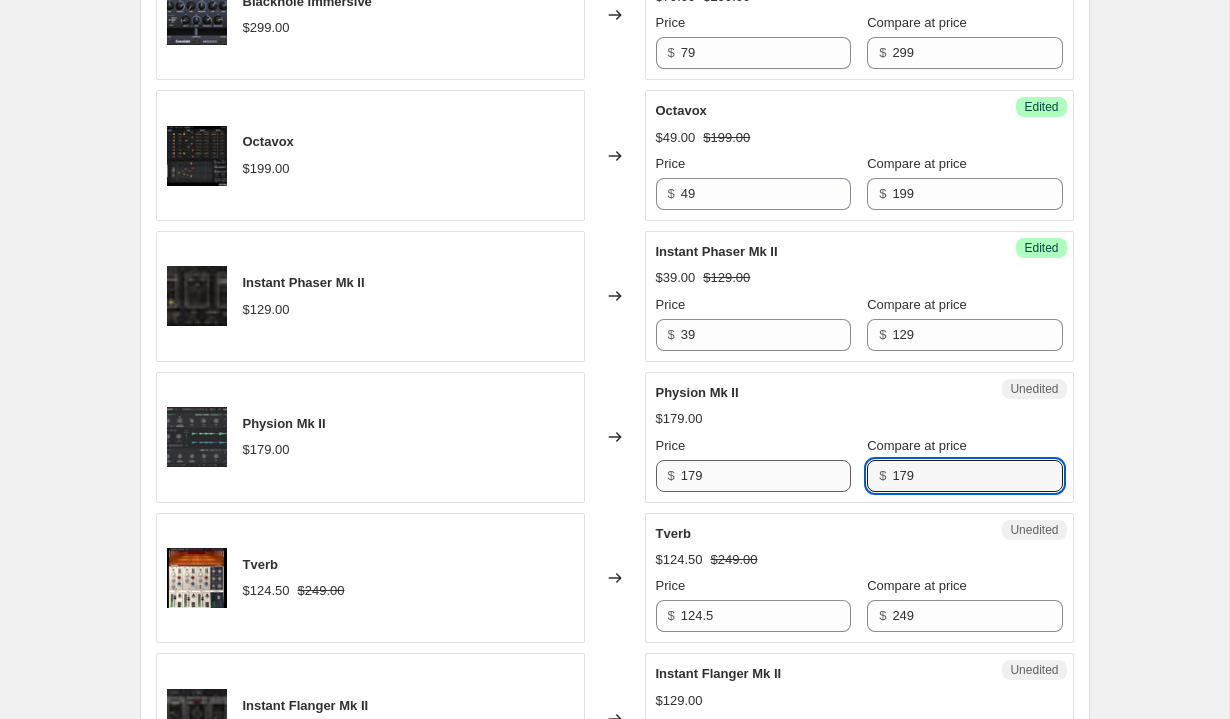 type on "179" 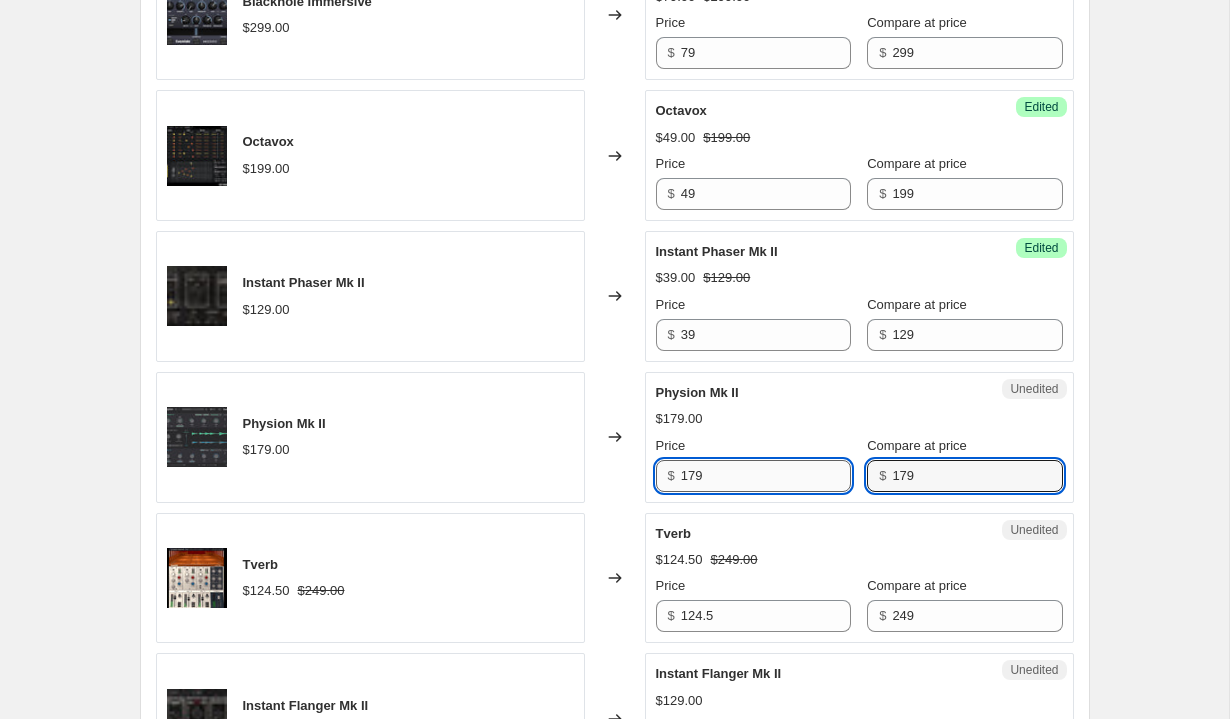 click on "179" at bounding box center (766, 476) 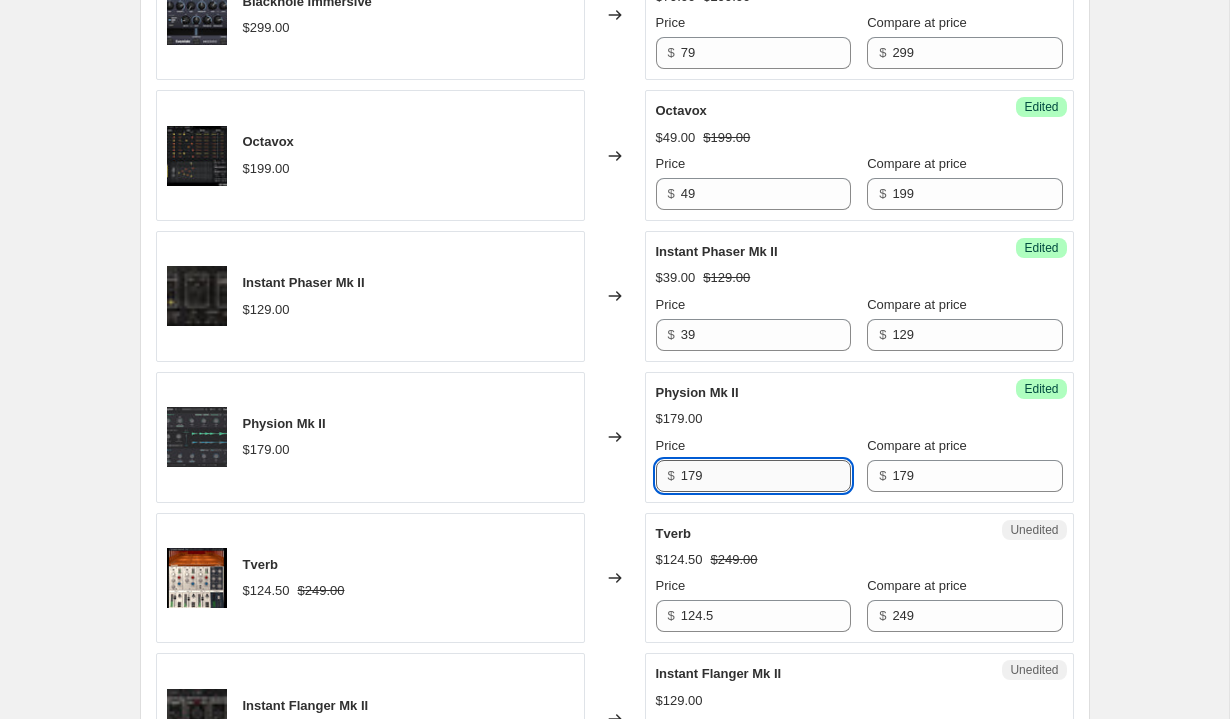 click on "179" at bounding box center (766, 476) 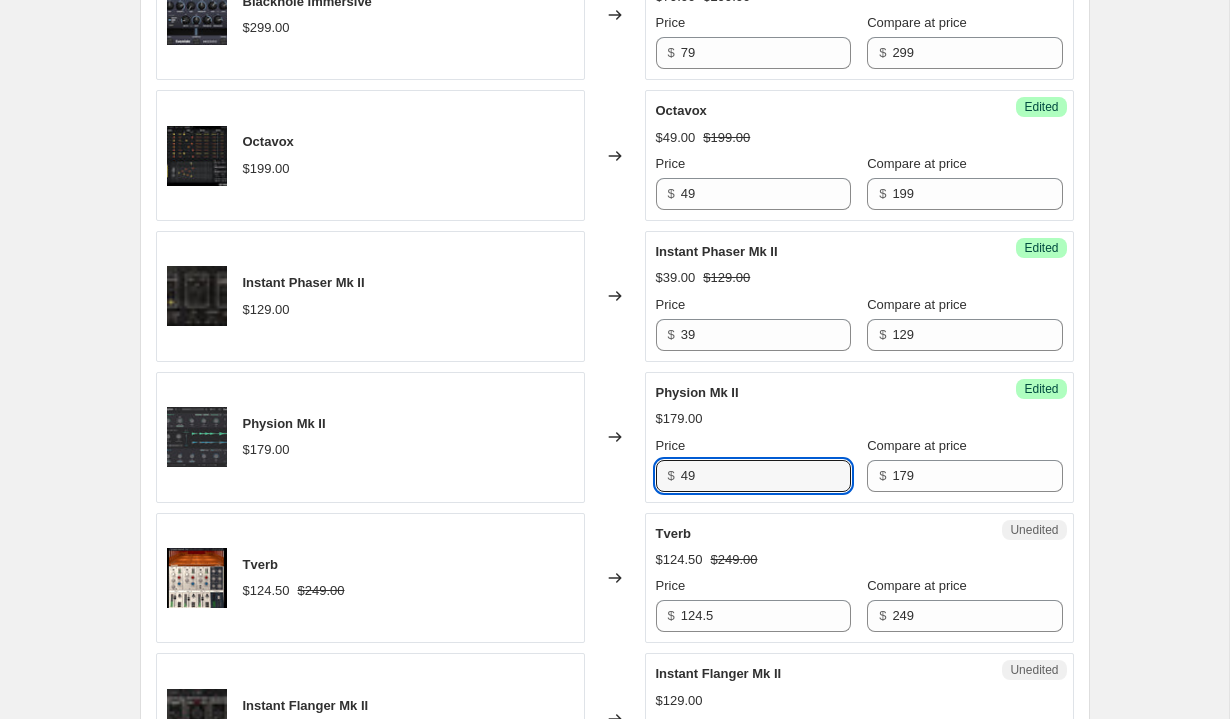 type on "49" 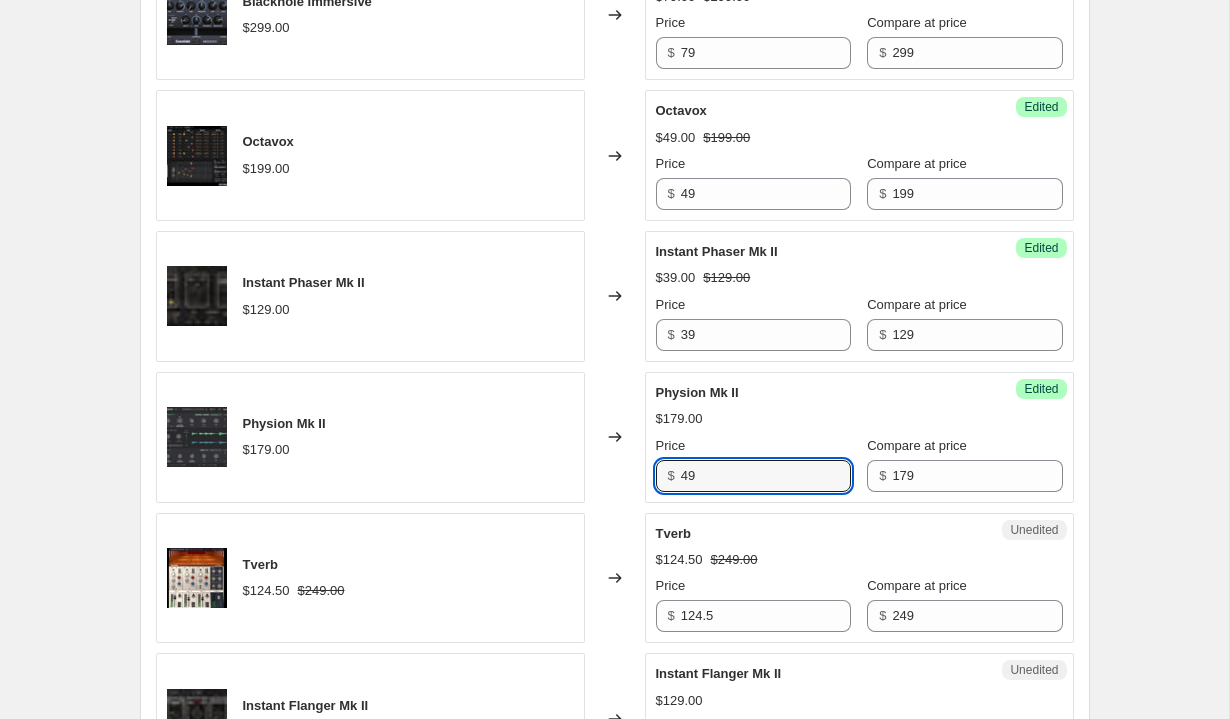 click on "Unedited Tverb $[PRICE] $[PRICE] Price $ [PRICE] Compare at price $ [PRICE]" at bounding box center [859, 578] 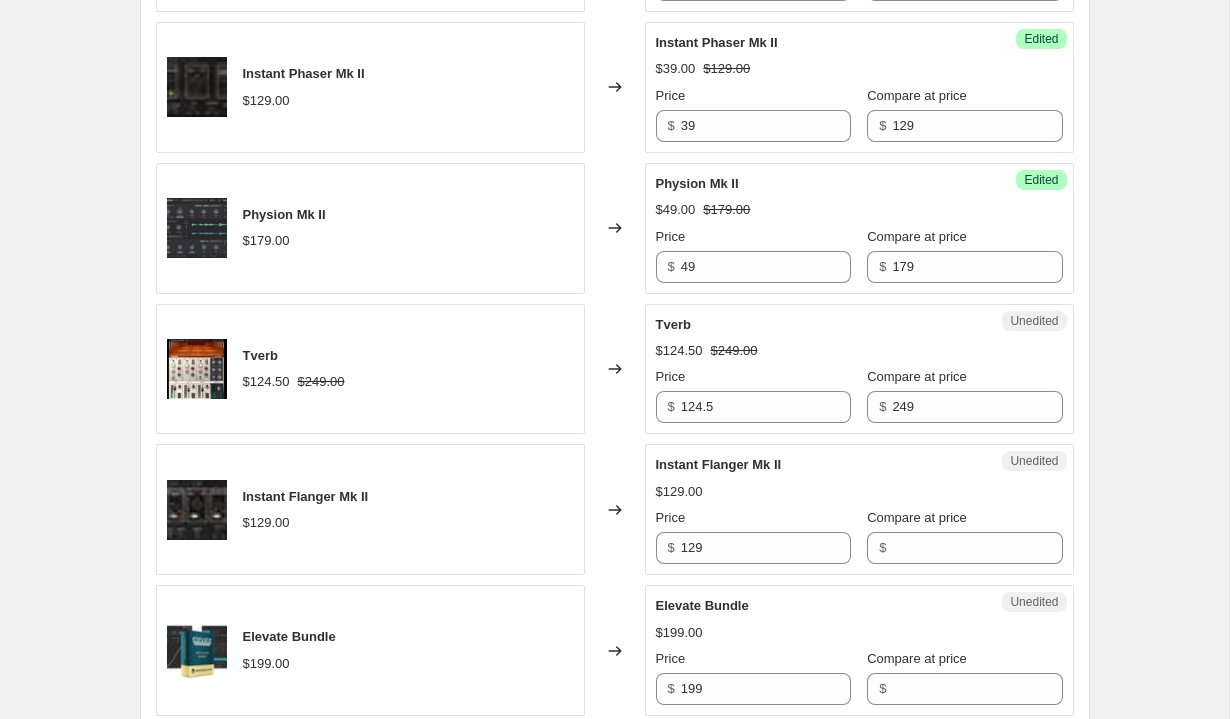 scroll, scrollTop: 1770, scrollLeft: 0, axis: vertical 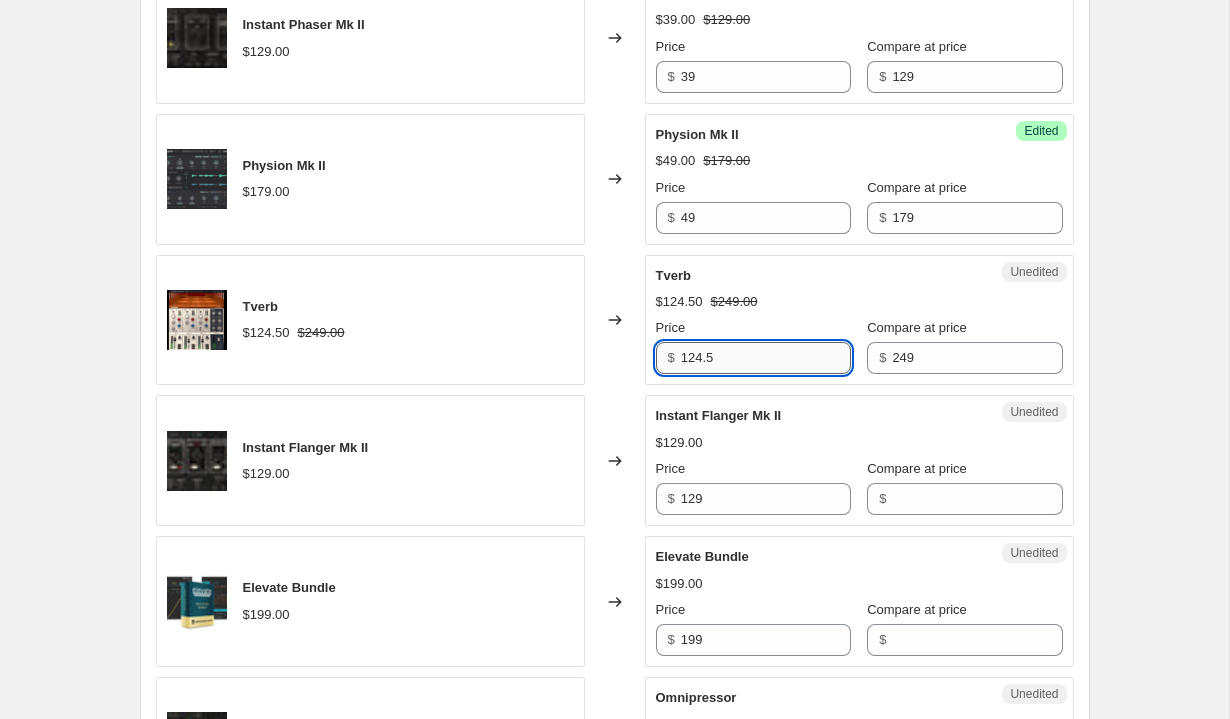 click on "124.5" at bounding box center [766, 358] 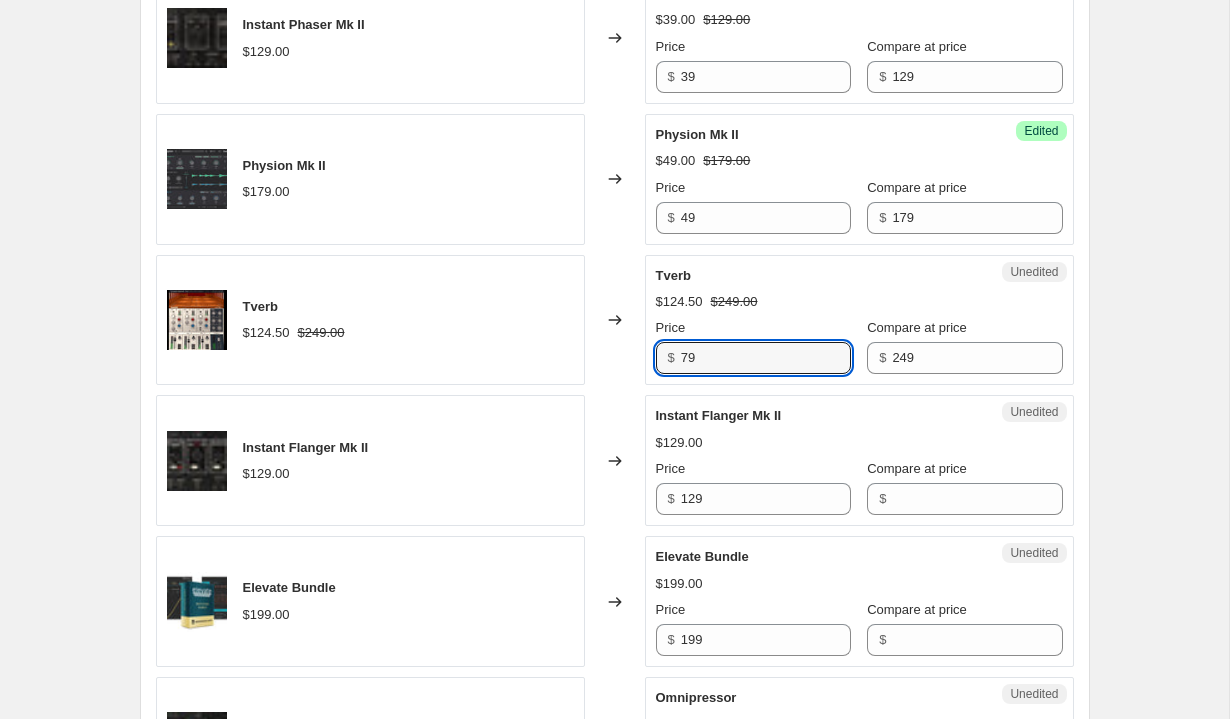 type on "79" 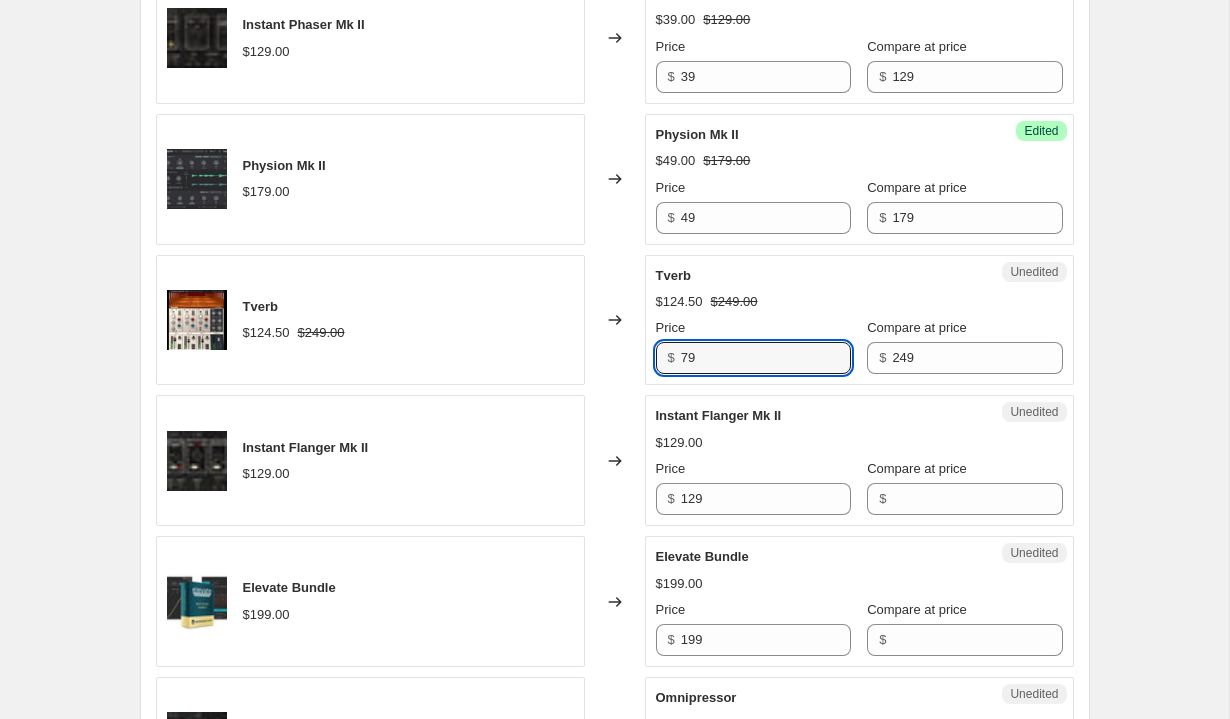 click on "$129.00" at bounding box center (859, 443) 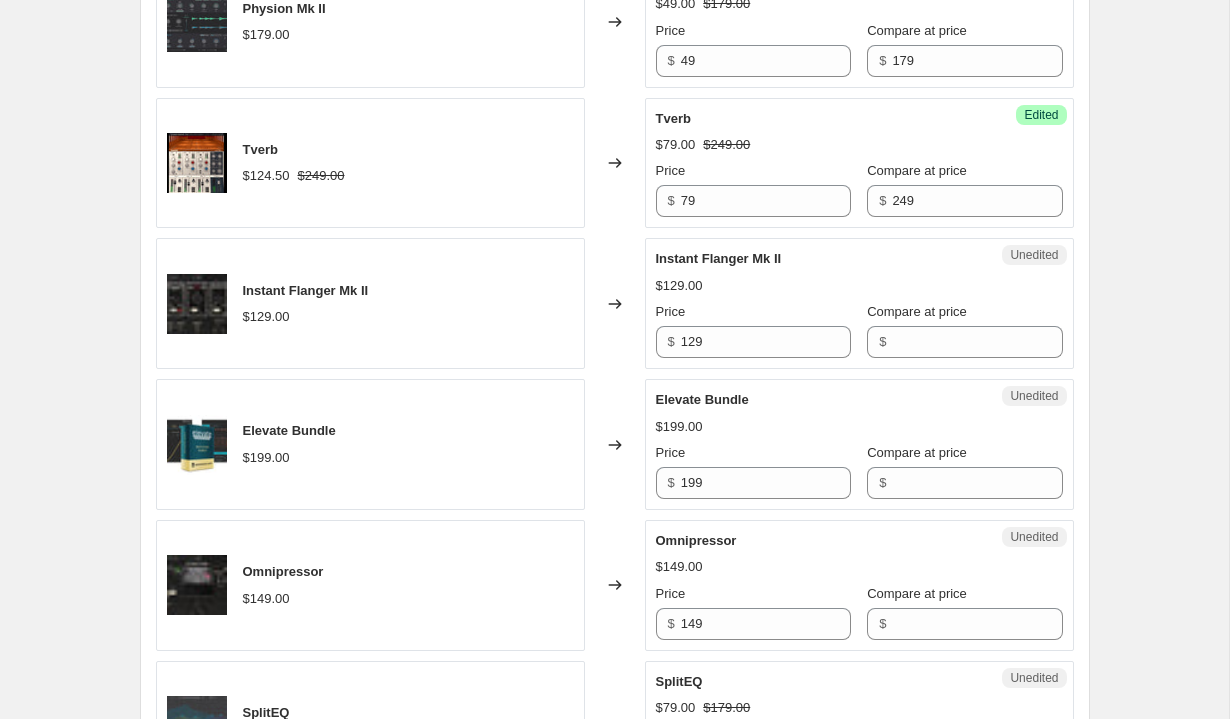 scroll, scrollTop: 1941, scrollLeft: 0, axis: vertical 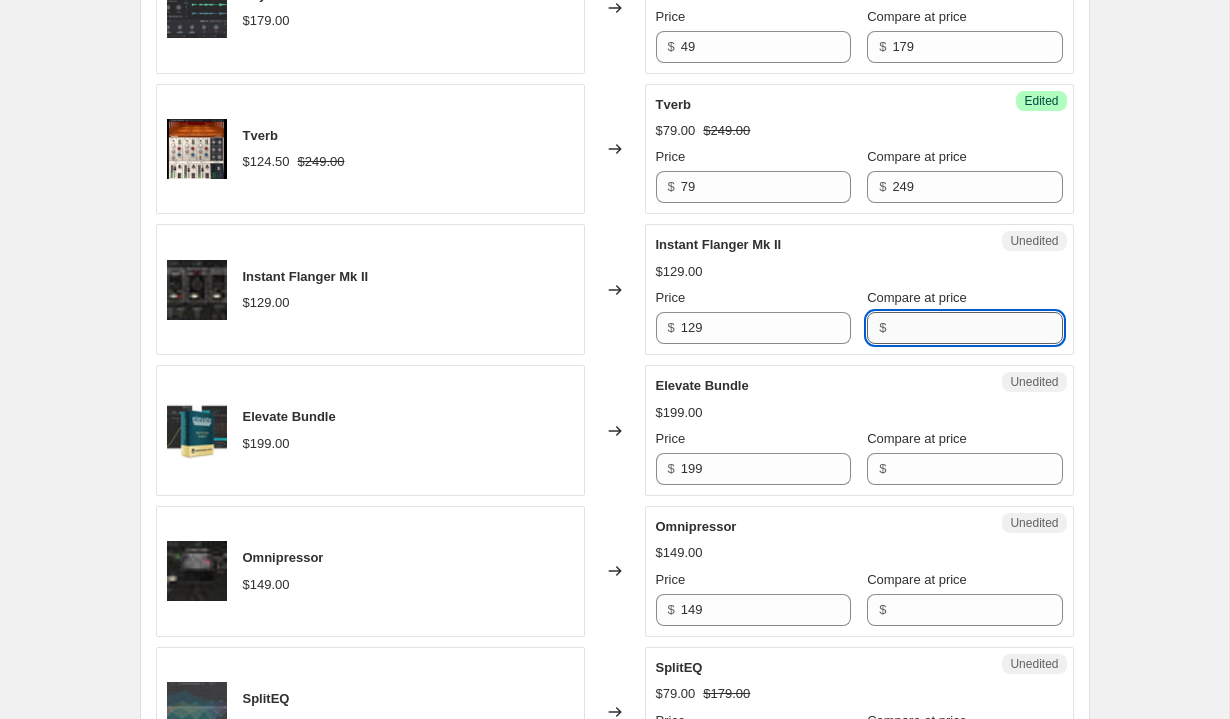 click on "Compare at price" at bounding box center (977, 328) 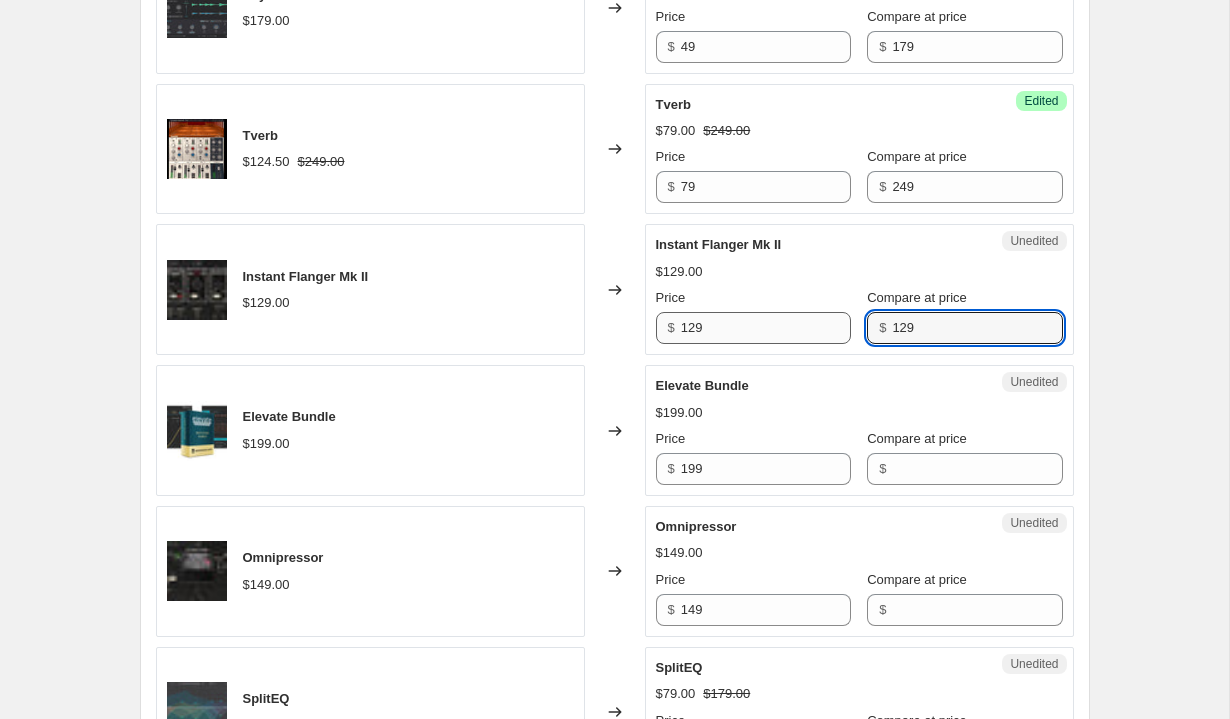 type on "129" 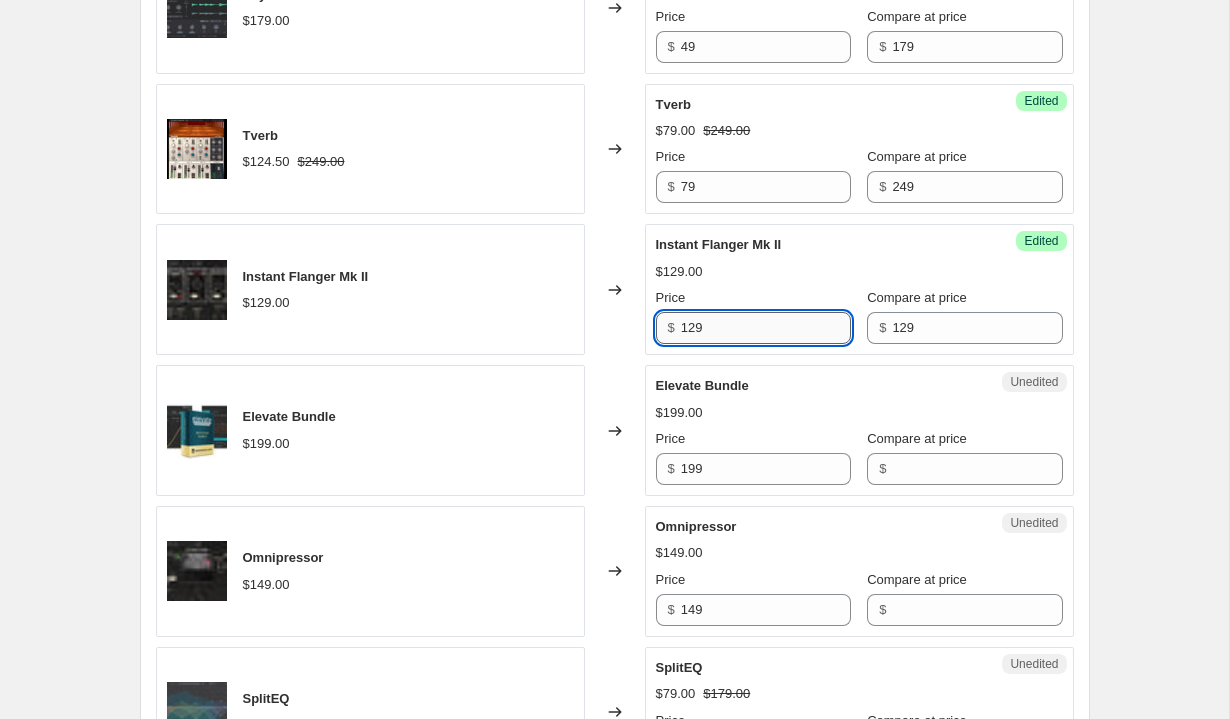 click on "129" at bounding box center [766, 328] 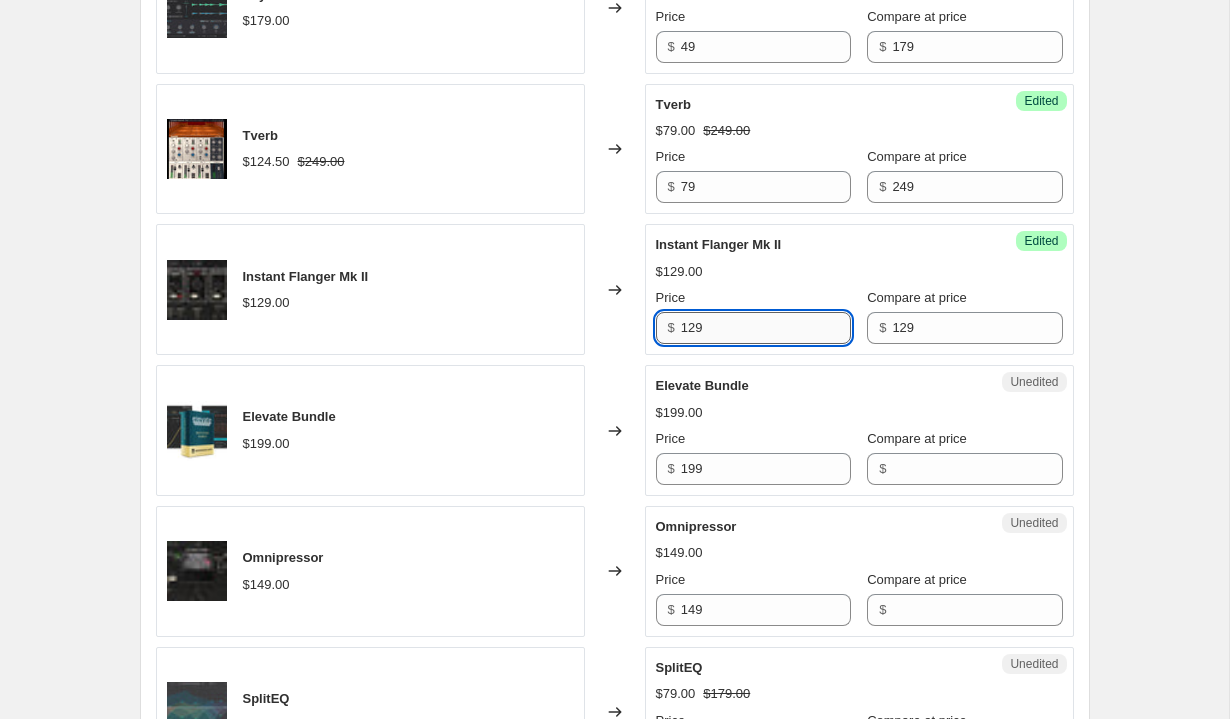 click on "129" at bounding box center [766, 328] 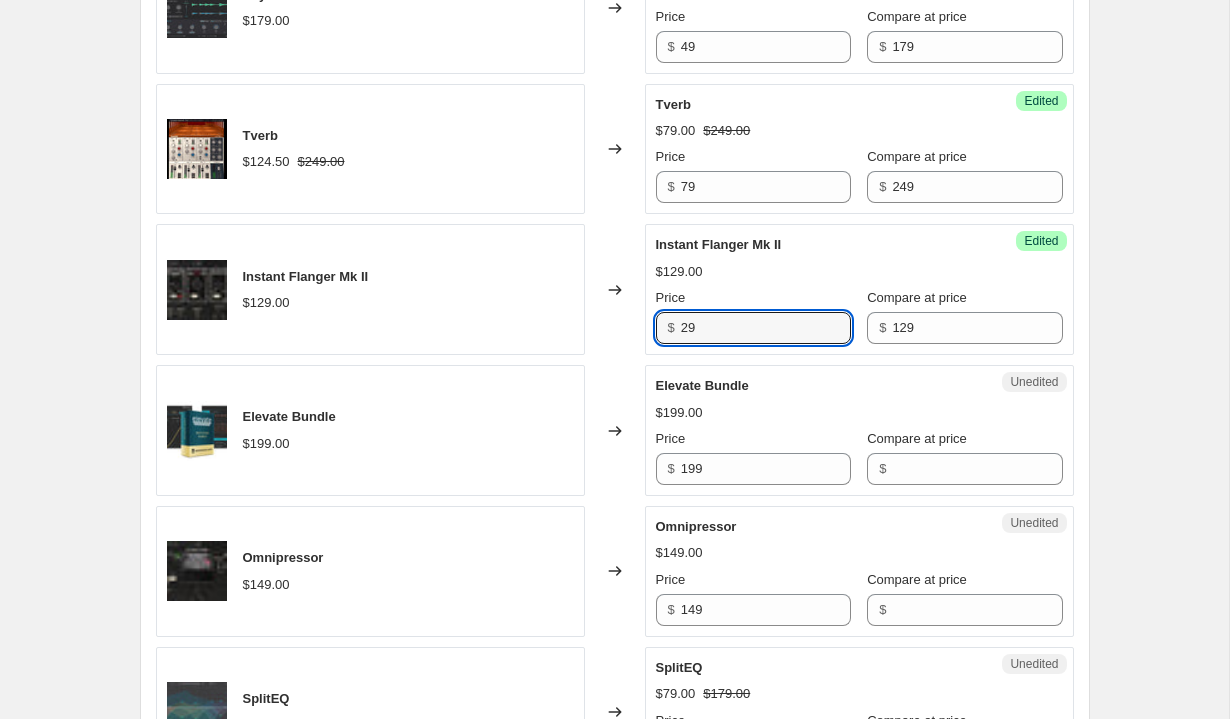 type on "29" 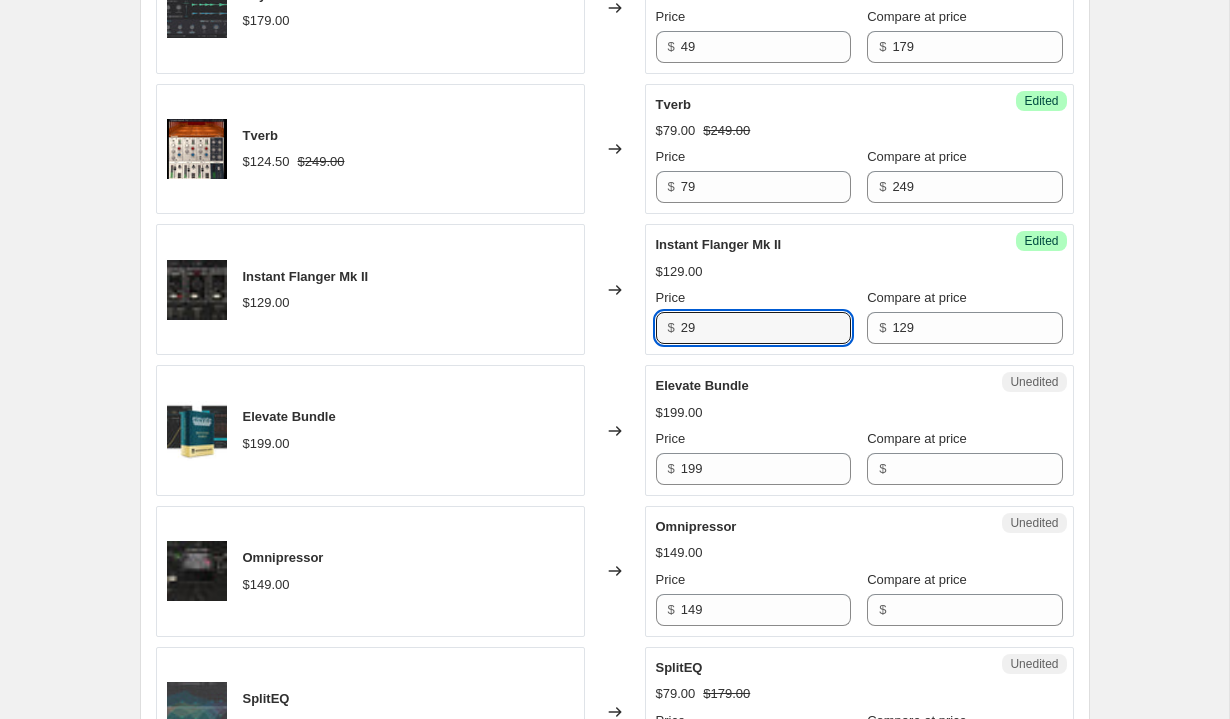 click on "Elevate Bundle" at bounding box center (819, 386) 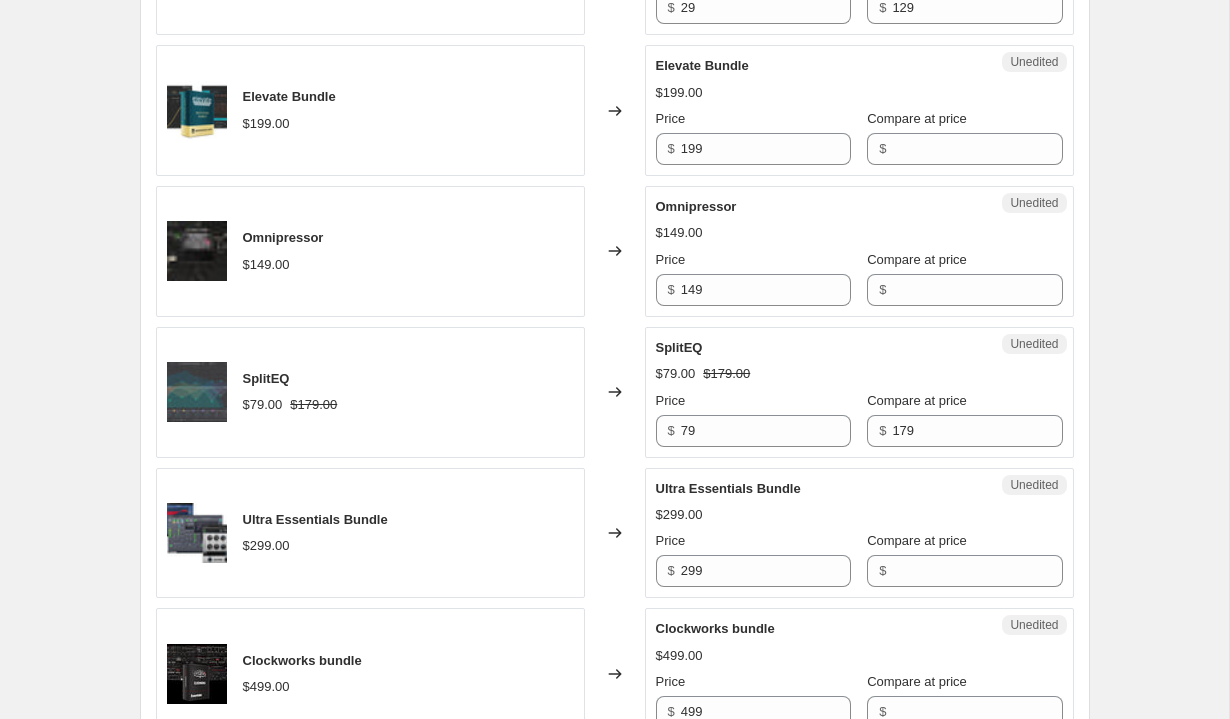 scroll, scrollTop: 2266, scrollLeft: 0, axis: vertical 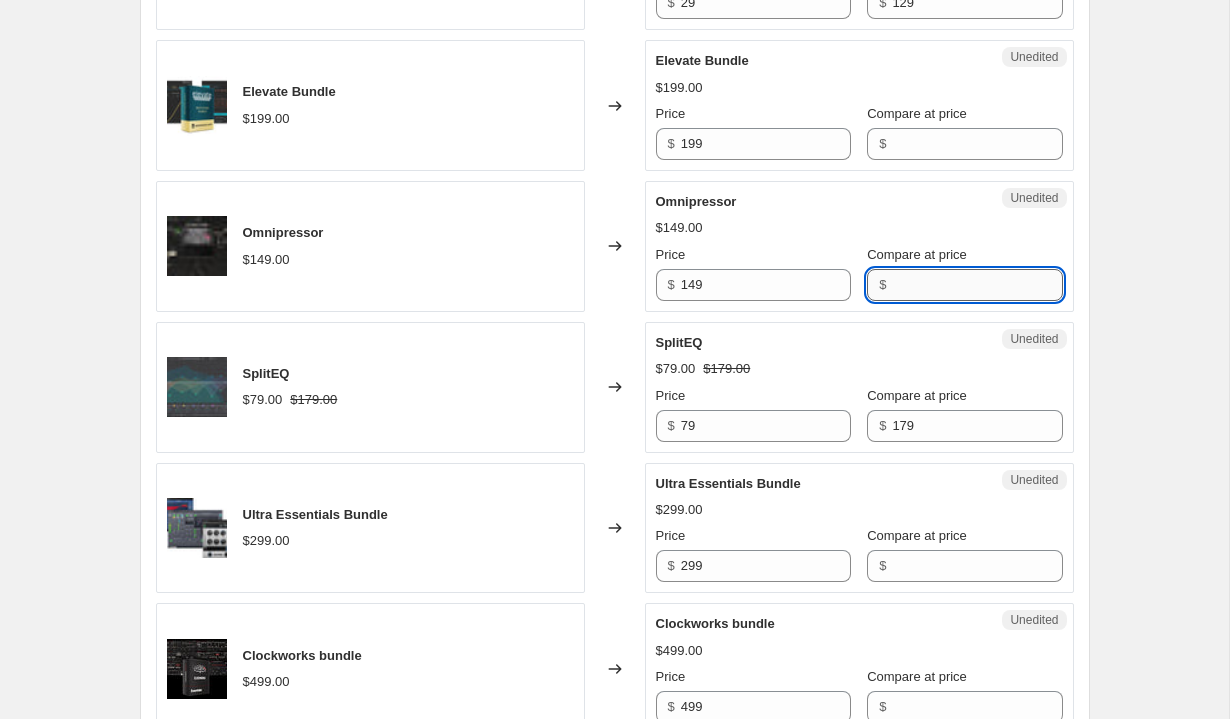click on "Compare at price" at bounding box center [977, 285] 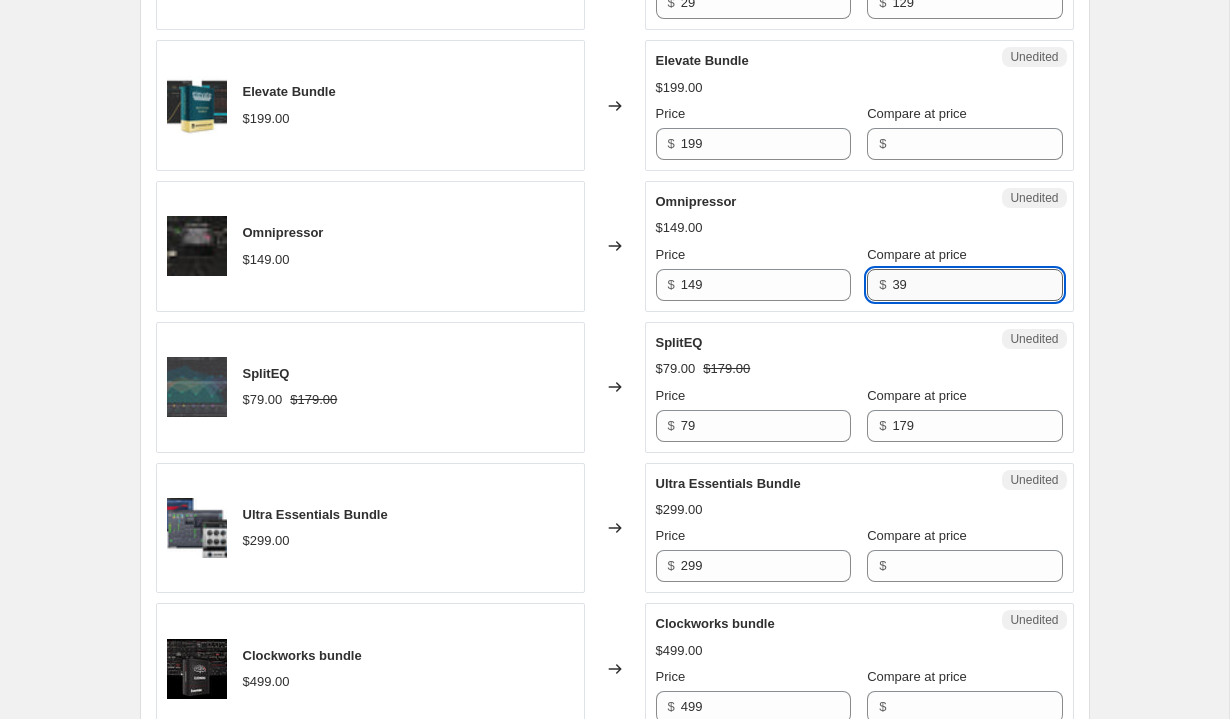 type on "3" 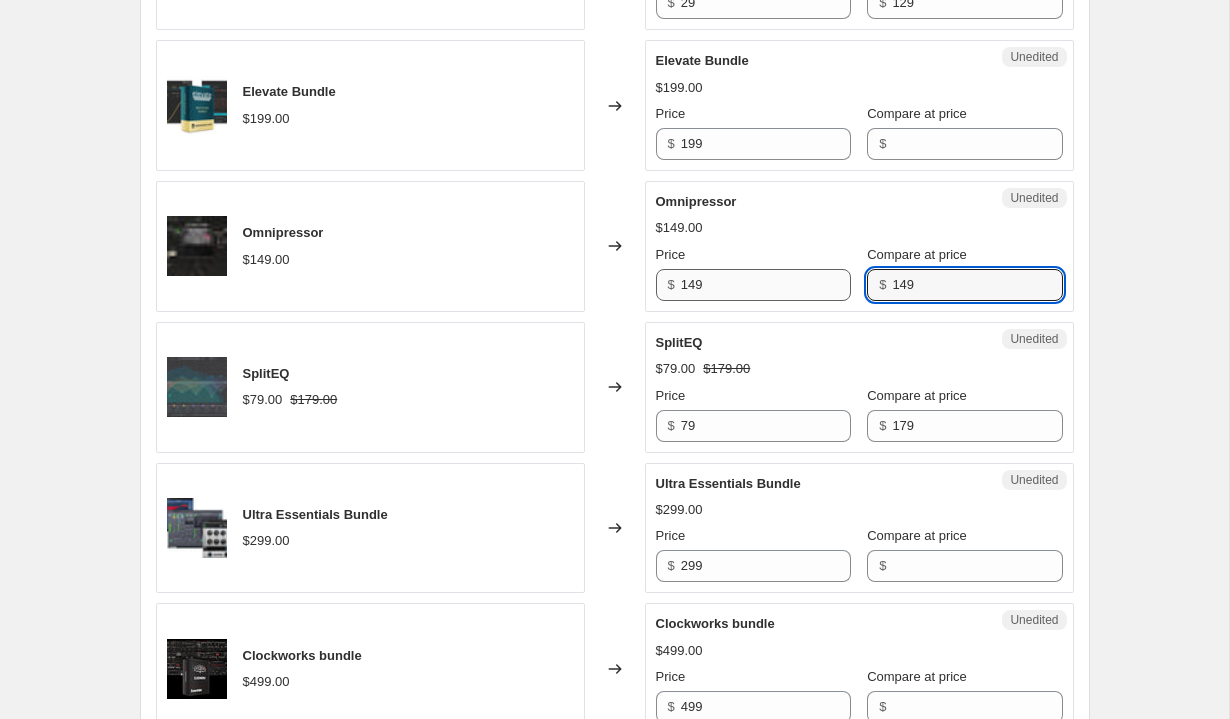 type on "149" 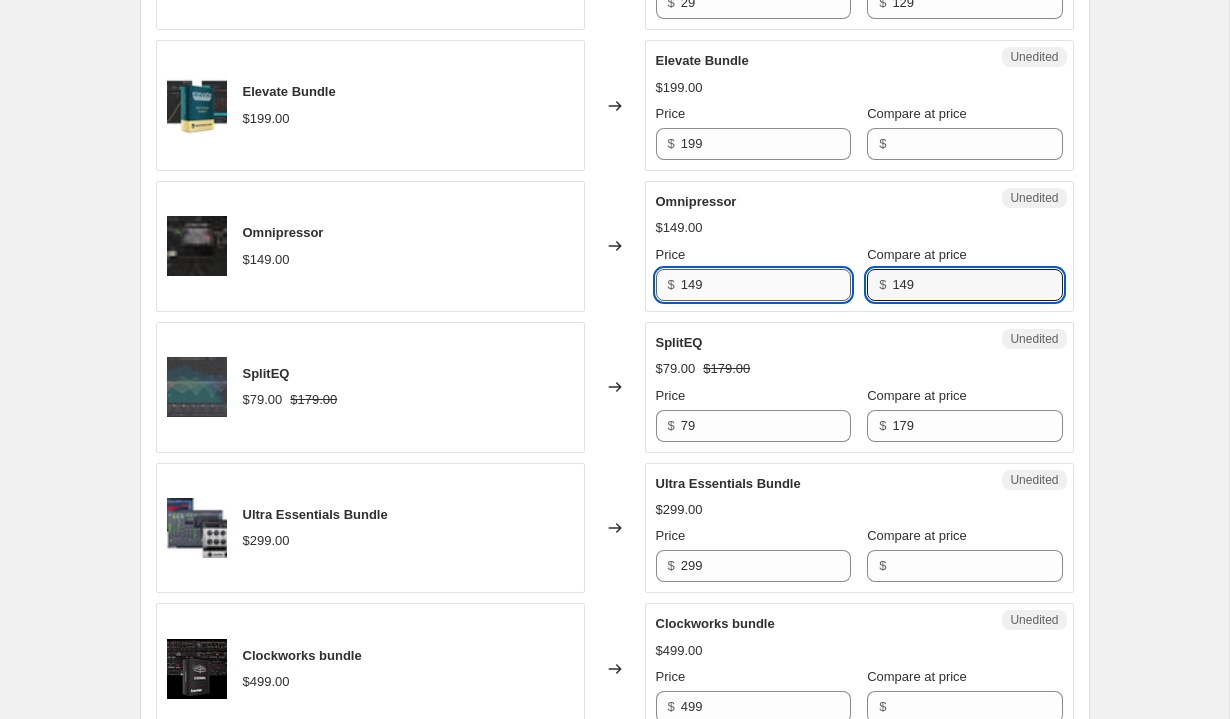 click on "149" at bounding box center (766, 285) 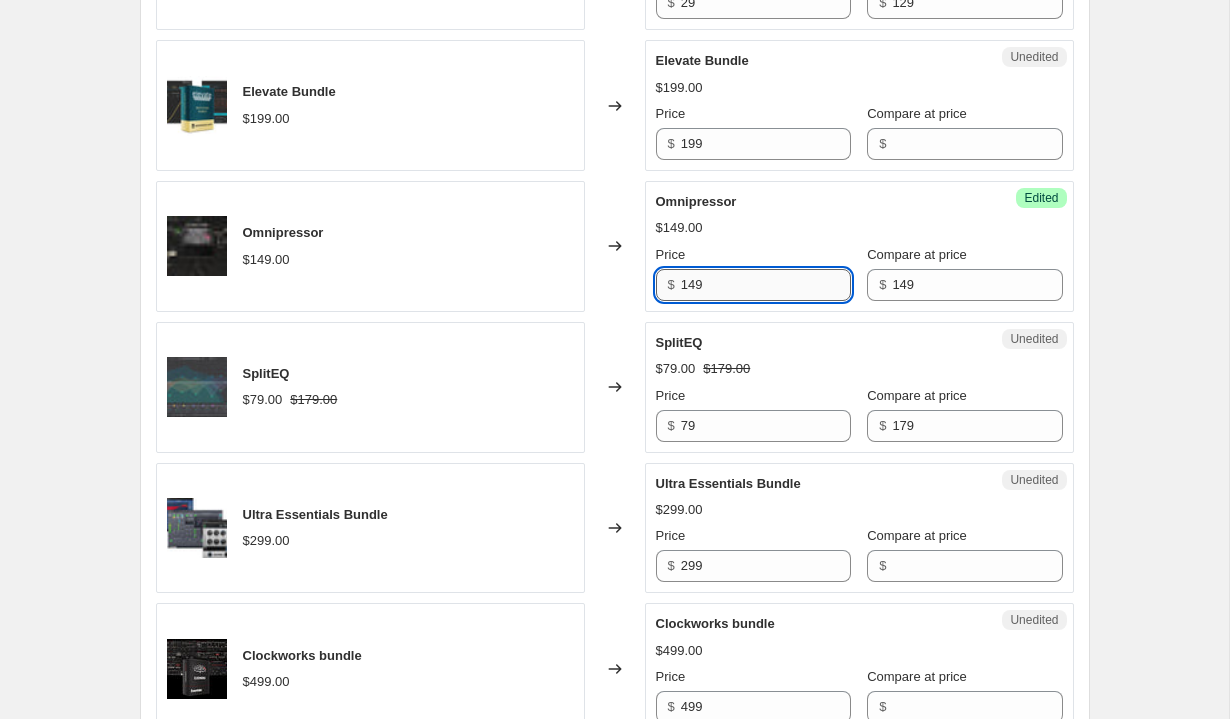 click on "149" at bounding box center [766, 285] 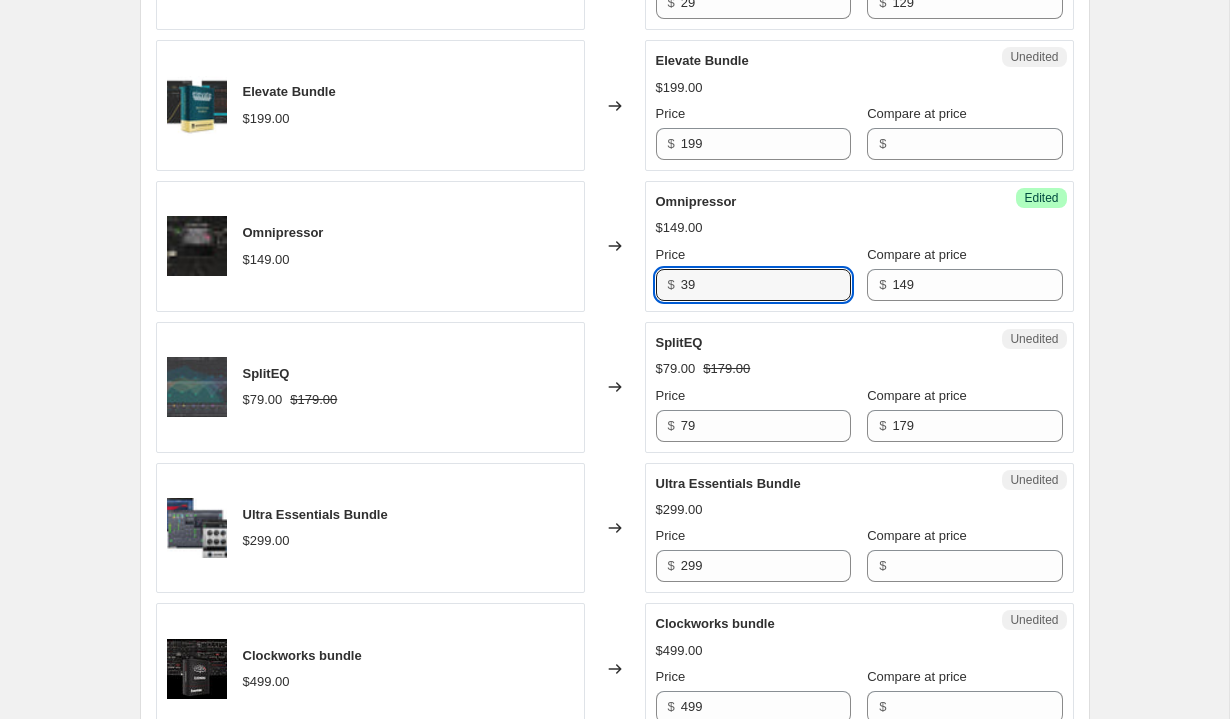 type on "39" 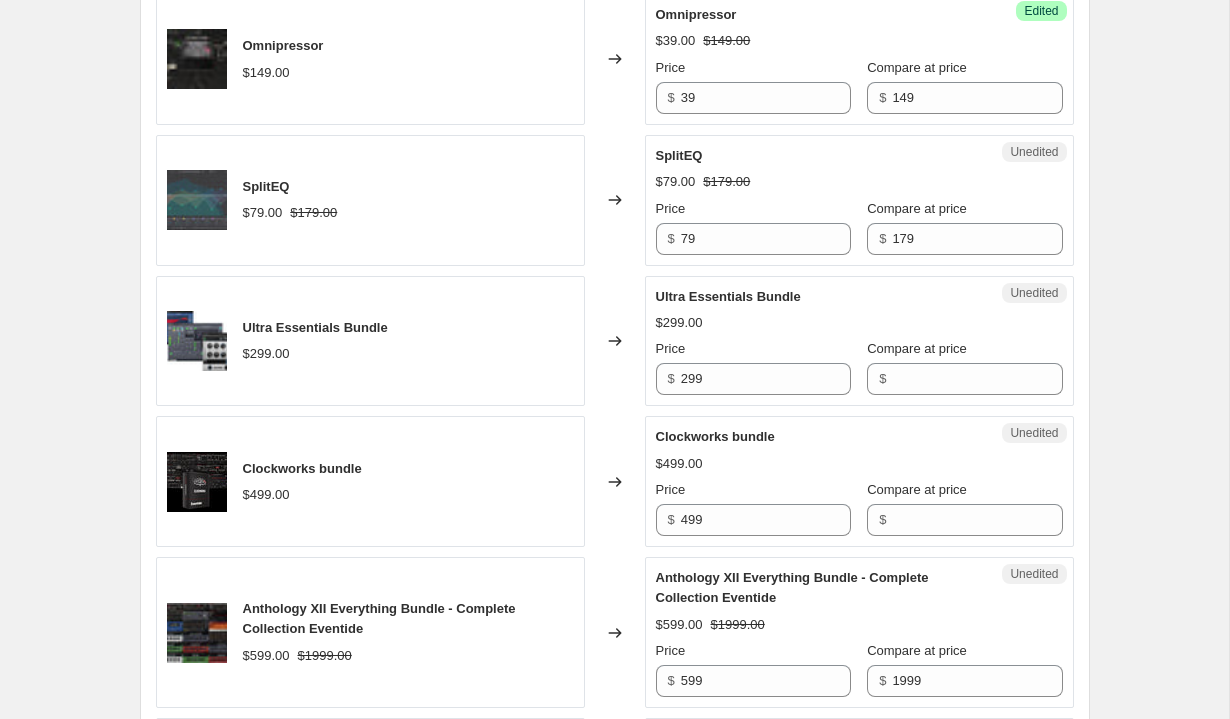 scroll, scrollTop: 2459, scrollLeft: 0, axis: vertical 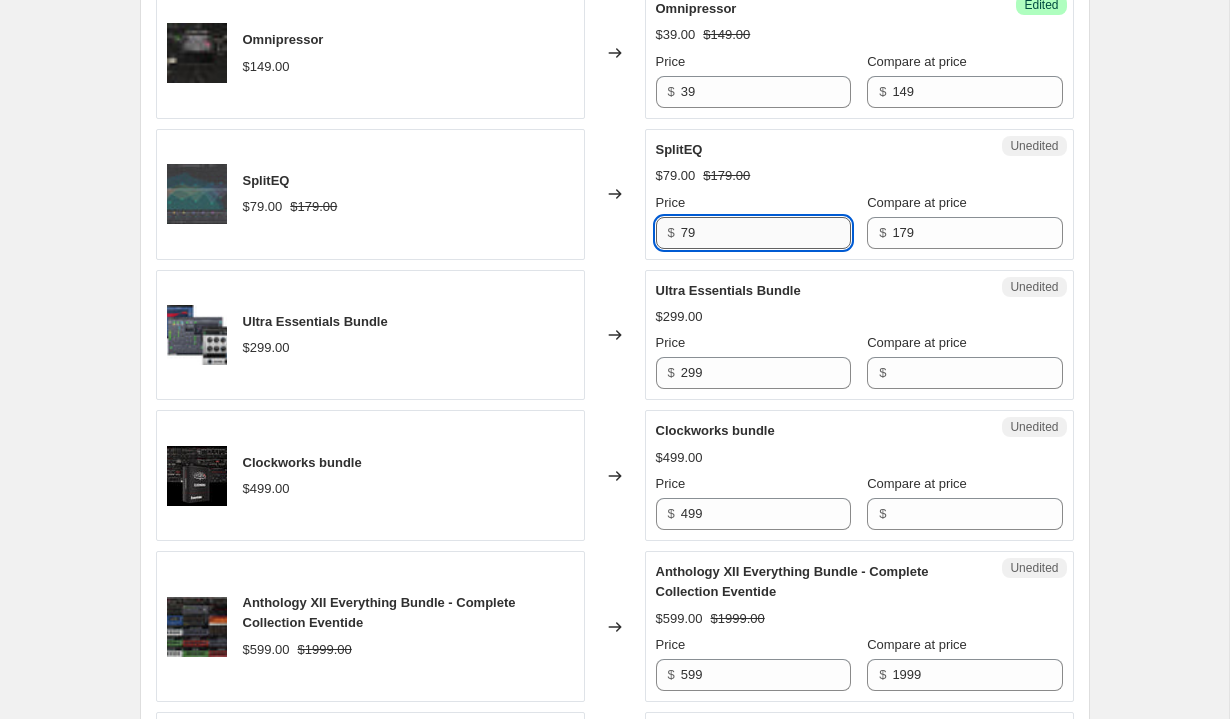 click on "79" at bounding box center [766, 233] 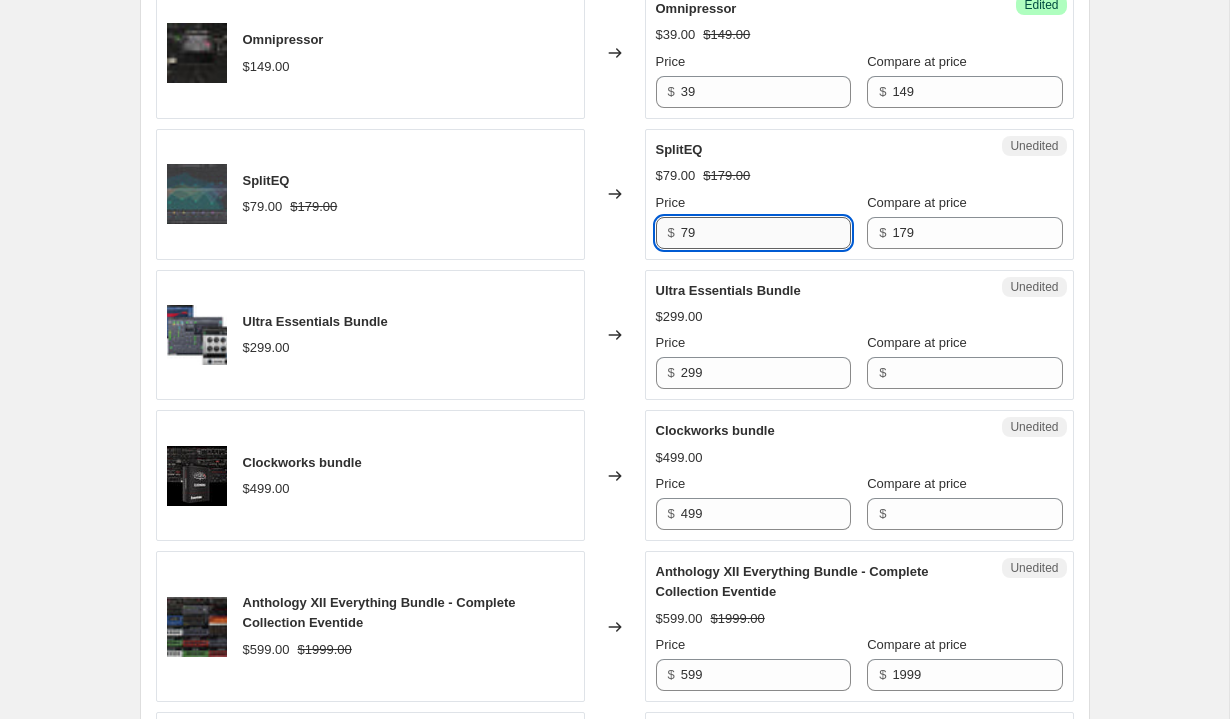 click on "79" at bounding box center (766, 233) 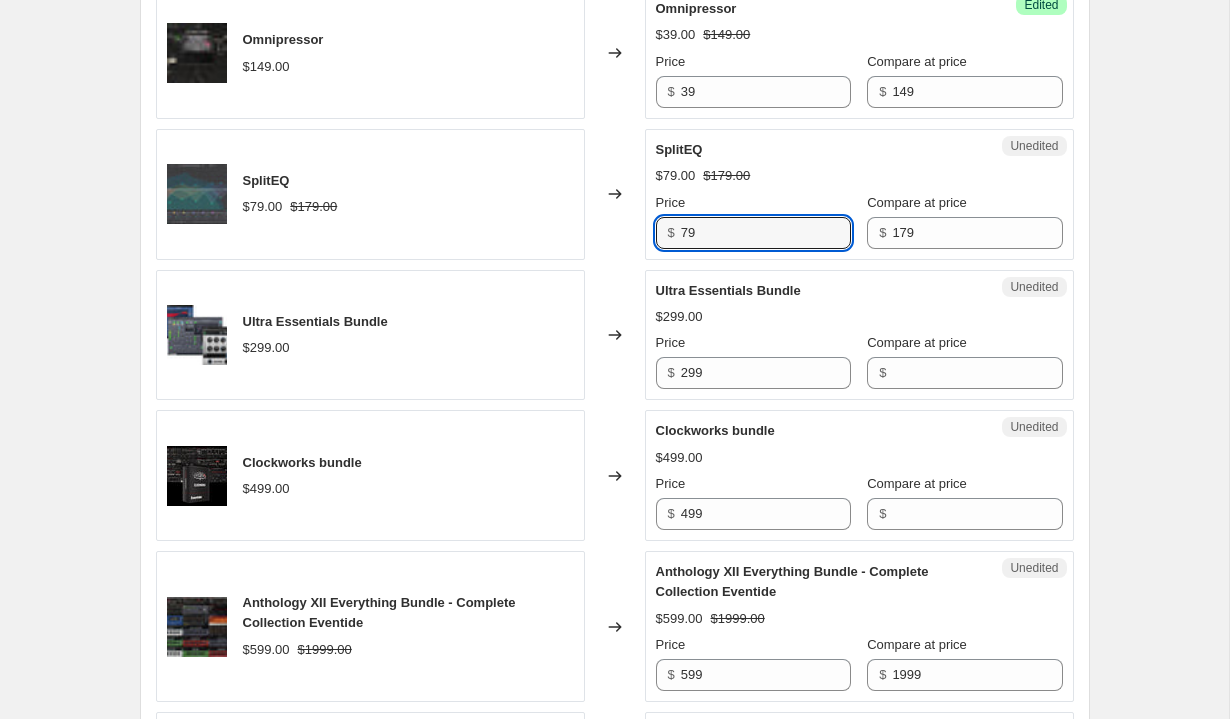 click on "Unedited SplitEQ $[PRICE] $[PRICE] Price $ [PRICE] Compare at price $ [PRICE]" at bounding box center (859, 194) 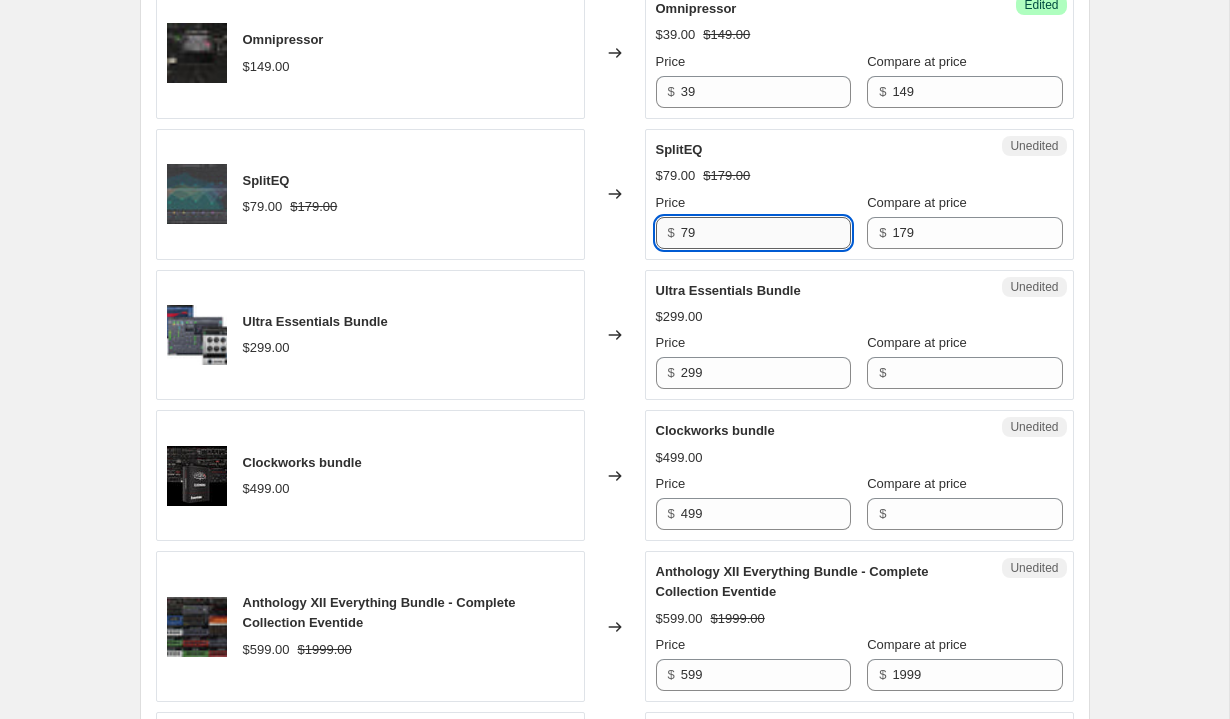 click on "79" at bounding box center (766, 233) 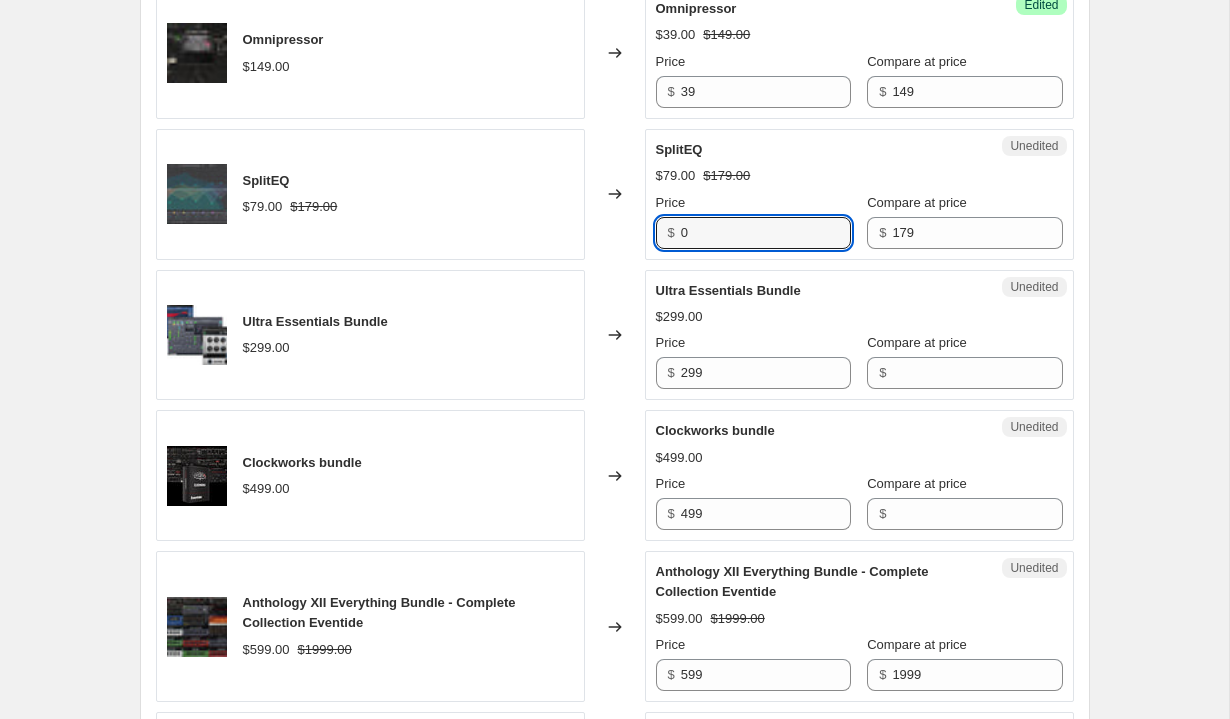 type on "0" 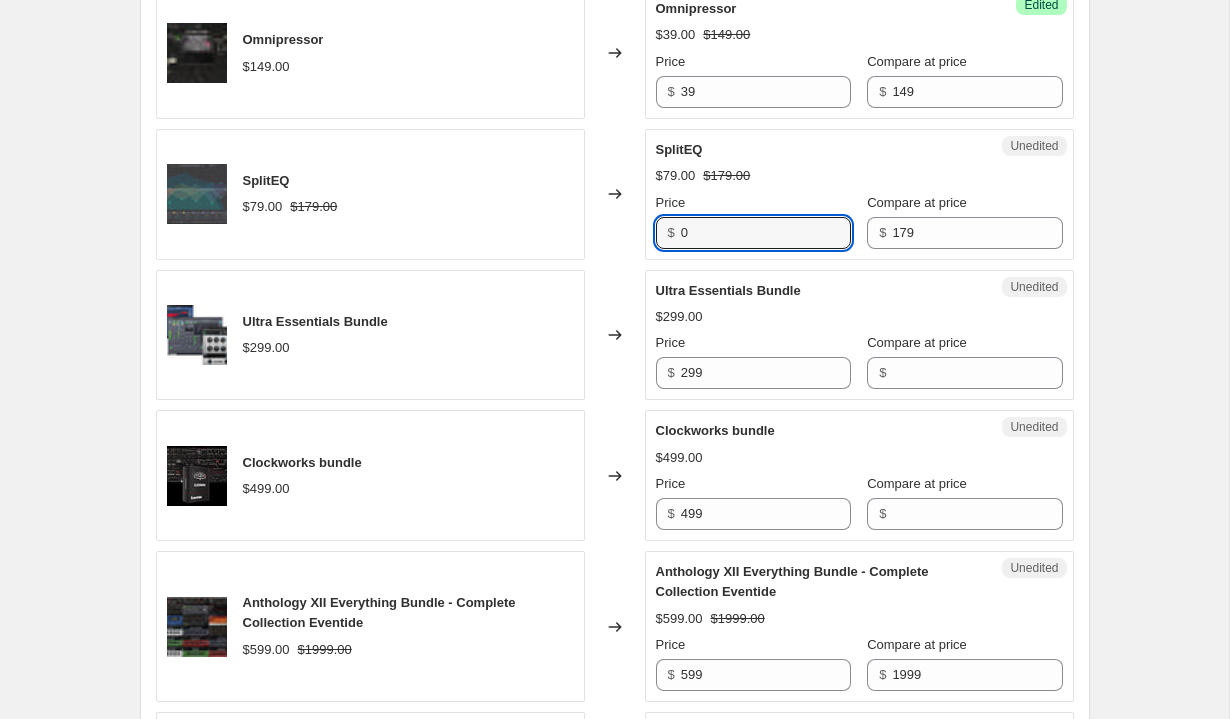 click on "Ultra Essentials Bundle" at bounding box center (728, 290) 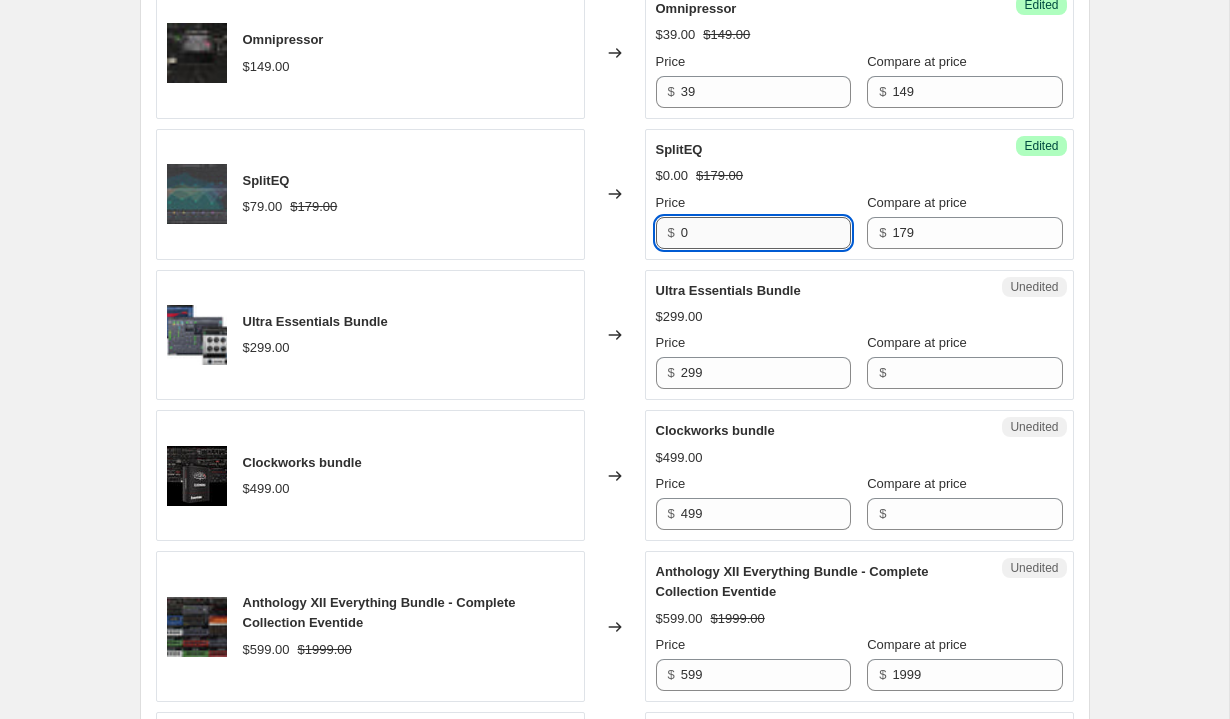 click on "0" at bounding box center [766, 233] 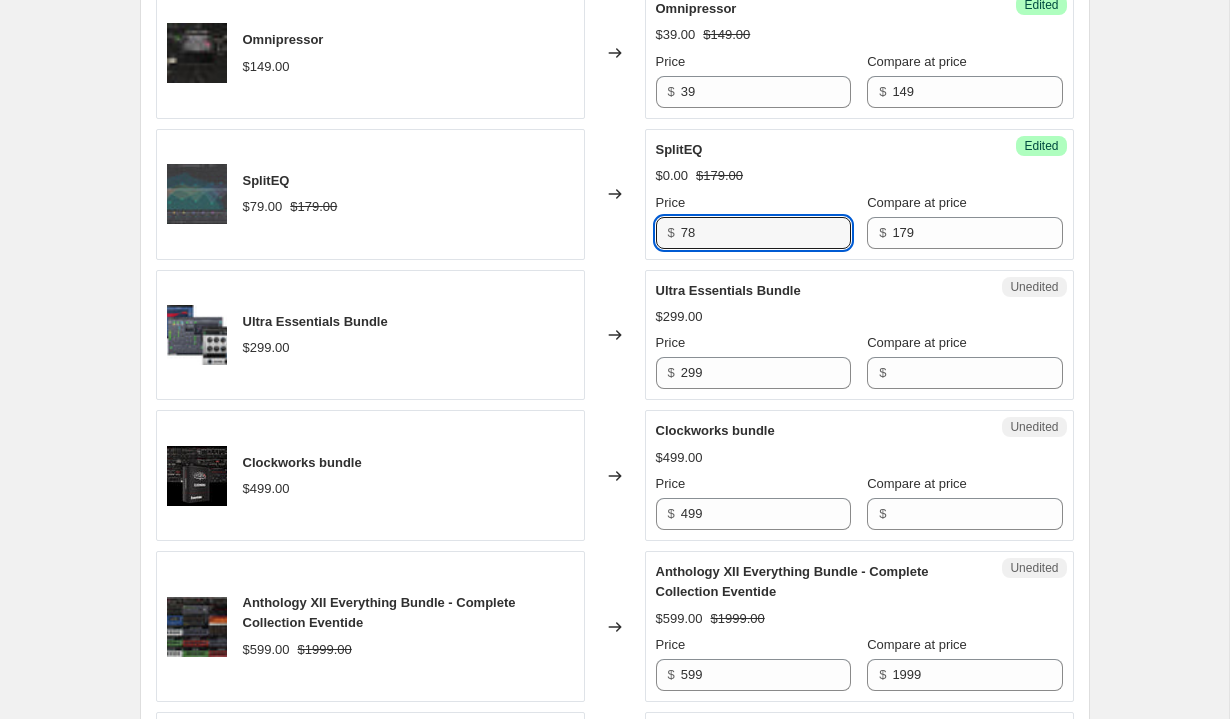 type on "78" 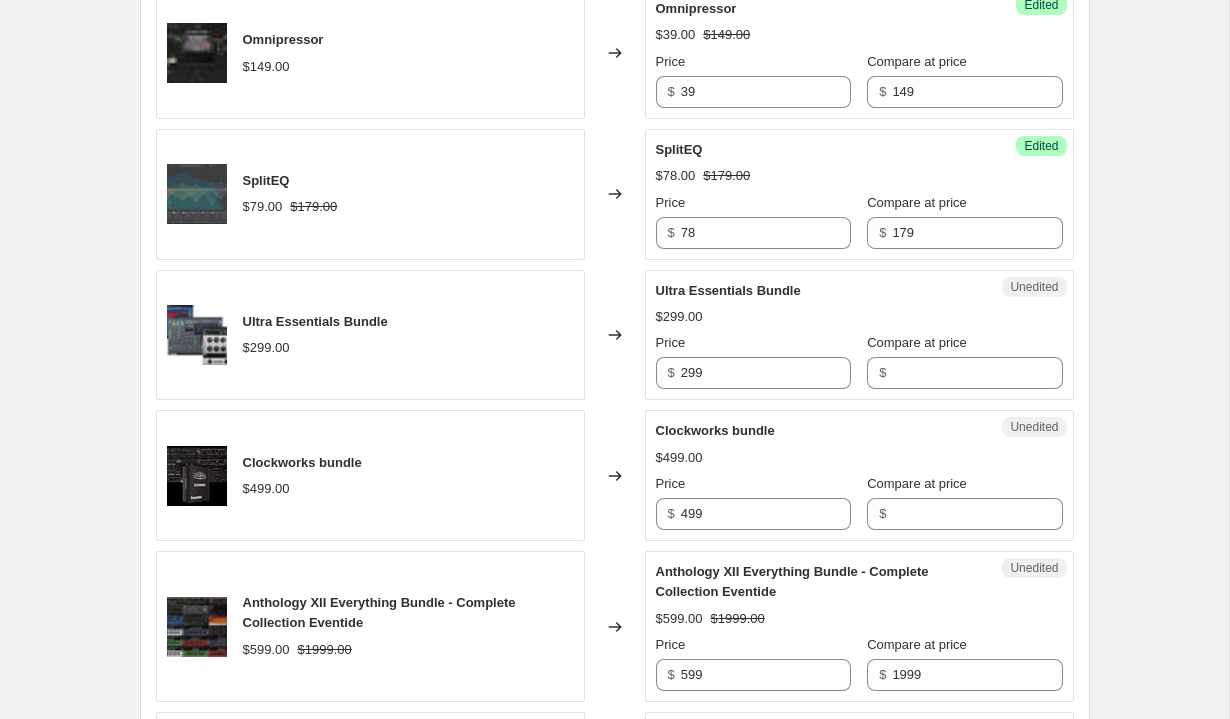 click on "$299.00" at bounding box center (859, 317) 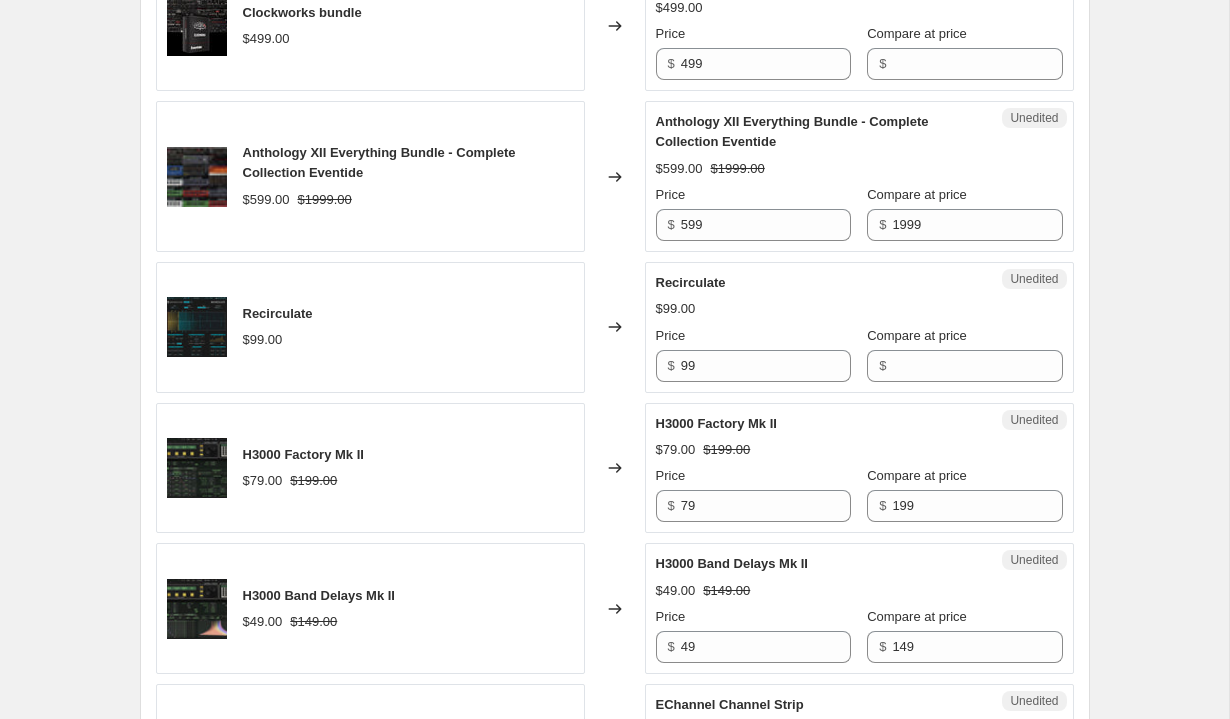 scroll, scrollTop: 2917, scrollLeft: 0, axis: vertical 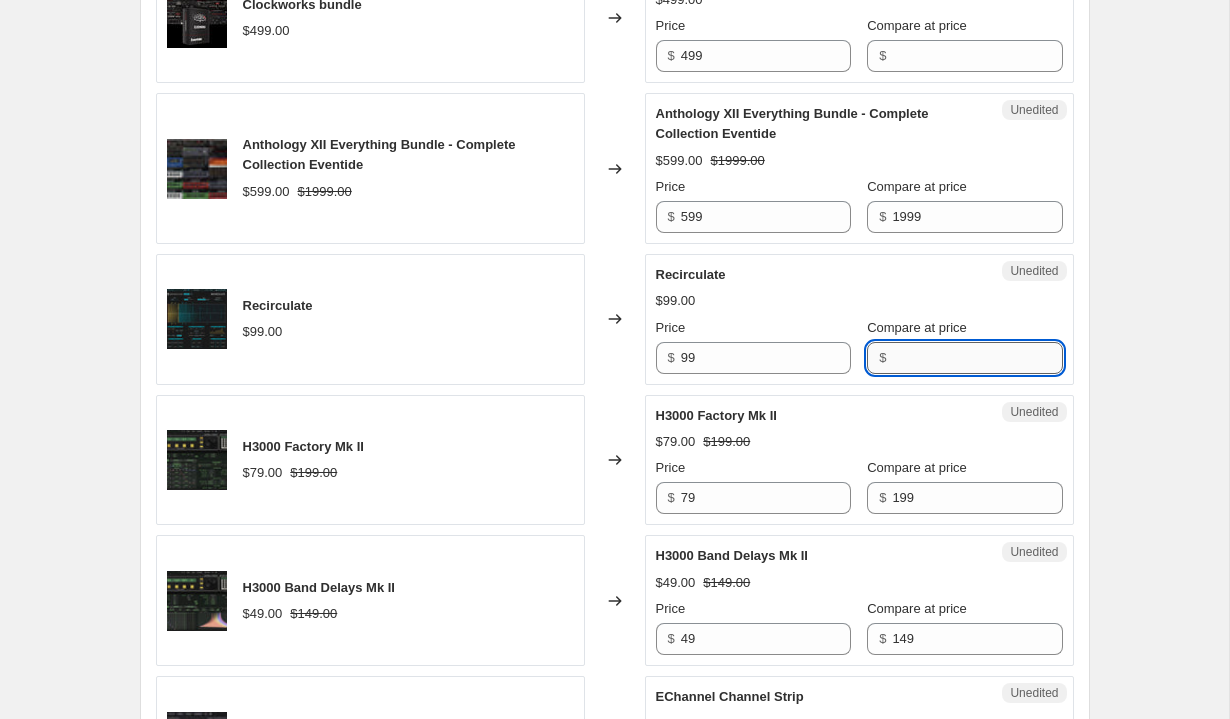 click on "Compare at price" at bounding box center [977, 358] 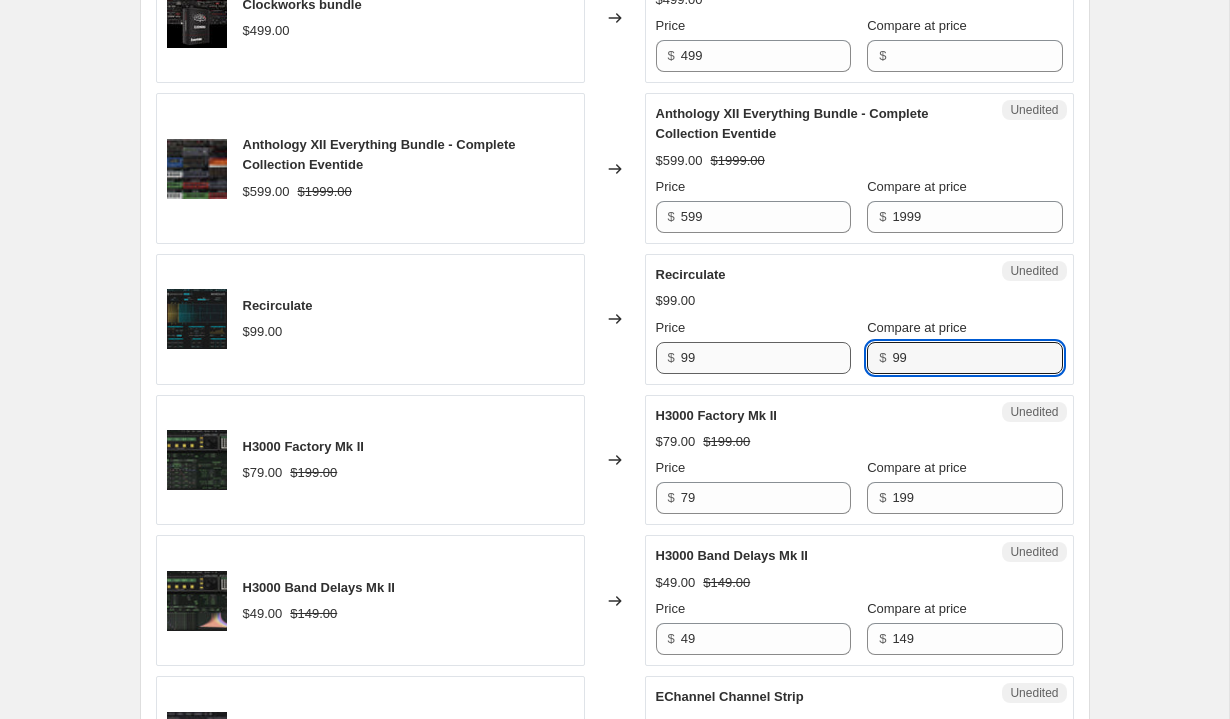 type on "99" 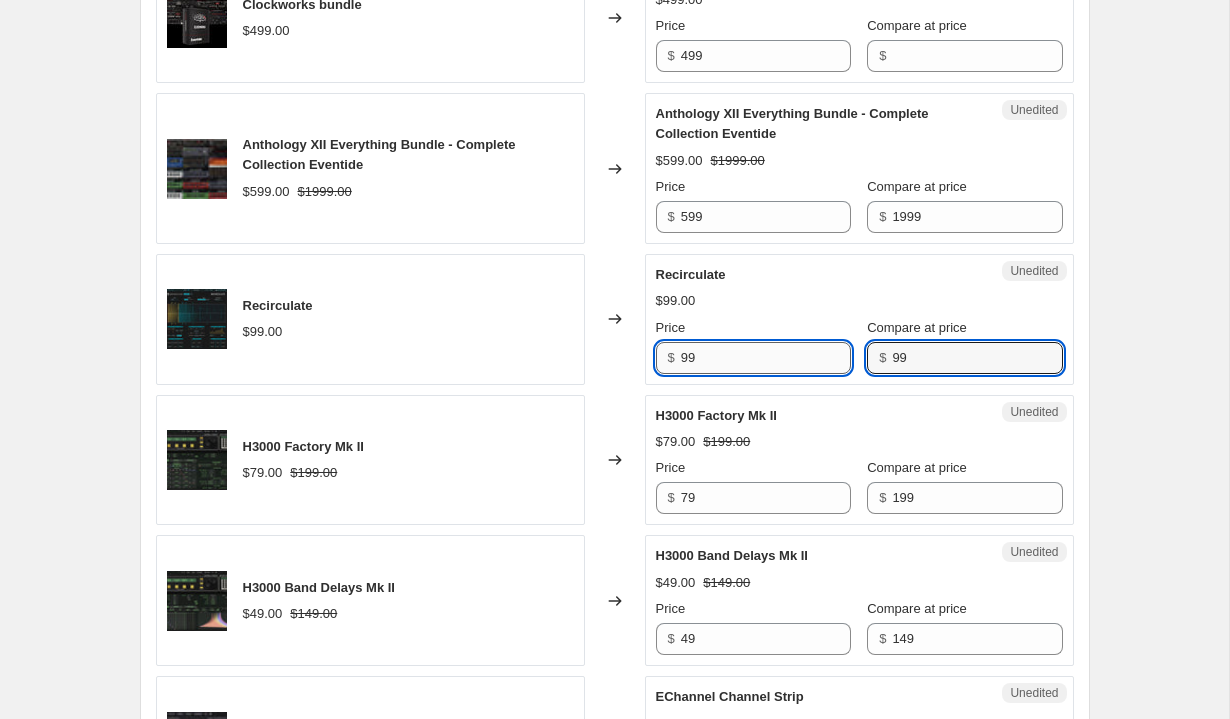 click on "99" at bounding box center [766, 358] 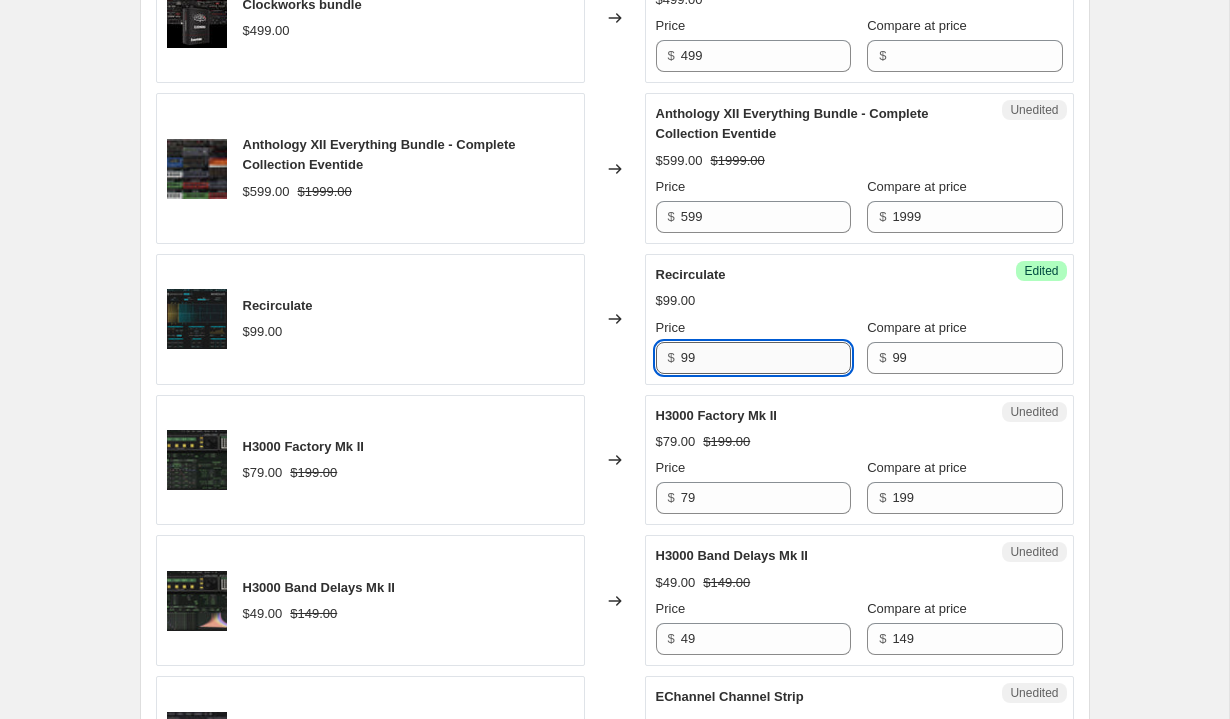 click on "99" at bounding box center (766, 358) 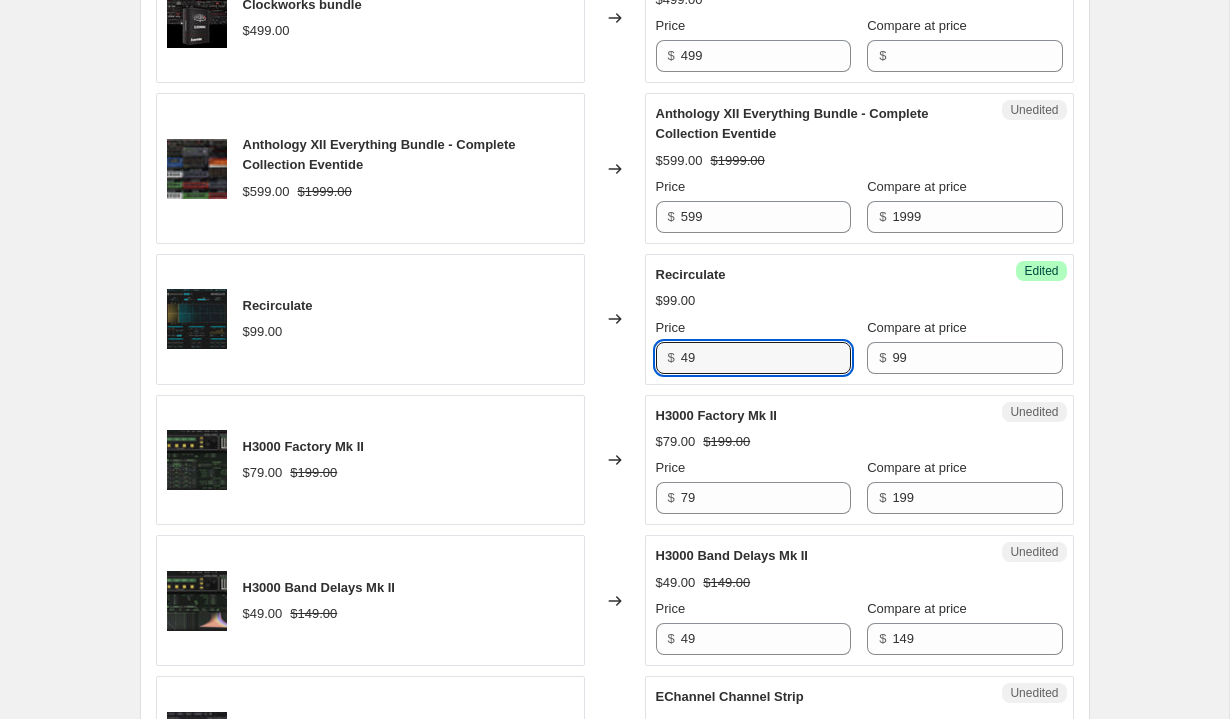 type on "49" 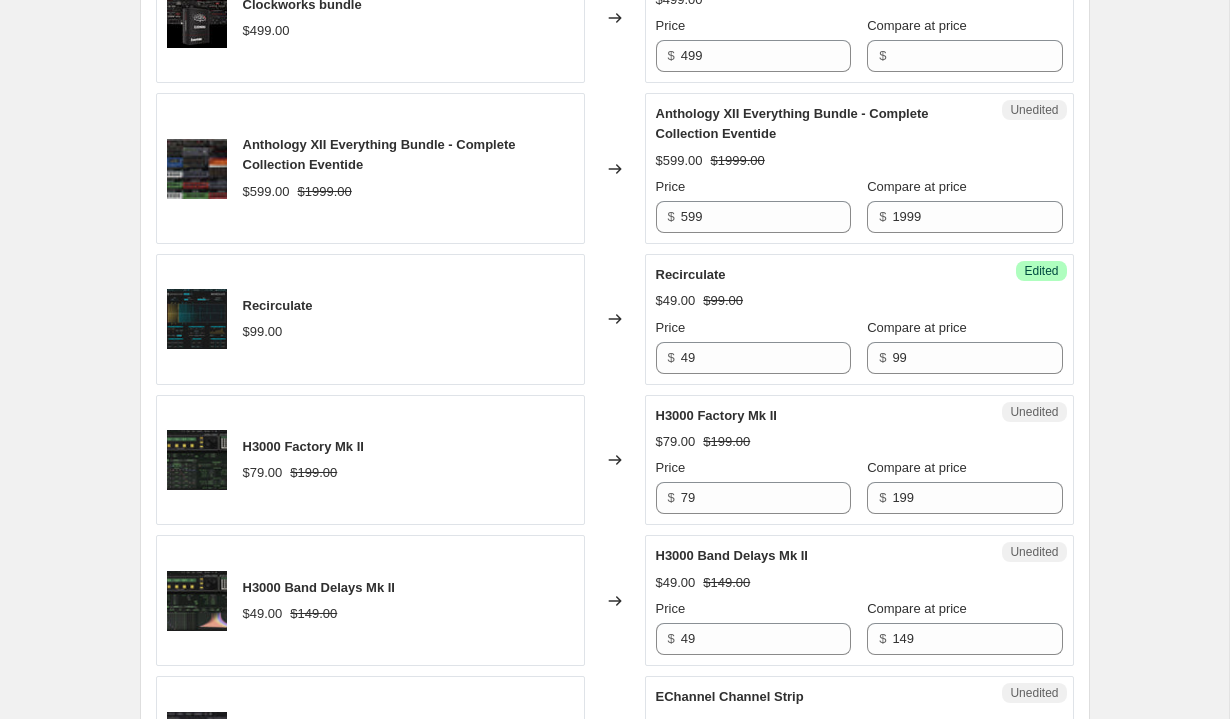 click on "H3000 Factory Mk II $[PRICE] $[PRICE] Price $ [PRICE] Compare at price $ [PRICE]" at bounding box center (859, 460) 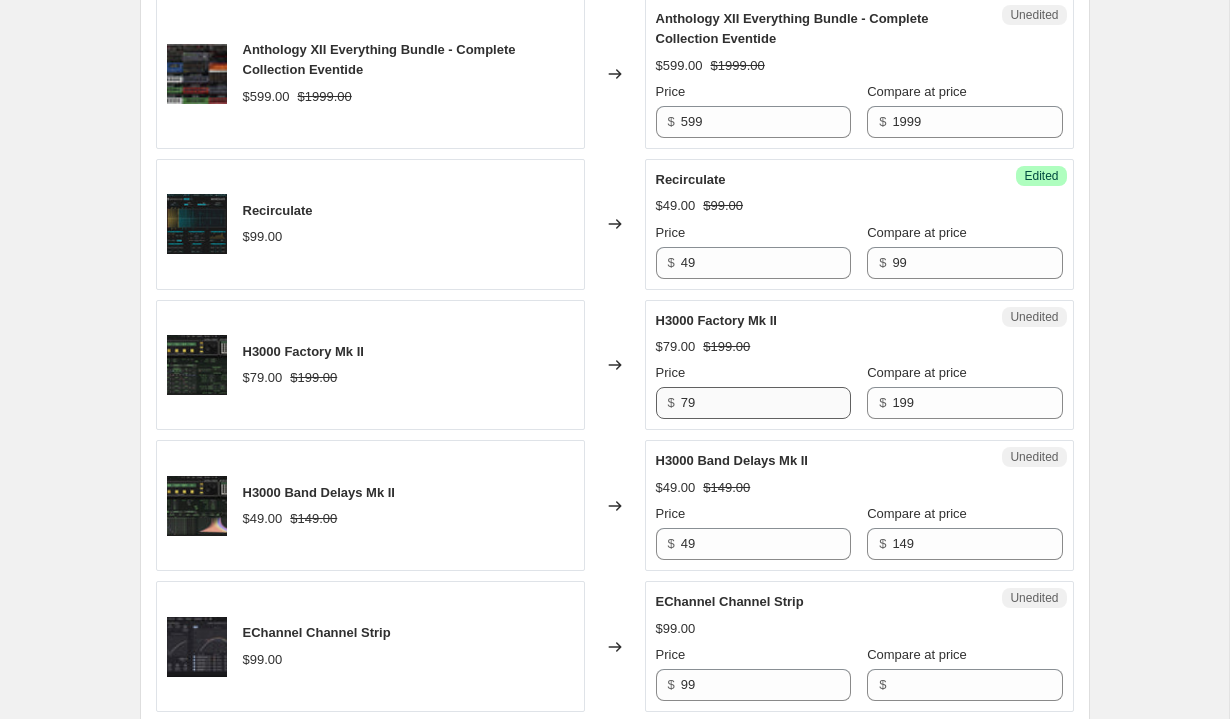 scroll, scrollTop: 3019, scrollLeft: 0, axis: vertical 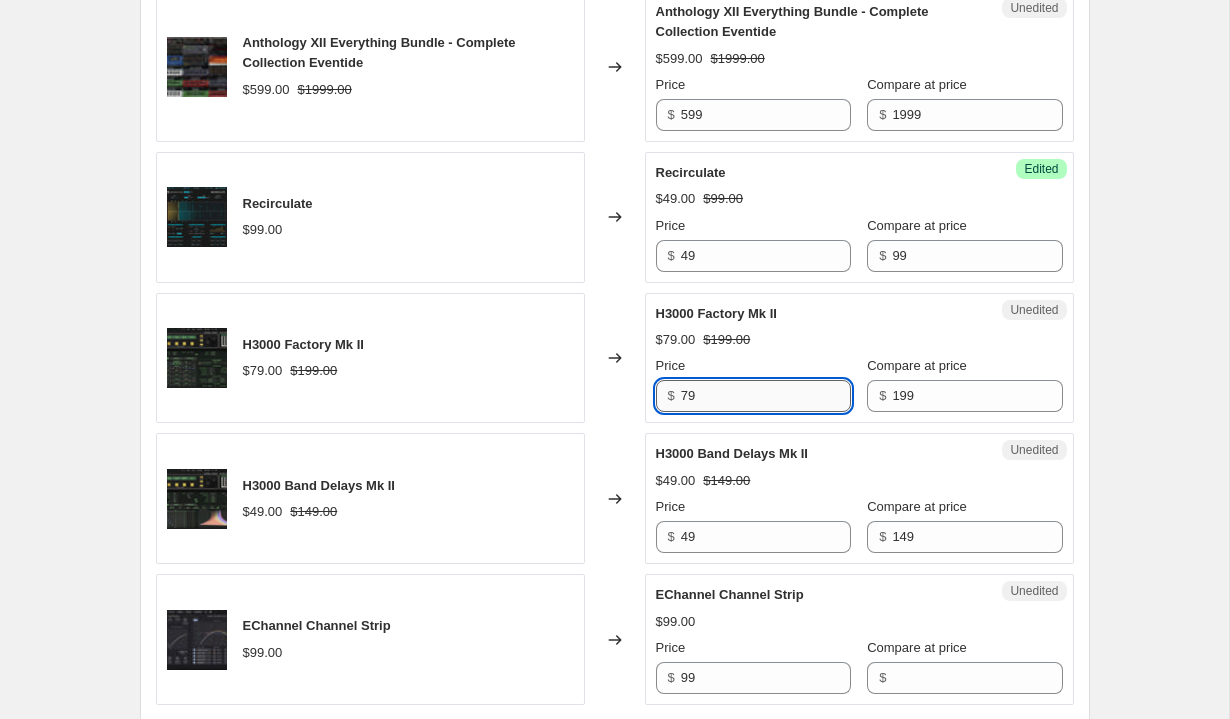 click on "79" at bounding box center [766, 396] 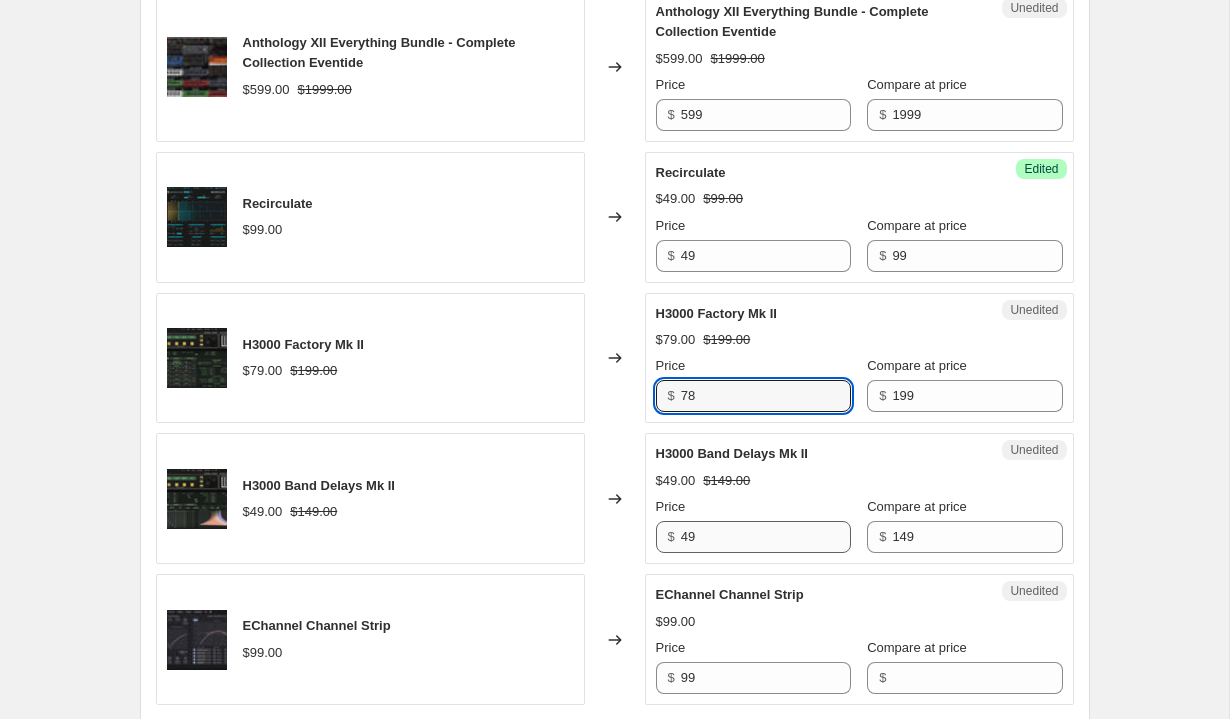 type on "78" 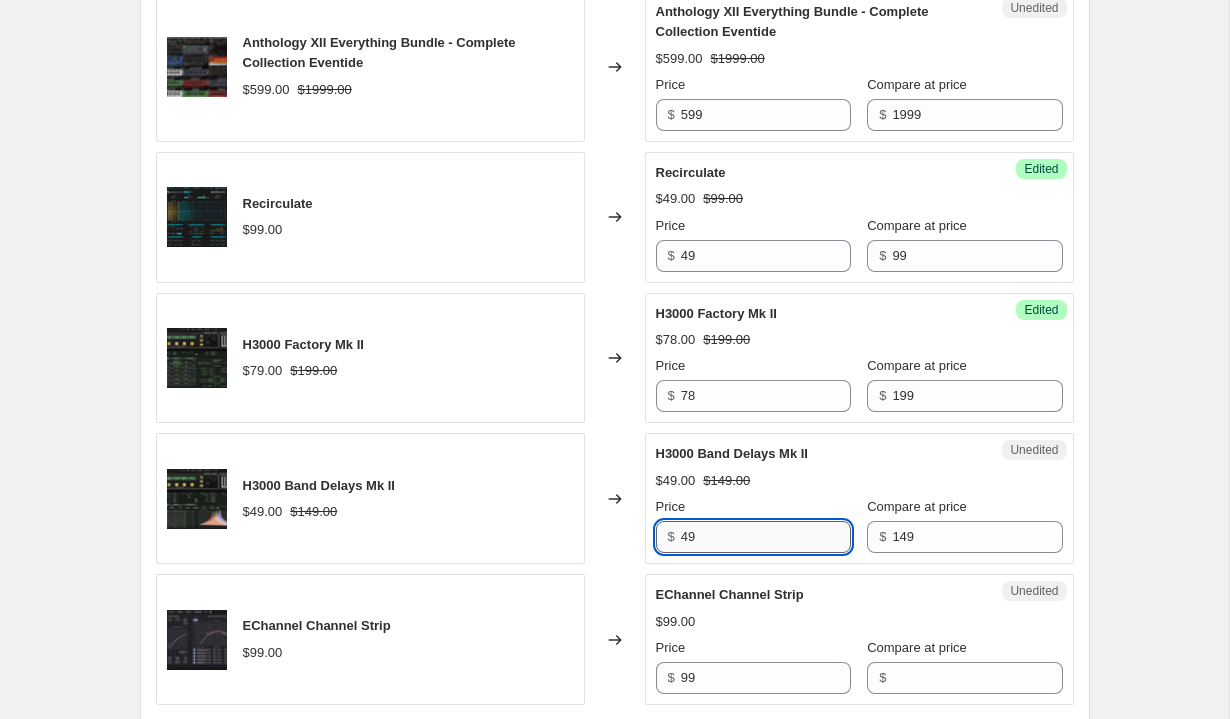 click on "49" at bounding box center [766, 537] 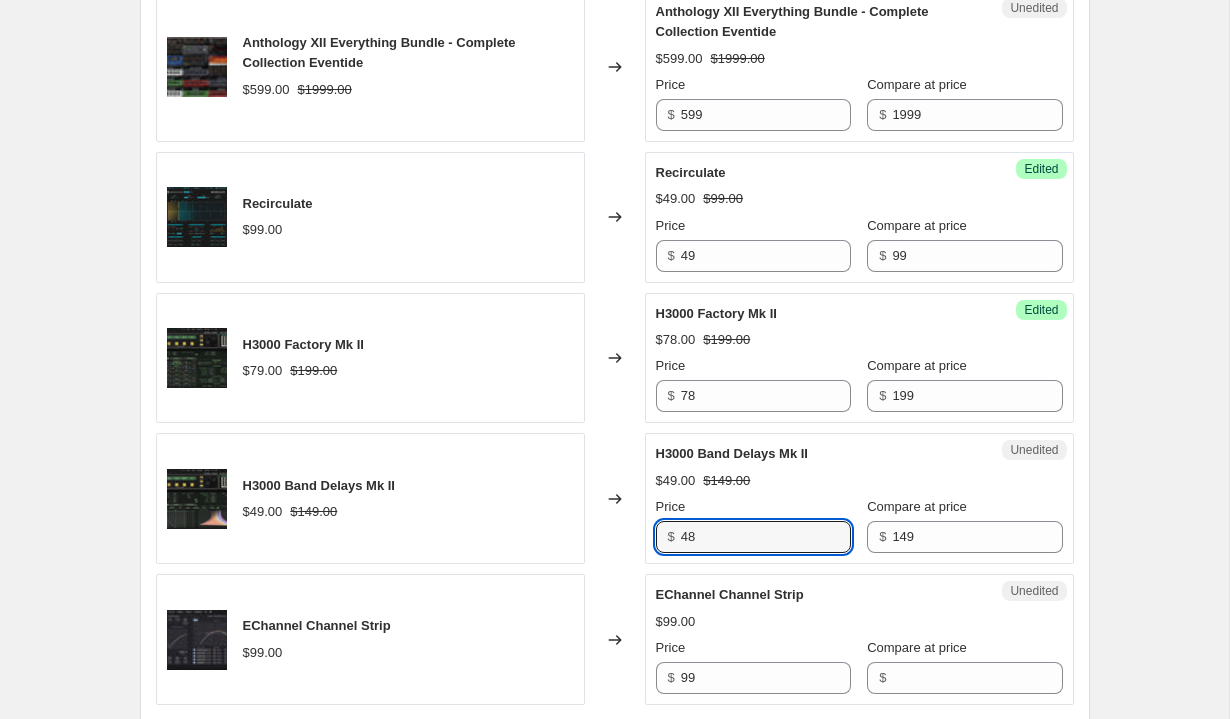 type on "48" 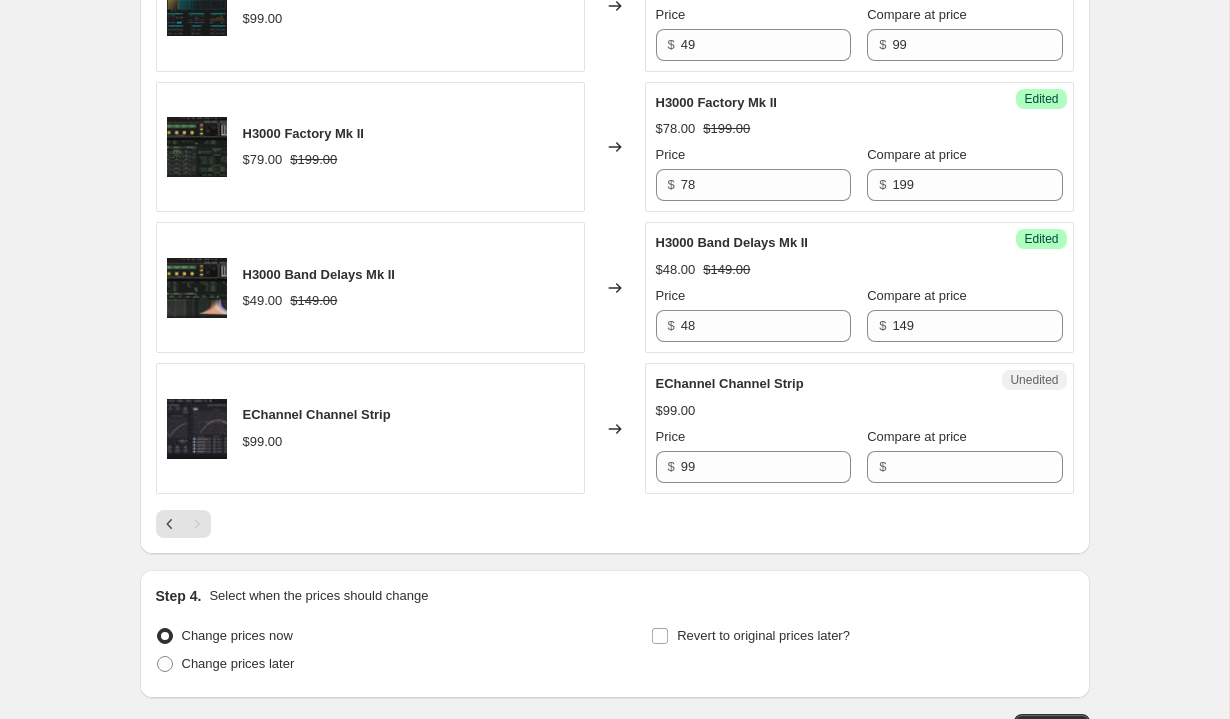 scroll, scrollTop: 3375, scrollLeft: 0, axis: vertical 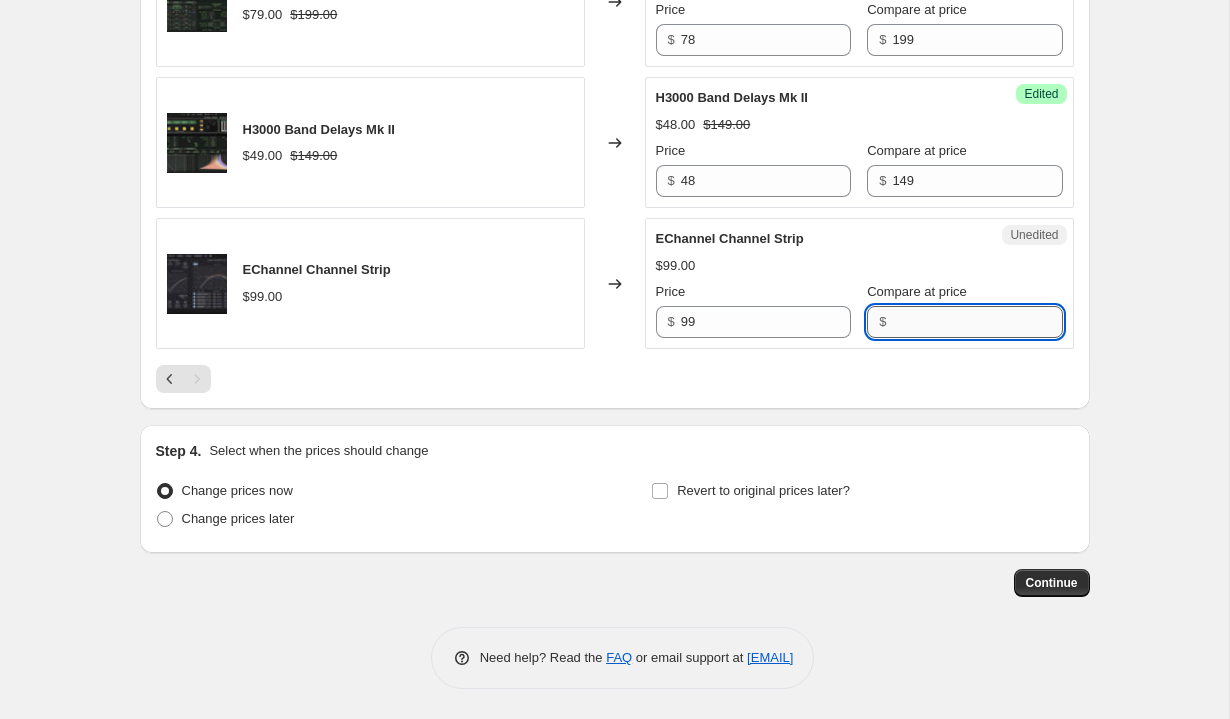 click on "Compare at price" at bounding box center (977, 322) 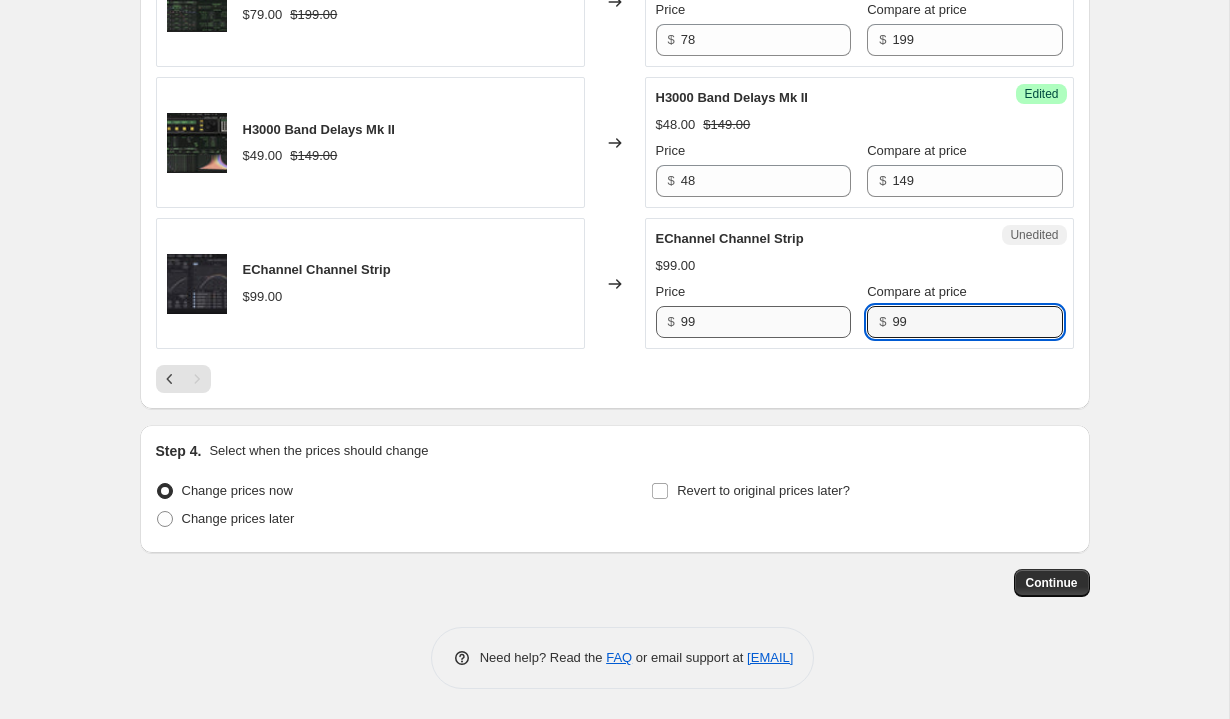 type on "99" 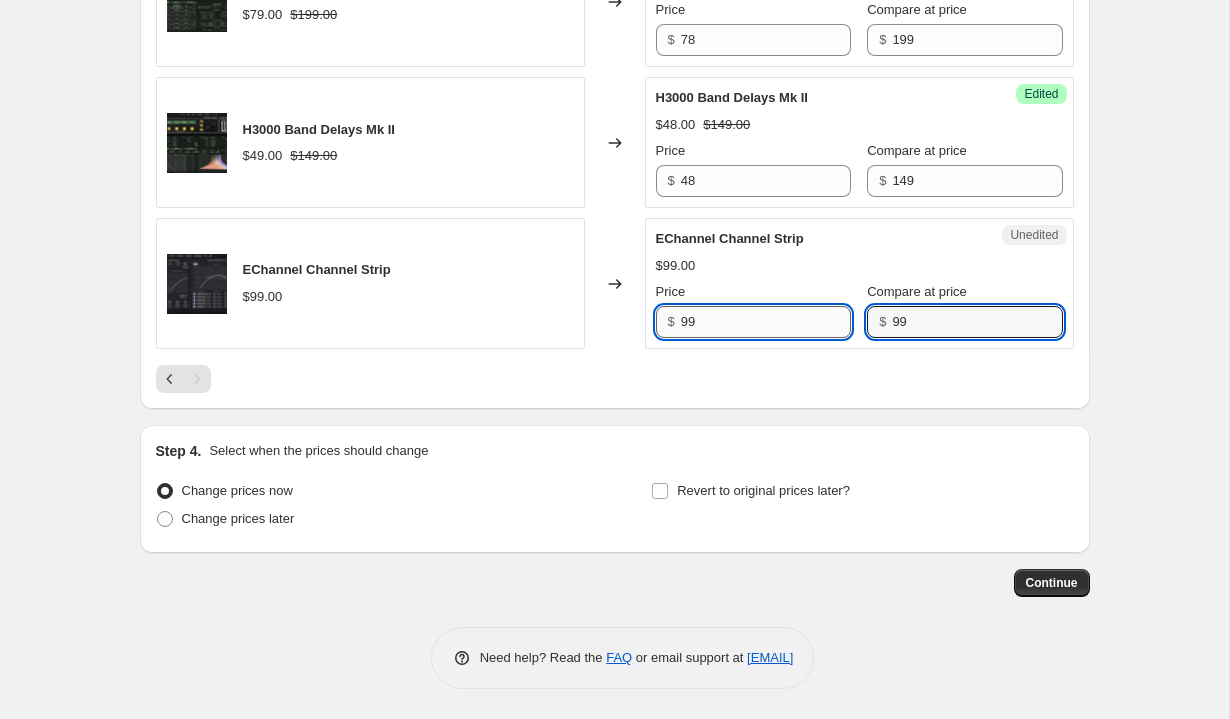 click on "99" at bounding box center [766, 322] 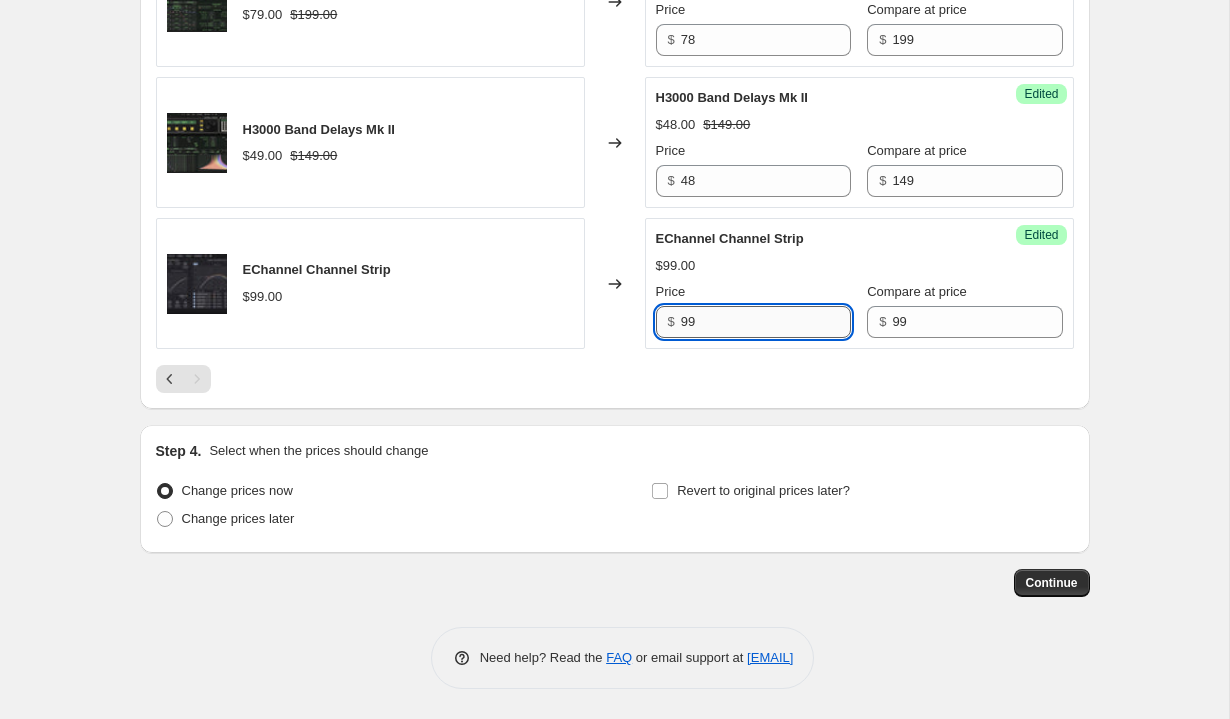click on "99" at bounding box center (766, 322) 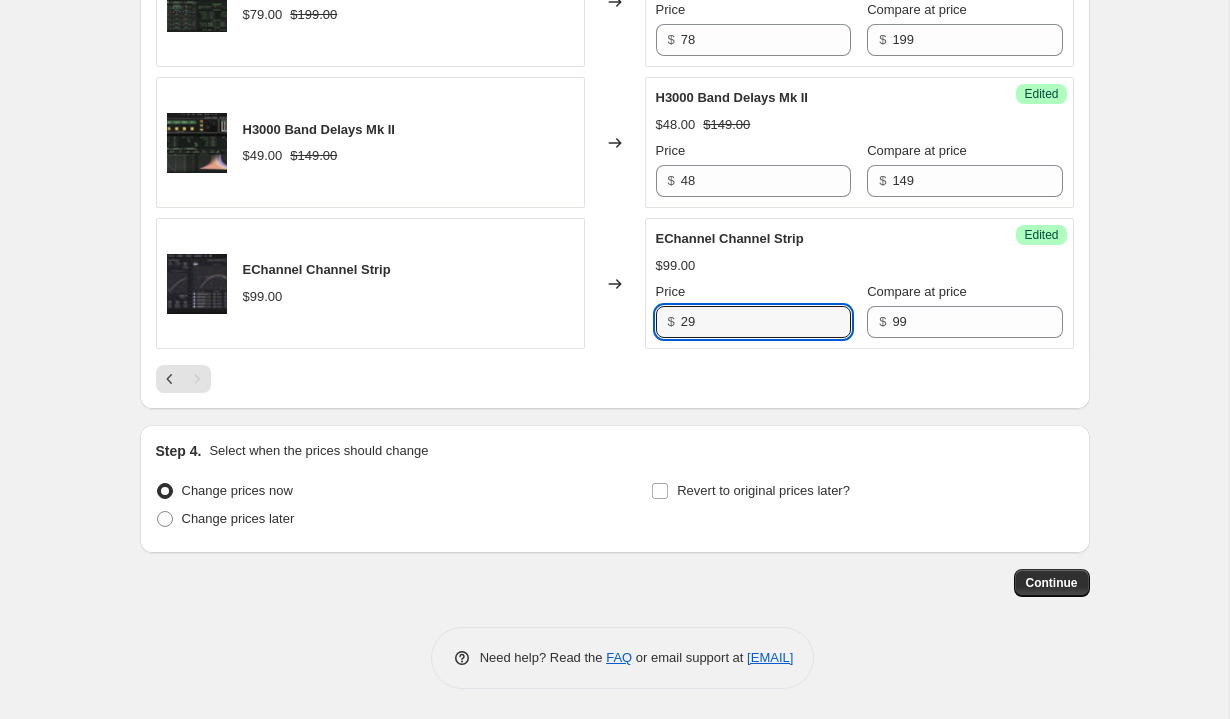 type on "29" 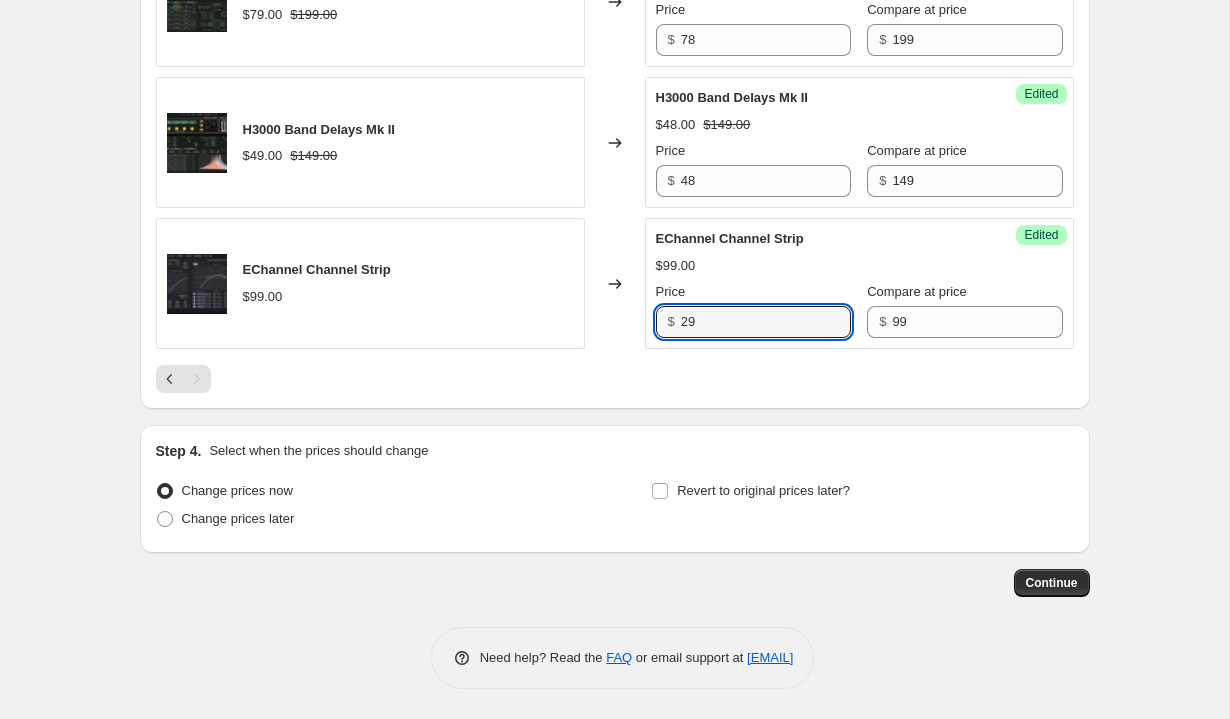click at bounding box center (615, 379) 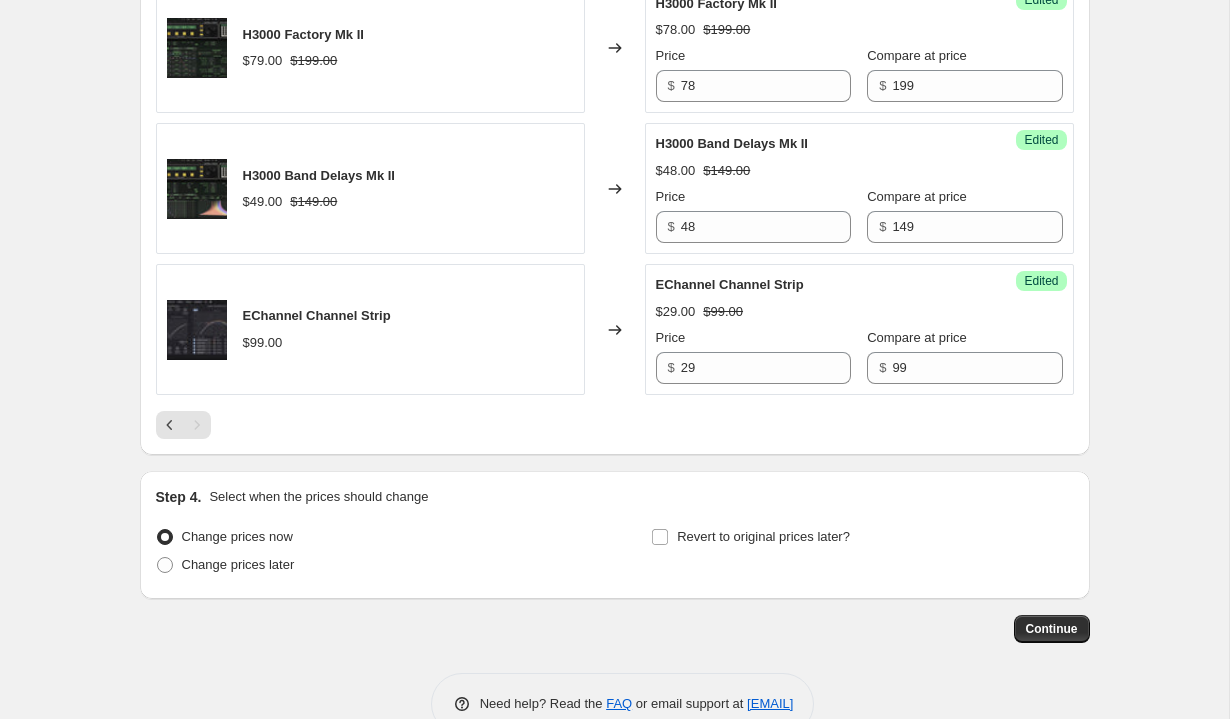 scroll, scrollTop: 3375, scrollLeft: 0, axis: vertical 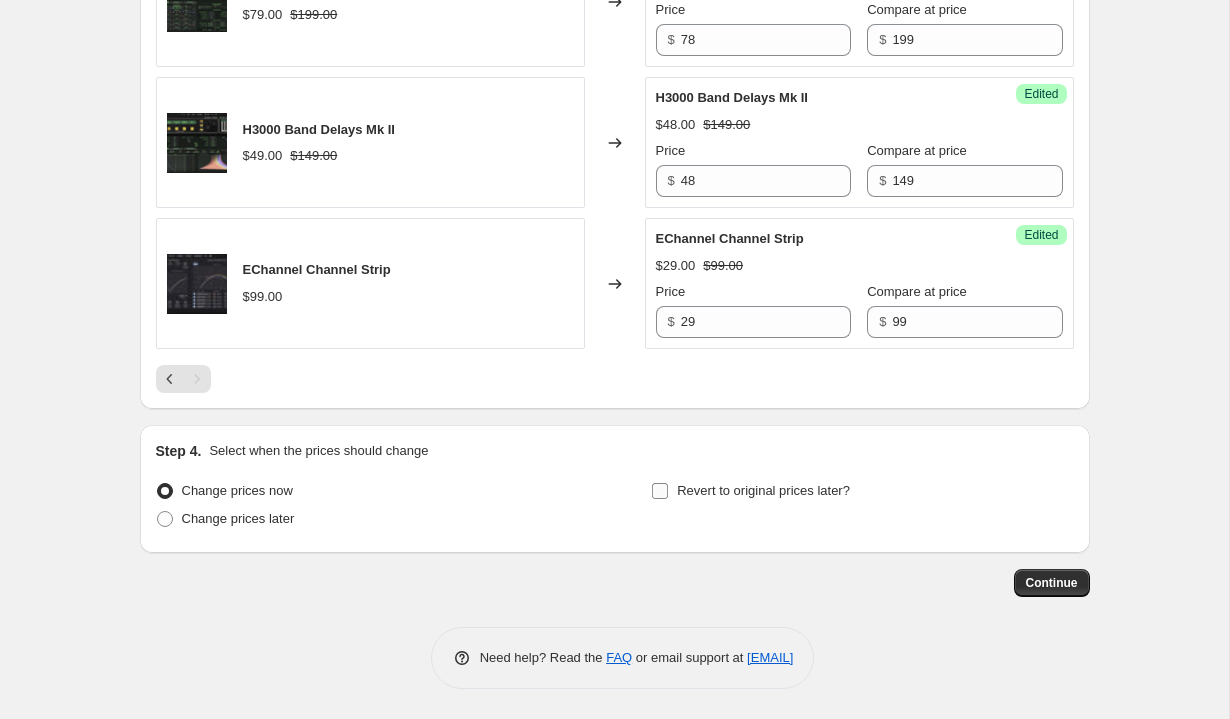 click on "Revert to original prices later?" at bounding box center [763, 490] 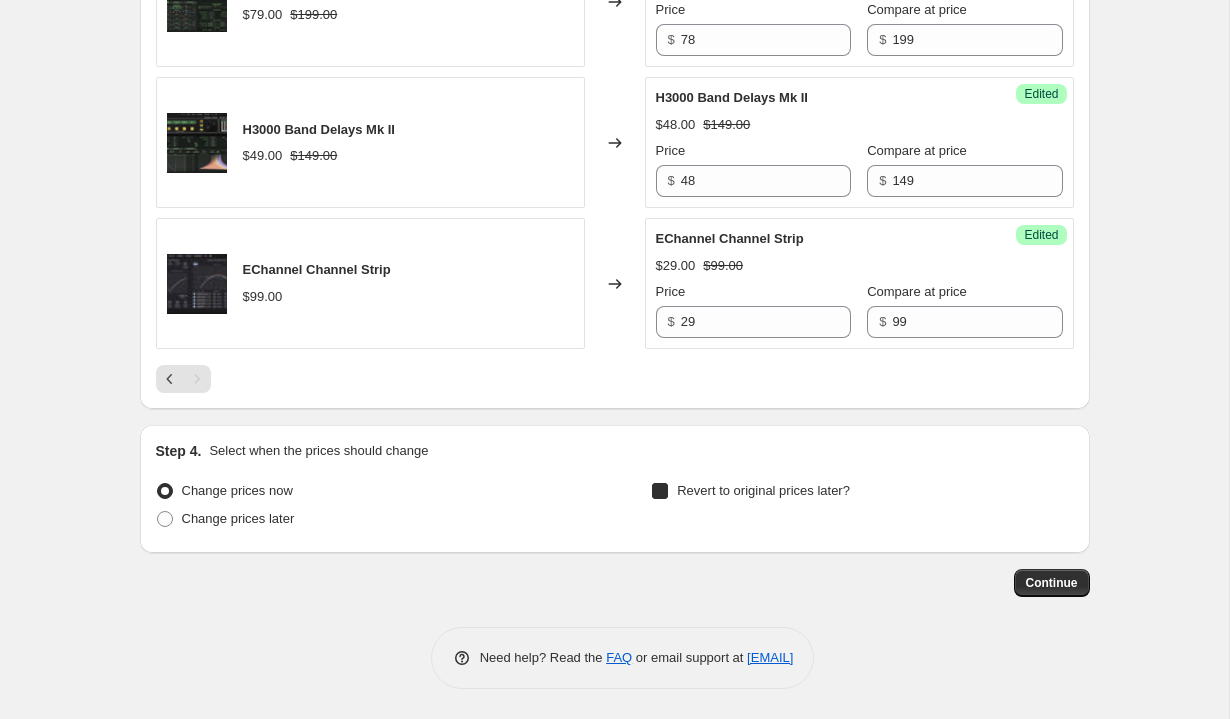 checkbox on "true" 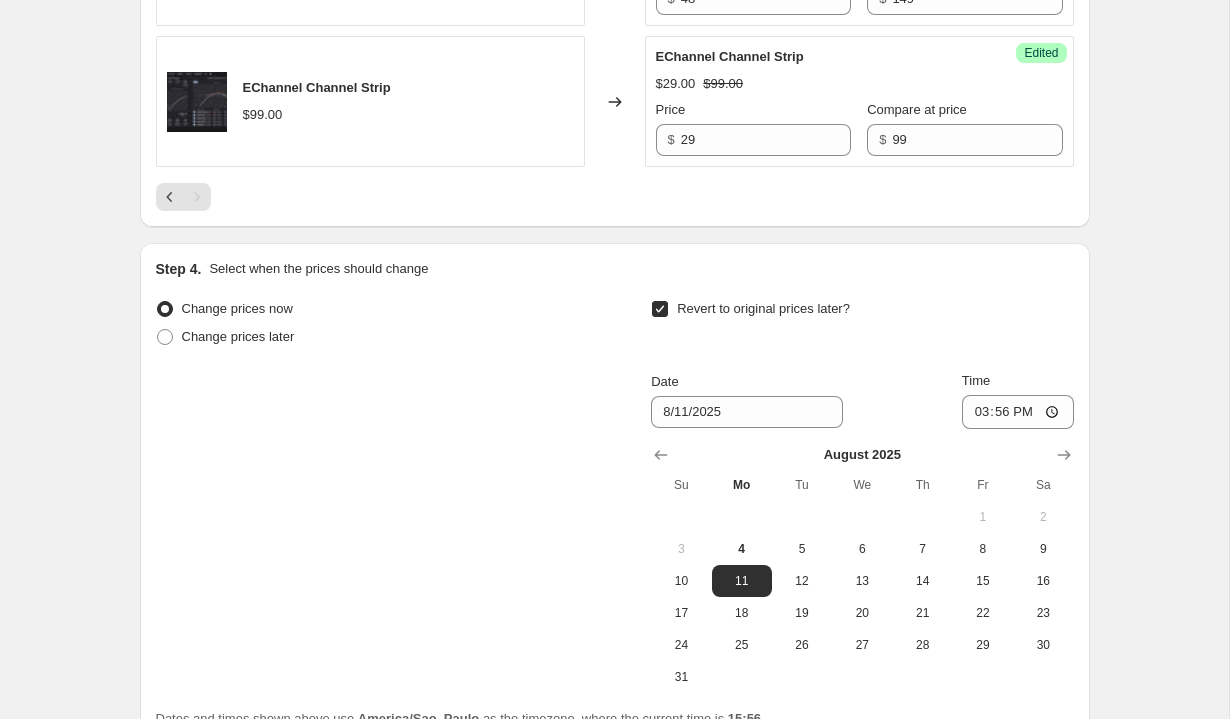 scroll, scrollTop: 3617, scrollLeft: 0, axis: vertical 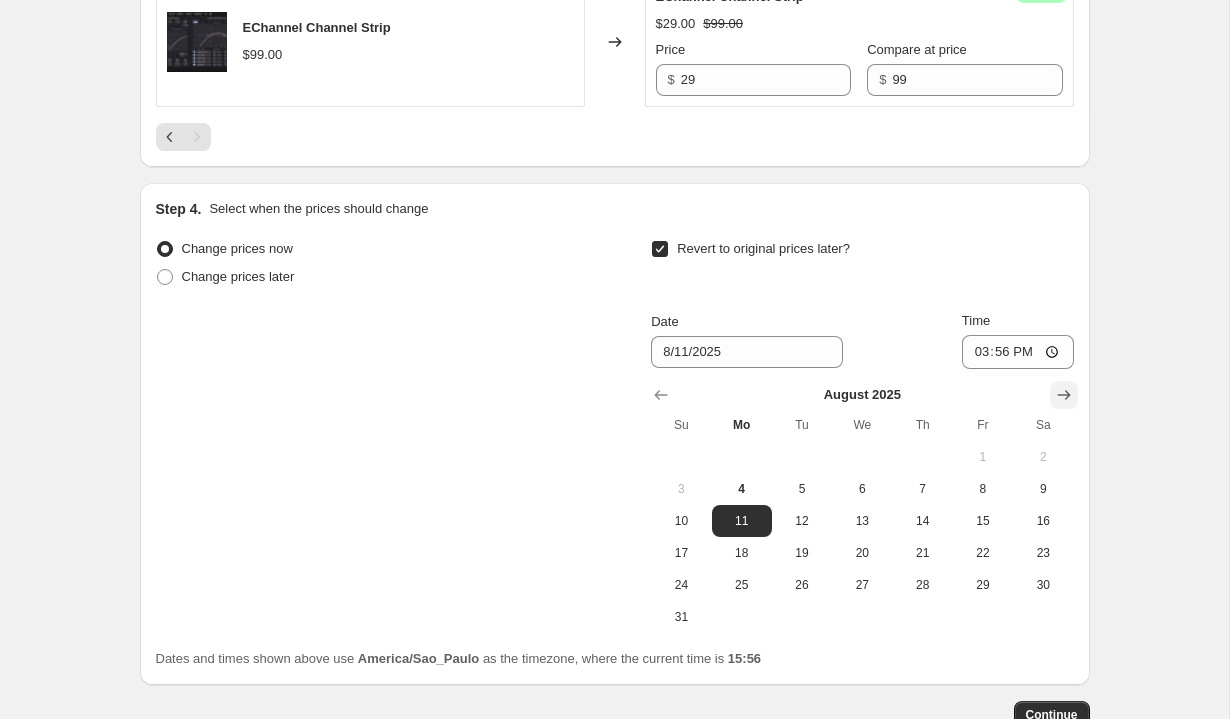 click 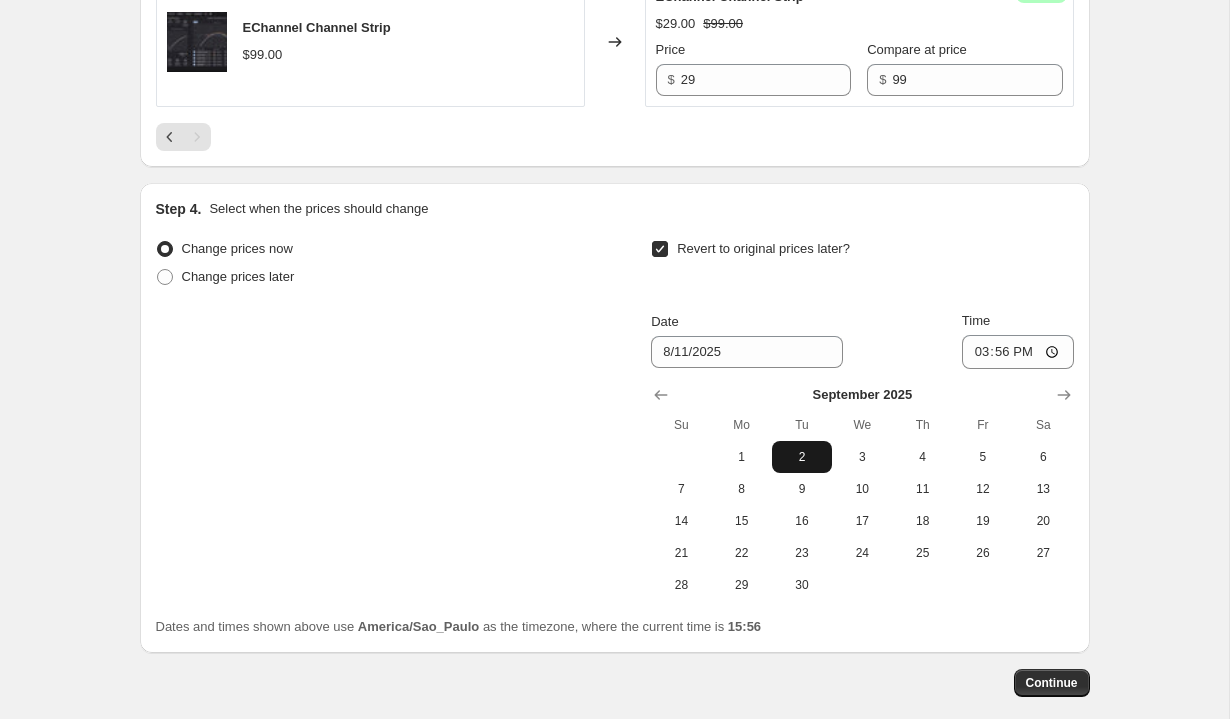 click on "2" at bounding box center [802, 457] 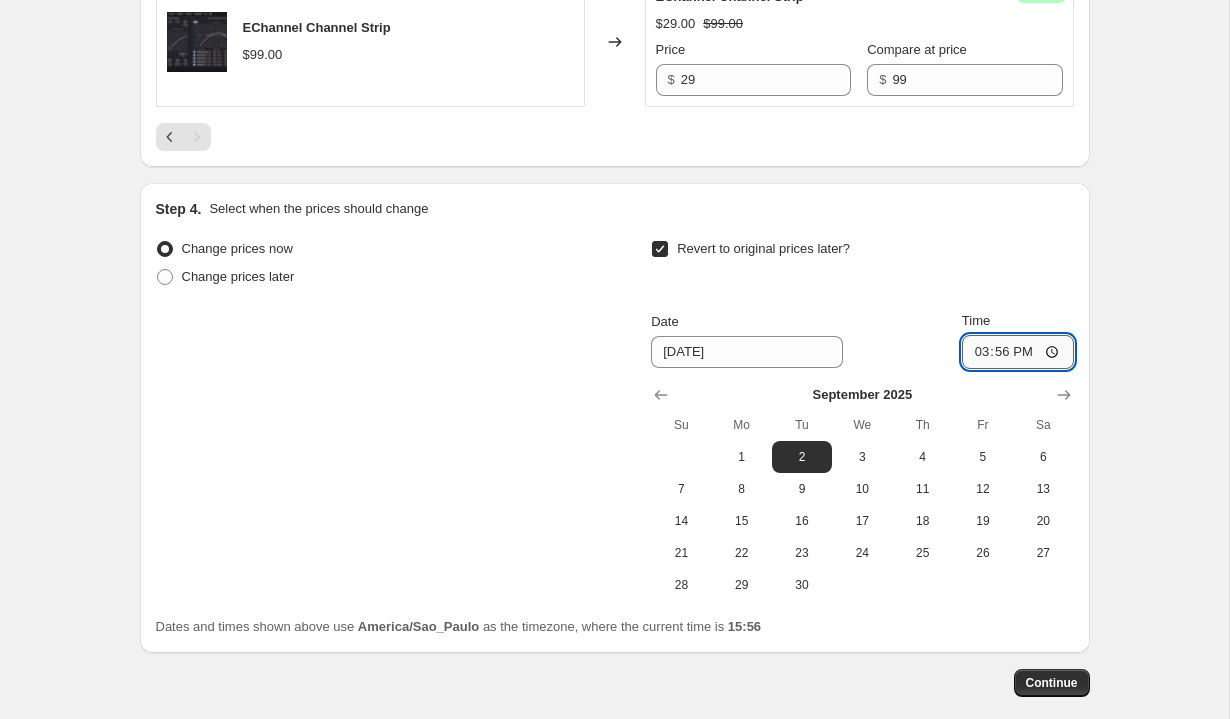 click on "15:56" at bounding box center (1018, 352) 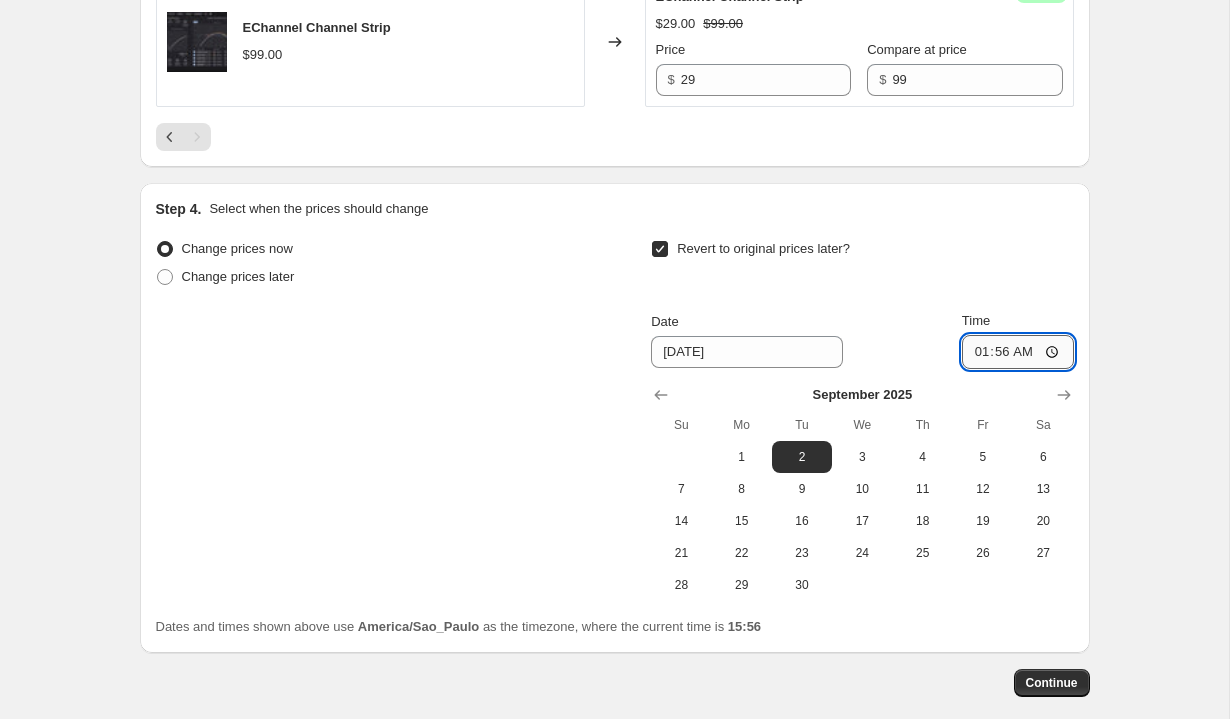 type on "10:56" 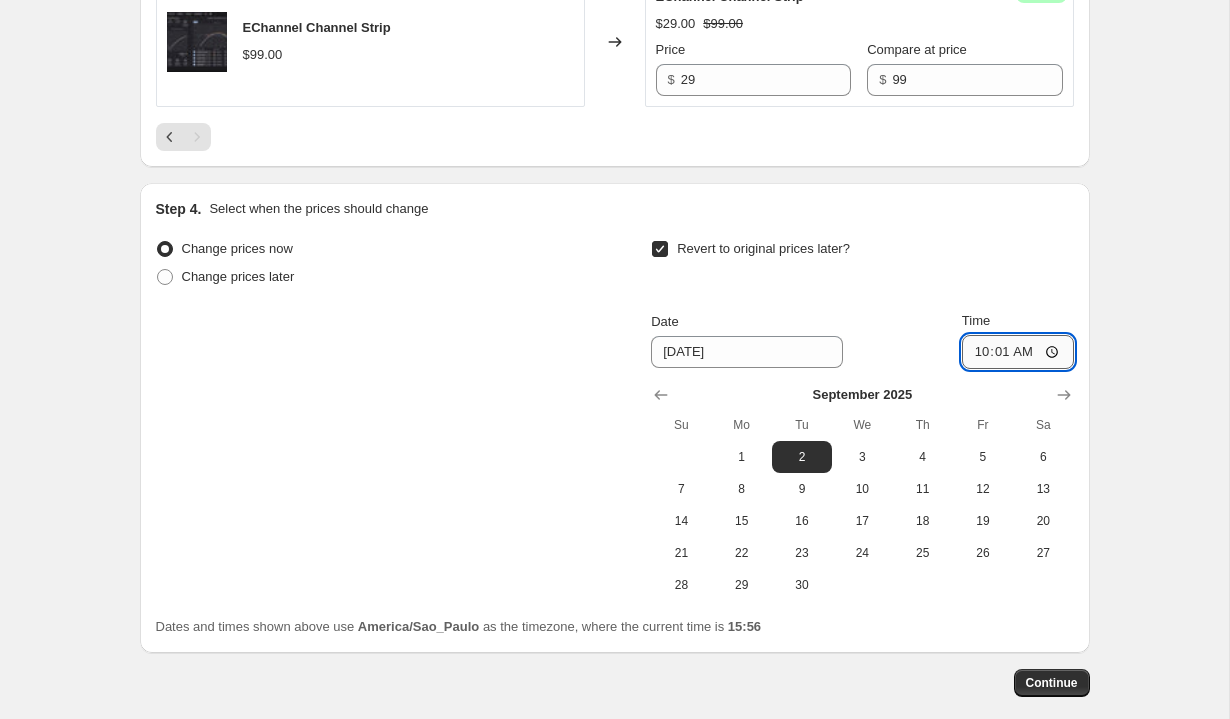 click on "10:01" at bounding box center (1018, 352) 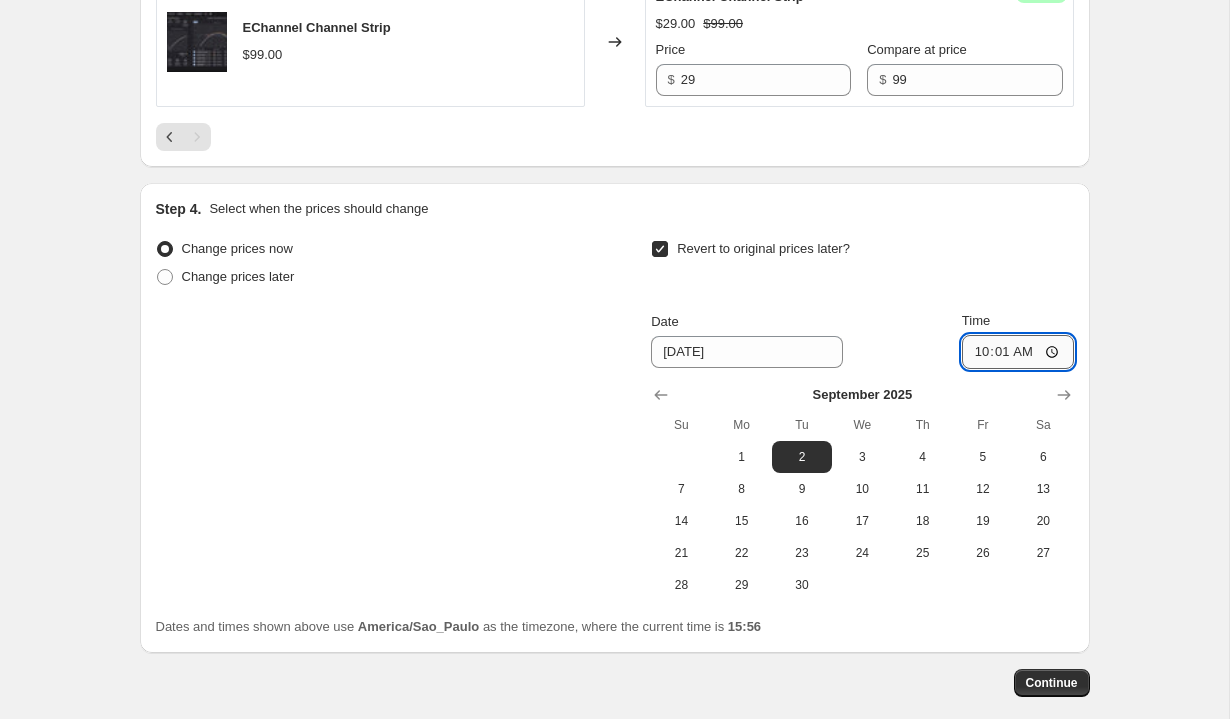 click on "10:01" at bounding box center [1018, 352] 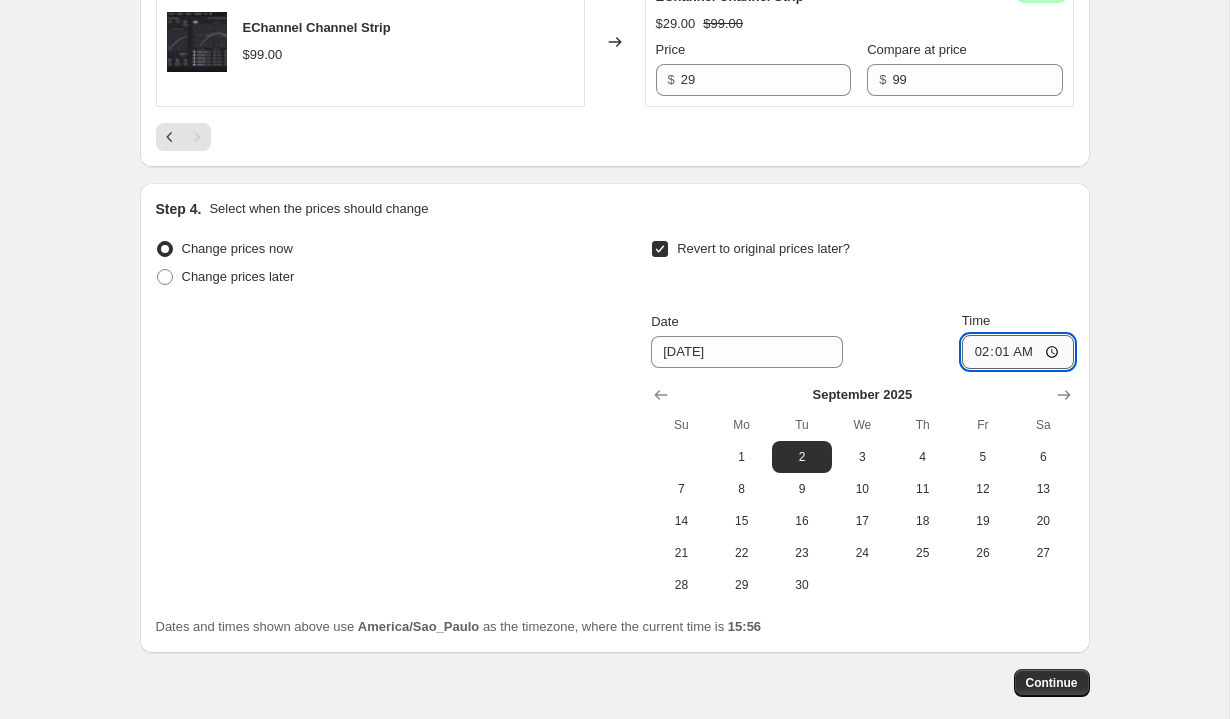 type on "22:01" 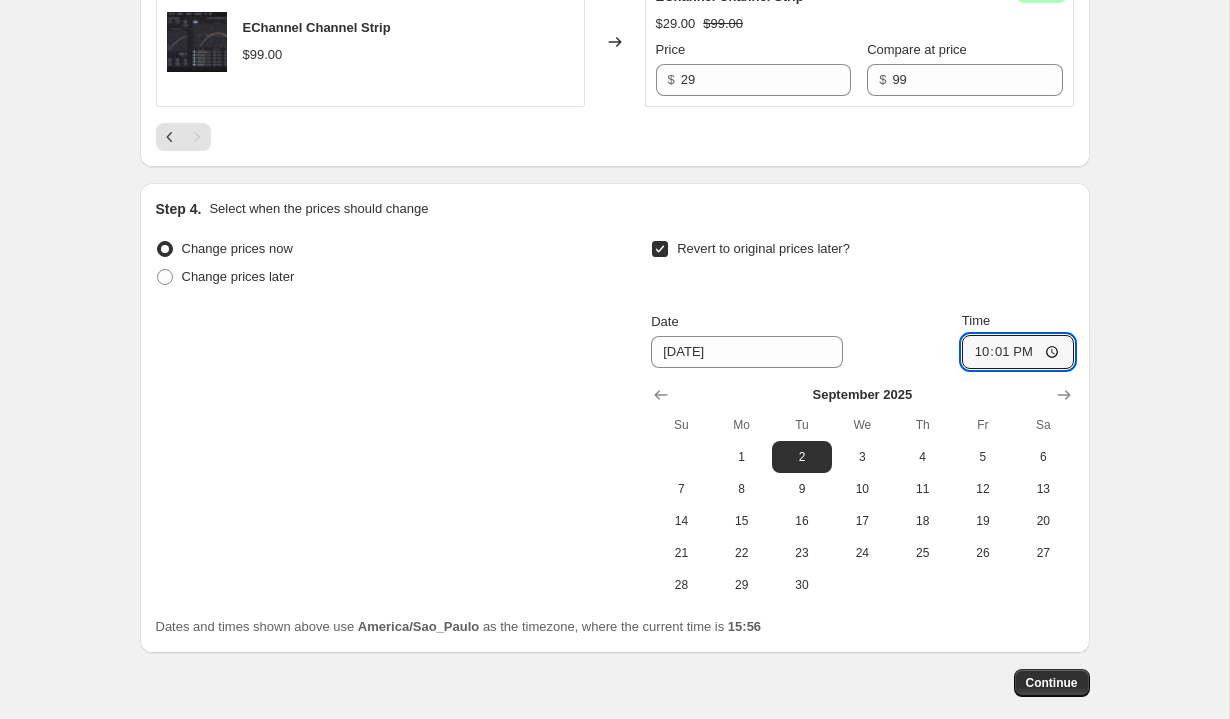 click on "Revert to original prices later? Date [DATE] Time [TIME] September   2025 Su Mo Tu We Th Fr Sa 1 2 3 4 5 6 7 8 9 10 11 12 13 14 15 16 17 18 19 20 21 22 23 24 25 26 27 28 29 30" at bounding box center (862, 418) 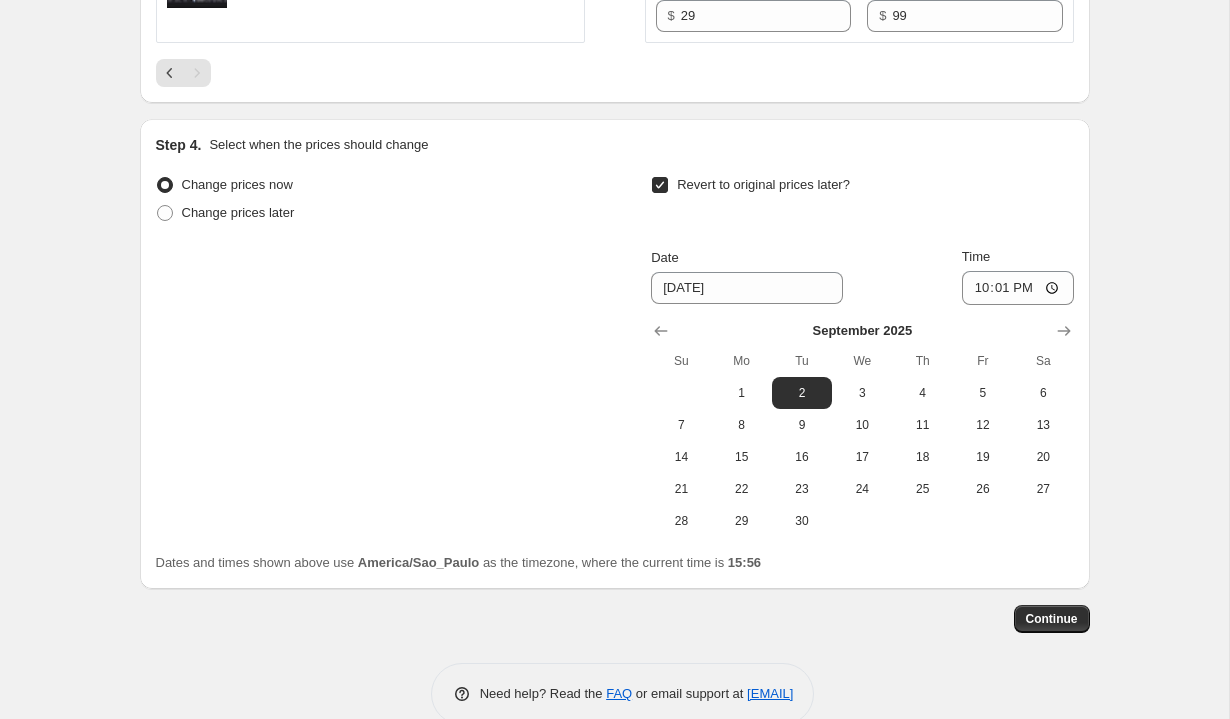 scroll, scrollTop: 3717, scrollLeft: 0, axis: vertical 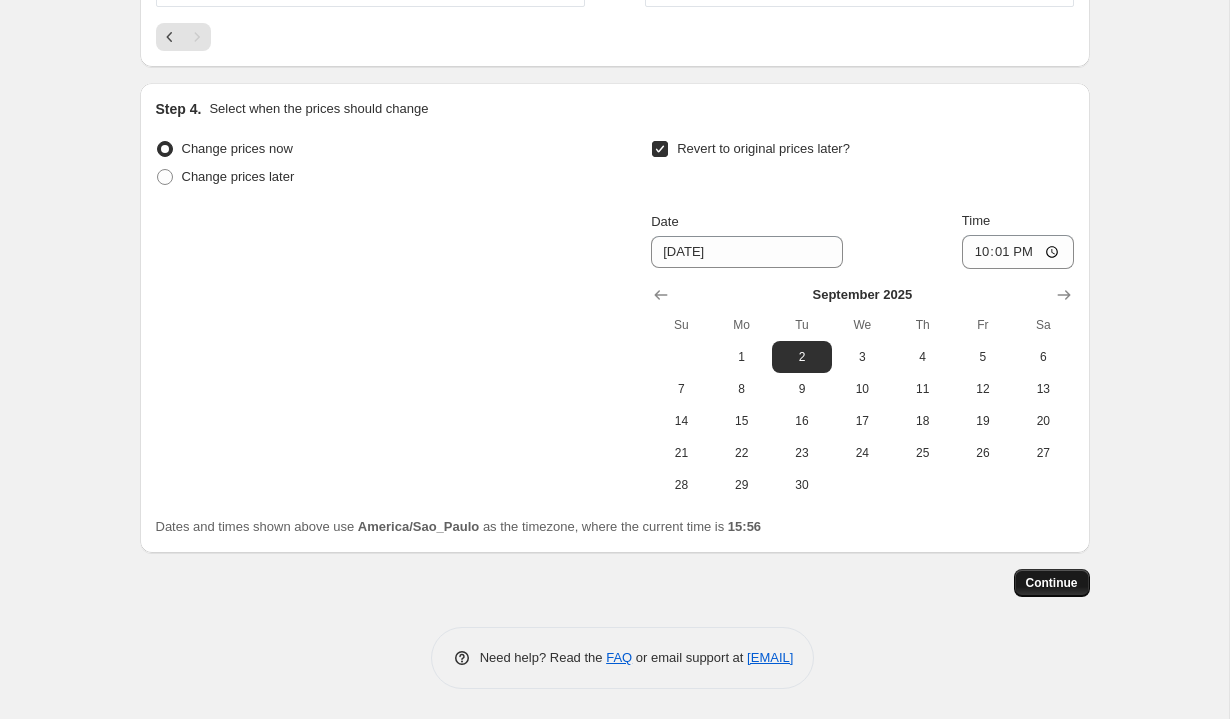 click on "Continue" at bounding box center [1052, 583] 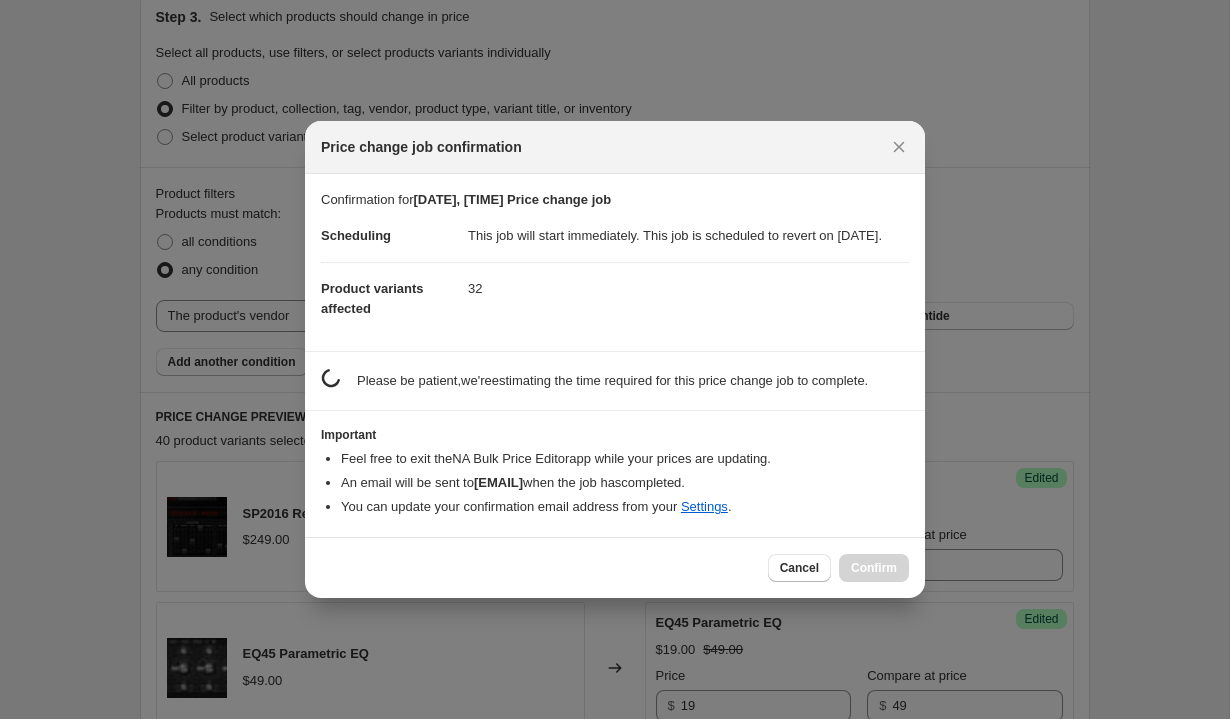 scroll, scrollTop: 0, scrollLeft: 0, axis: both 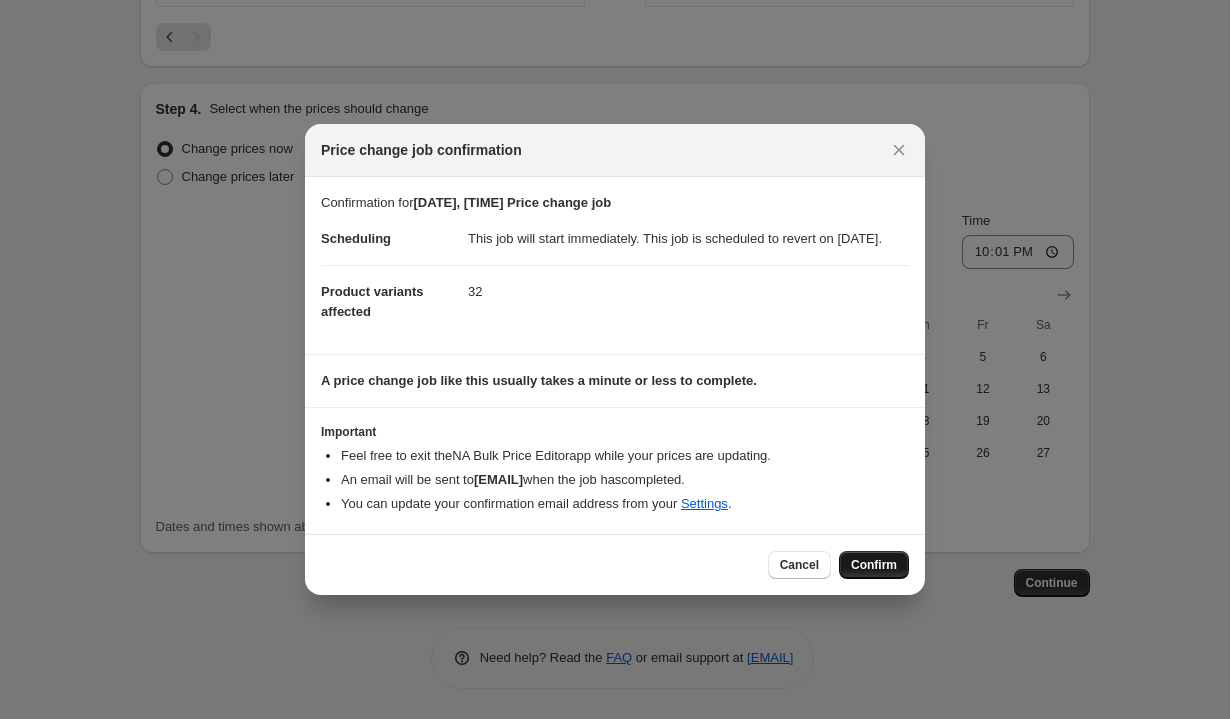 click on "Confirm" at bounding box center [874, 565] 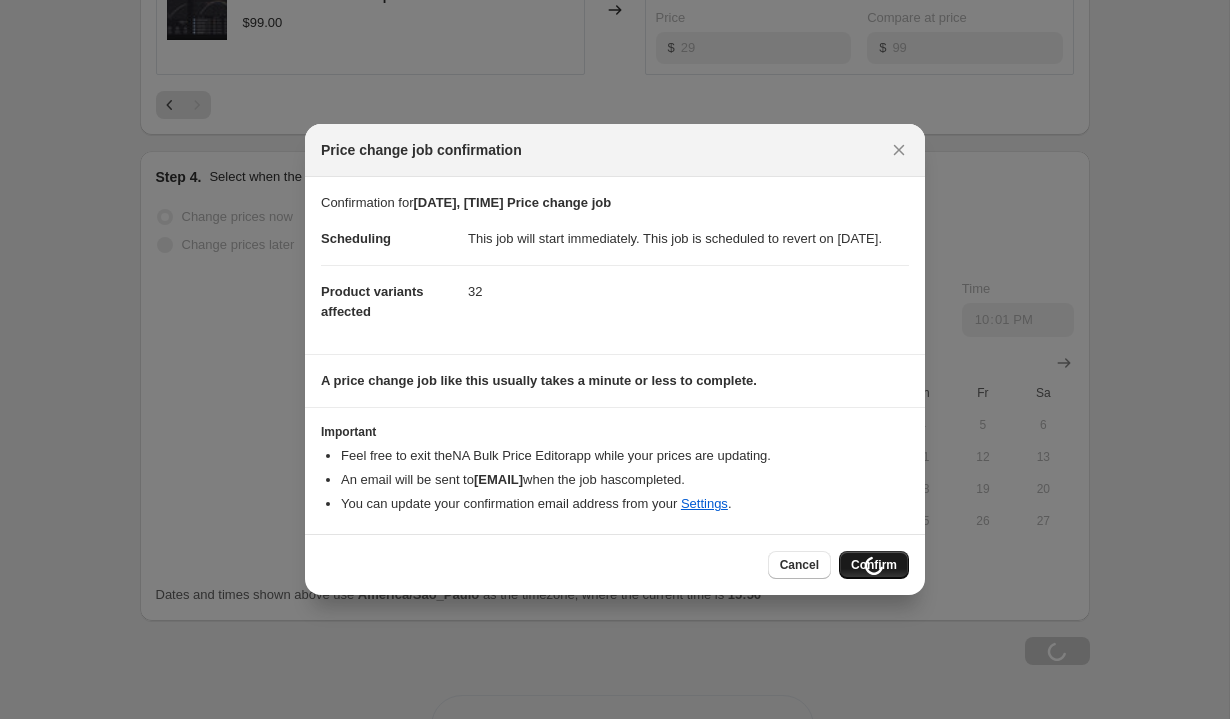 scroll, scrollTop: 3785, scrollLeft: 0, axis: vertical 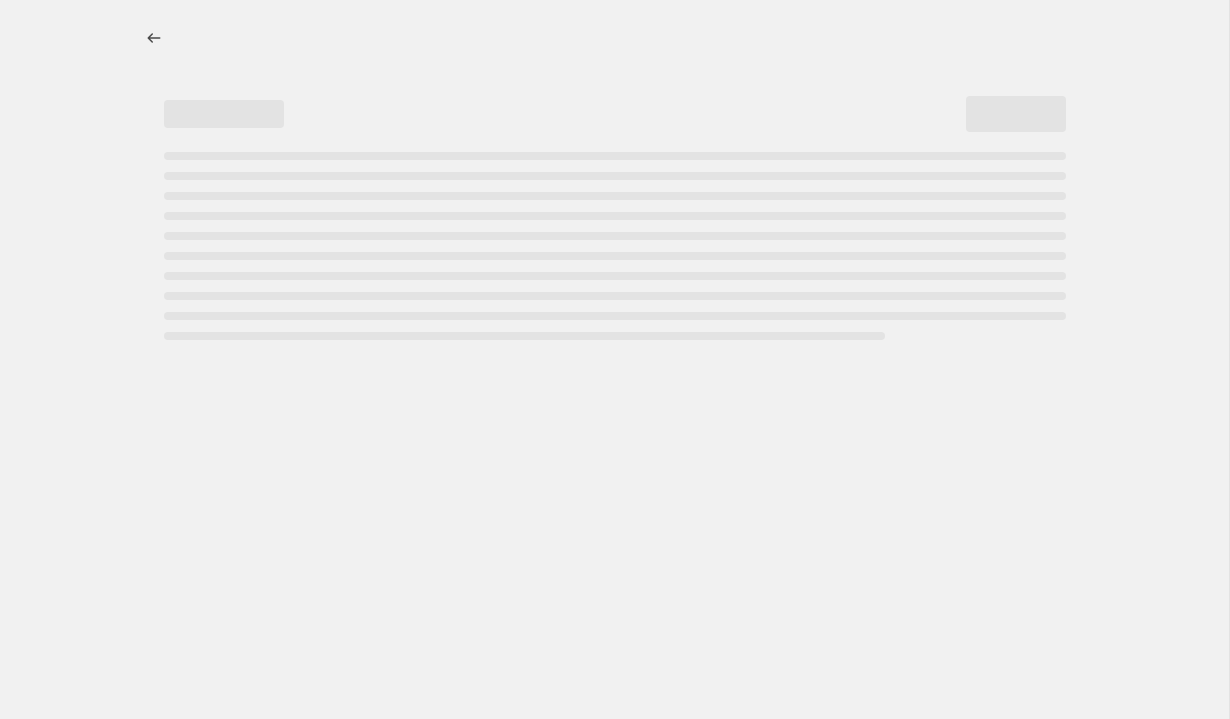 select on "vendor" 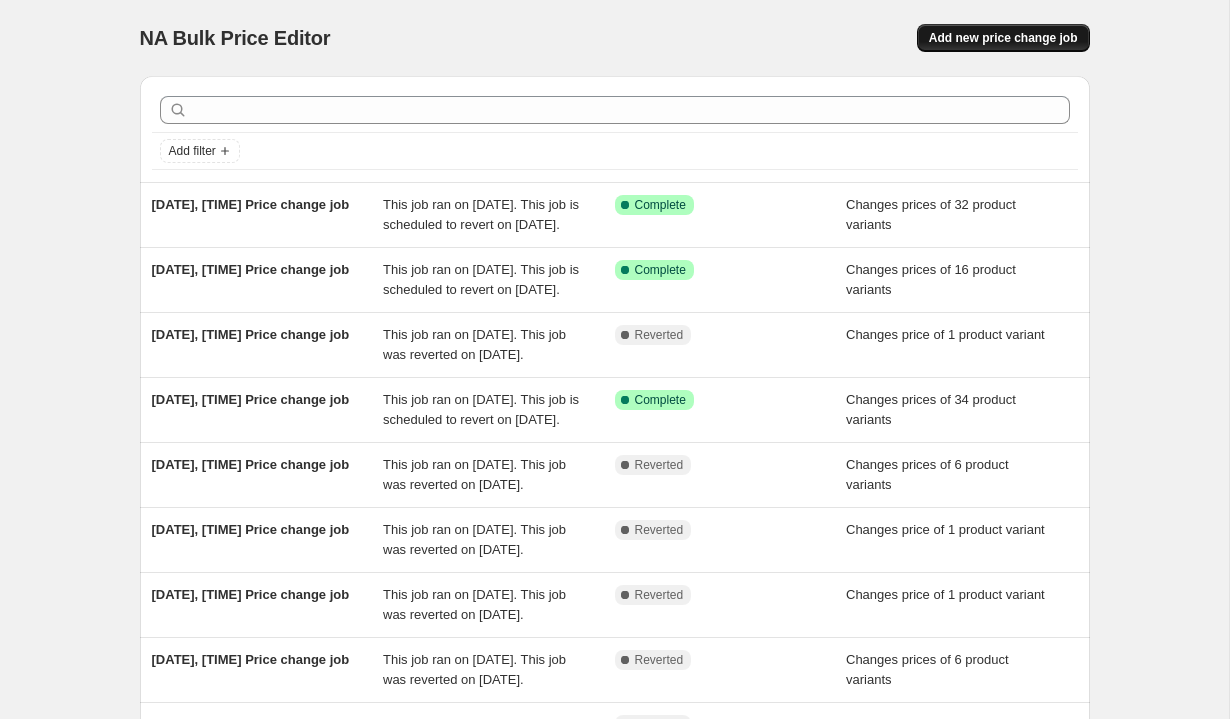 click on "Add new price change job" at bounding box center [1003, 38] 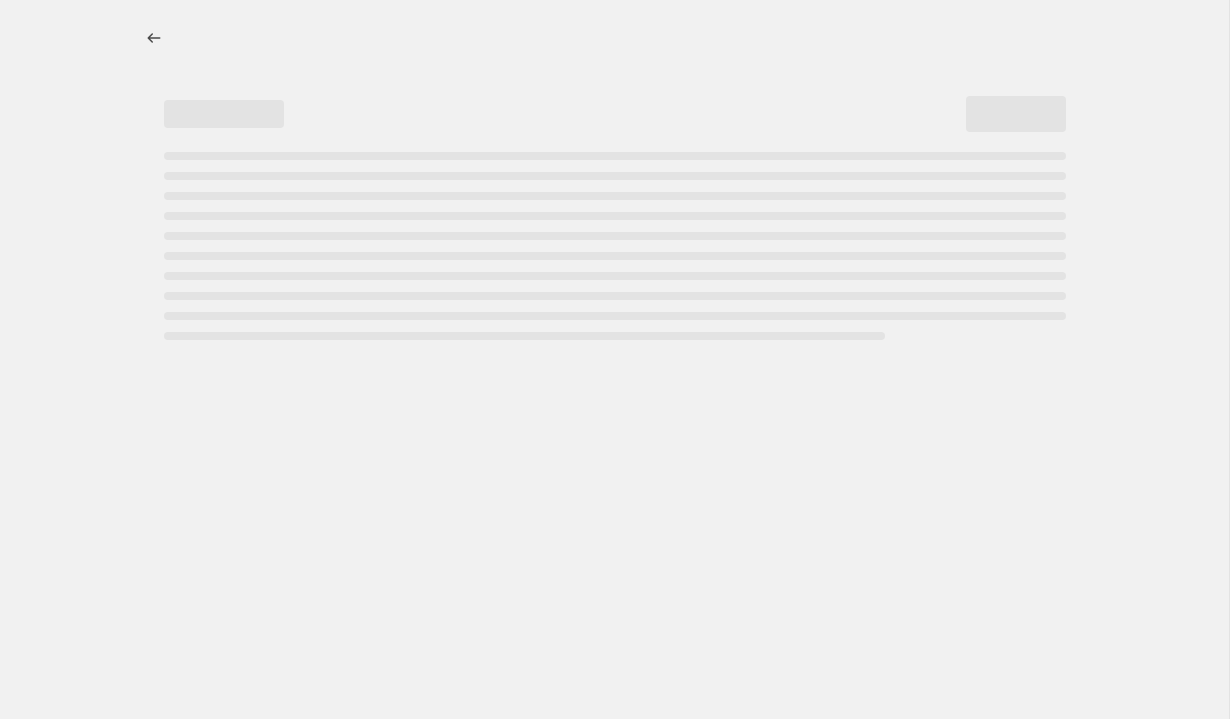 select on "percentage" 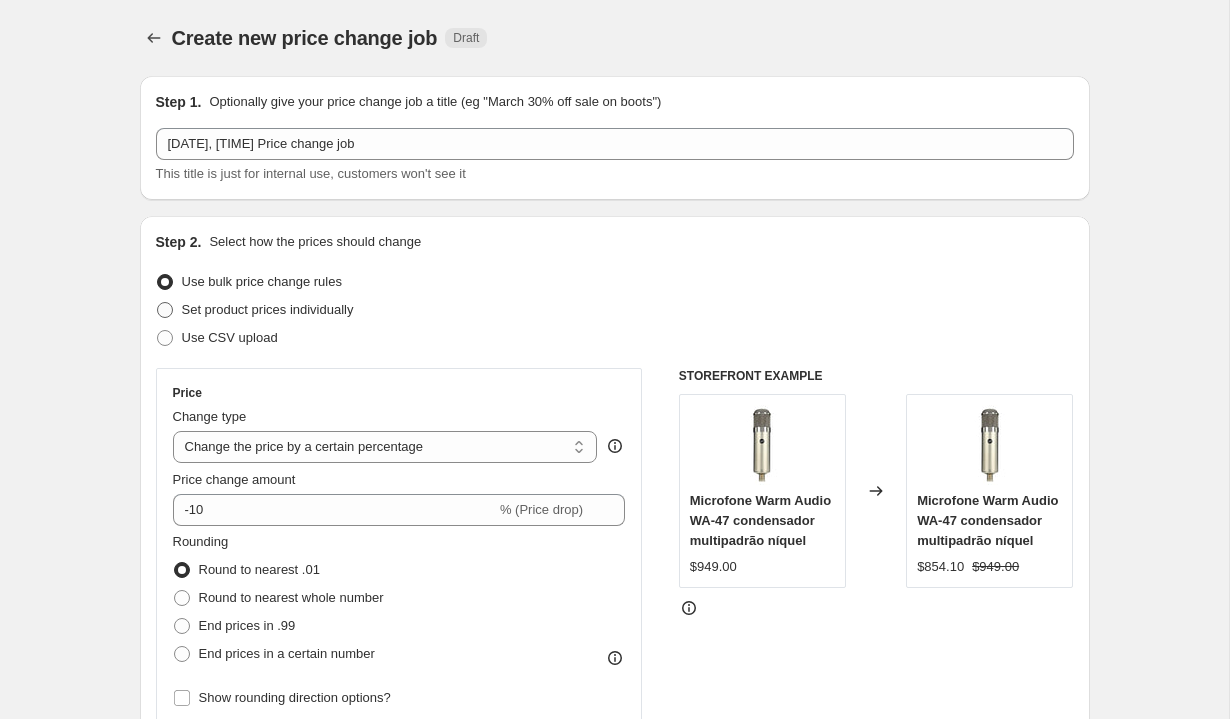 click on "Set product prices individually" at bounding box center (268, 310) 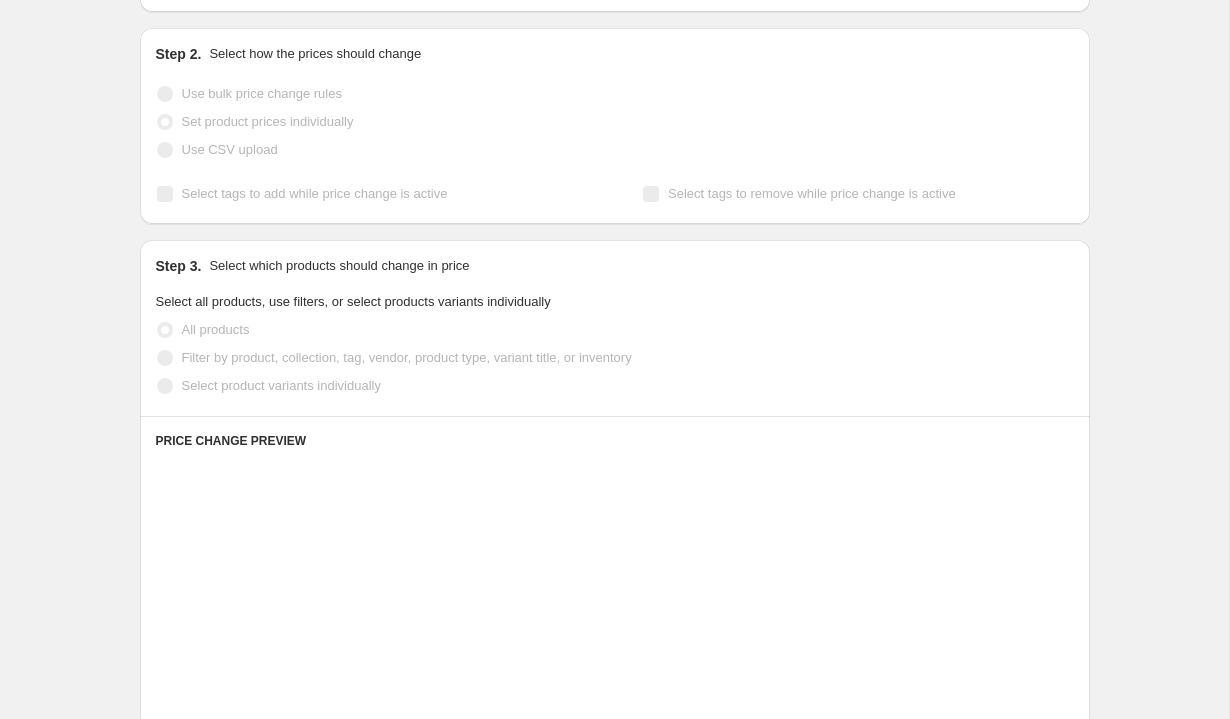 scroll, scrollTop: 325, scrollLeft: 0, axis: vertical 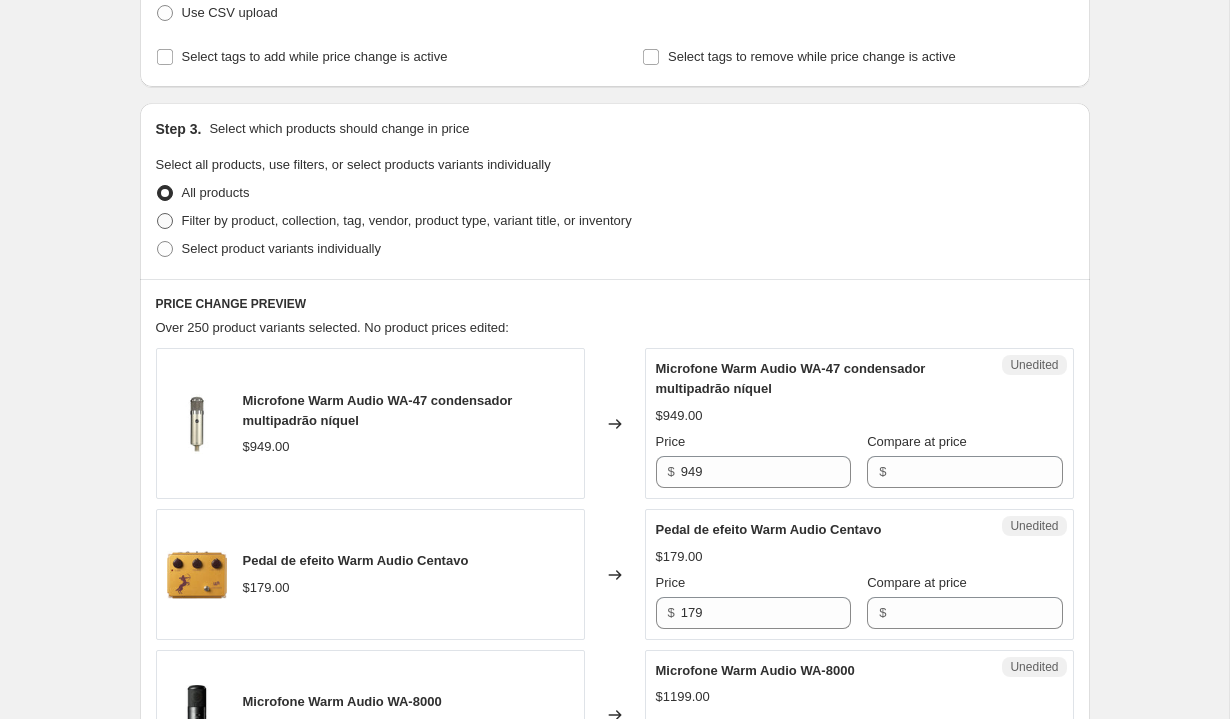 click on "Filter by product, collection, tag, vendor, product type, variant title, or inventory" at bounding box center (407, 220) 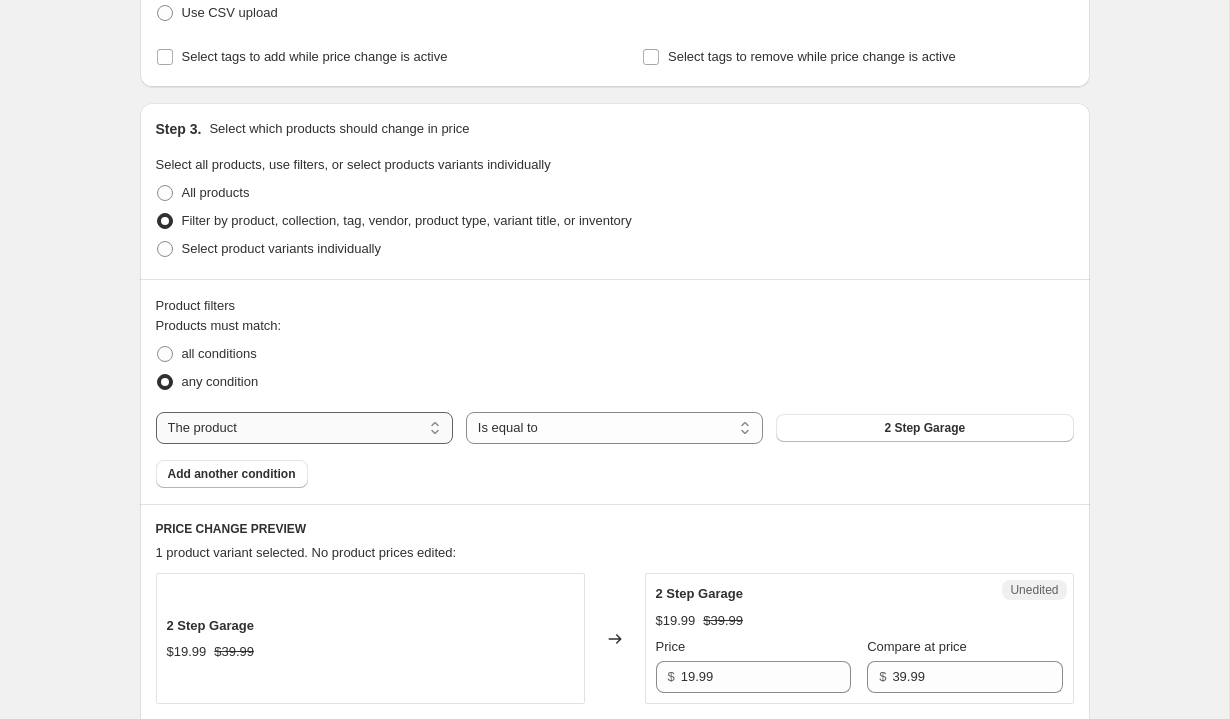 click on "The product The product's collection The product's tag The product's vendor The product's type The product's status The variant's title Inventory quantity" at bounding box center (304, 428) 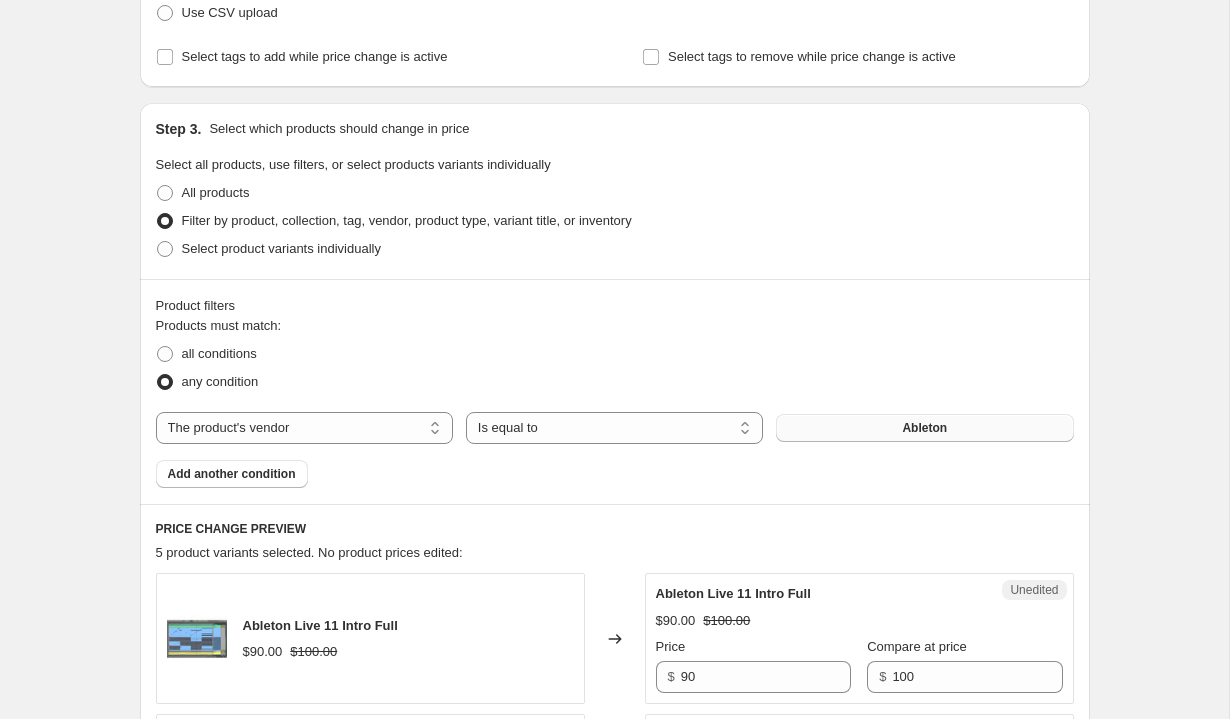 click on "Ableton" at bounding box center [924, 428] 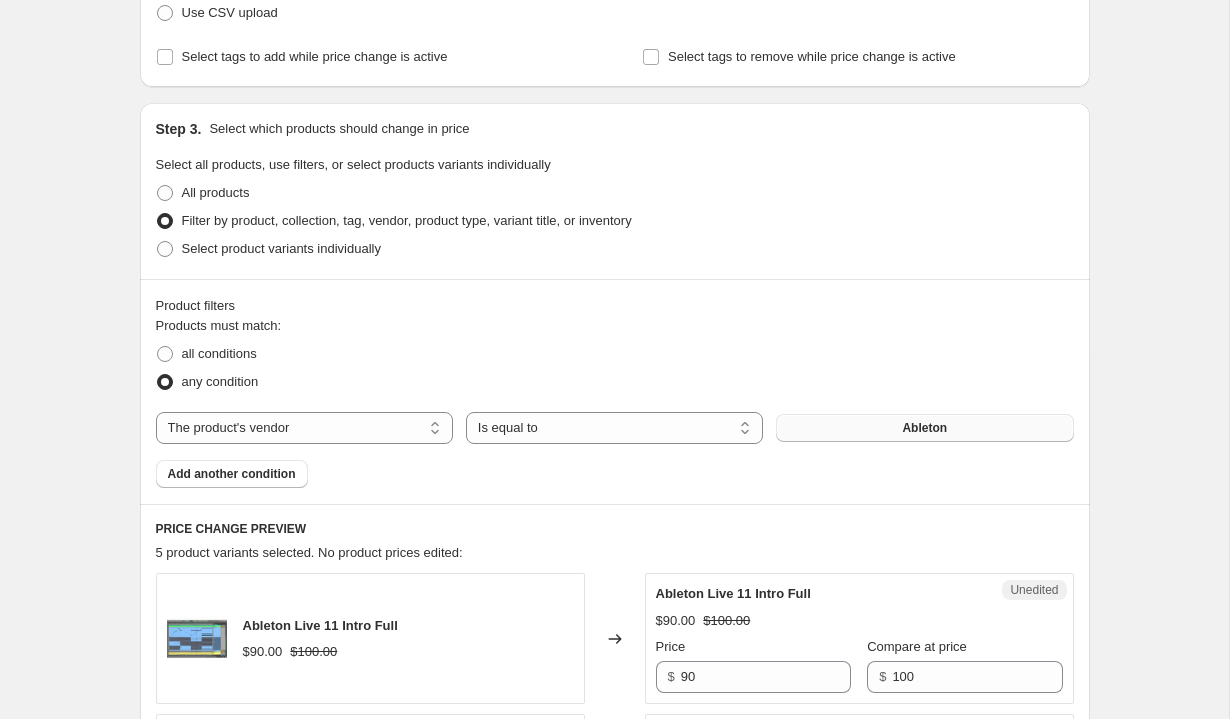 scroll, scrollTop: 325, scrollLeft: 0, axis: vertical 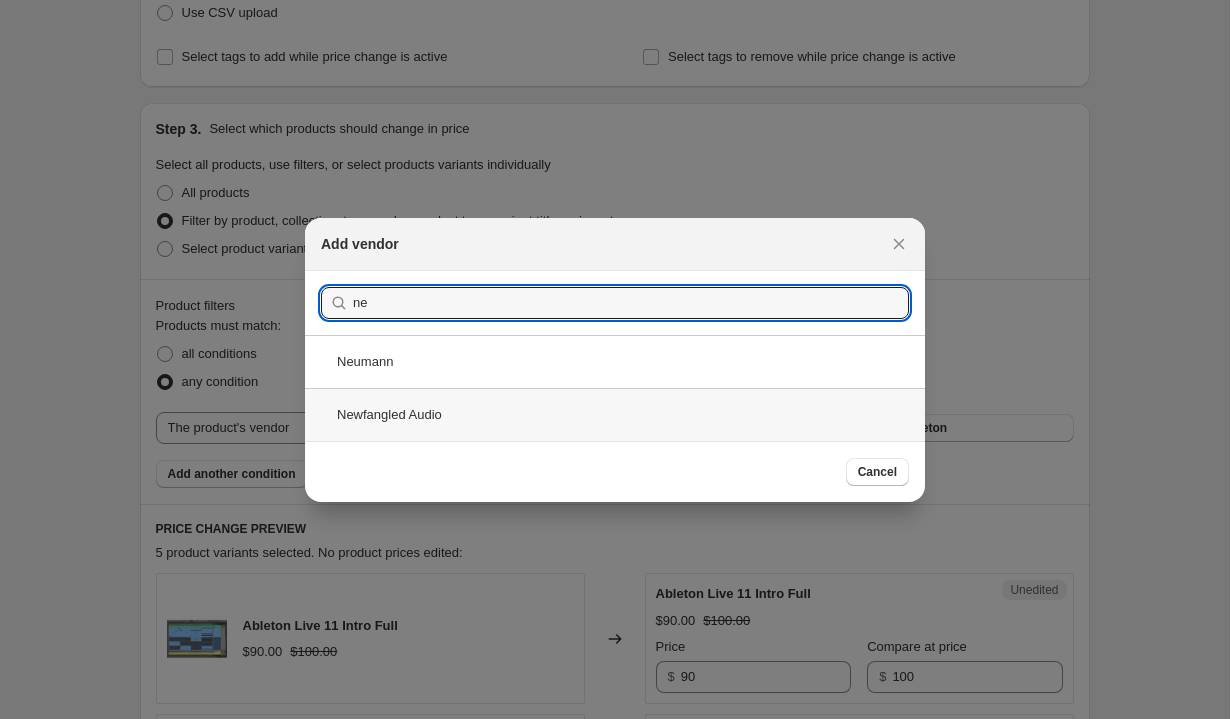 type on "ne" 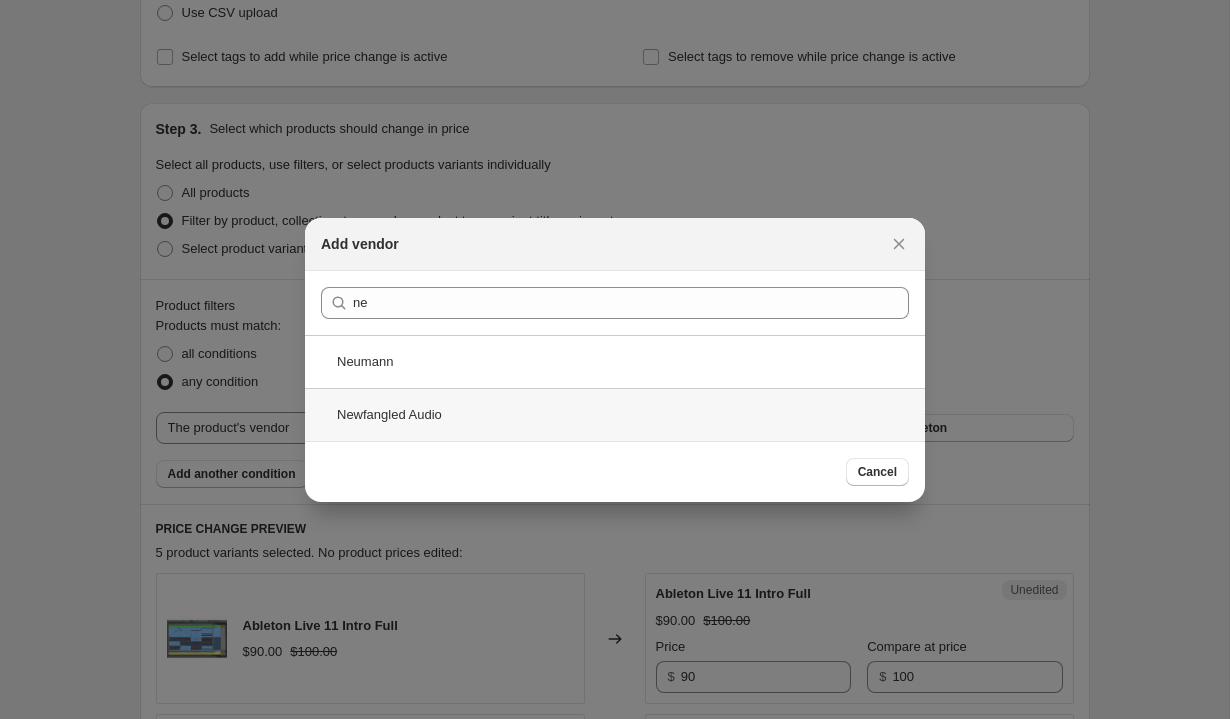 click on "Newfangled Audio" at bounding box center [615, 414] 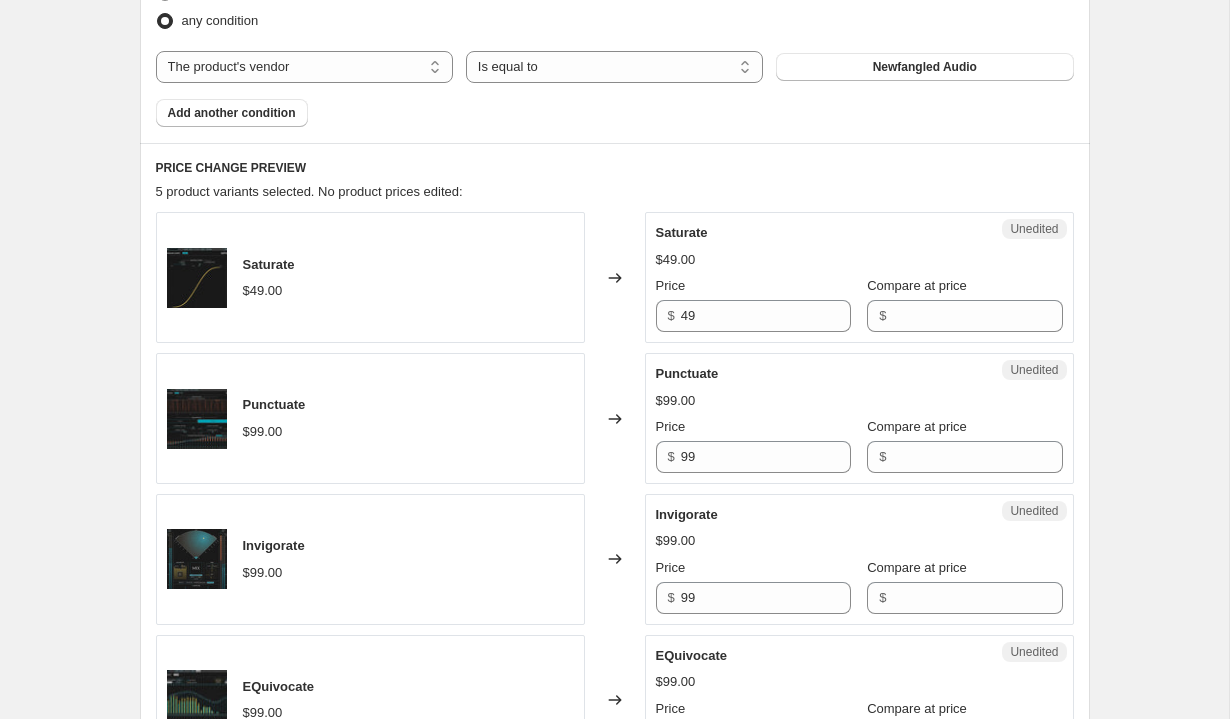 scroll, scrollTop: 968, scrollLeft: 0, axis: vertical 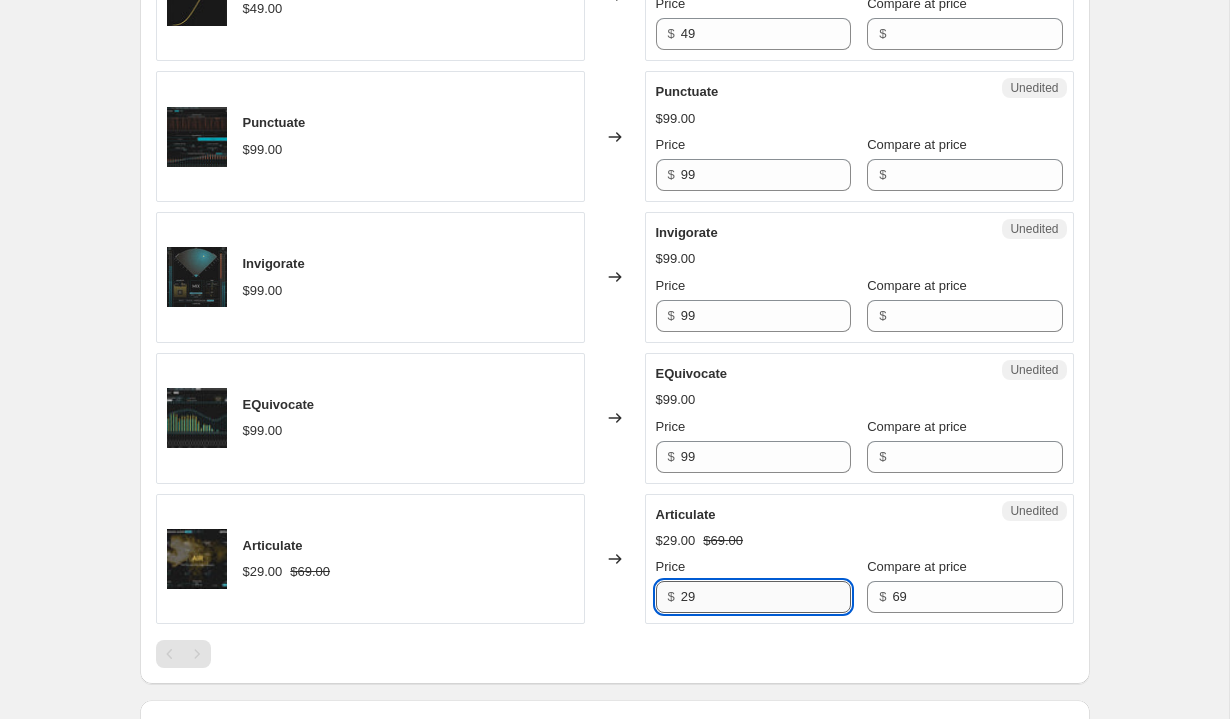 click on "29" at bounding box center (766, 597) 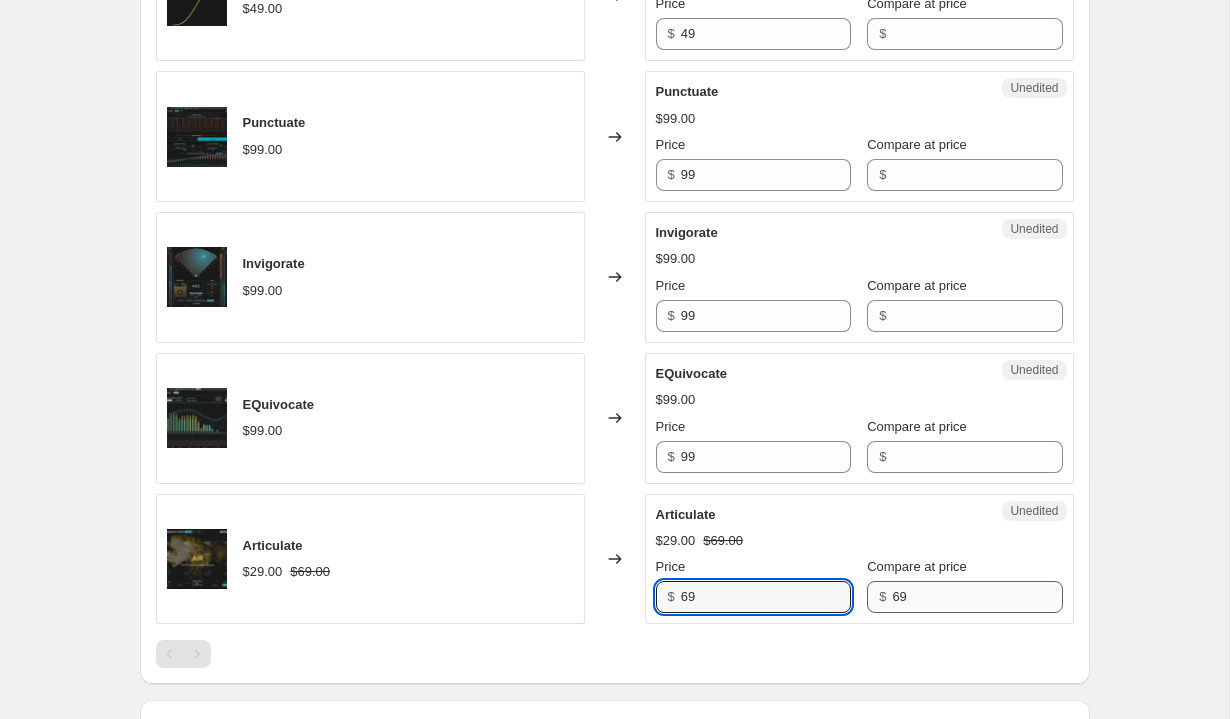 type on "69" 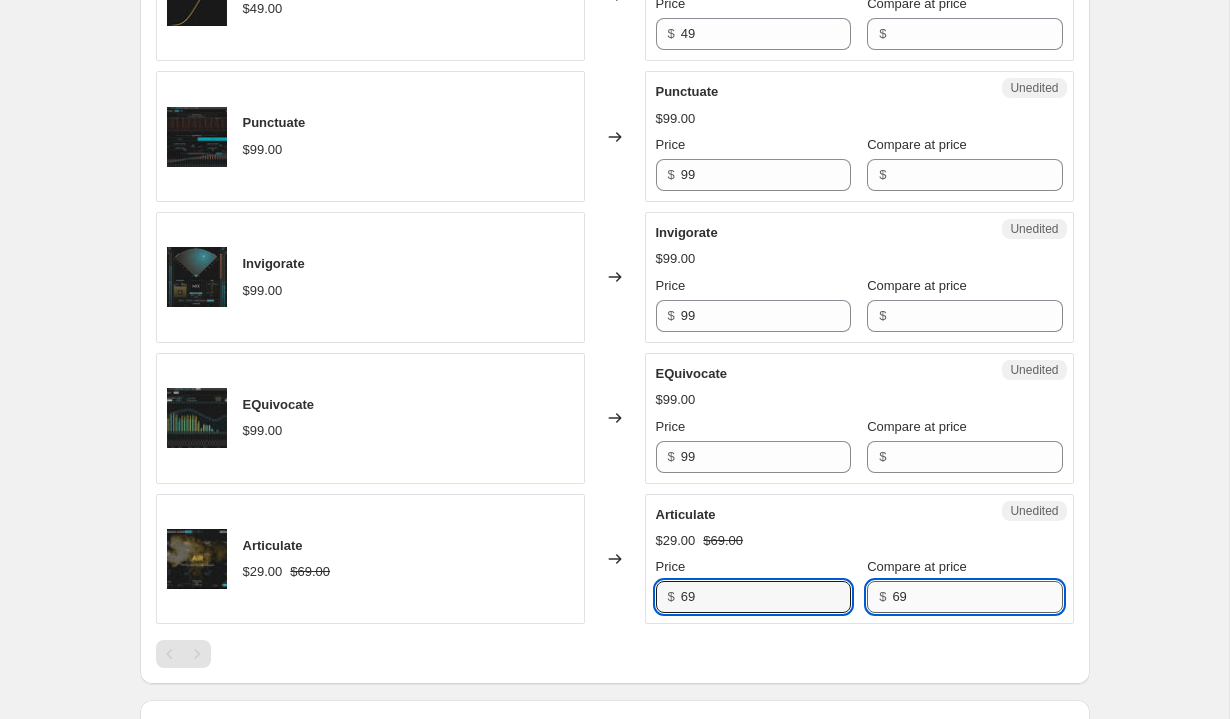 click on "69" at bounding box center [977, 597] 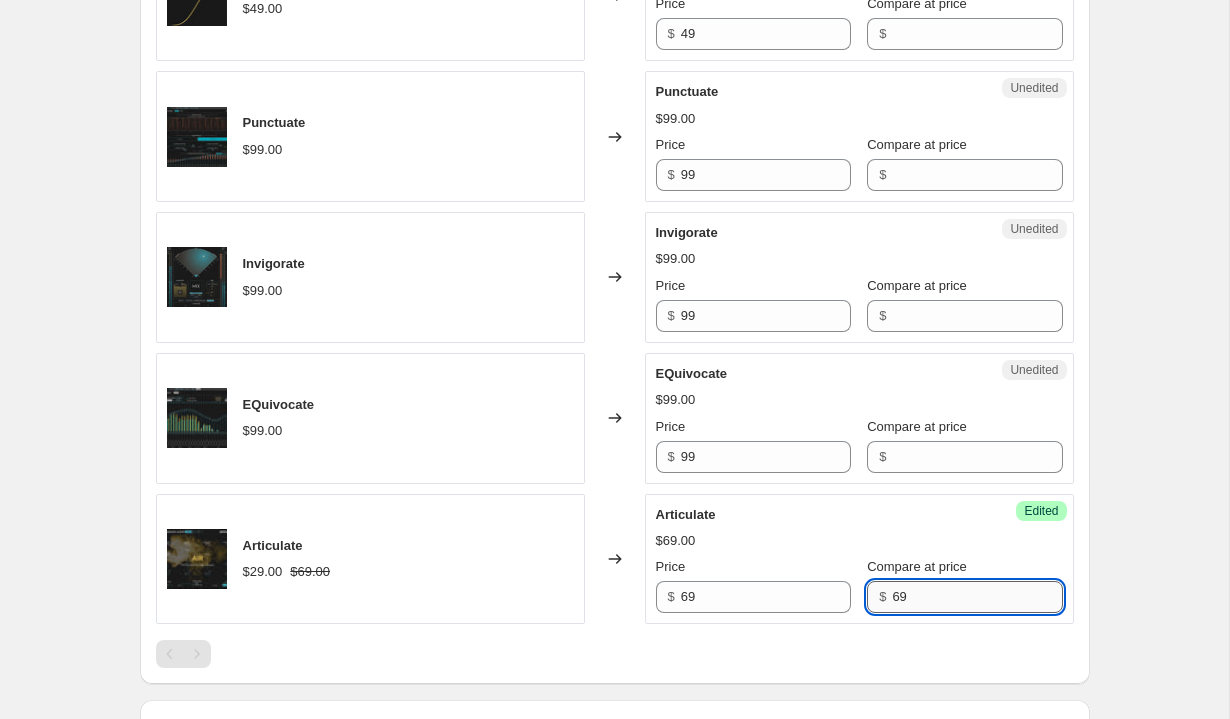 click on "69" at bounding box center [977, 597] 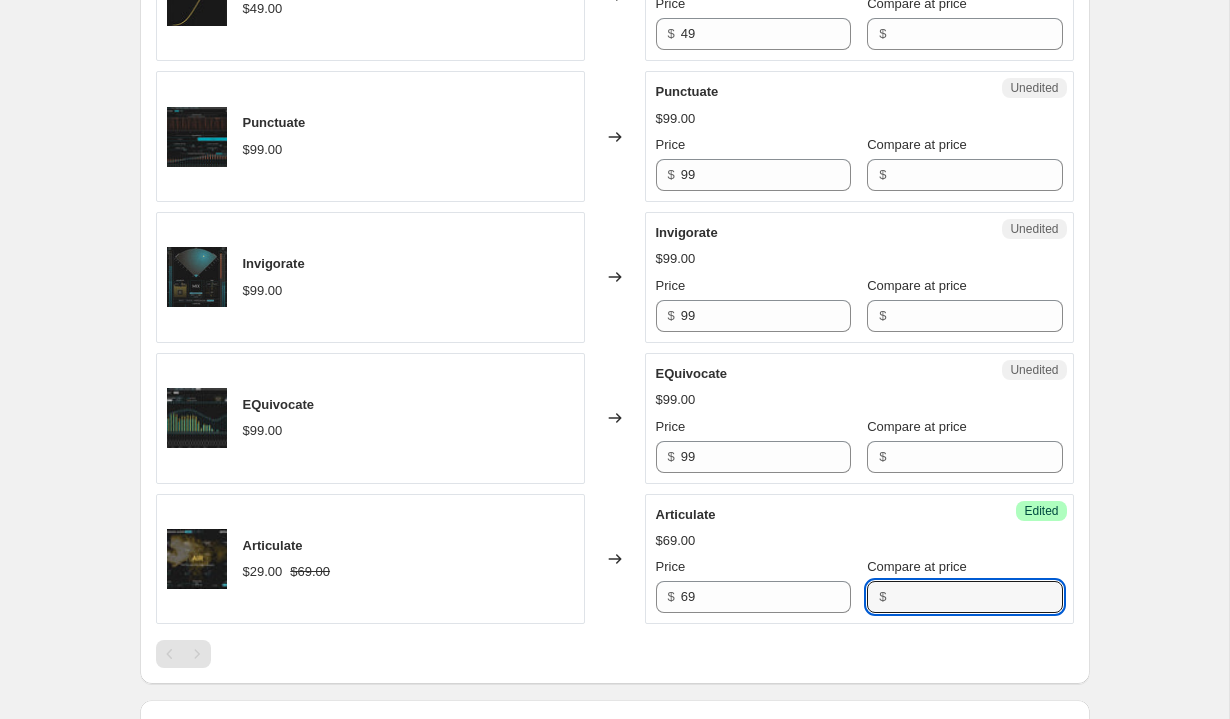 type 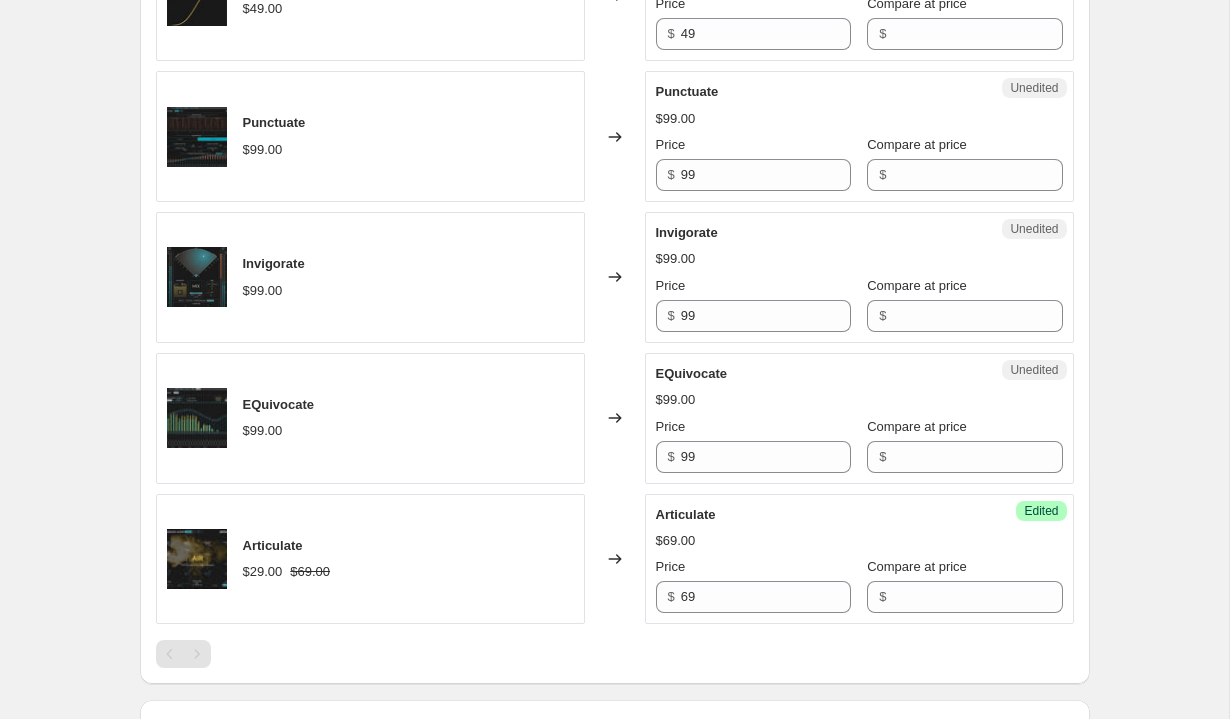 click on "Articulate $[PRICE] Price $ [PRICE] Compare at price $" at bounding box center [859, 559] 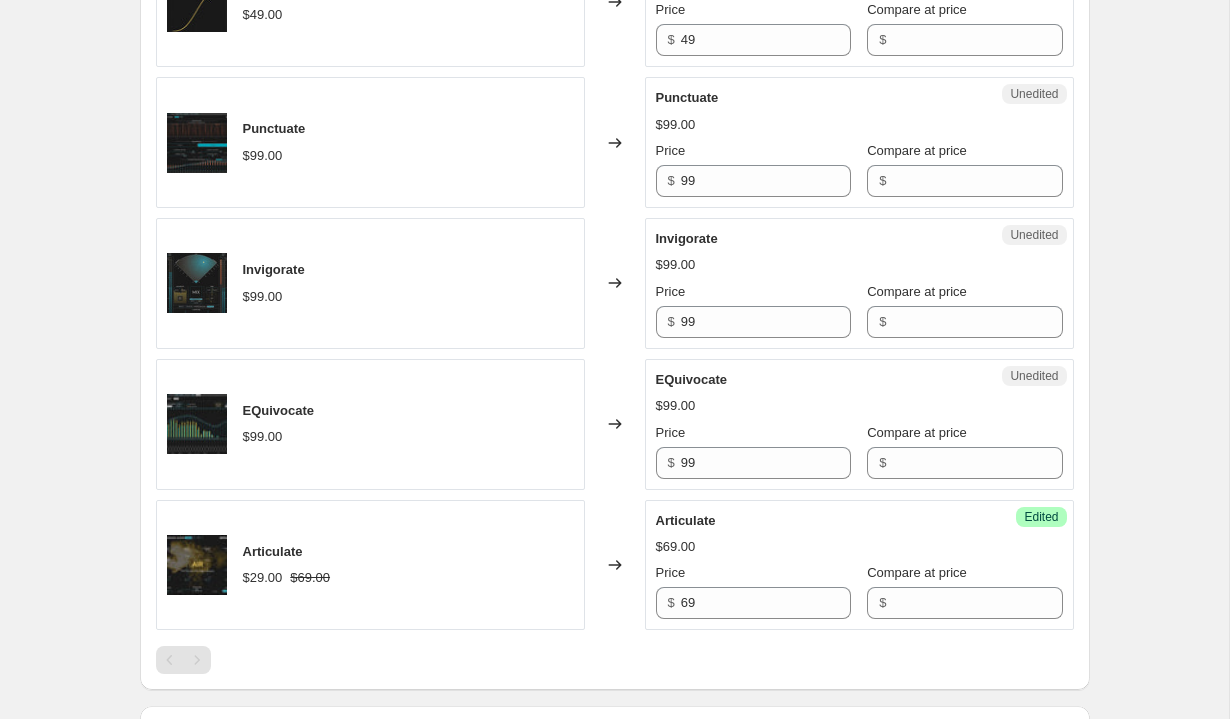 scroll, scrollTop: 961, scrollLeft: 0, axis: vertical 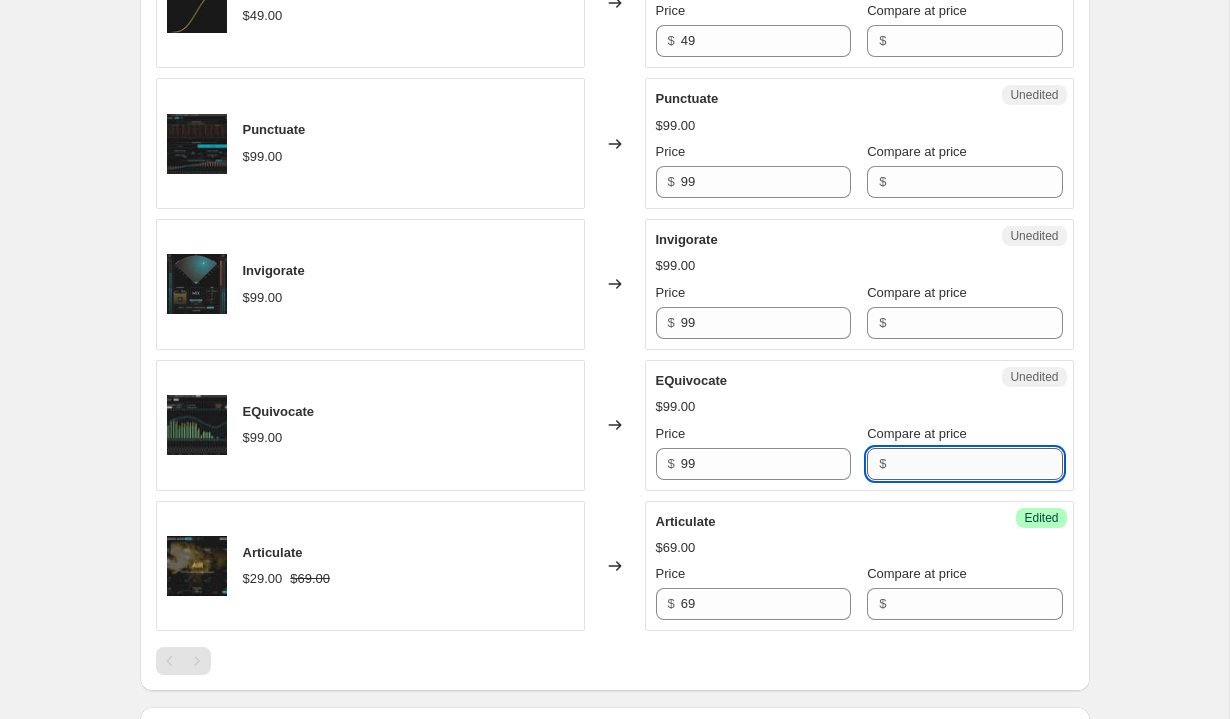 click on "Compare at price" at bounding box center [977, 464] 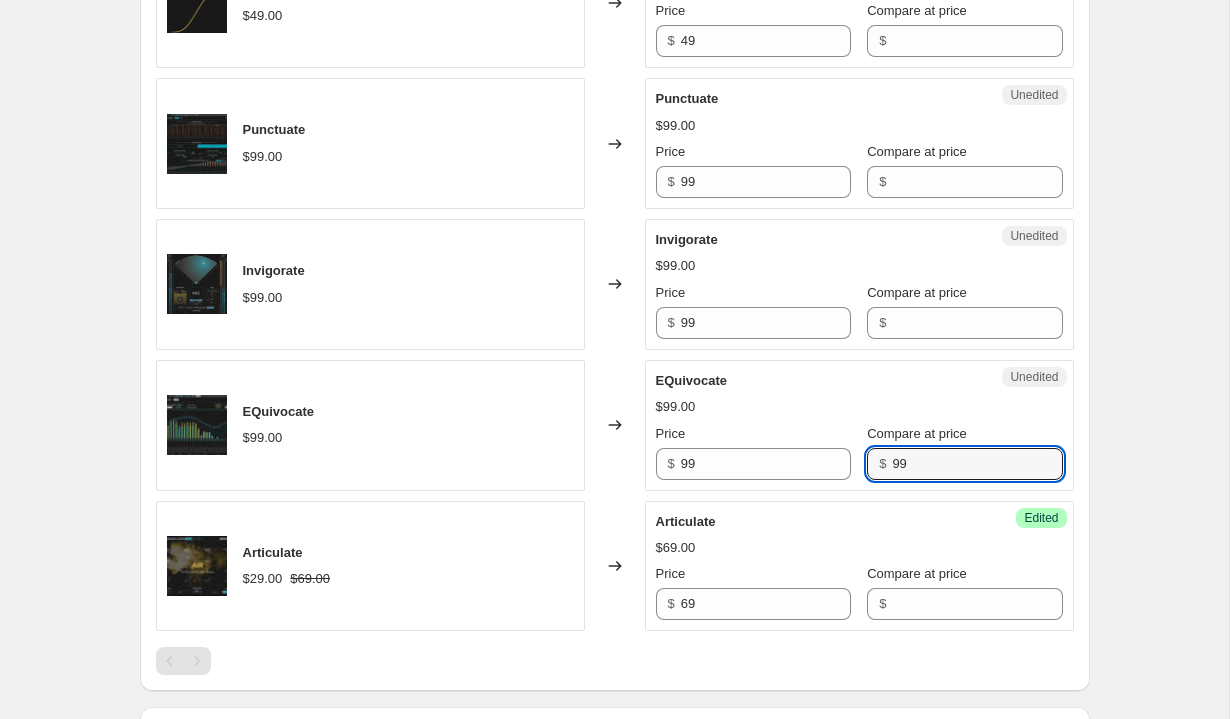type on "99" 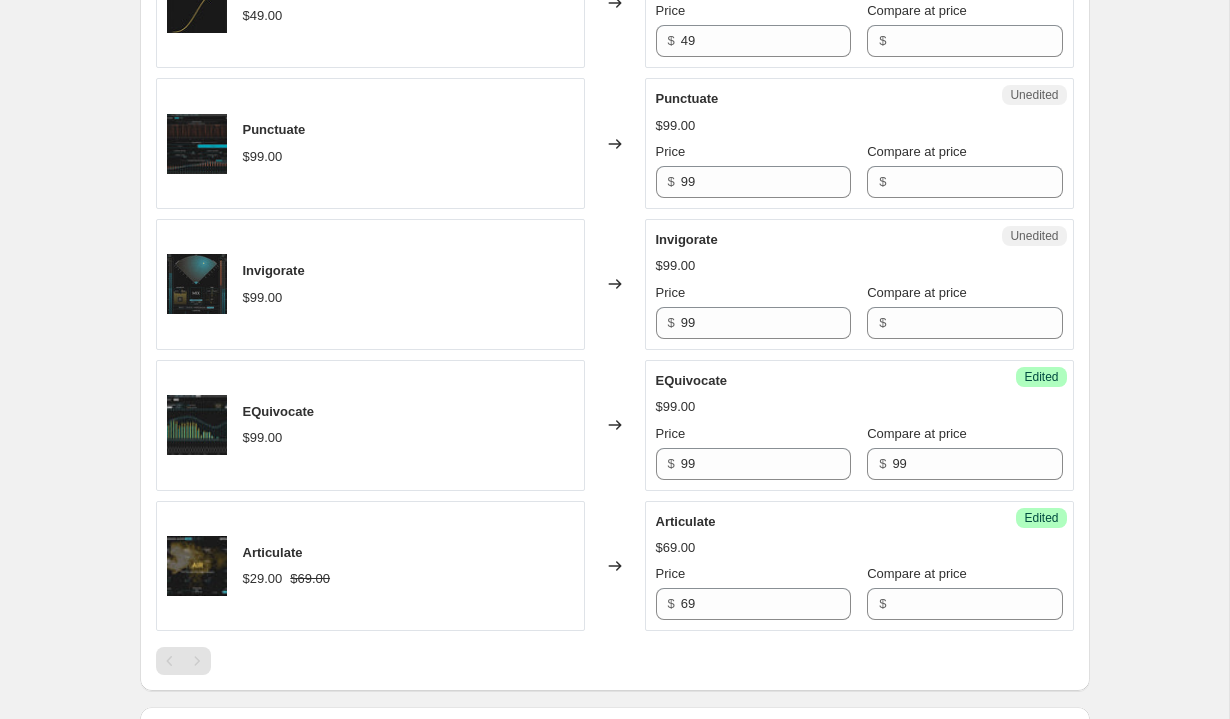 click on "Price" at bounding box center (753, 434) 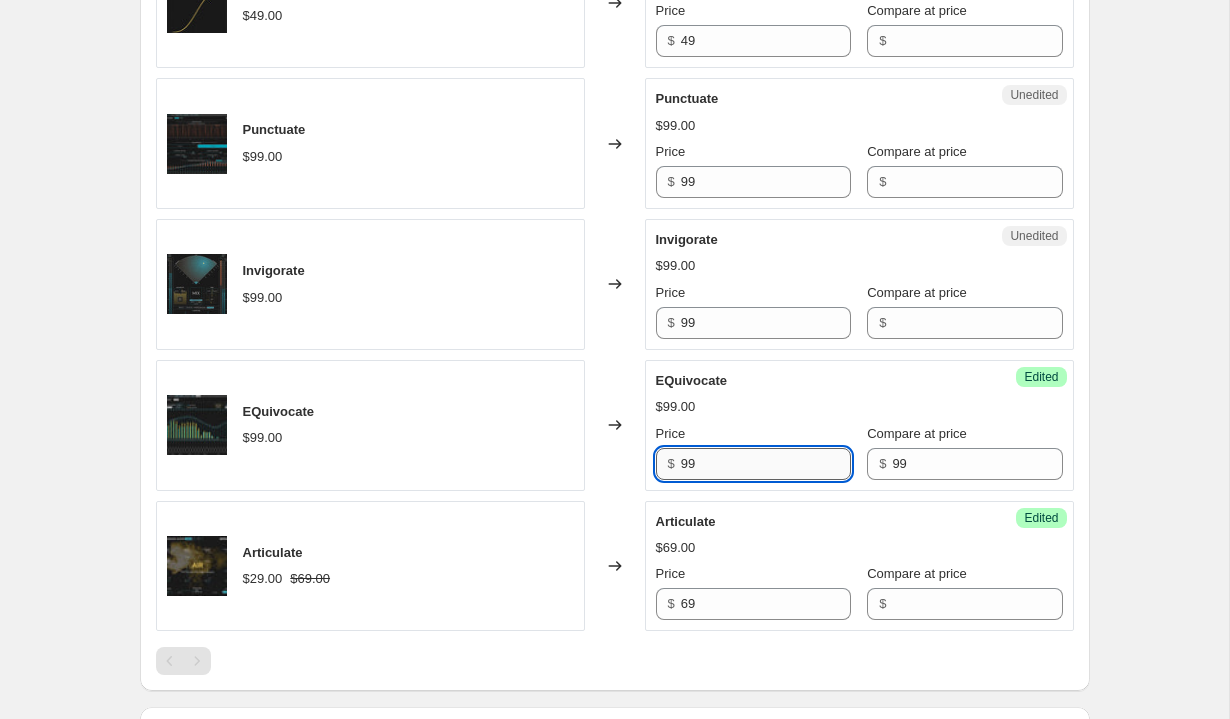 click on "99" at bounding box center (766, 464) 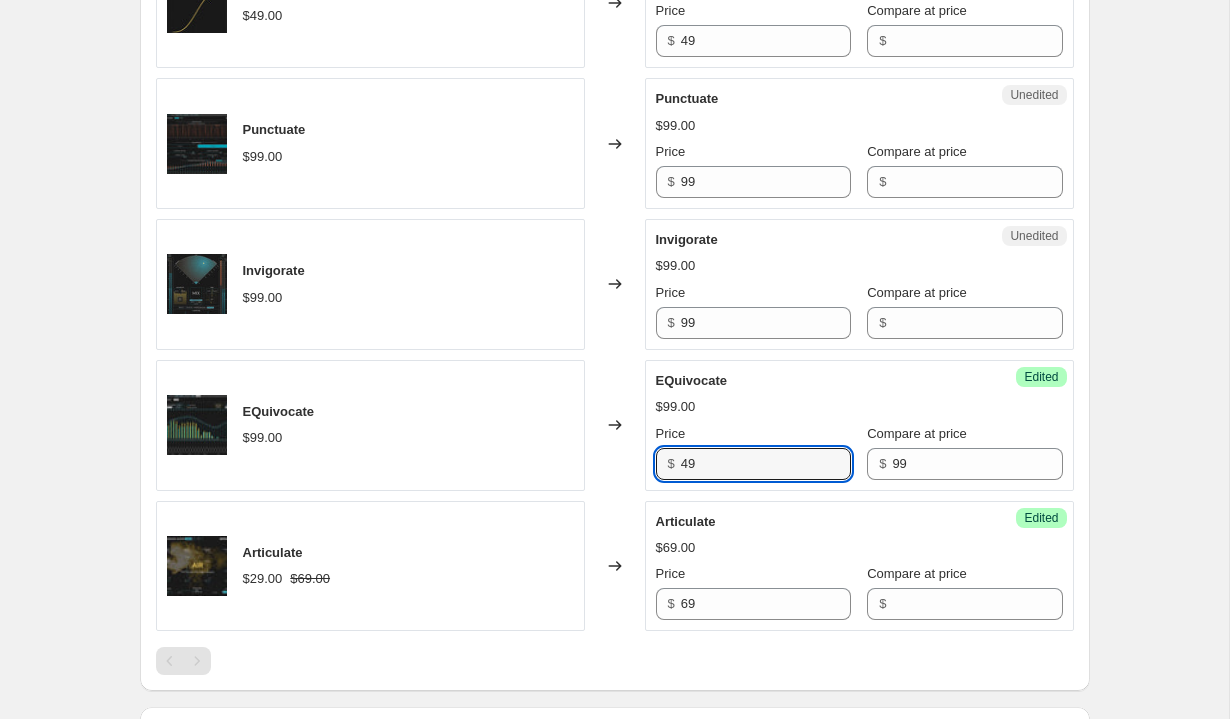 type on "49" 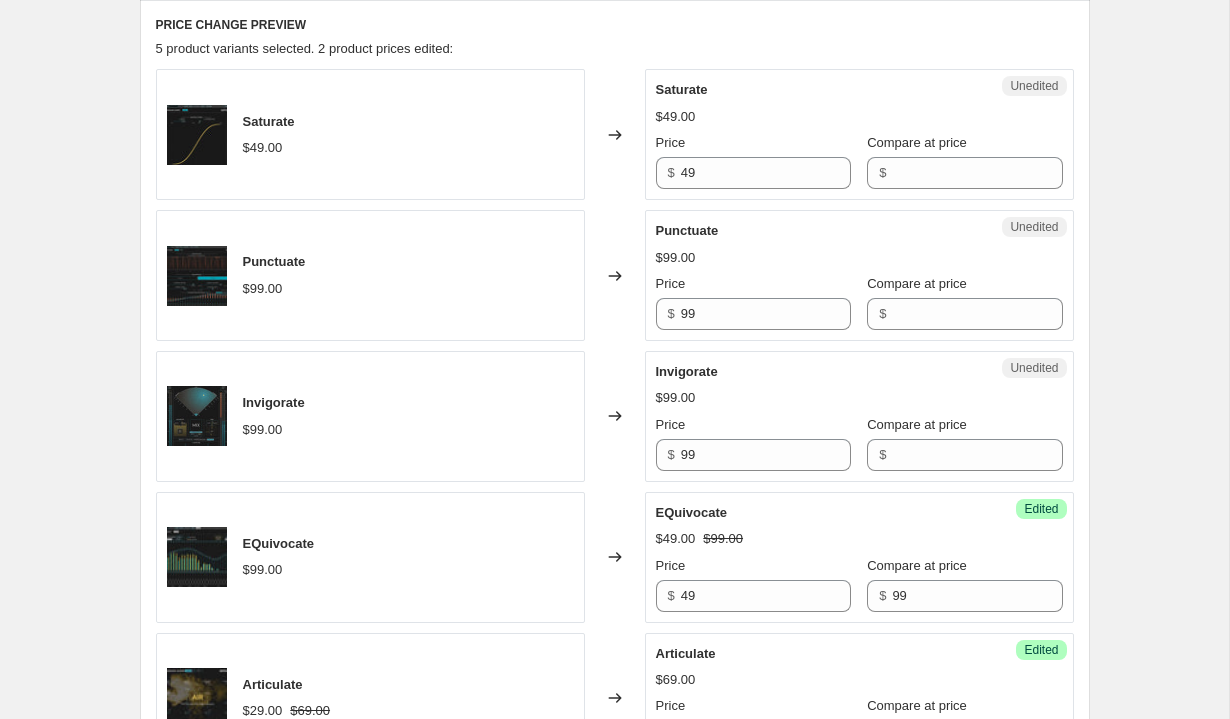 scroll, scrollTop: 841, scrollLeft: 0, axis: vertical 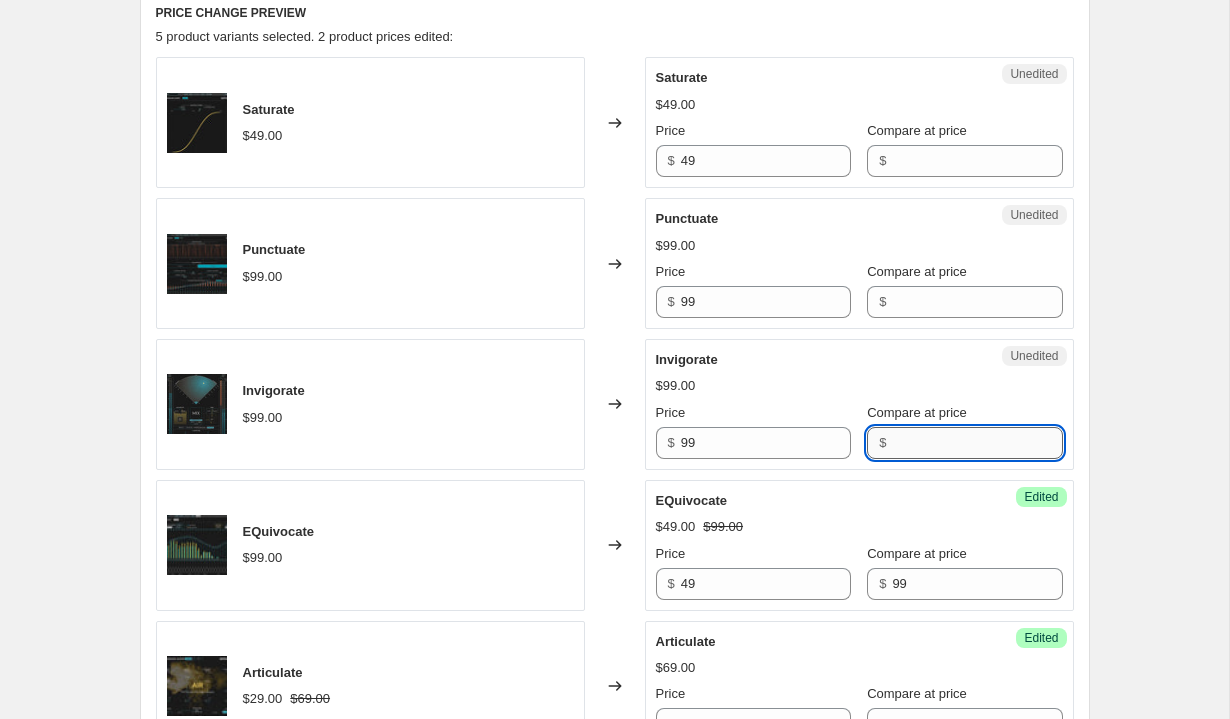 click on "Compare at price" at bounding box center (977, 443) 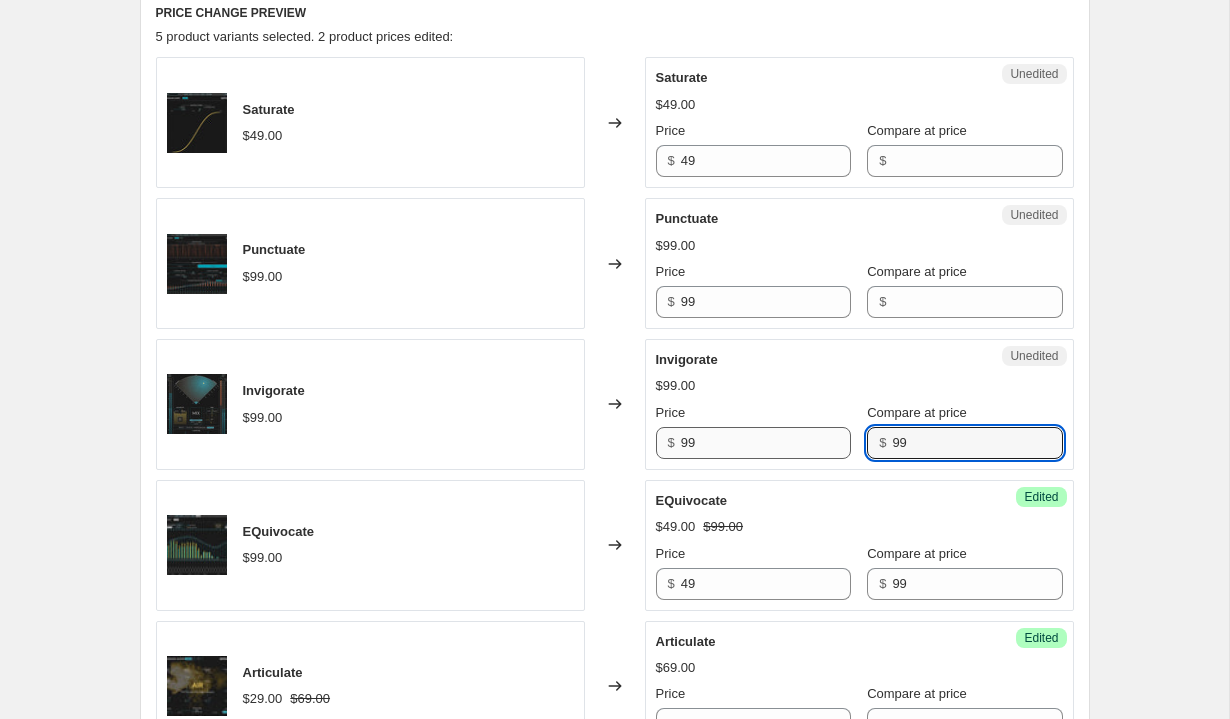 type on "99" 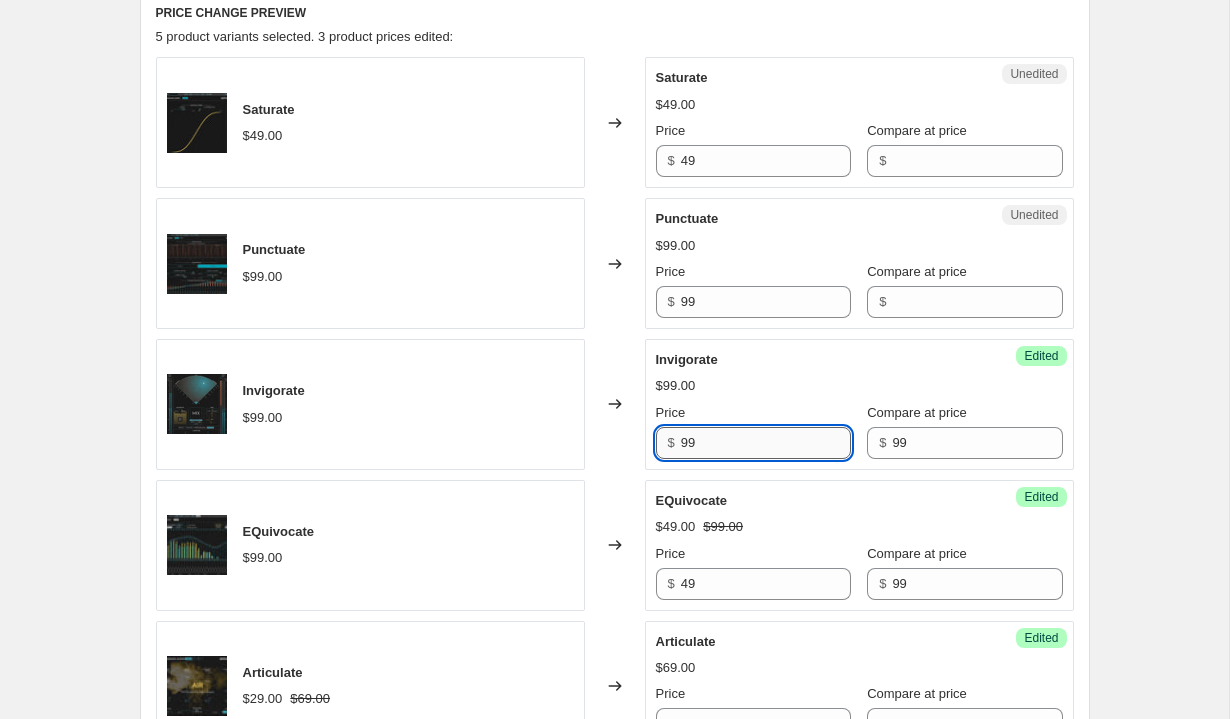 click on "99" at bounding box center (766, 443) 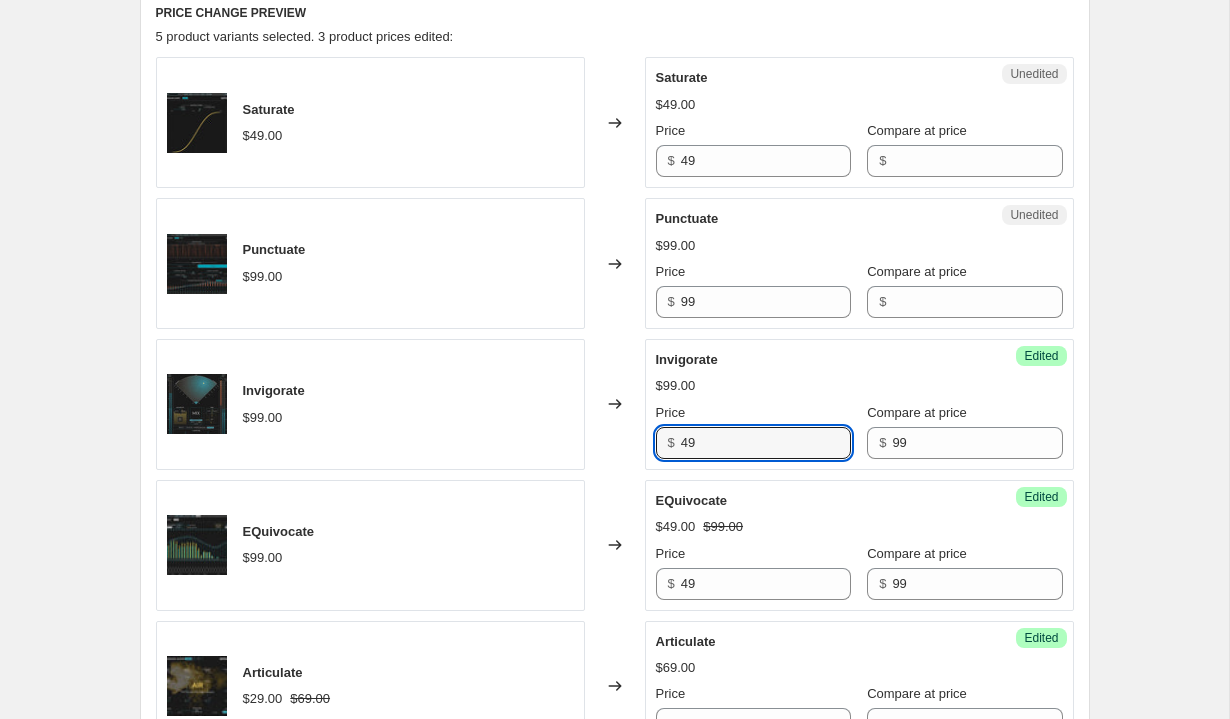 type on "49" 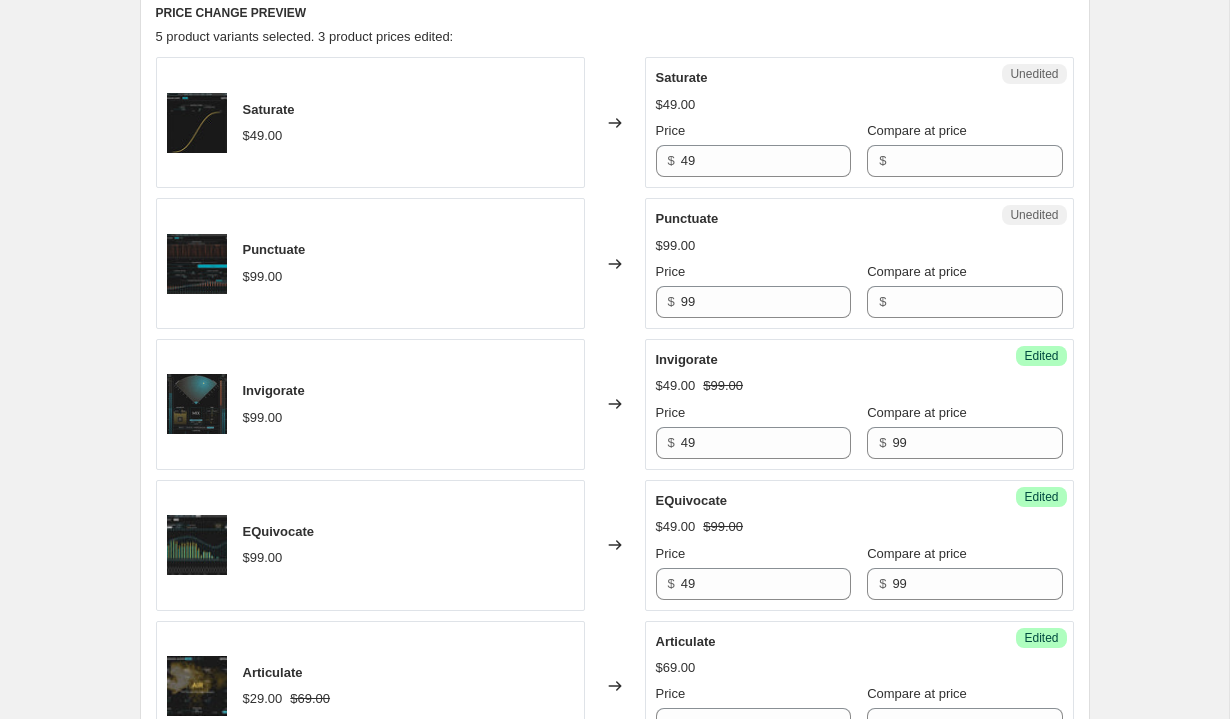 click on "Invigorate" at bounding box center (819, 360) 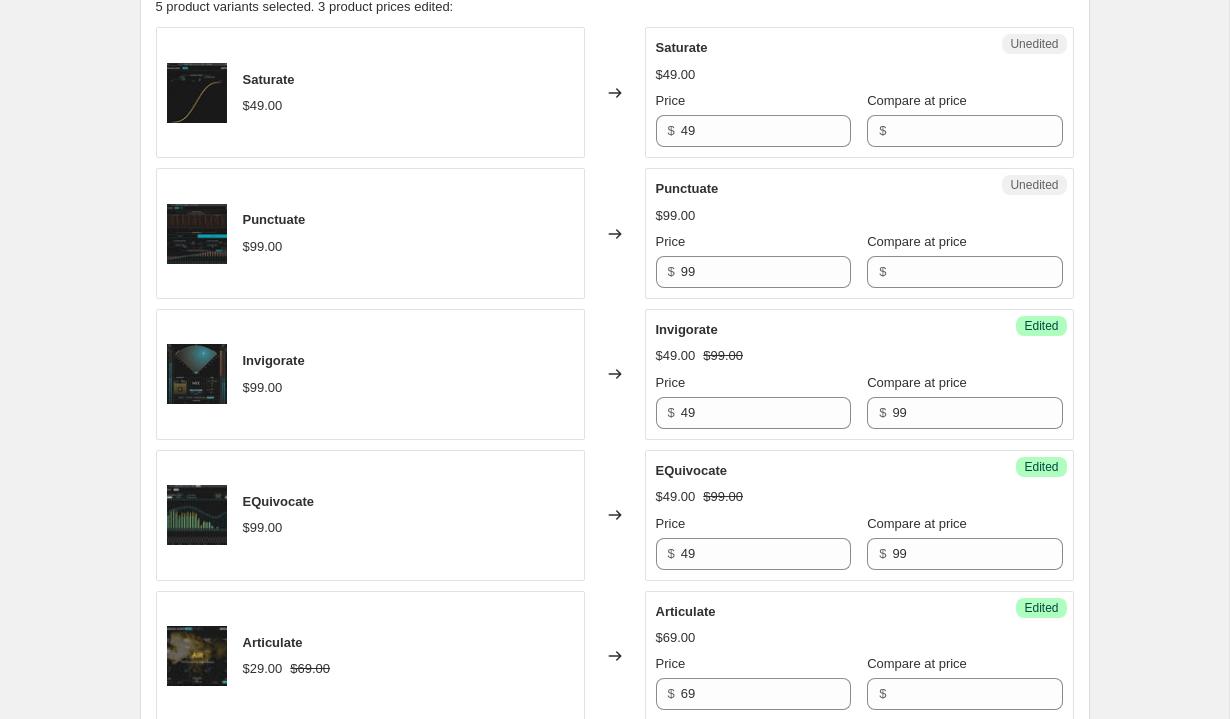 scroll, scrollTop: 837, scrollLeft: 0, axis: vertical 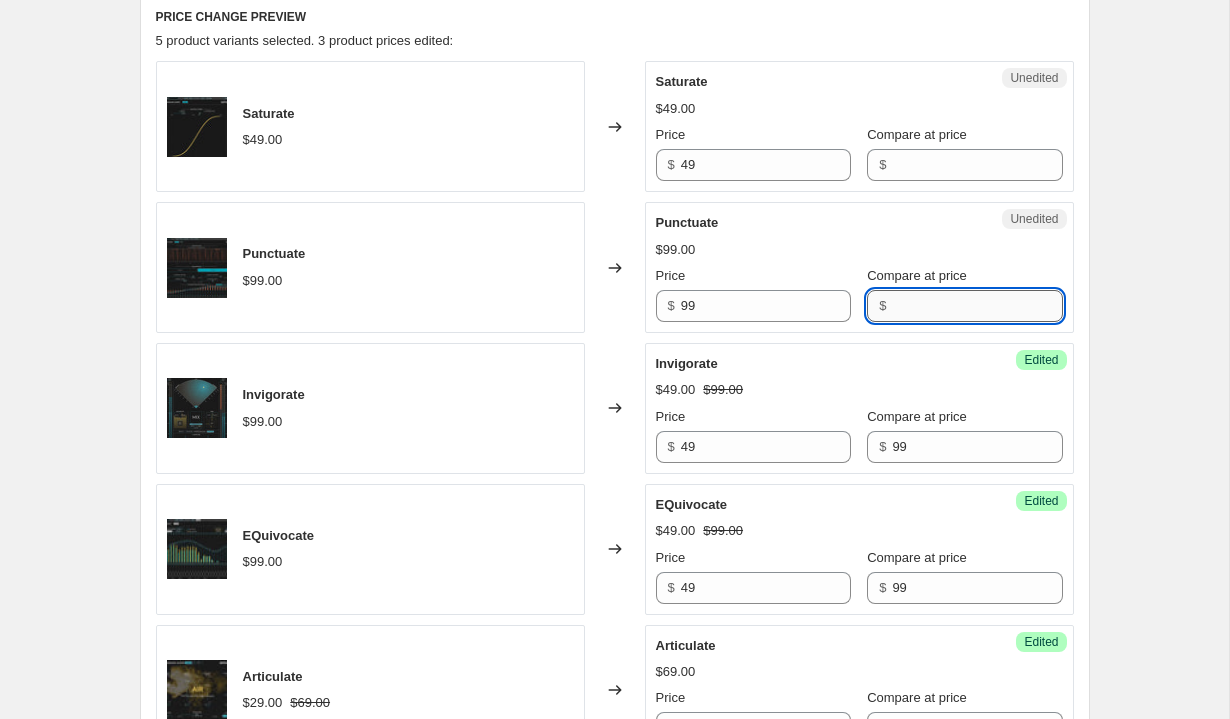 click on "Compare at price" at bounding box center [977, 306] 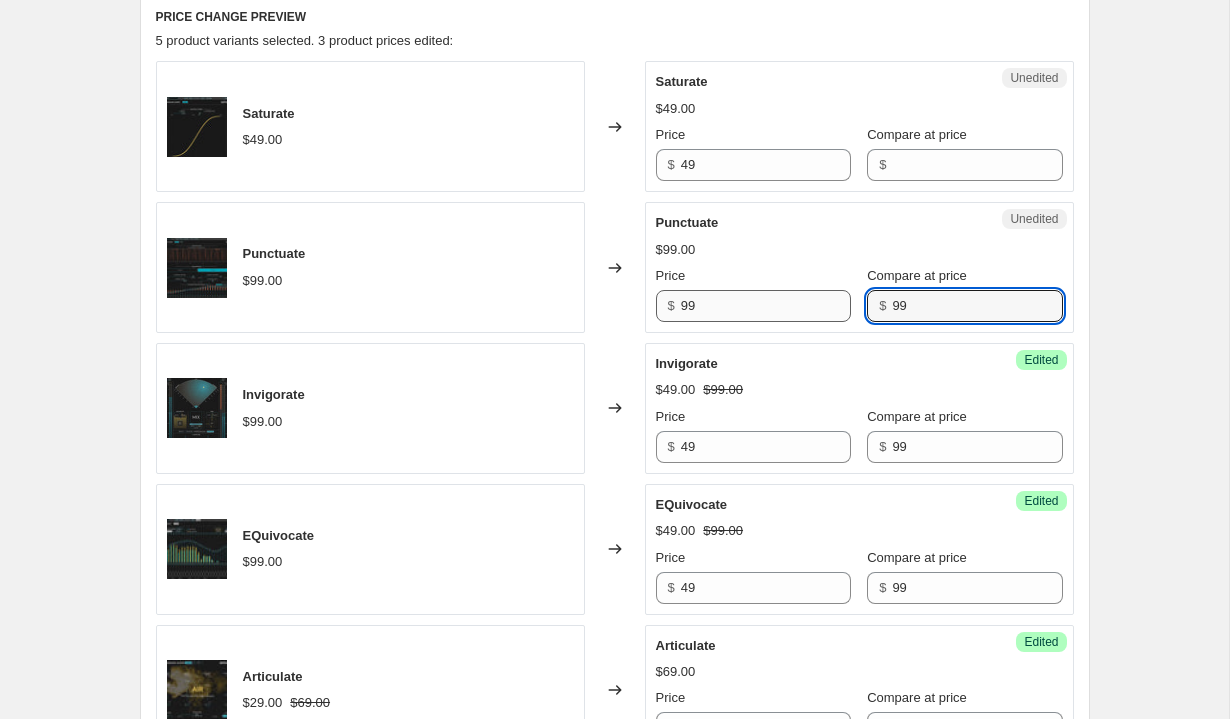type on "99" 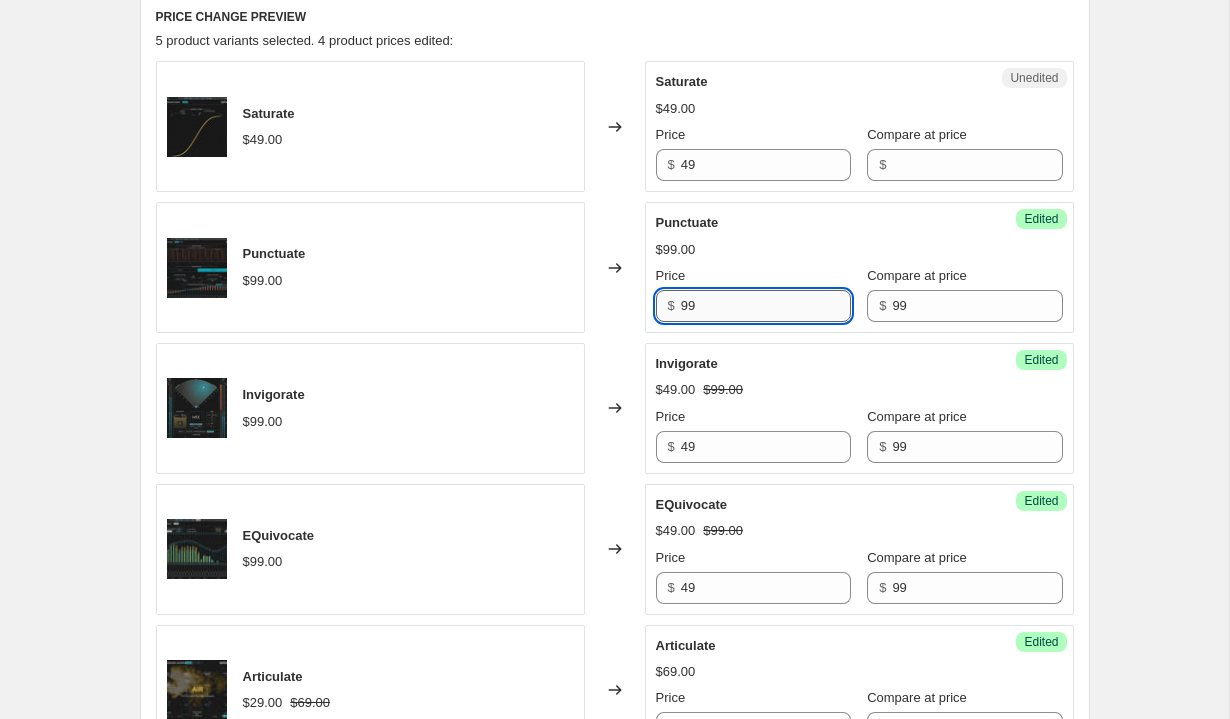 click on "99" at bounding box center [766, 306] 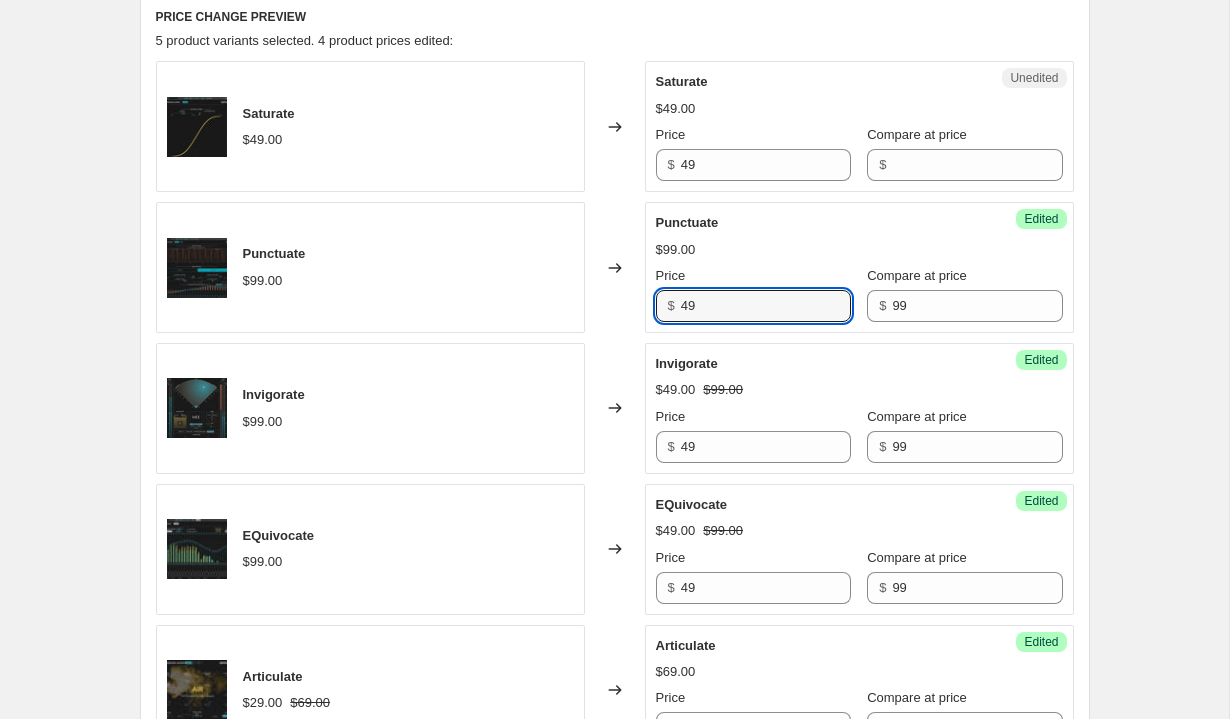 type on "49" 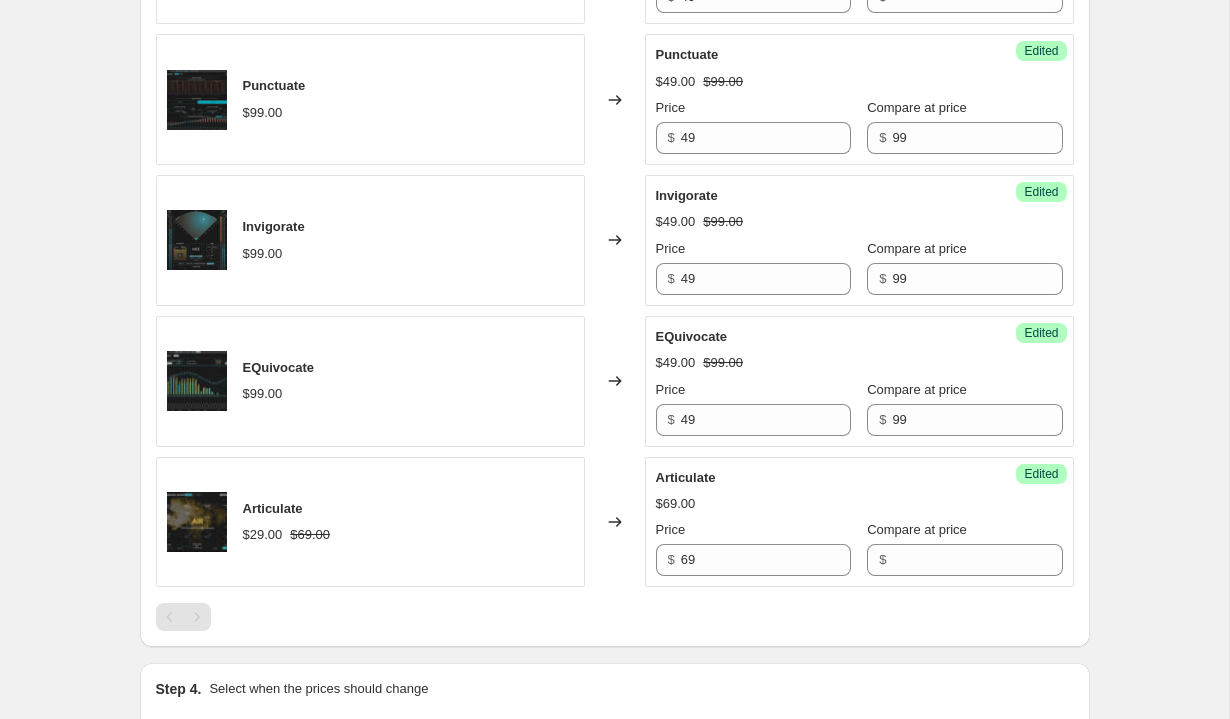 scroll, scrollTop: 1113, scrollLeft: 0, axis: vertical 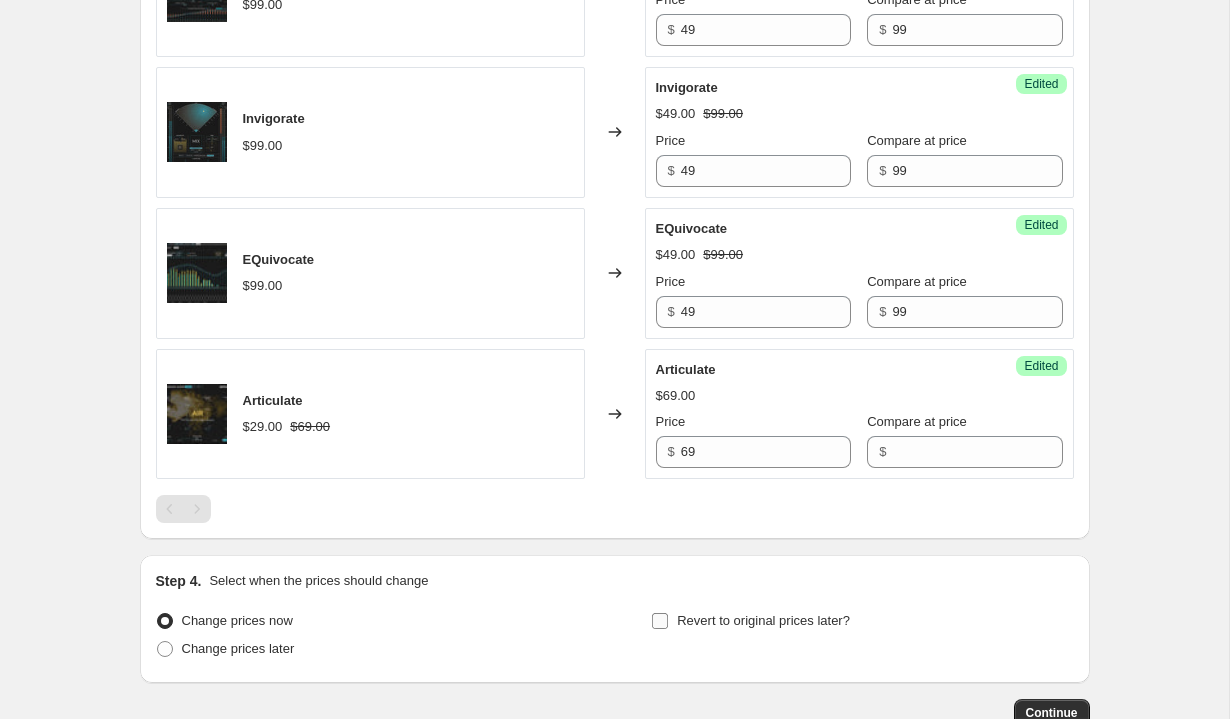 click on "Revert to original prices later?" at bounding box center [660, 621] 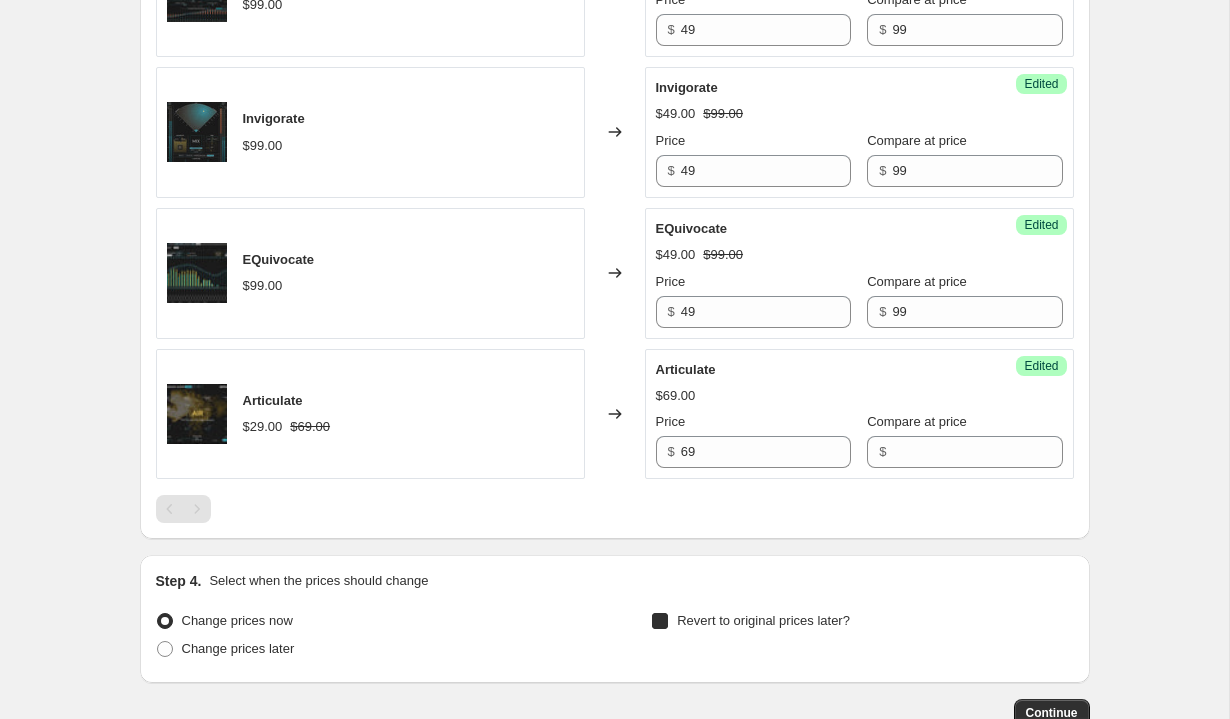 checkbox on "true" 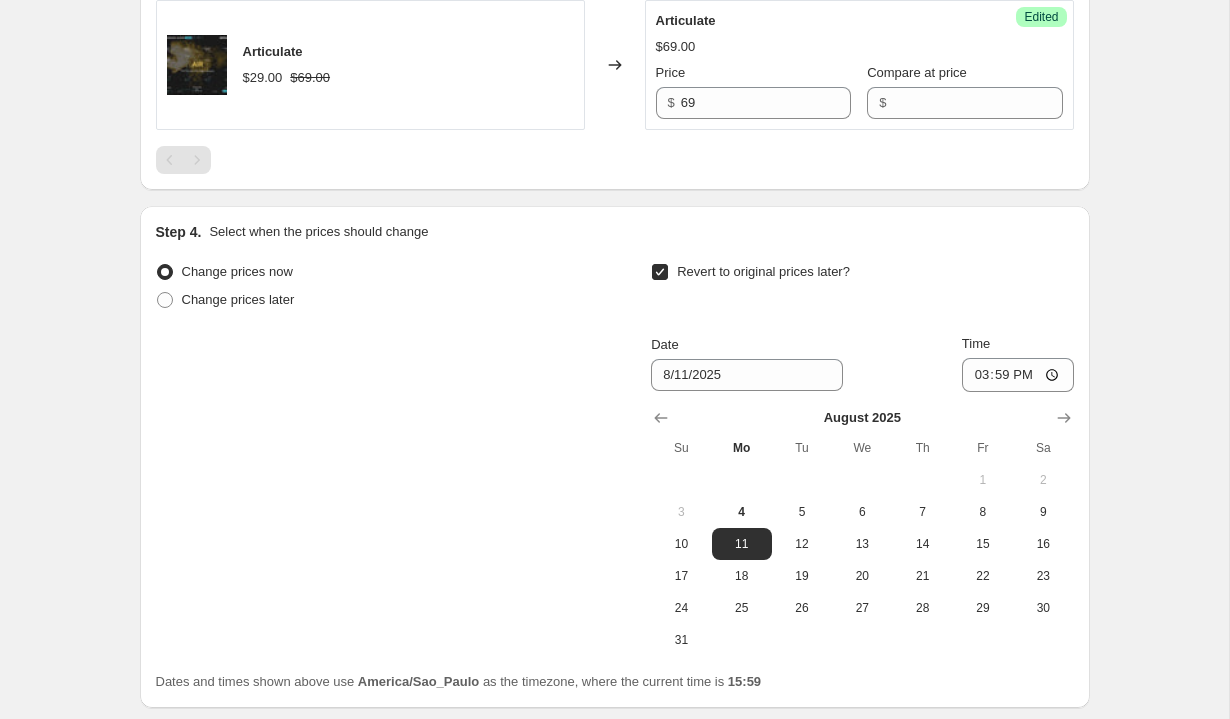 scroll, scrollTop: 1527, scrollLeft: 0, axis: vertical 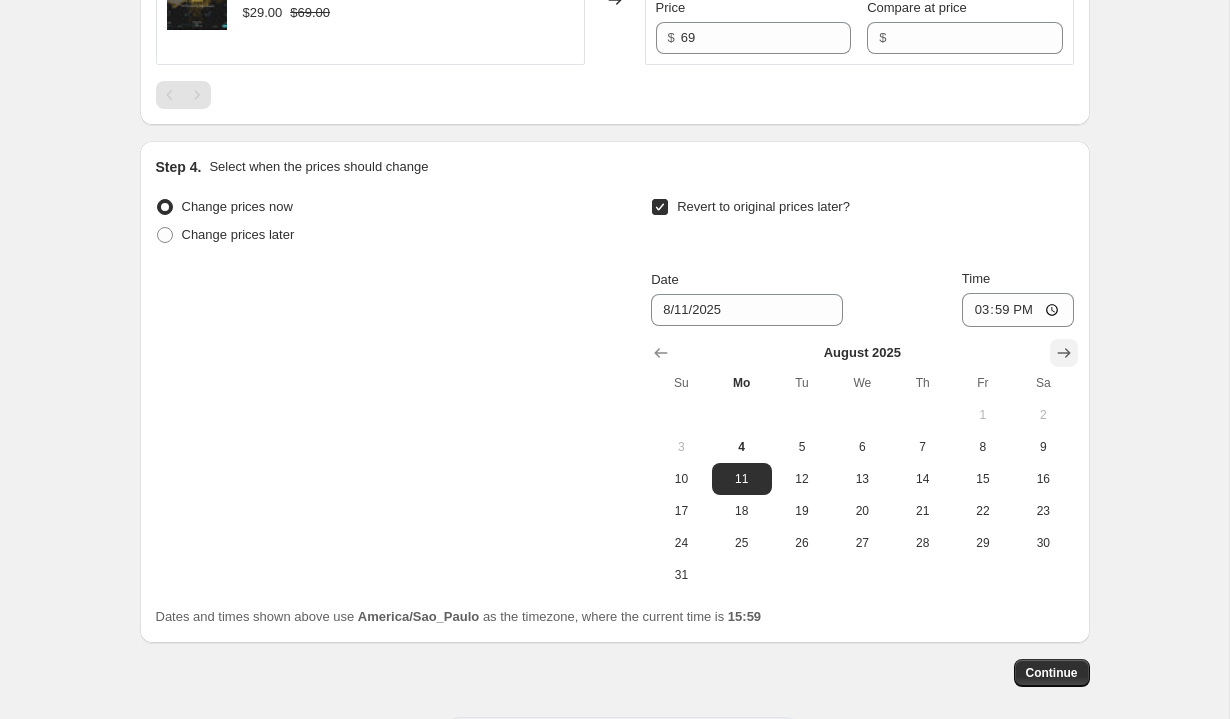 click at bounding box center (1064, 353) 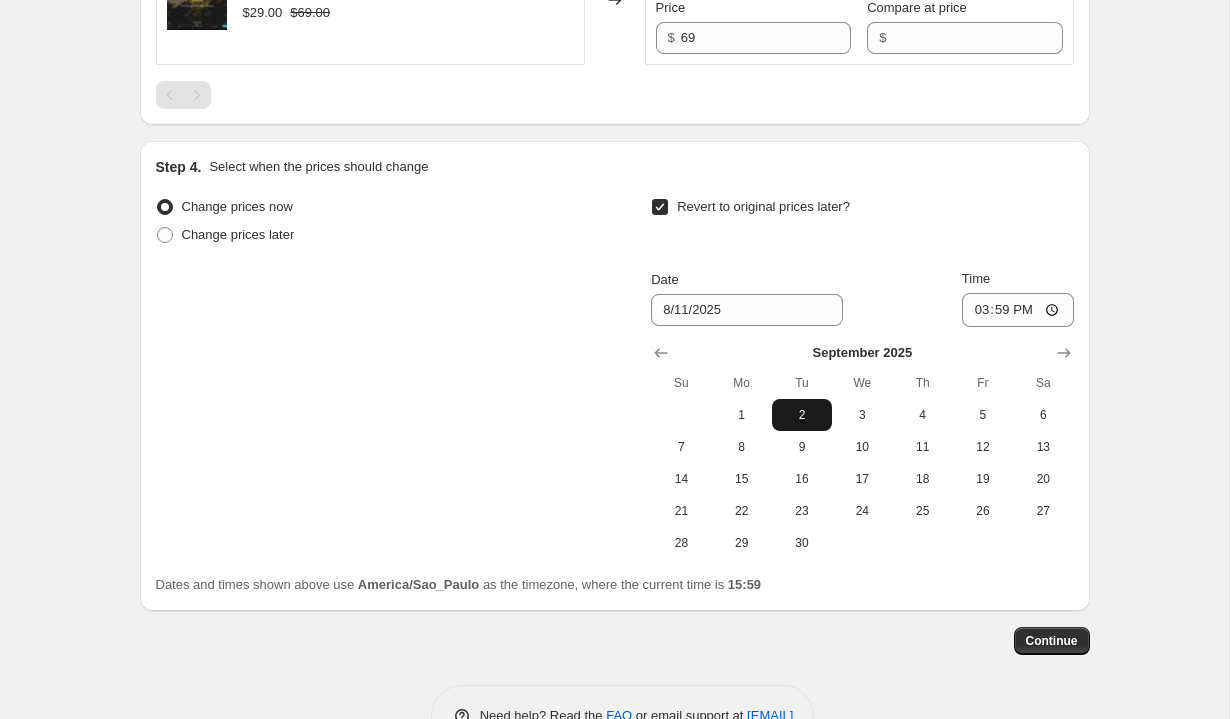 click on "2" at bounding box center (802, 415) 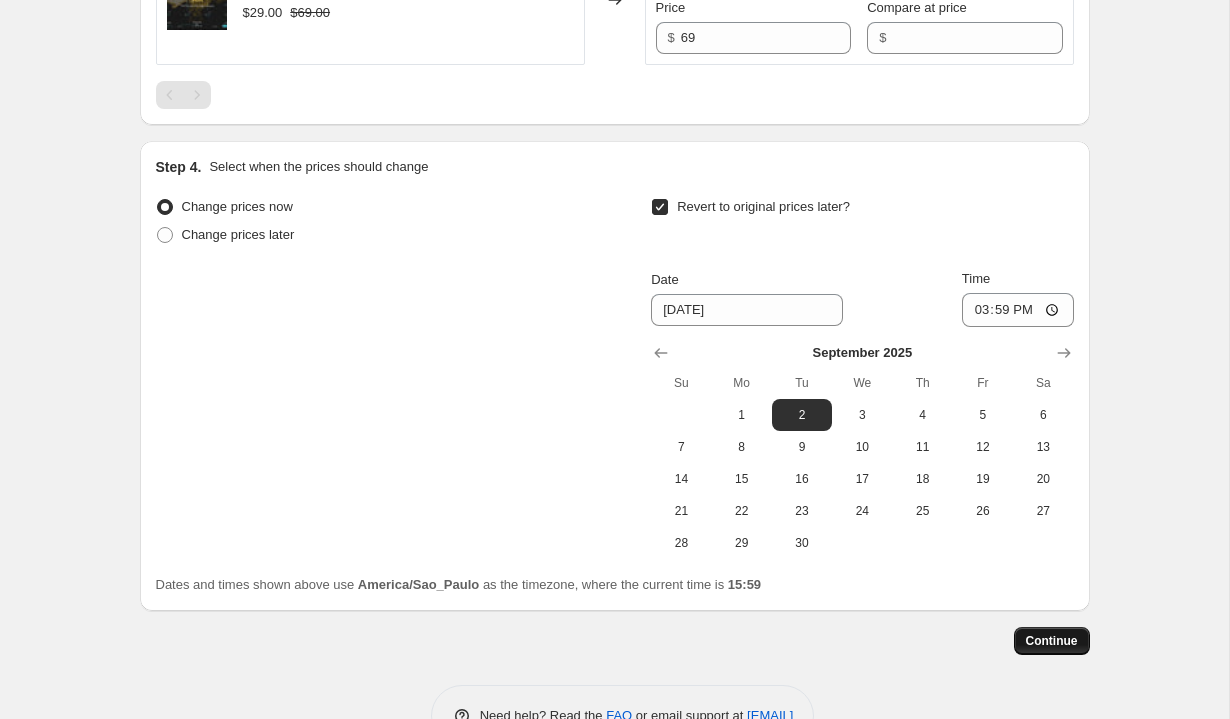 click on "Continue" at bounding box center (1052, 641) 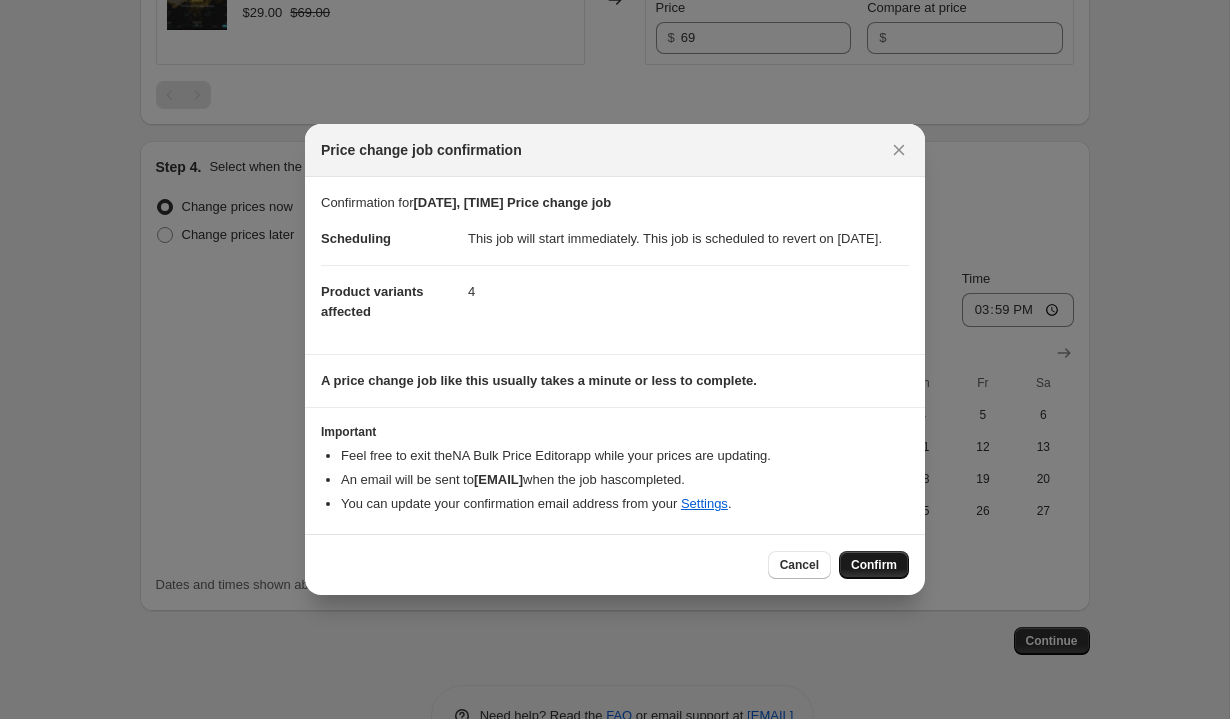 click on "Confirm" at bounding box center [874, 565] 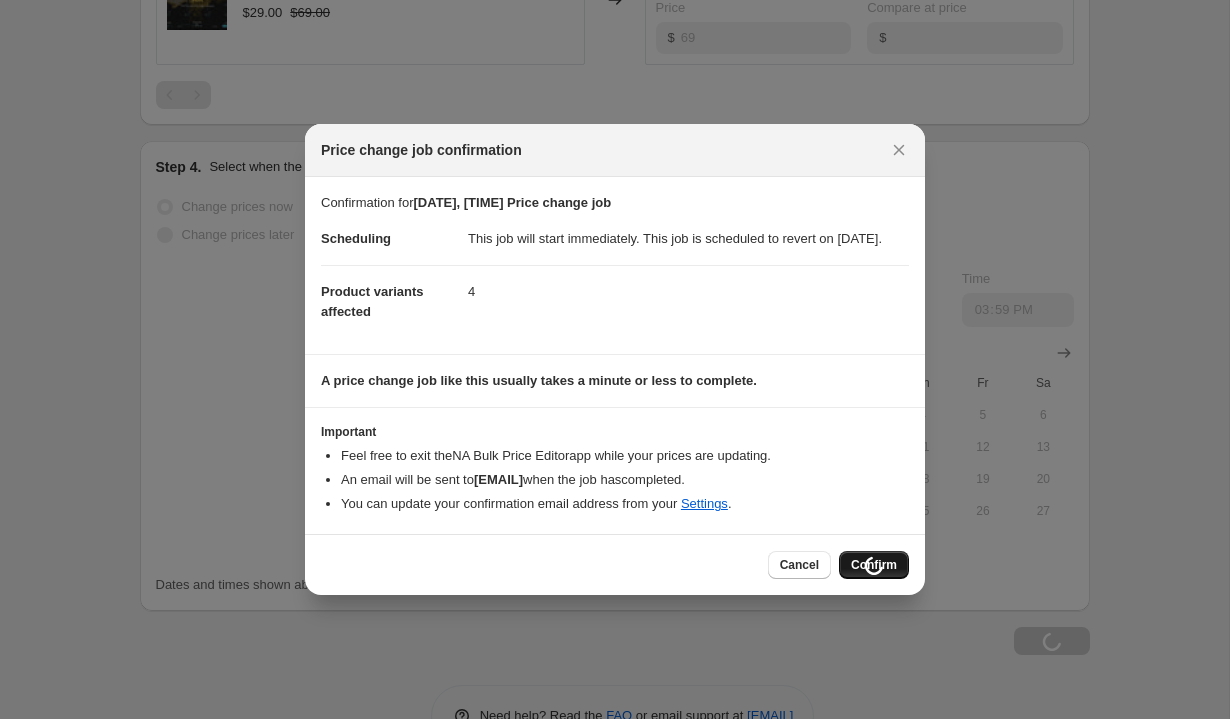 scroll, scrollTop: 1595, scrollLeft: 0, axis: vertical 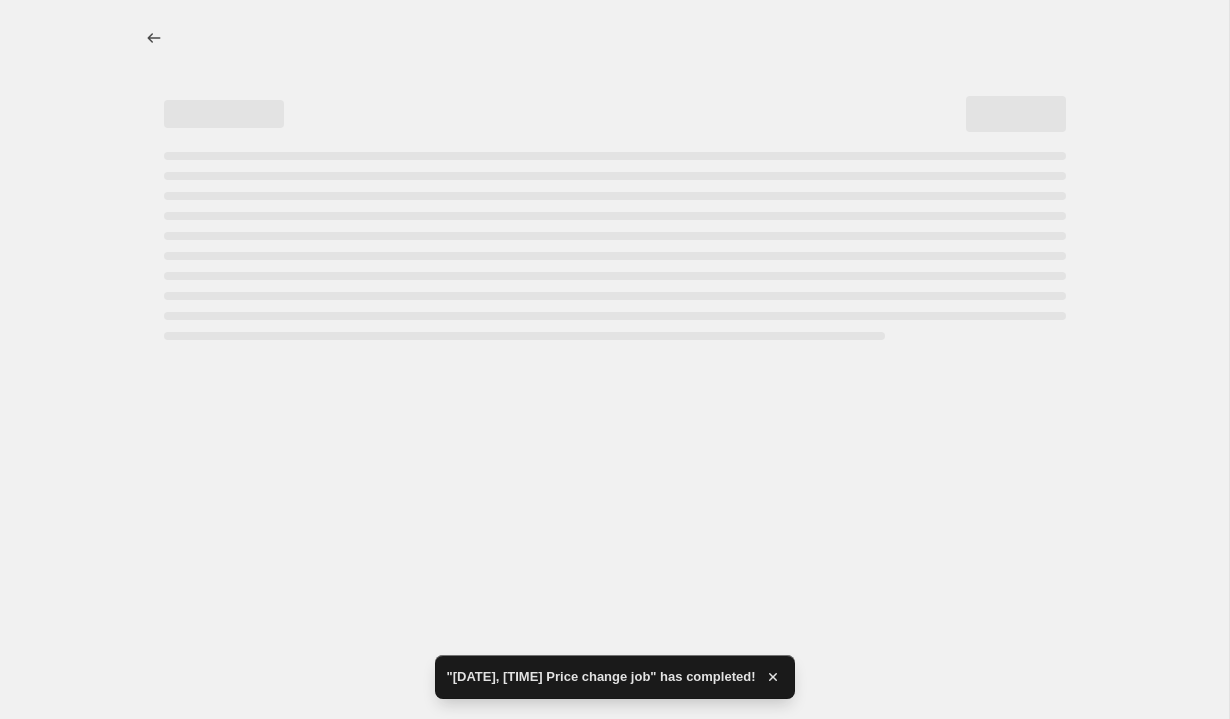 select on "vendor" 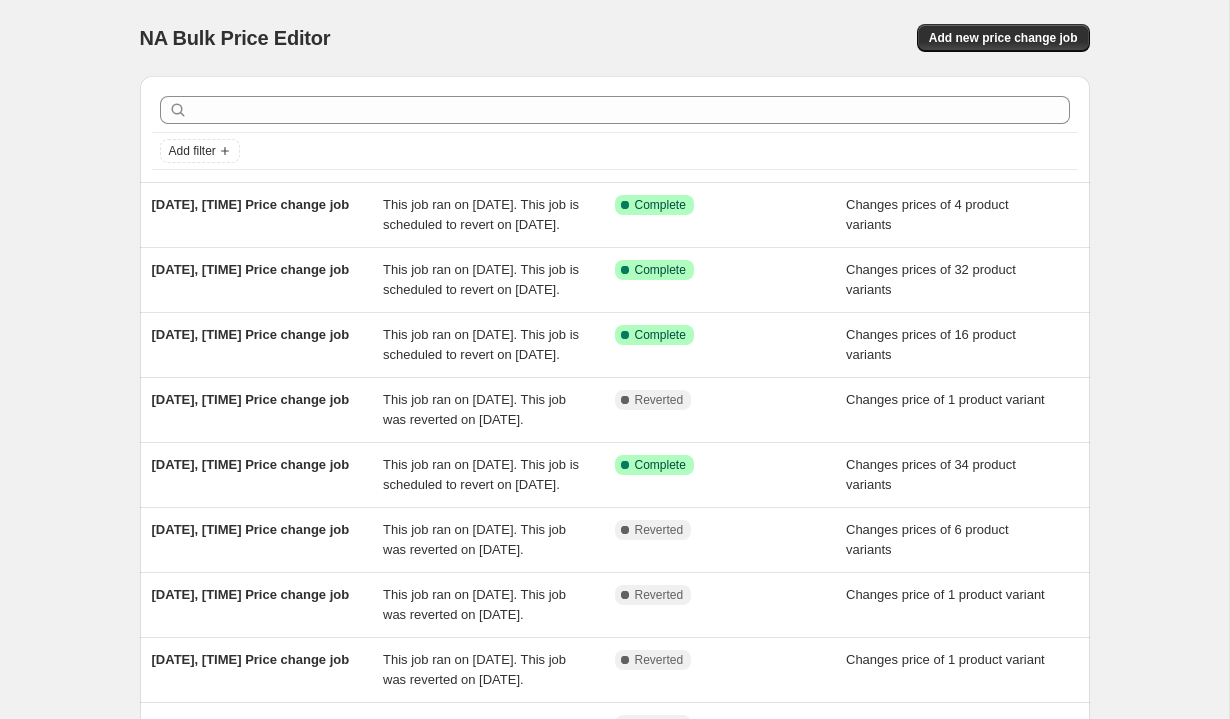 scroll, scrollTop: 0, scrollLeft: 0, axis: both 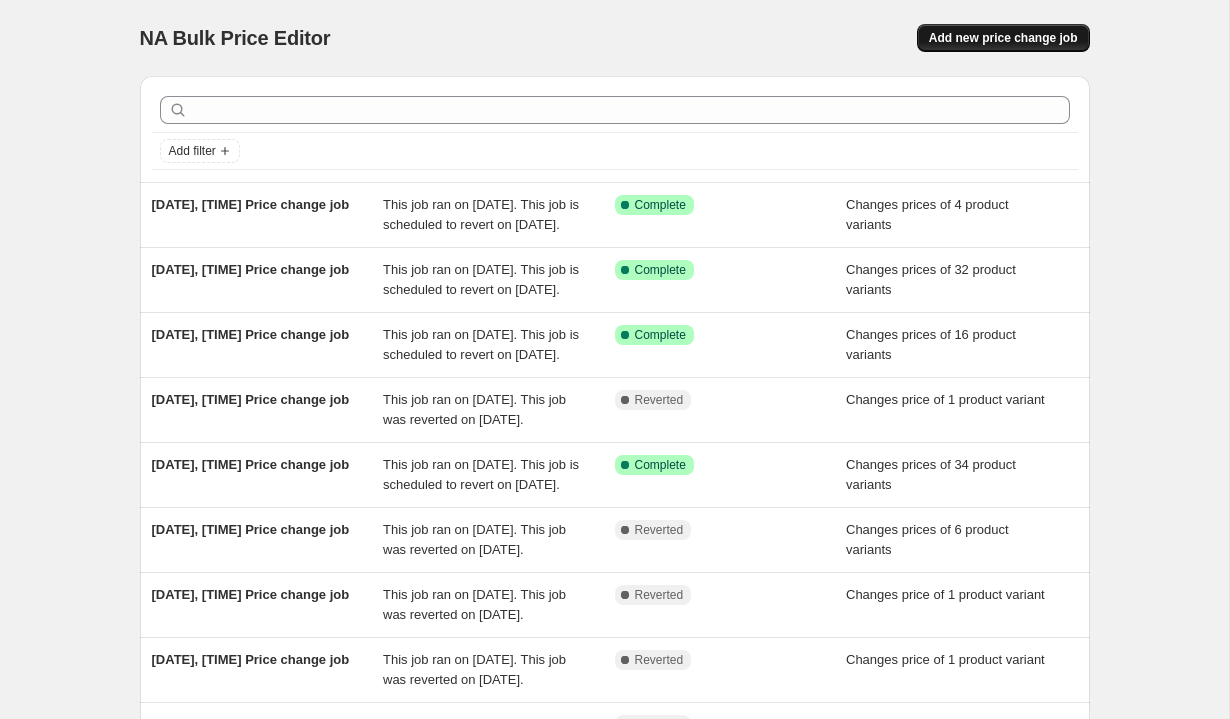 click on "Add new price change job" at bounding box center (1003, 38) 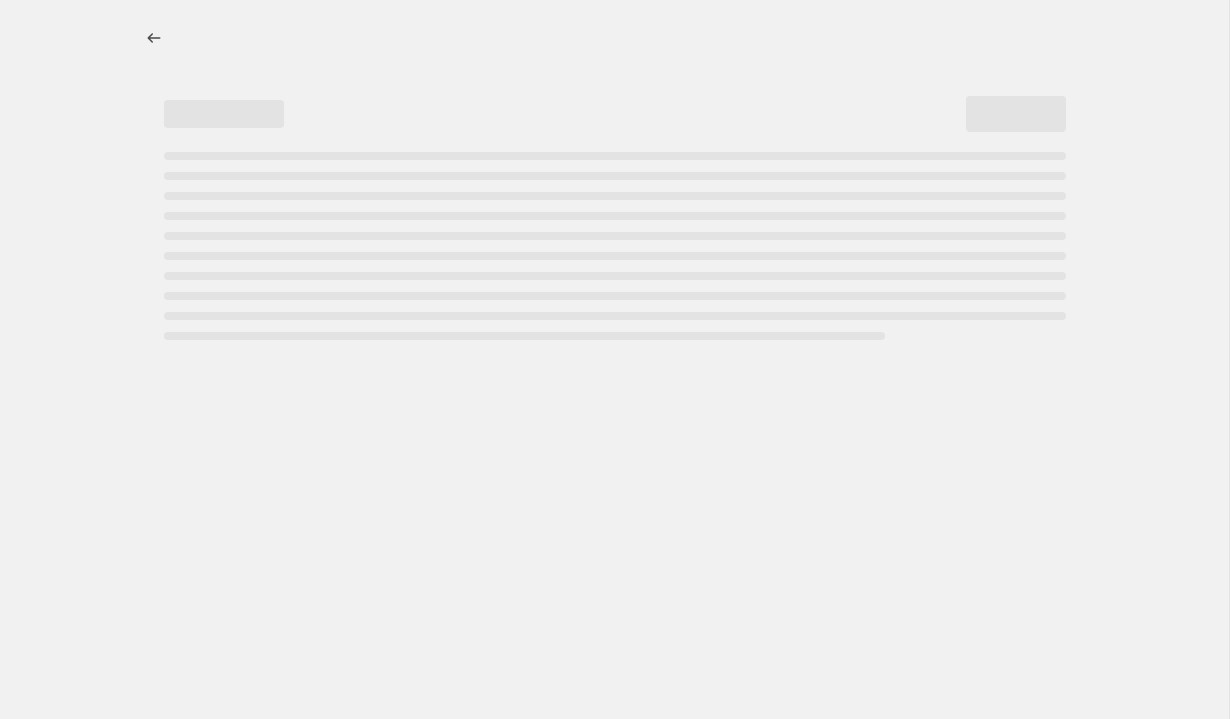 select on "percentage" 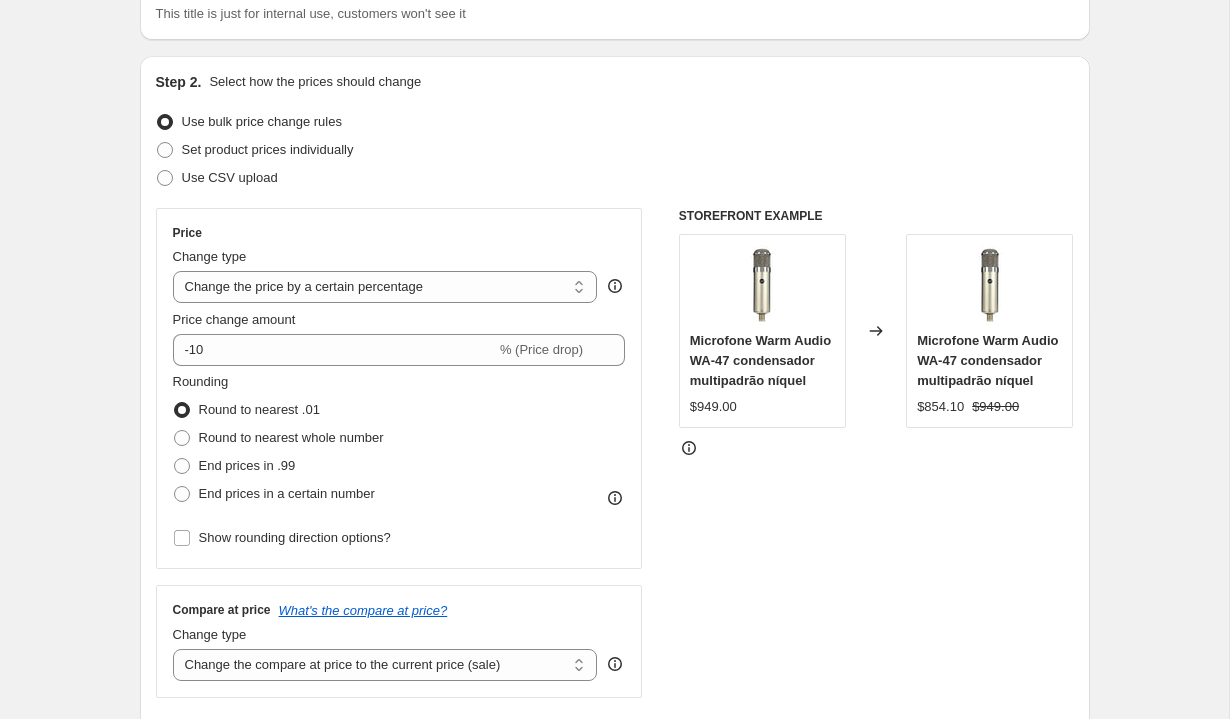 scroll, scrollTop: 181, scrollLeft: 0, axis: vertical 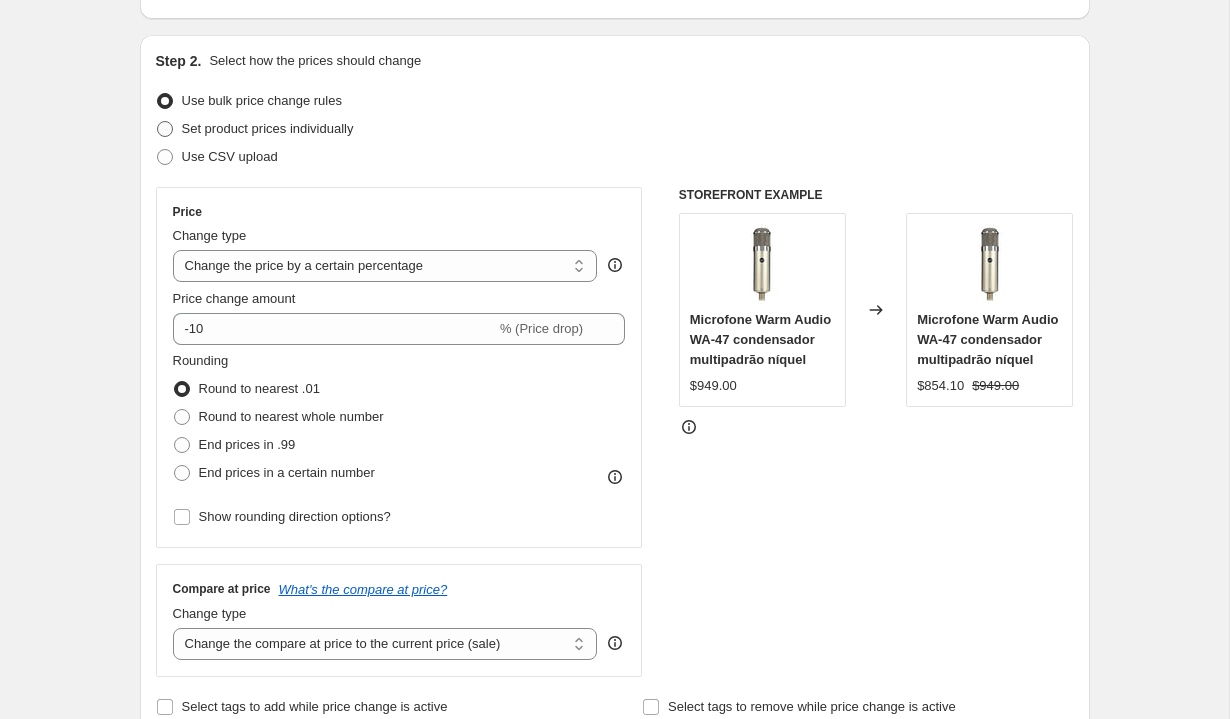 click on "Set product prices individually" at bounding box center (268, 129) 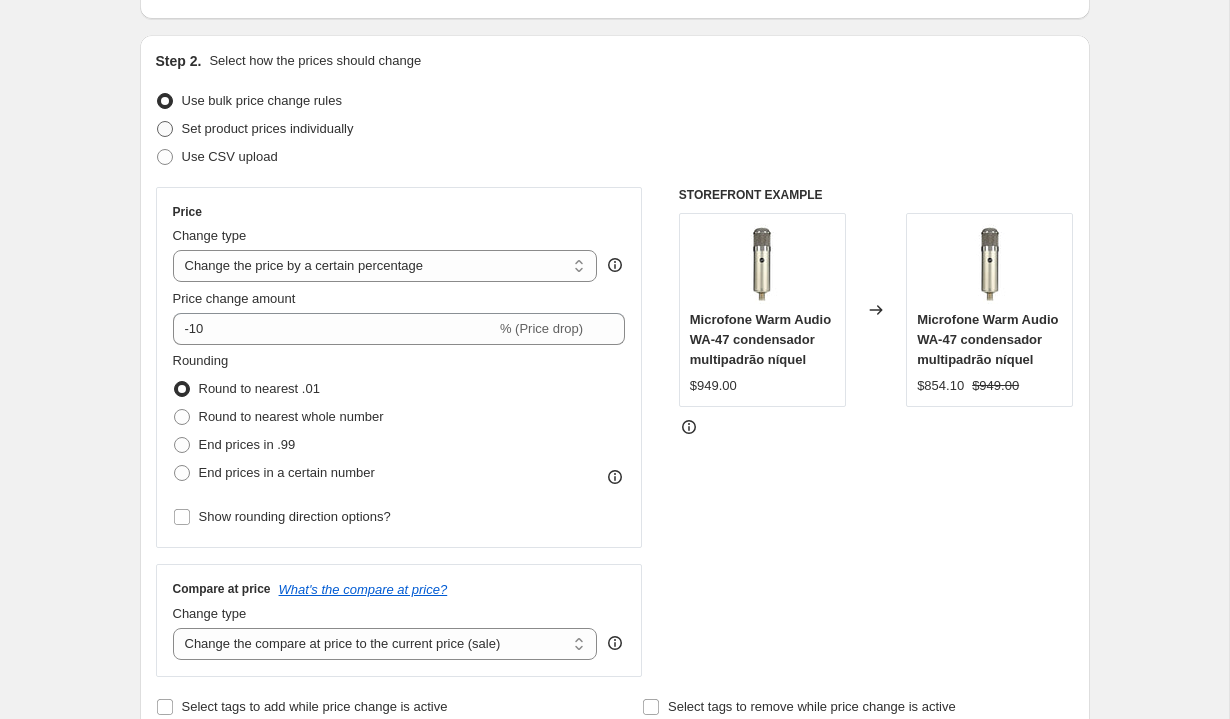 radio on "true" 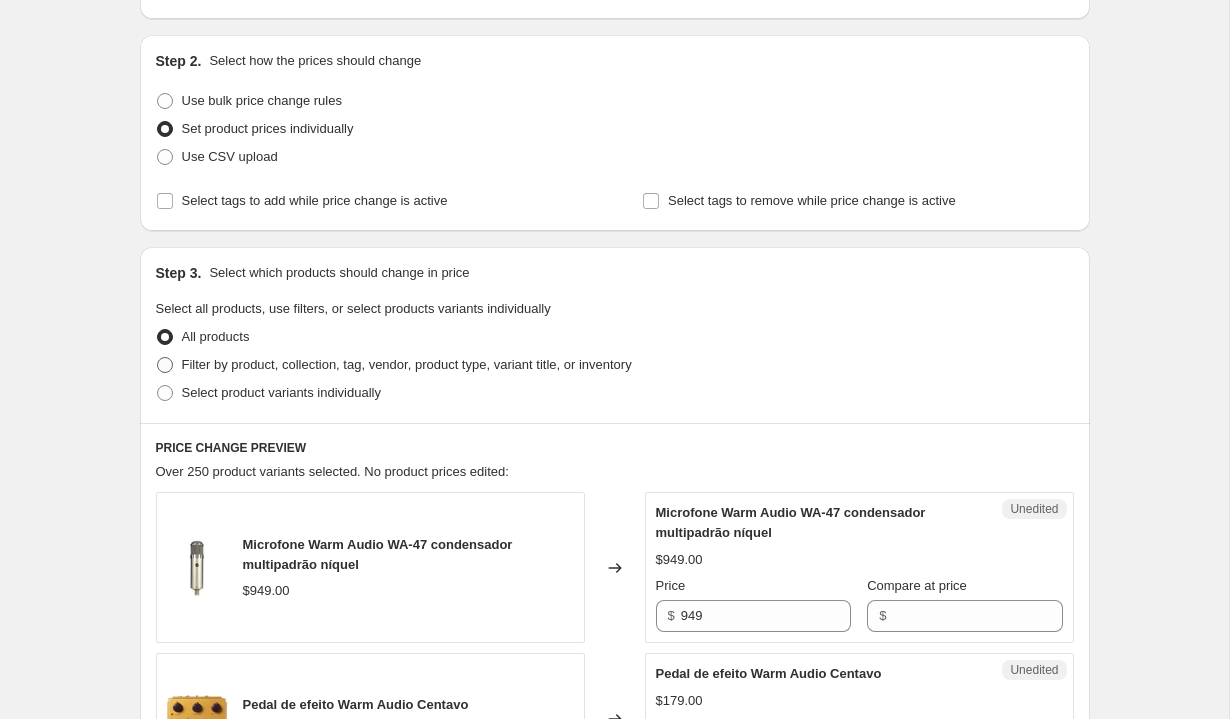 click on "Filter by product, collection, tag, vendor, product type, variant title, or inventory" at bounding box center [407, 364] 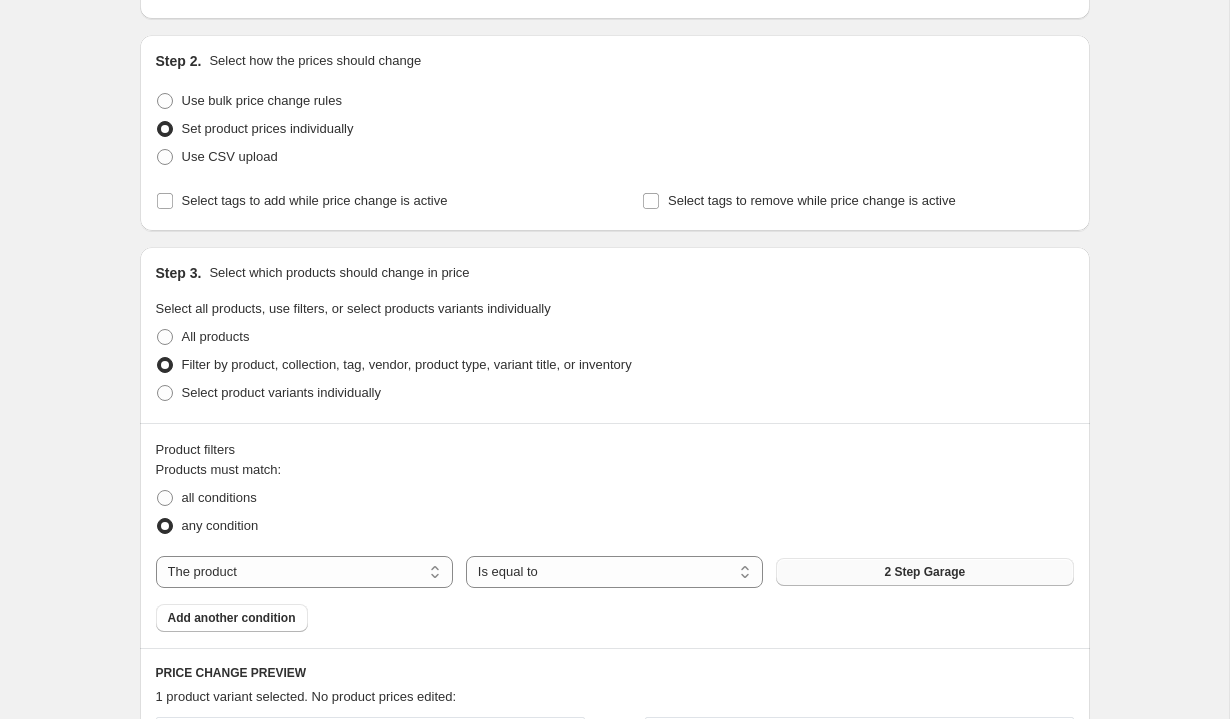 click on "2 Step Garage" at bounding box center [924, 572] 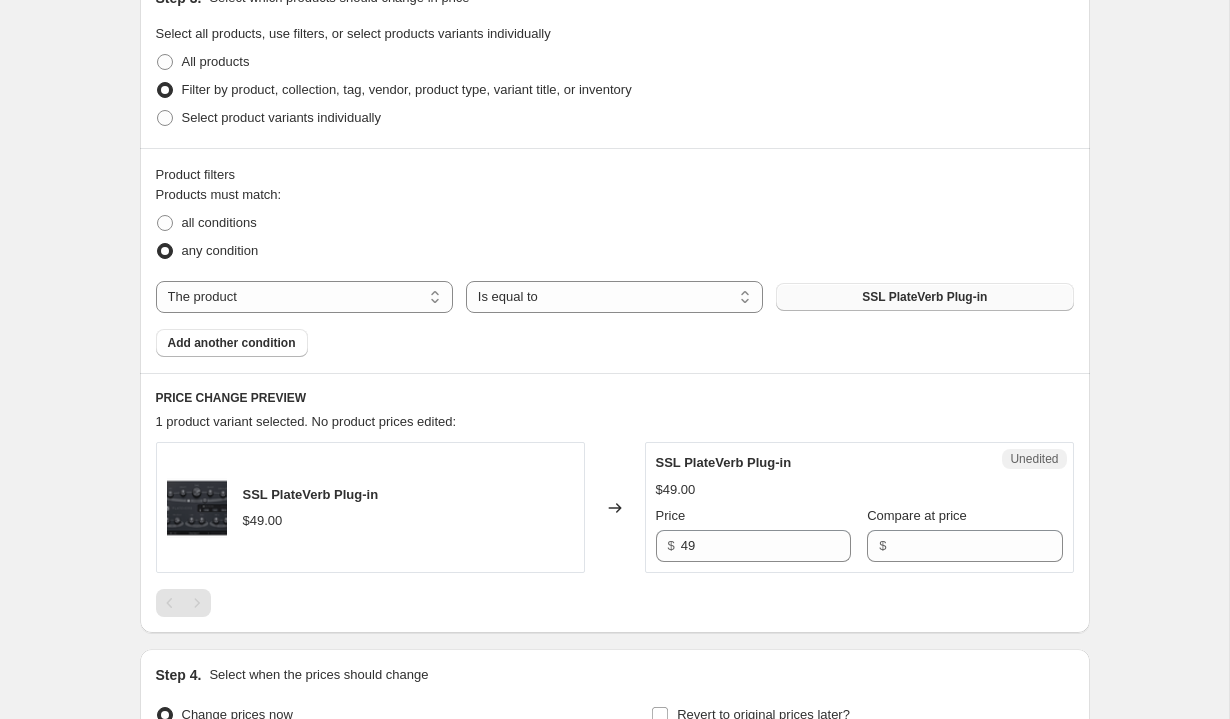 scroll, scrollTop: 568, scrollLeft: 0, axis: vertical 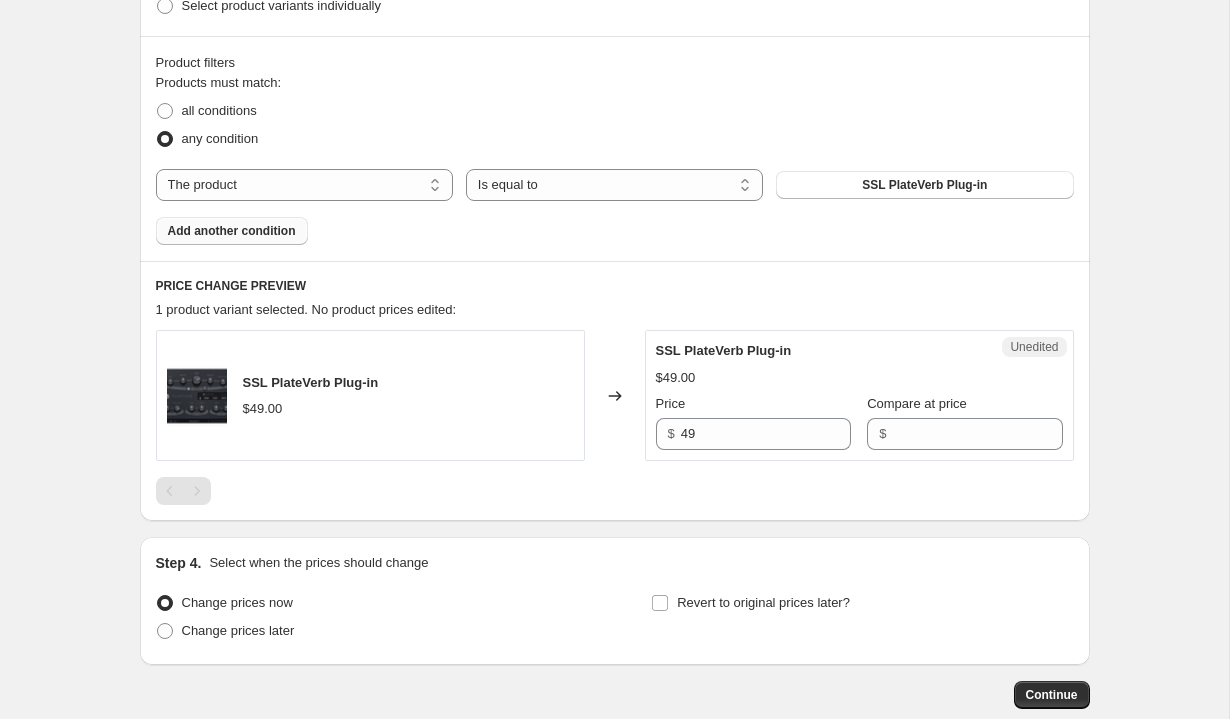 click on "Add another condition" at bounding box center (232, 231) 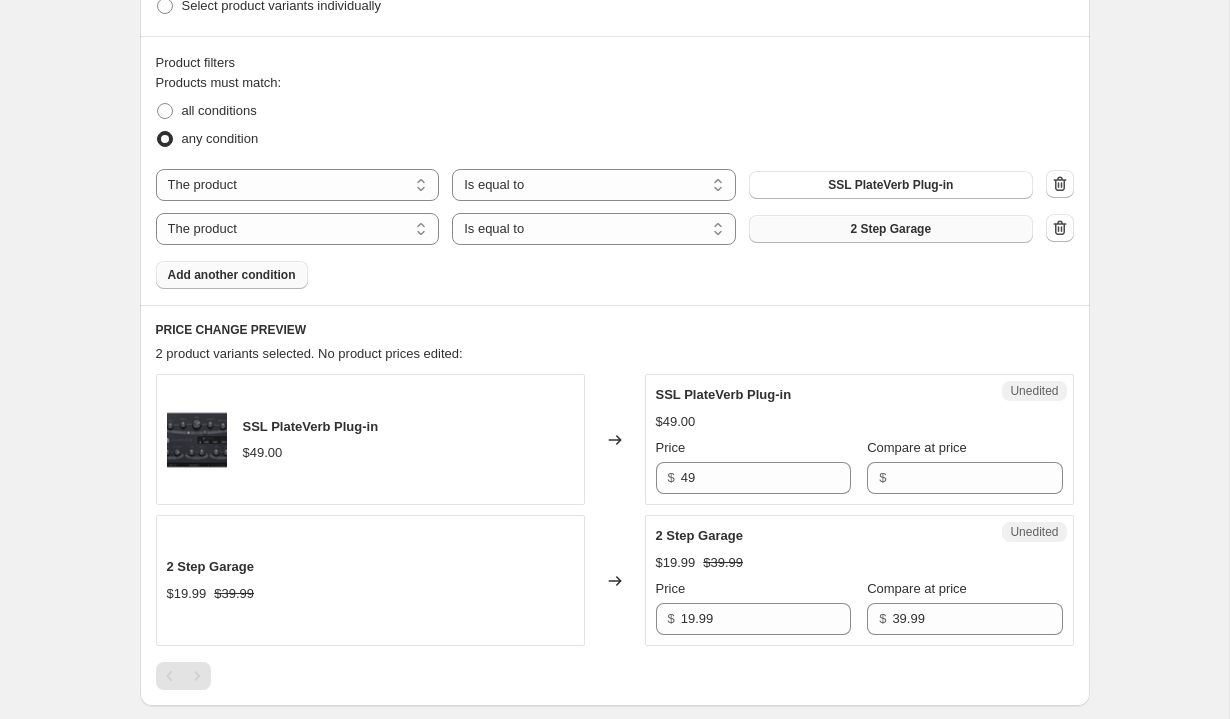 click on "2 Step Garage" at bounding box center [891, 229] 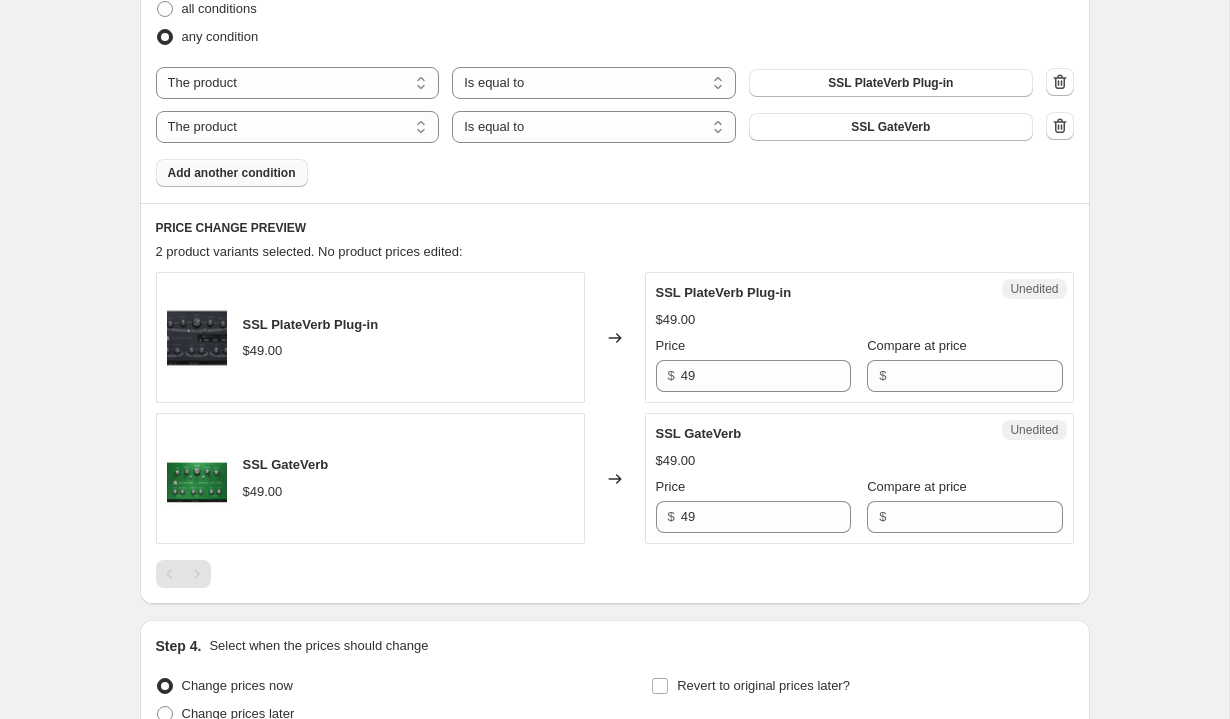 scroll, scrollTop: 712, scrollLeft: 0, axis: vertical 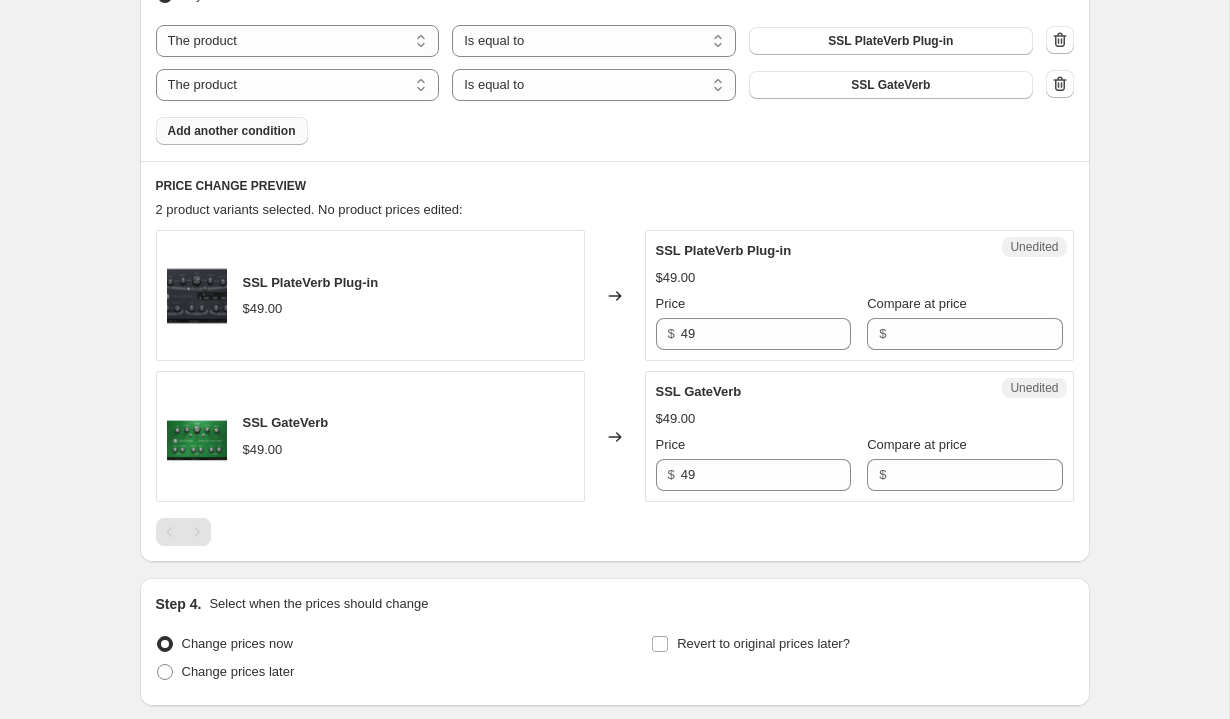 click on "Add another condition" at bounding box center [232, 131] 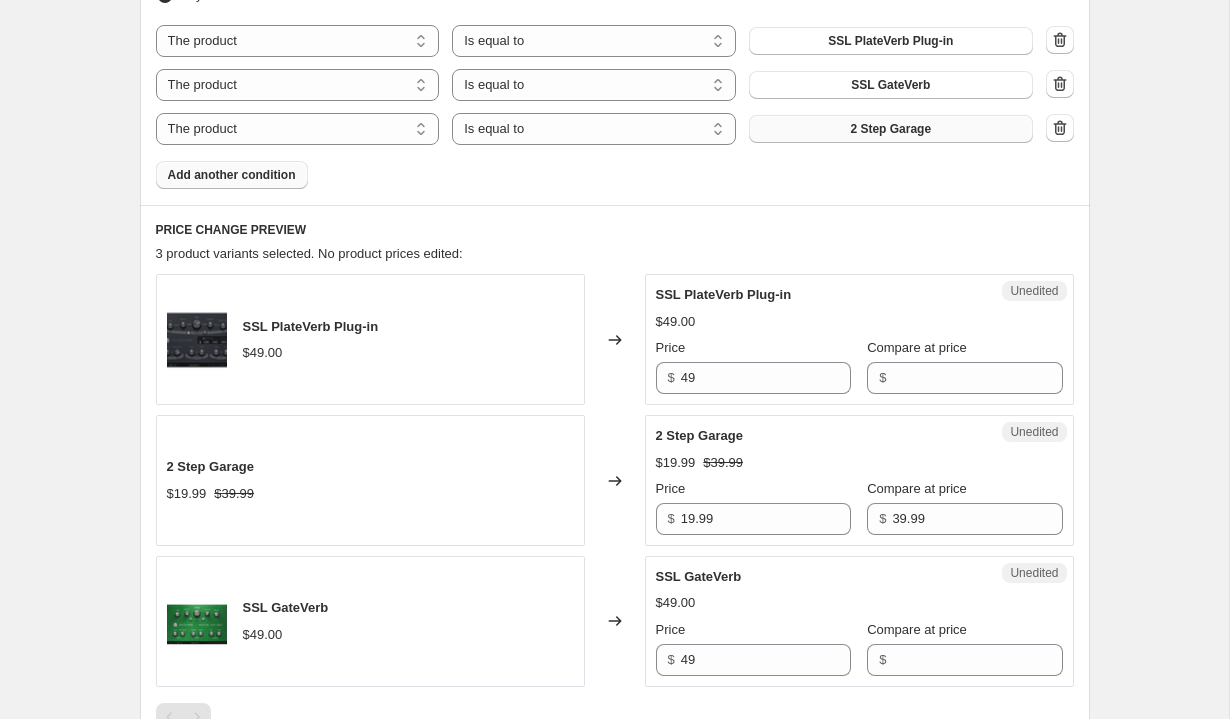 click on "2 Step Garage" at bounding box center (891, 129) 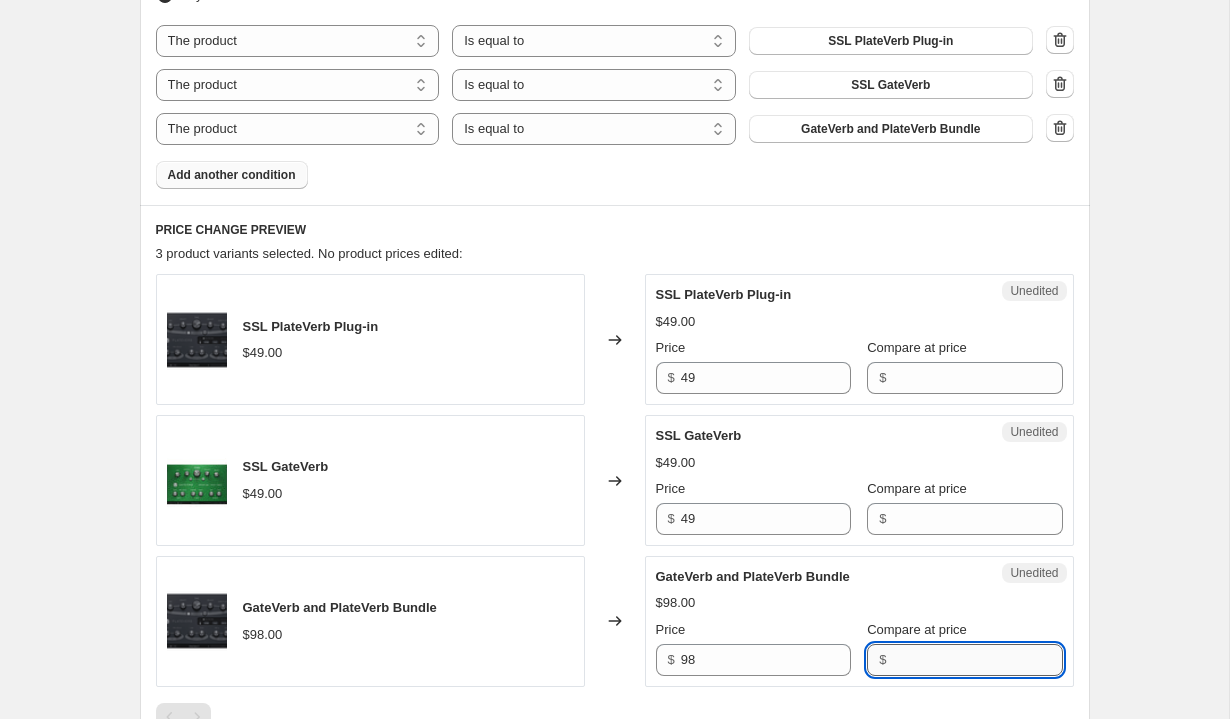 click on "Compare at price" at bounding box center [977, 660] 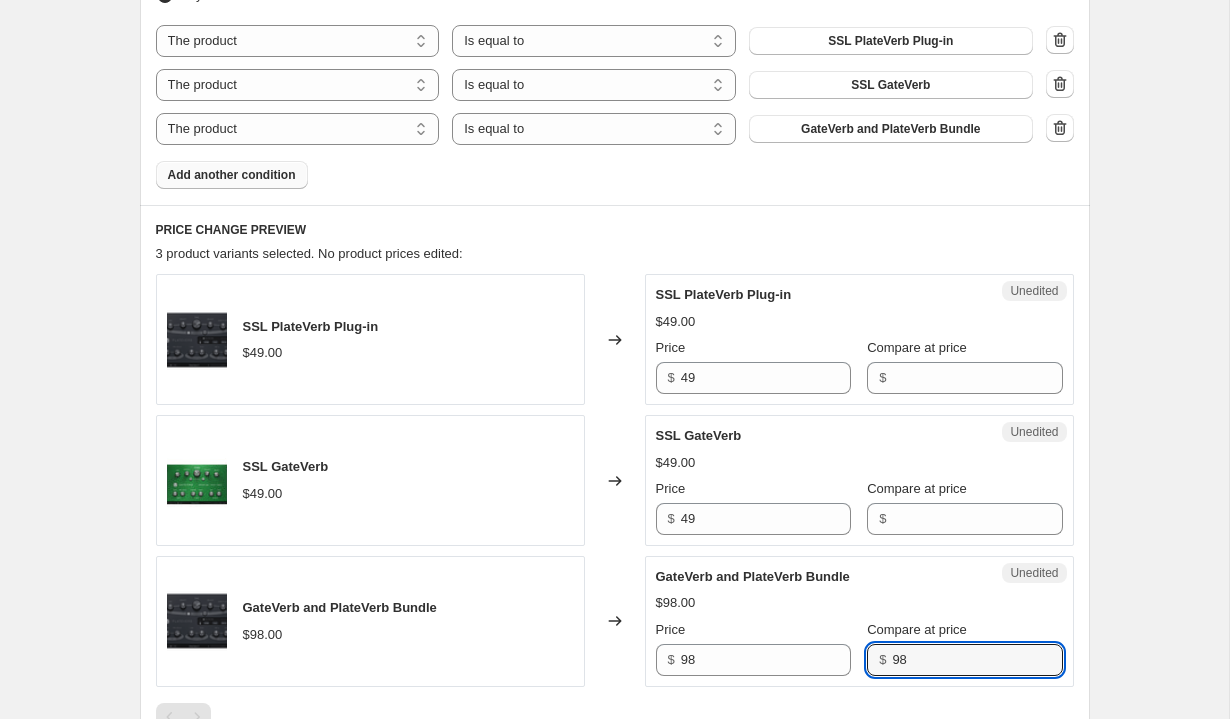 type on "98" 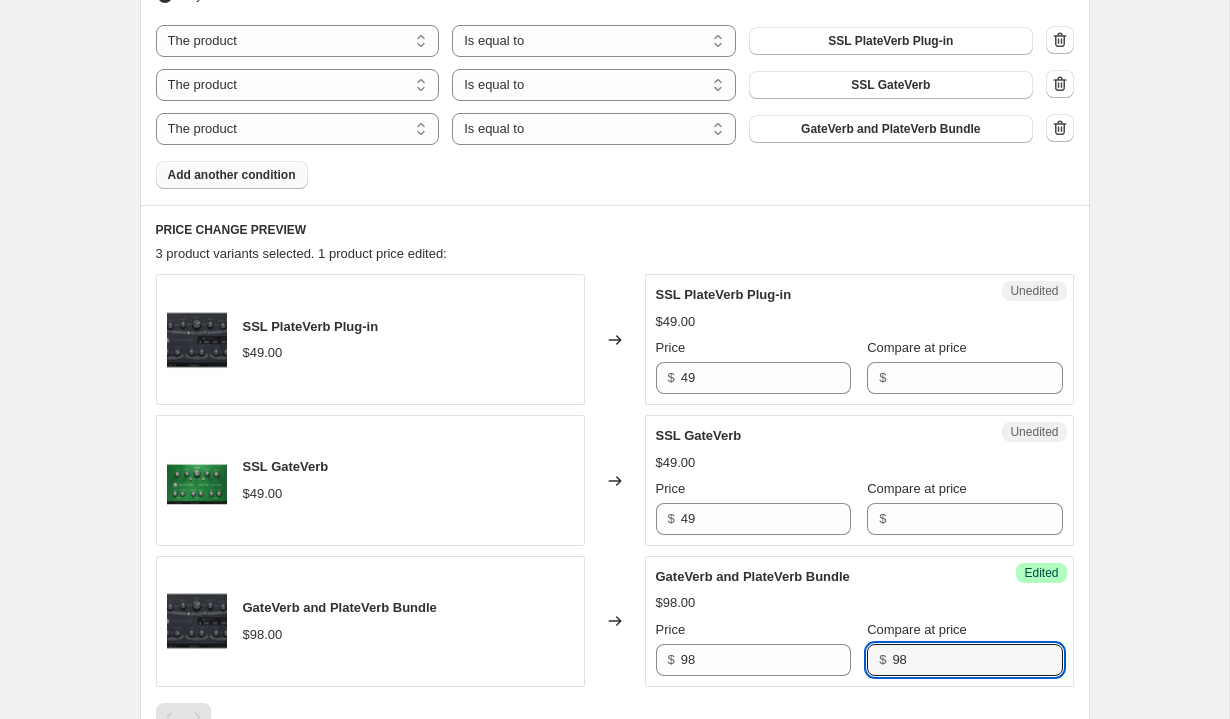 click on "$ 98" at bounding box center (964, 660) 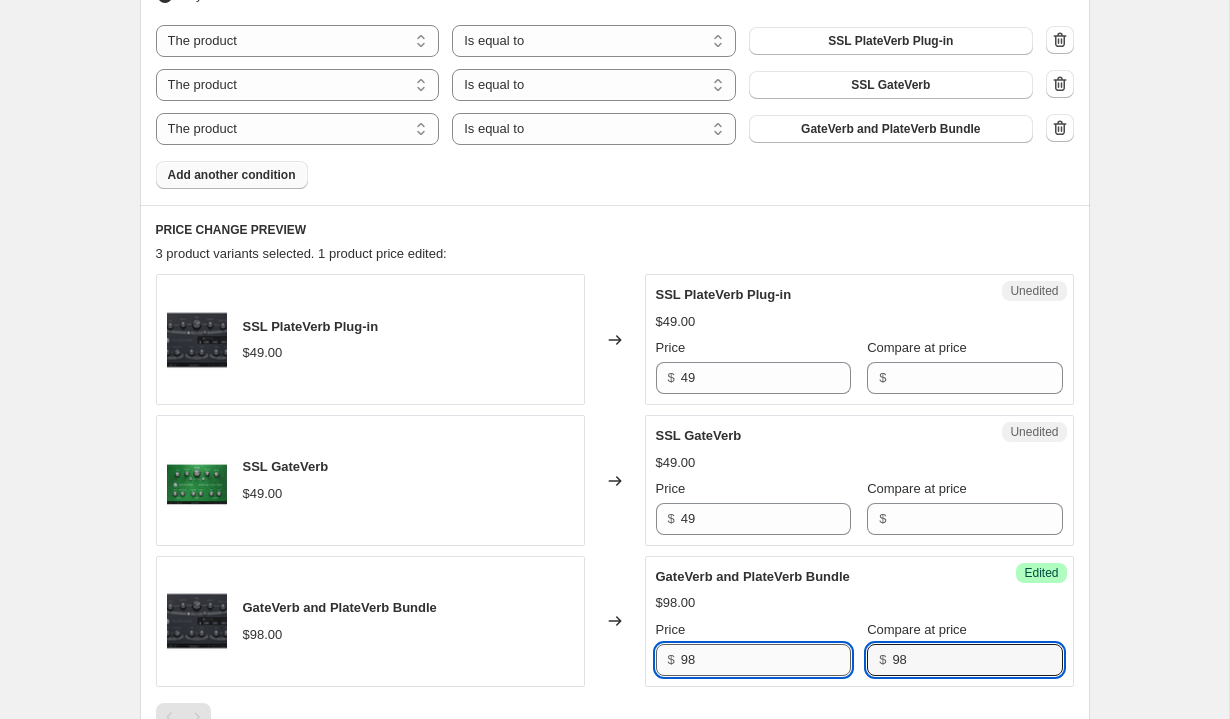 click on "98" at bounding box center [766, 660] 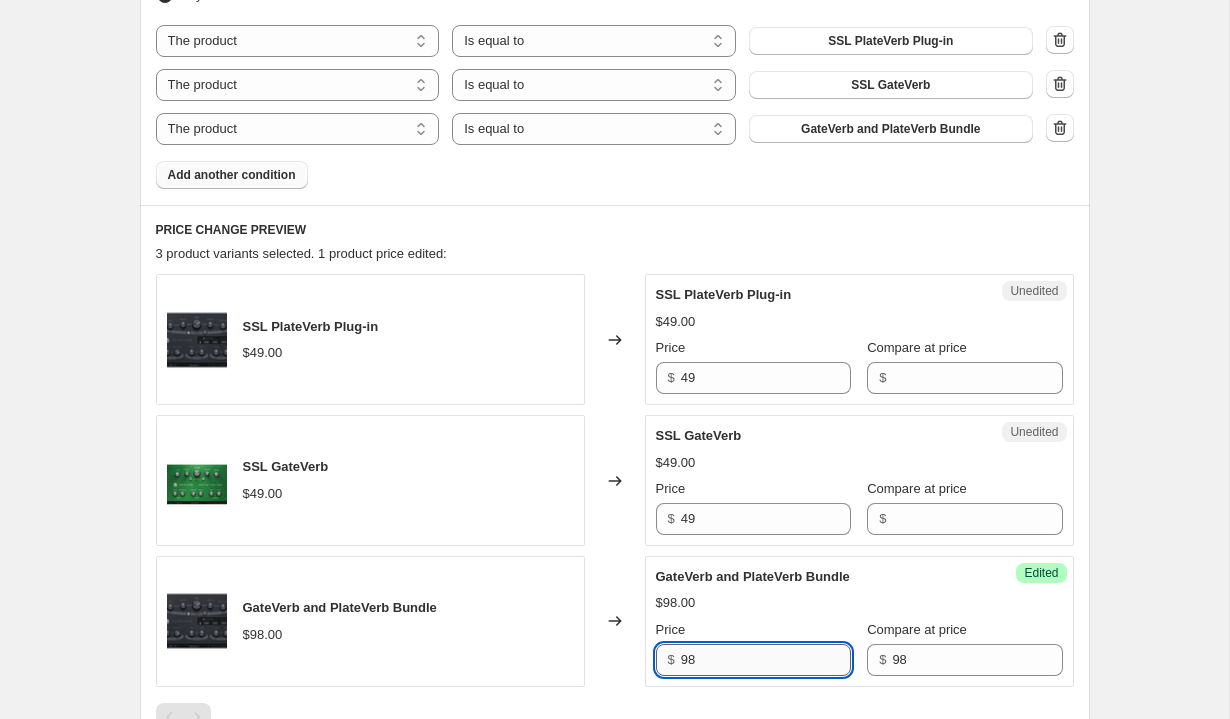 click on "98" at bounding box center (766, 660) 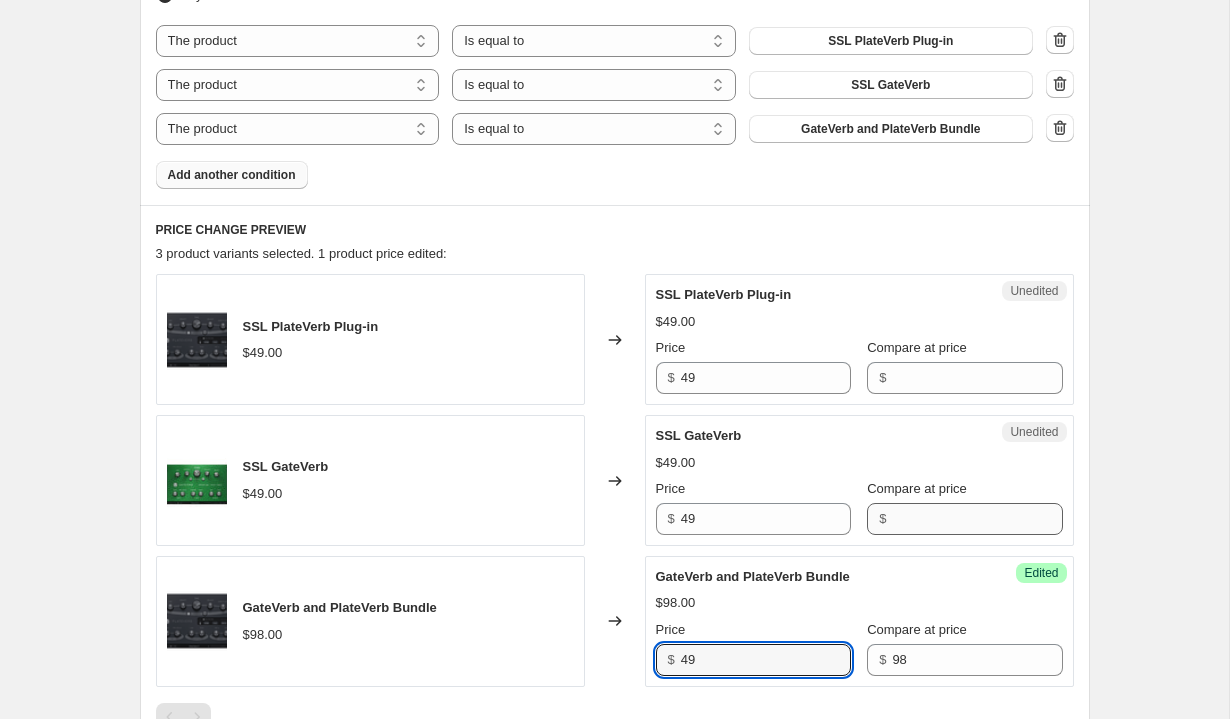 type on "49" 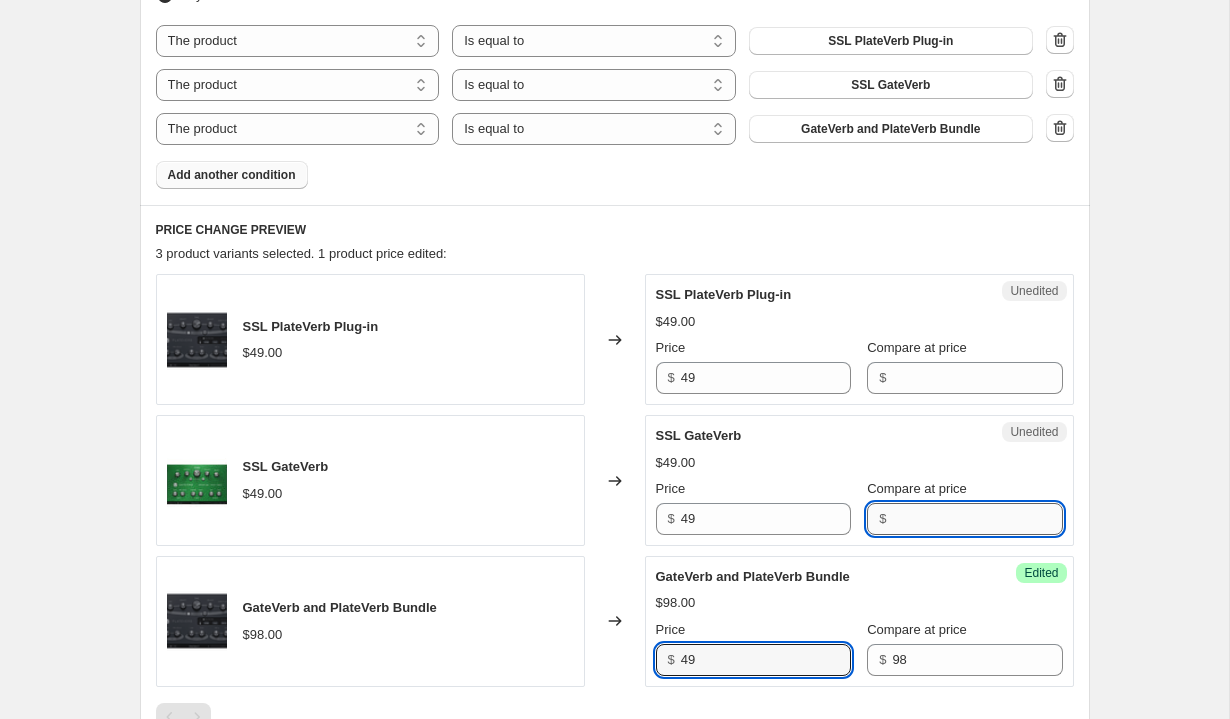 click on "Compare at price" at bounding box center [977, 519] 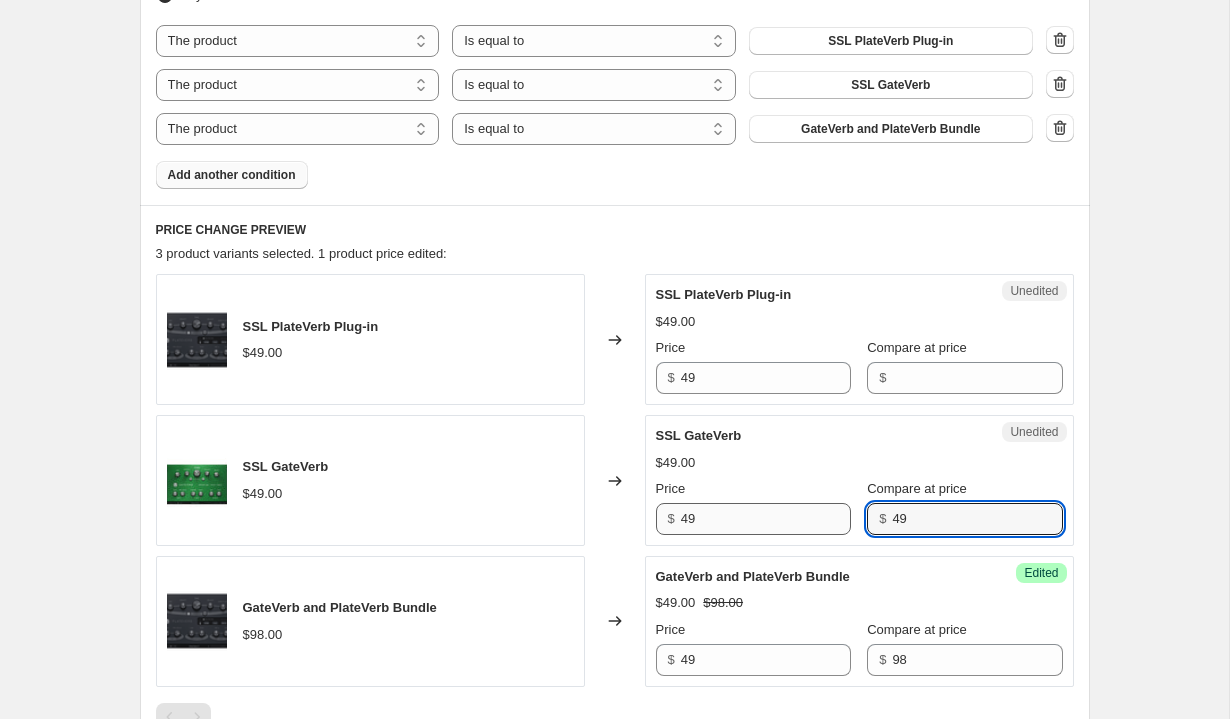type on "49" 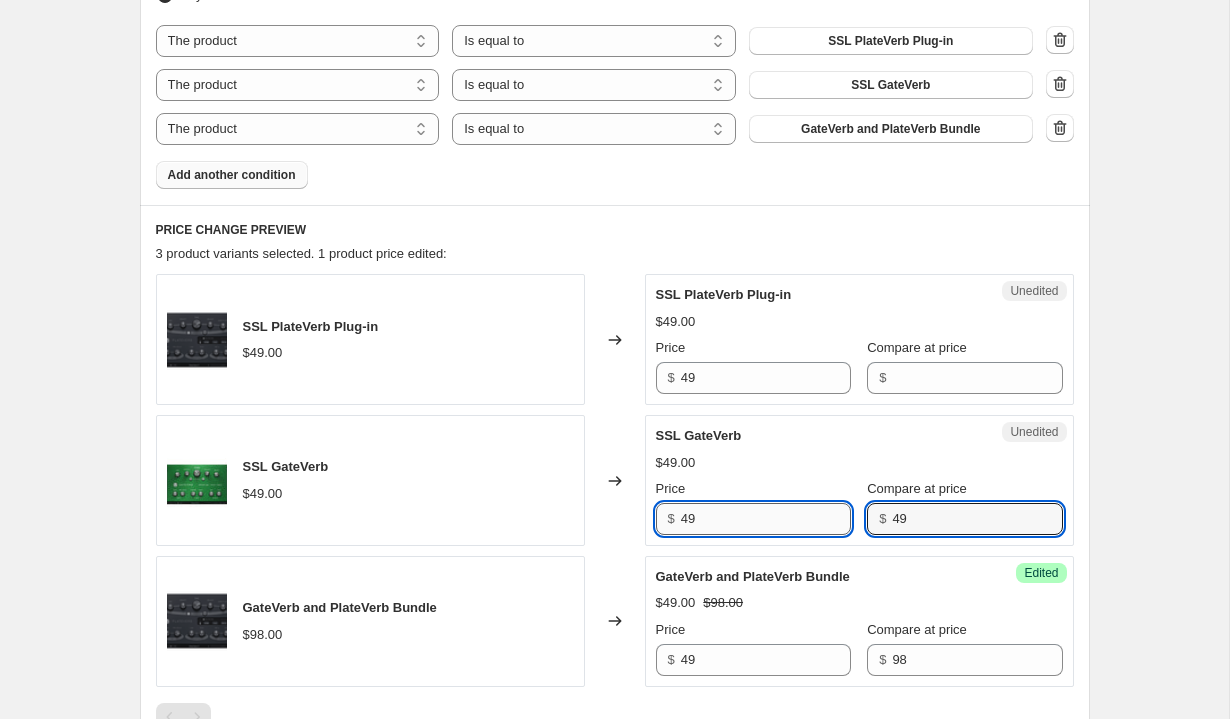 click on "49" at bounding box center [766, 519] 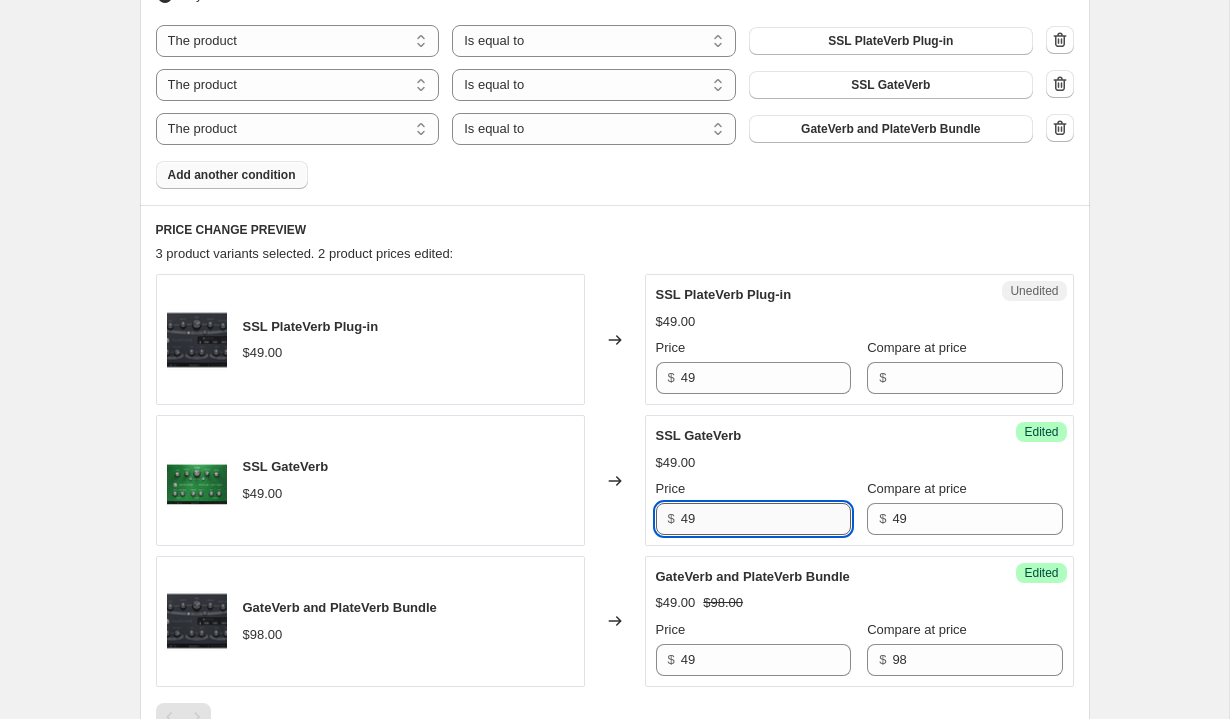 click on "49" at bounding box center [766, 519] 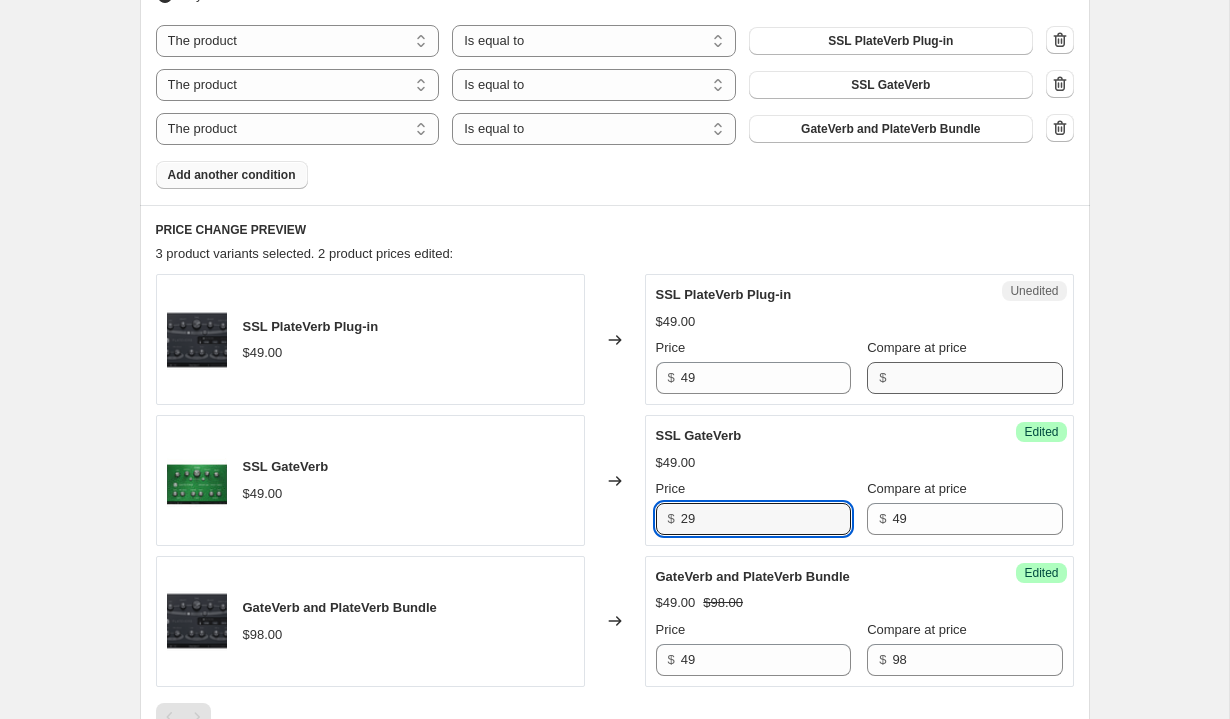 type on "29" 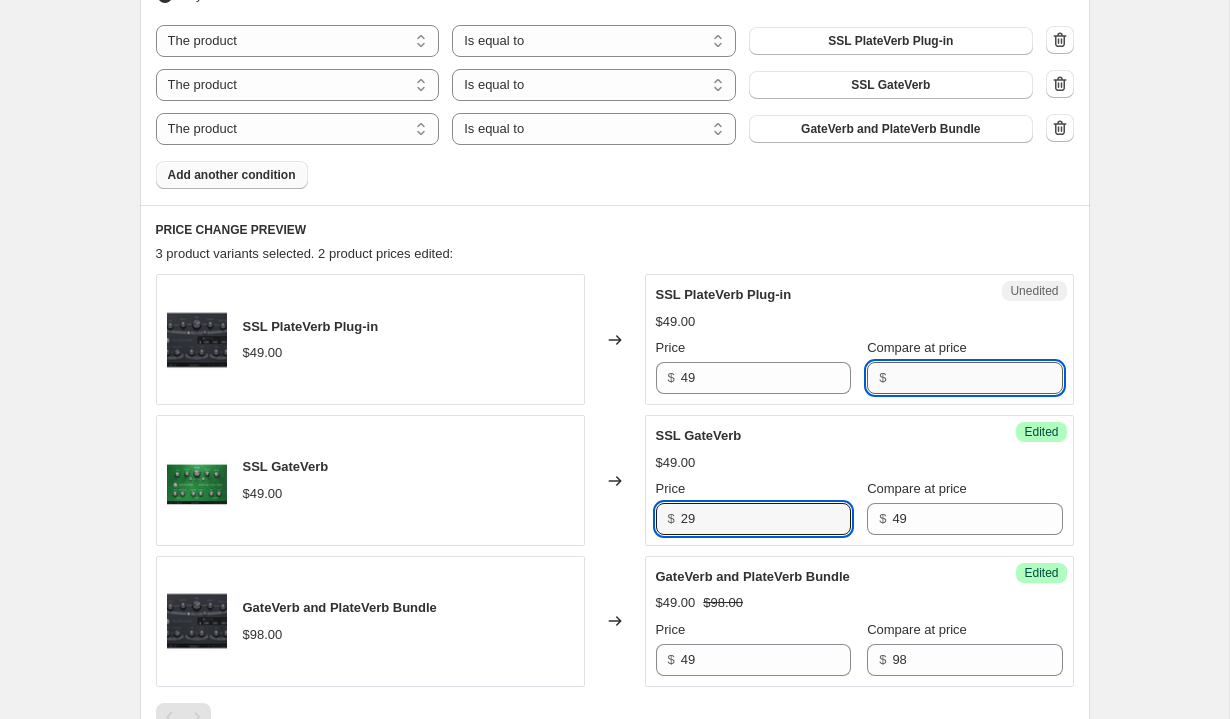 click on "Compare at price" at bounding box center [977, 378] 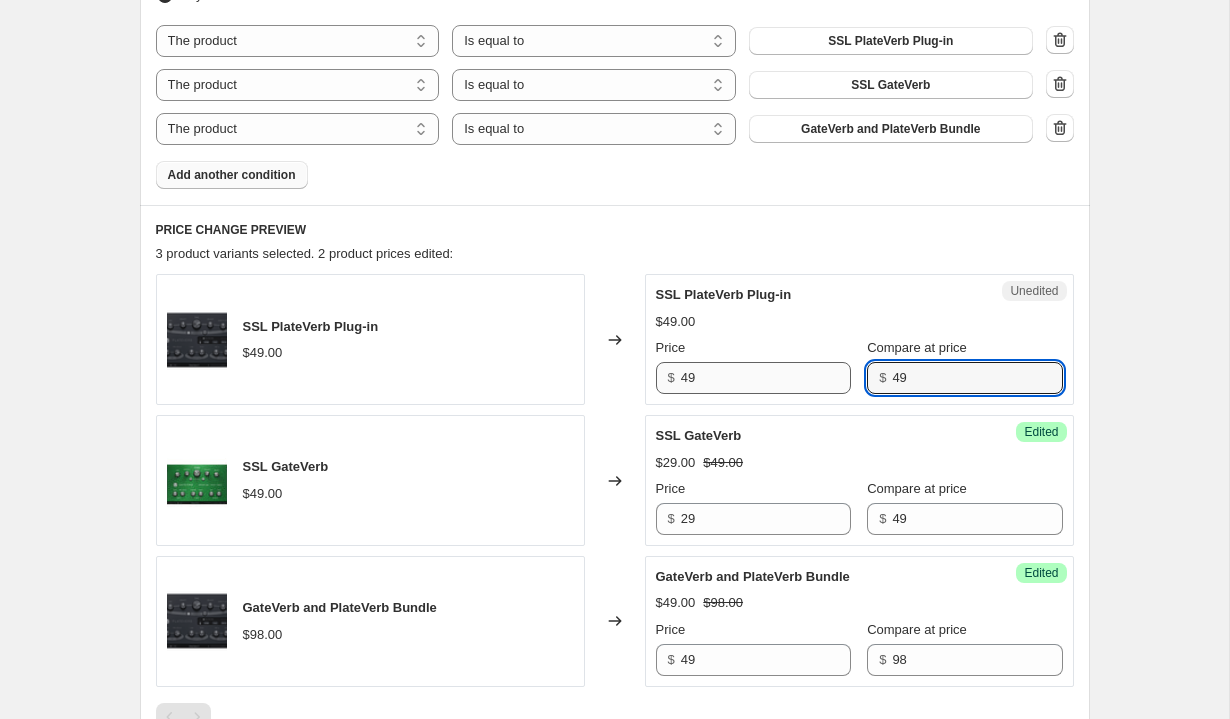 type on "49" 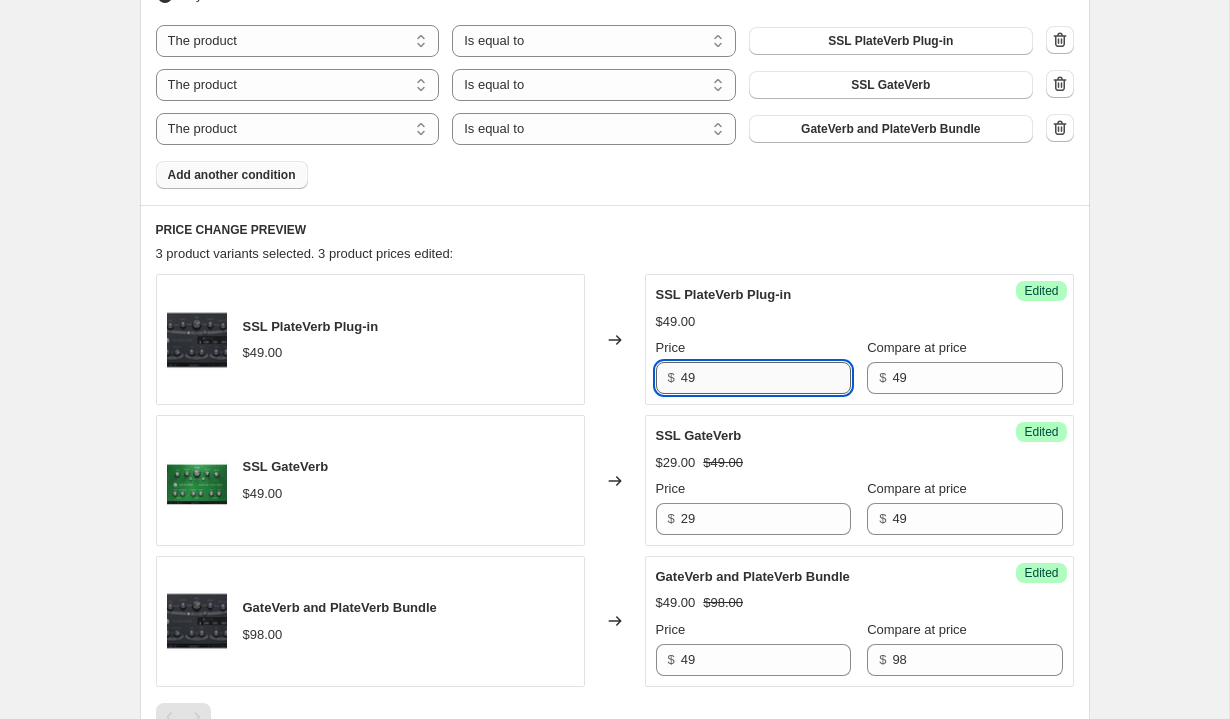 click on "49" at bounding box center [766, 378] 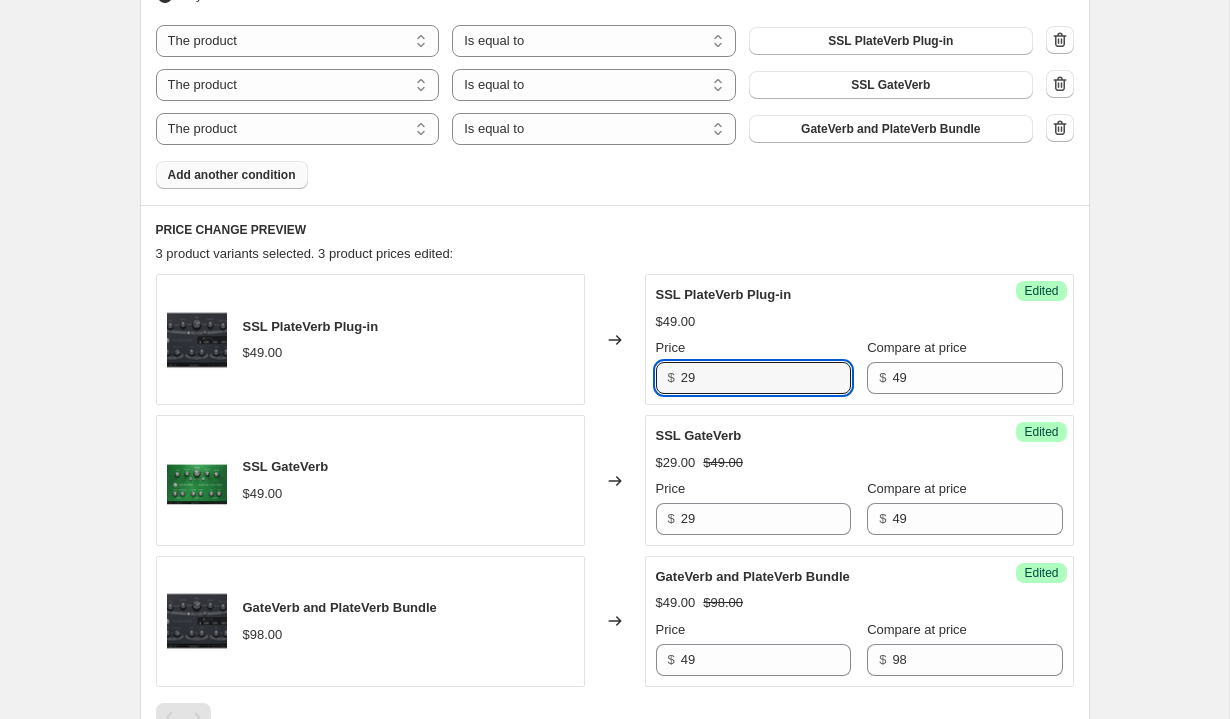 type on "29" 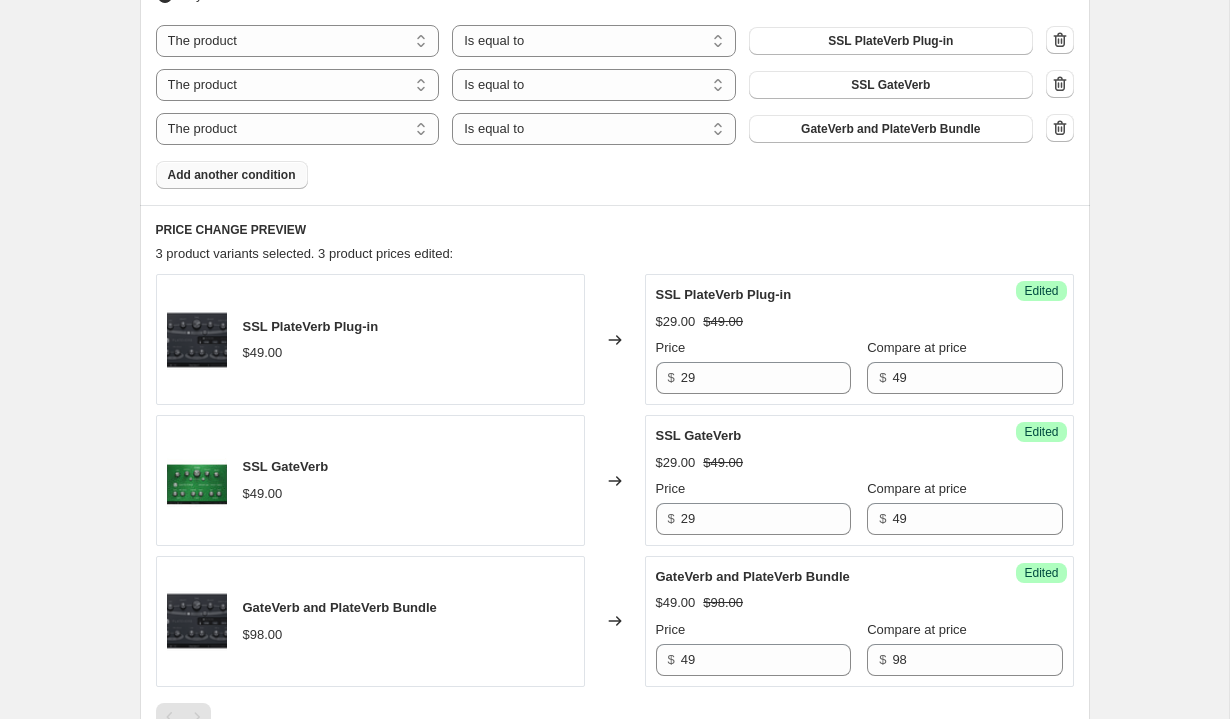 click on "SSL PlateVerb Plug-in" at bounding box center [724, 294] 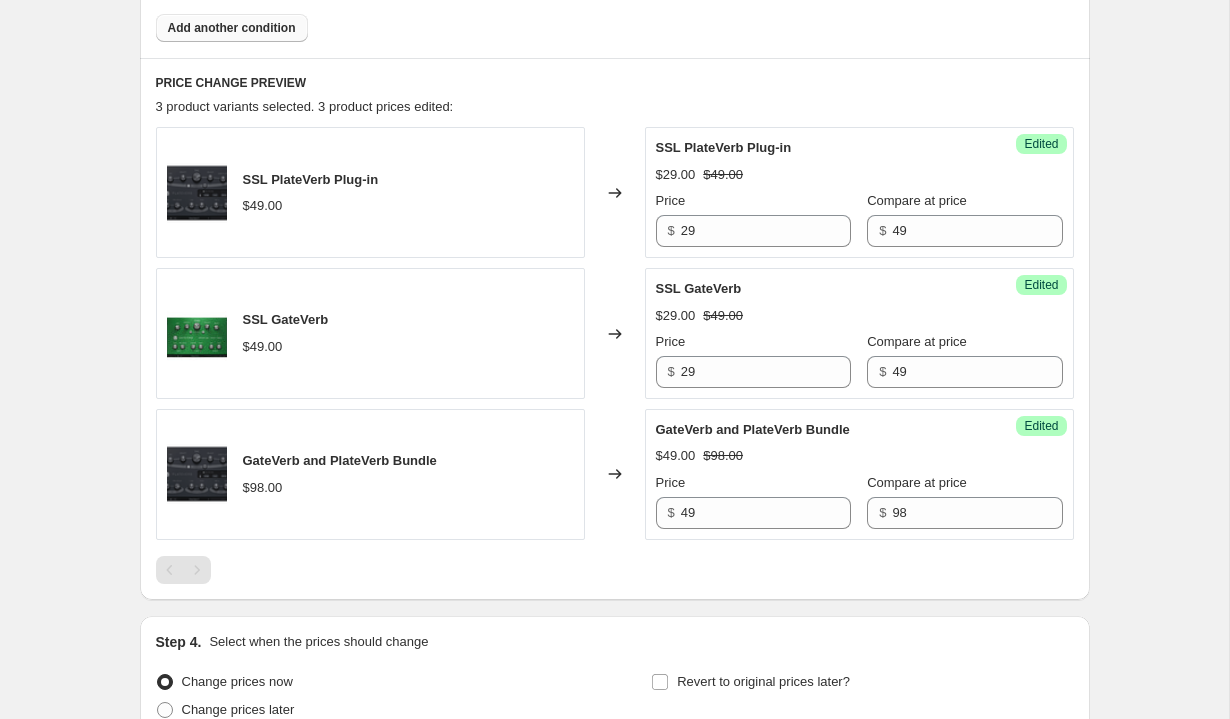 scroll, scrollTop: 1050, scrollLeft: 0, axis: vertical 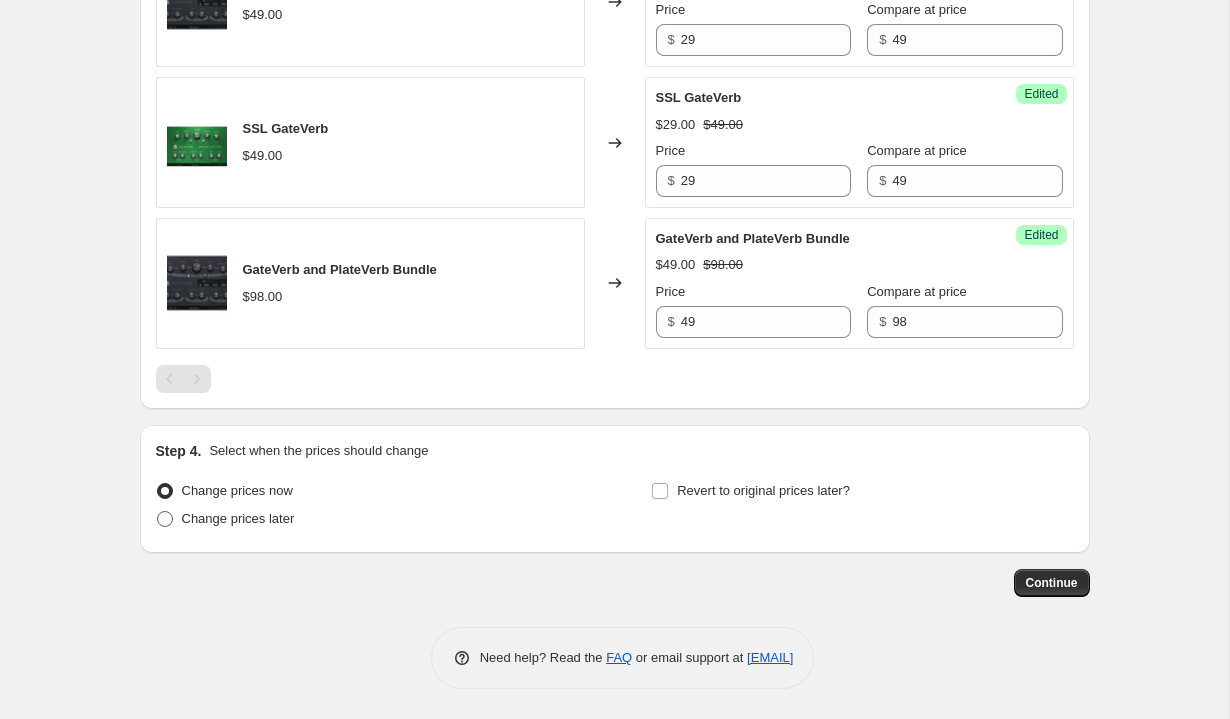 click on "Change prices later" at bounding box center (238, 518) 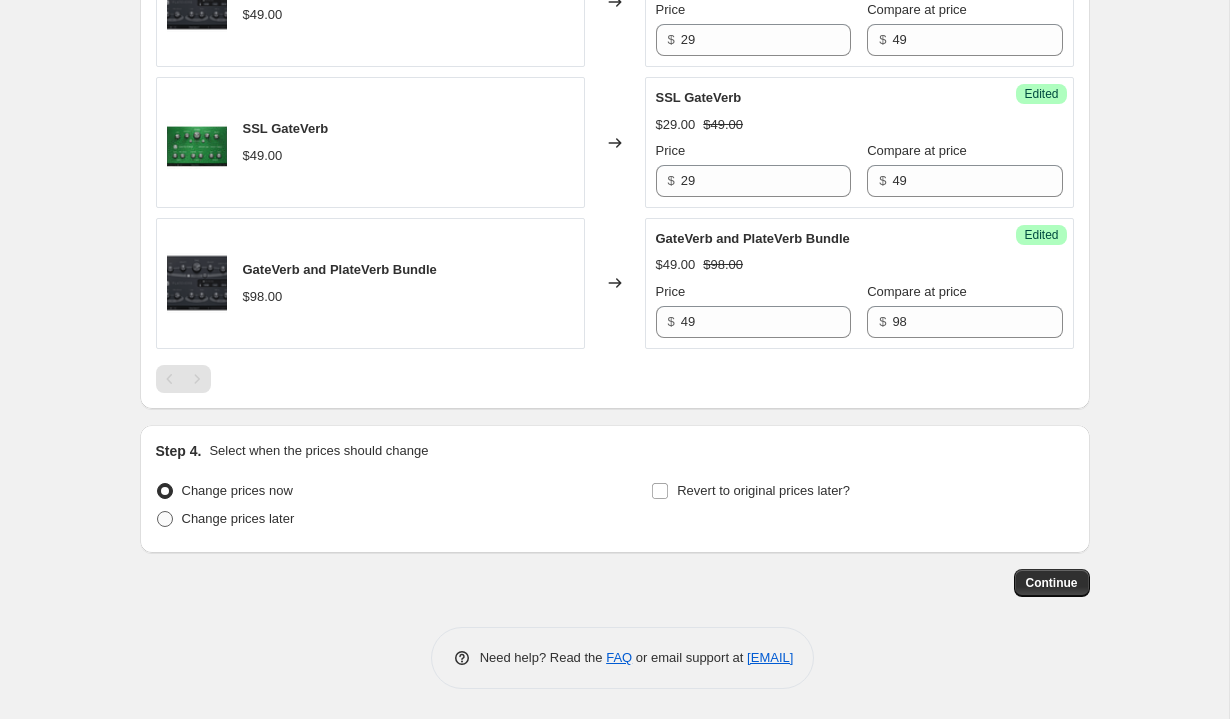 radio on "true" 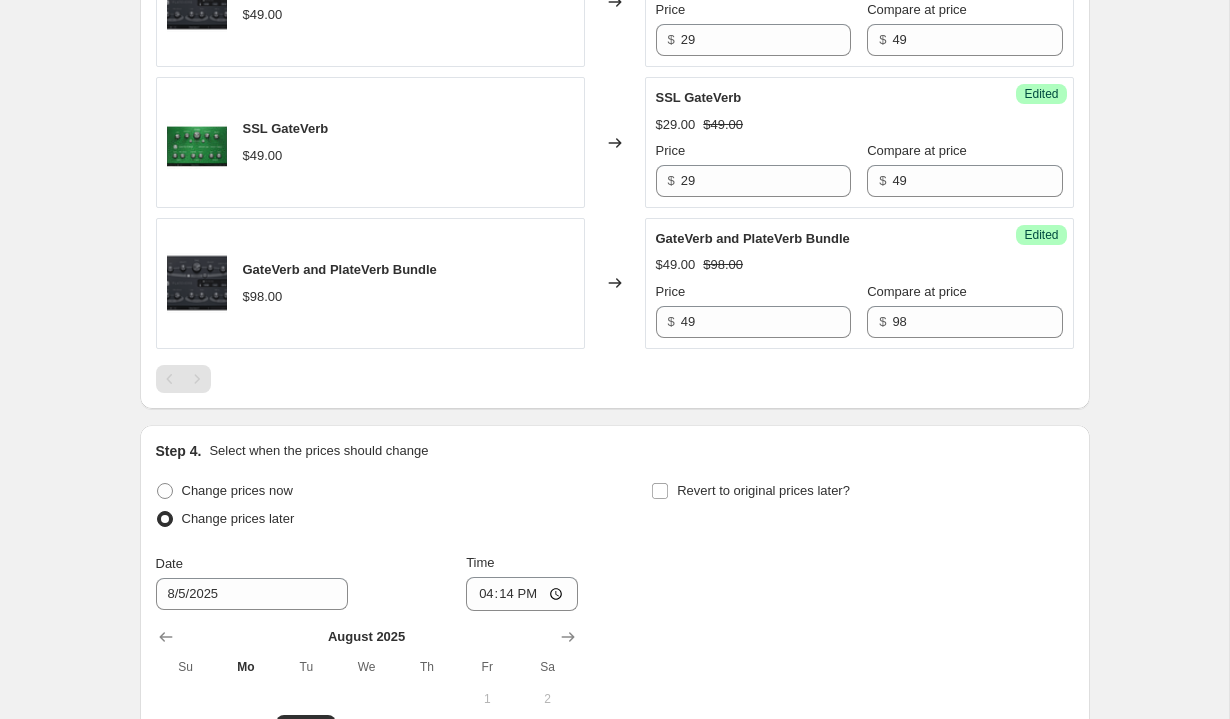 scroll, scrollTop: 1251, scrollLeft: 0, axis: vertical 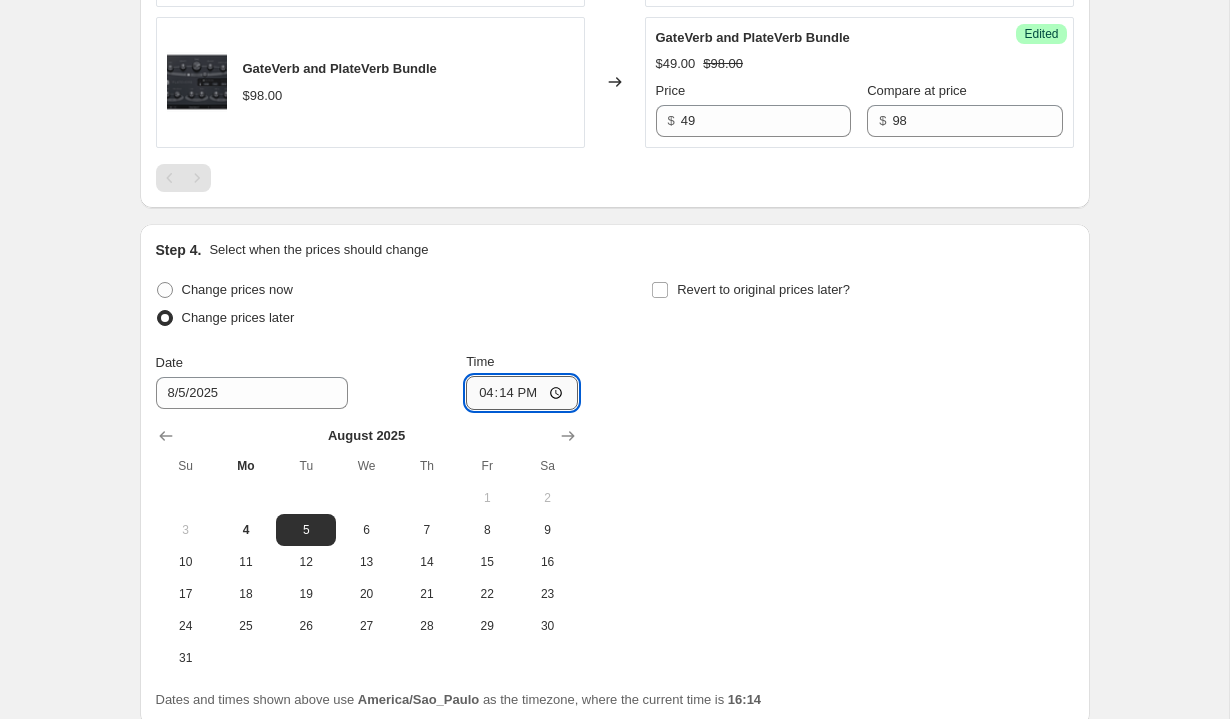 click on "16:14" at bounding box center (522, 393) 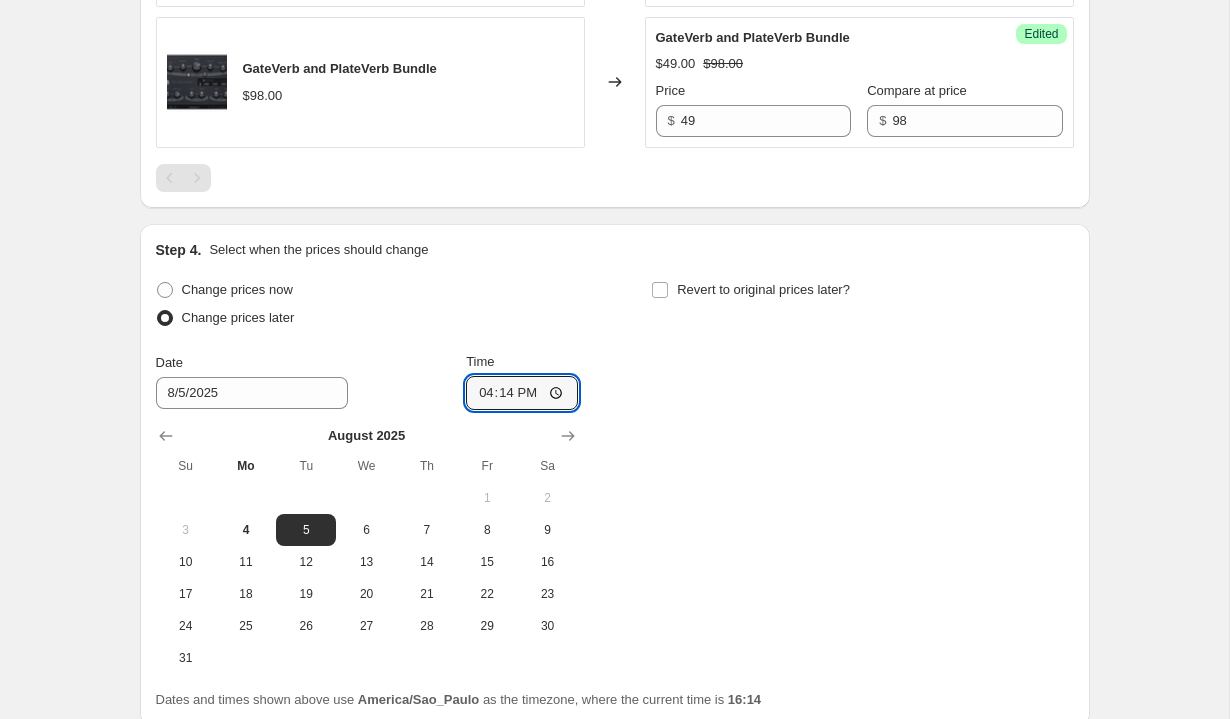 drag, startPoint x: 538, startPoint y: 396, endPoint x: 474, endPoint y: 397, distance: 64.00781 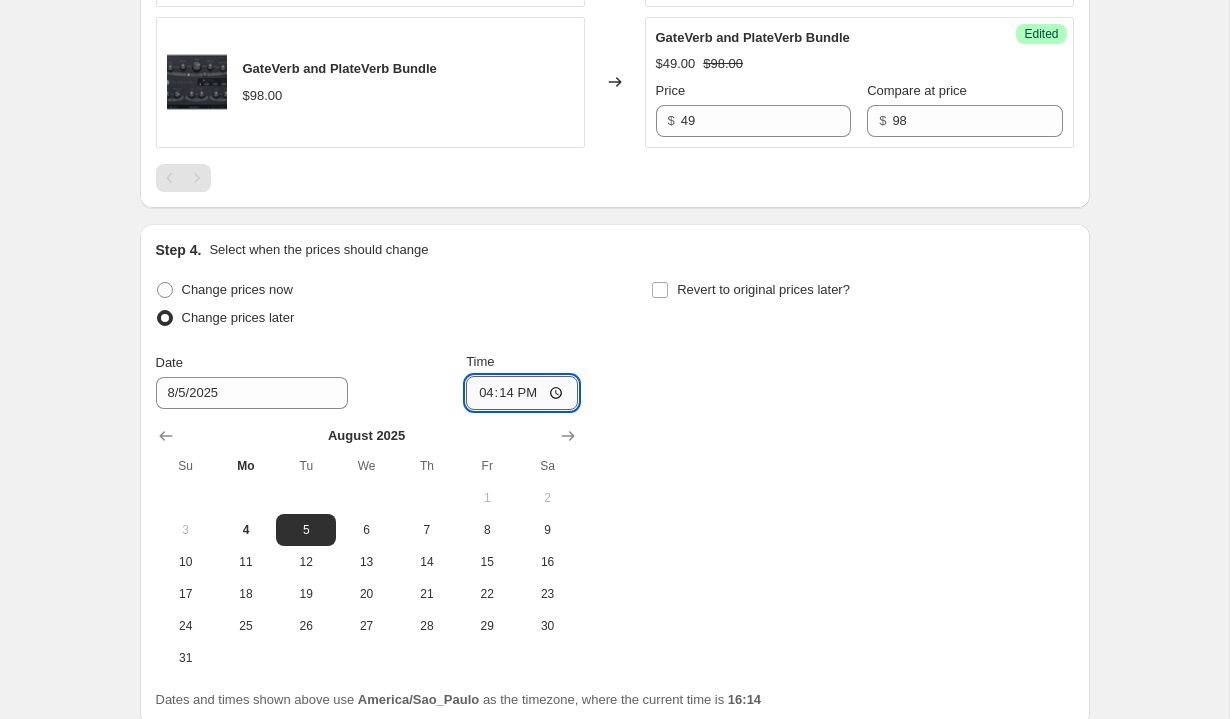 click on "16:14" at bounding box center [522, 393] 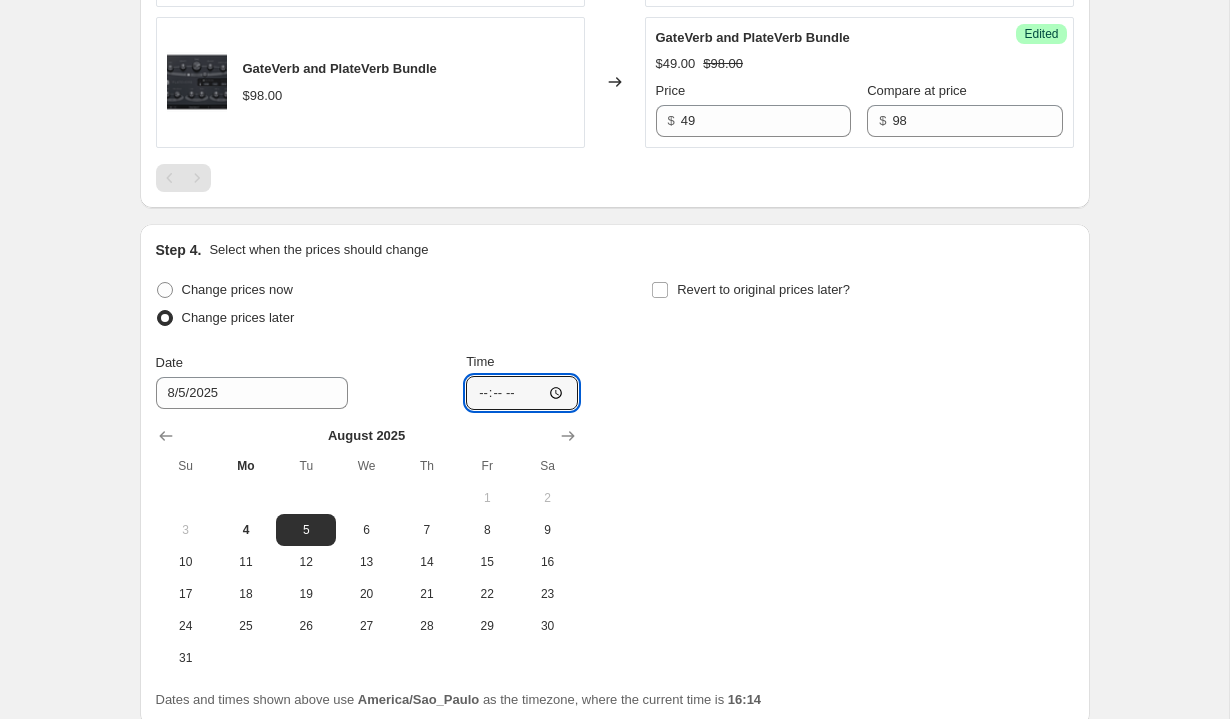 type on "05:00" 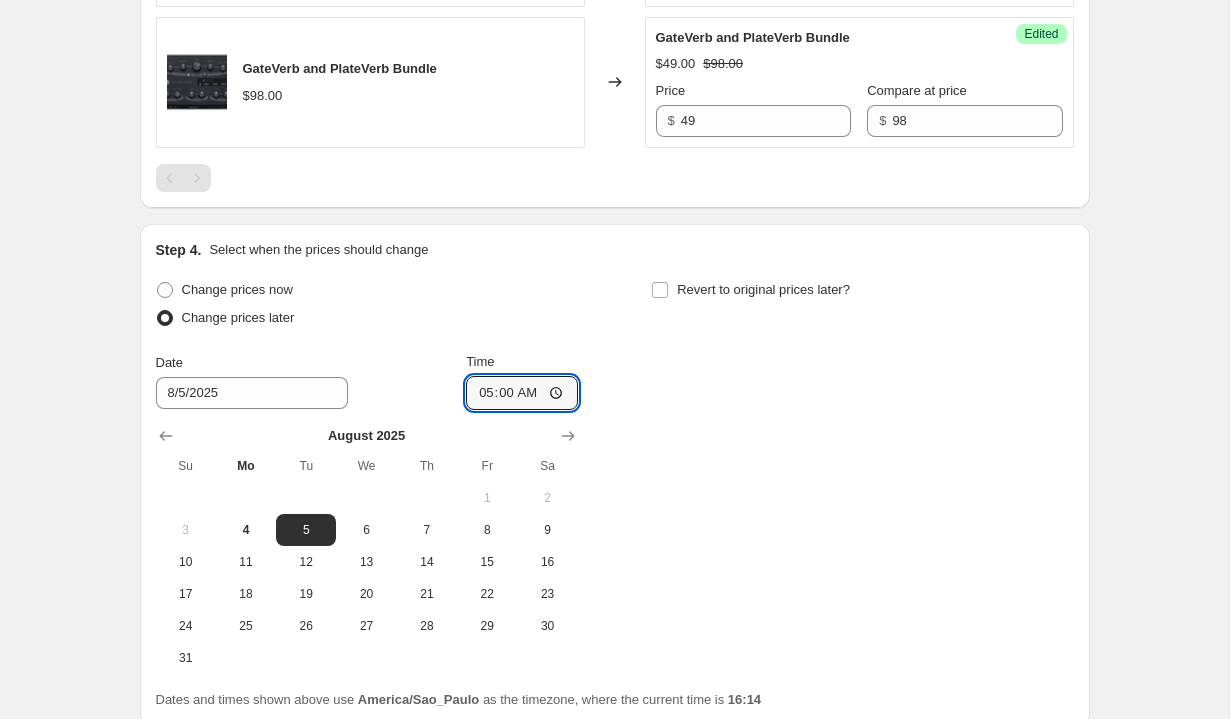 click on "Change prices now Change prices later Date 8/5/2025 Time 05:00 August   2025 Su Mo Tu We Th Fr Sa 1 2 3 4 5 6 7 8 9 10 11 12 13 14 15 16 17 18 19 20 21 22 23 24 25 26 27 28 29 30 31 Revert to original prices later?" at bounding box center (615, 475) 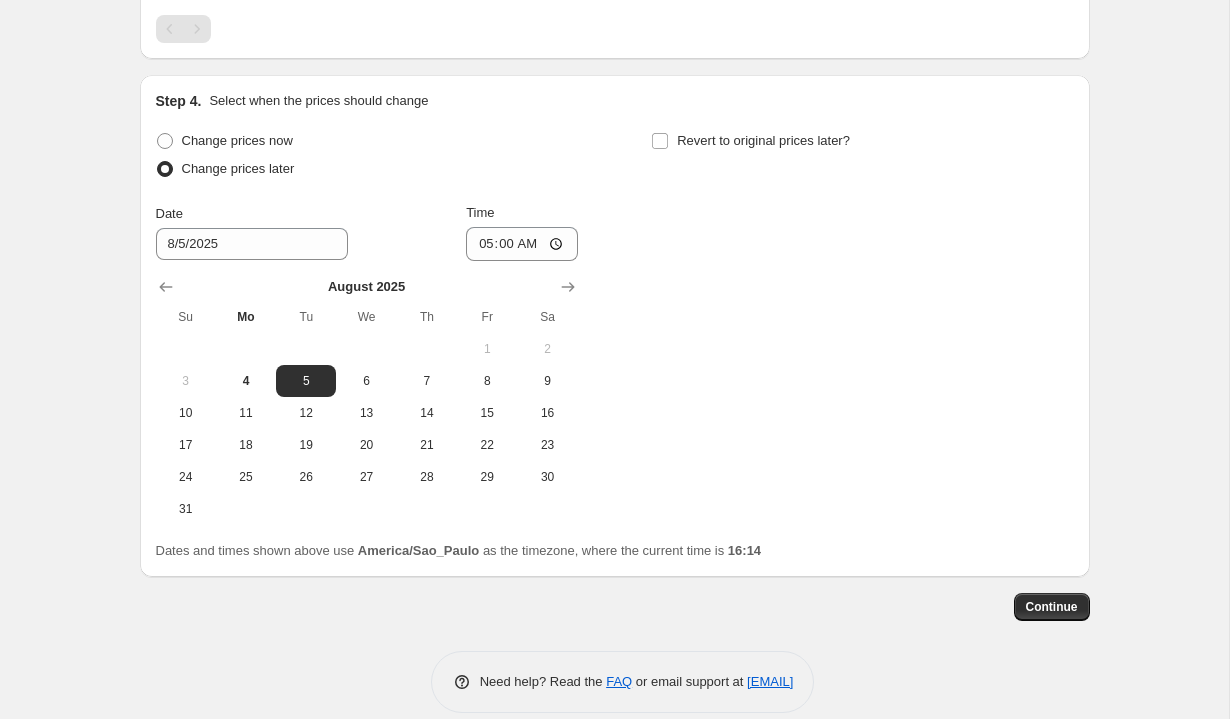 scroll, scrollTop: 1424, scrollLeft: 0, axis: vertical 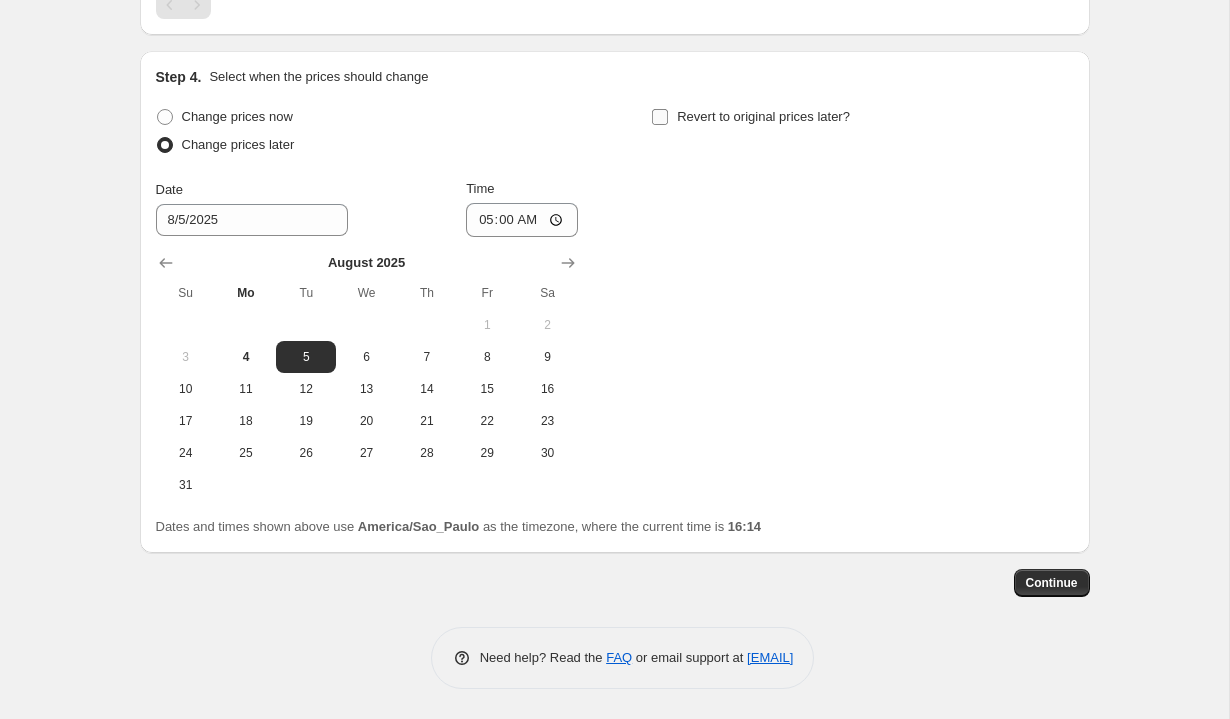 click on "Revert to original prices later?" at bounding box center (763, 116) 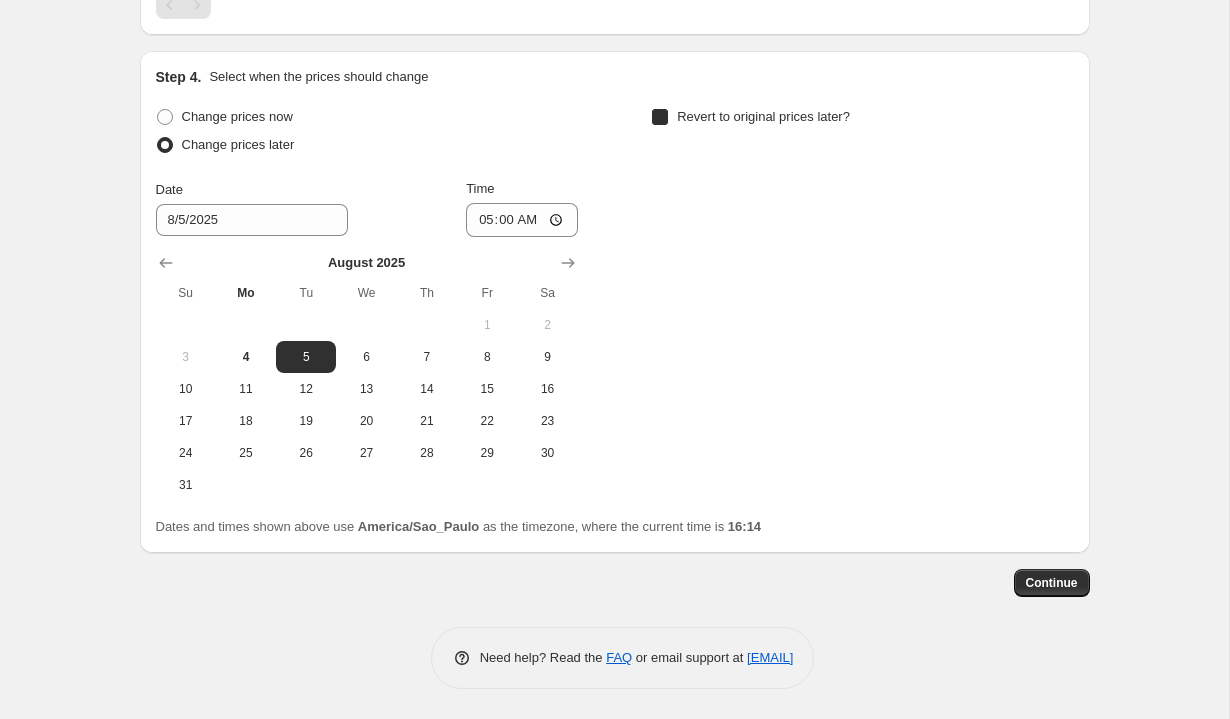 checkbox on "true" 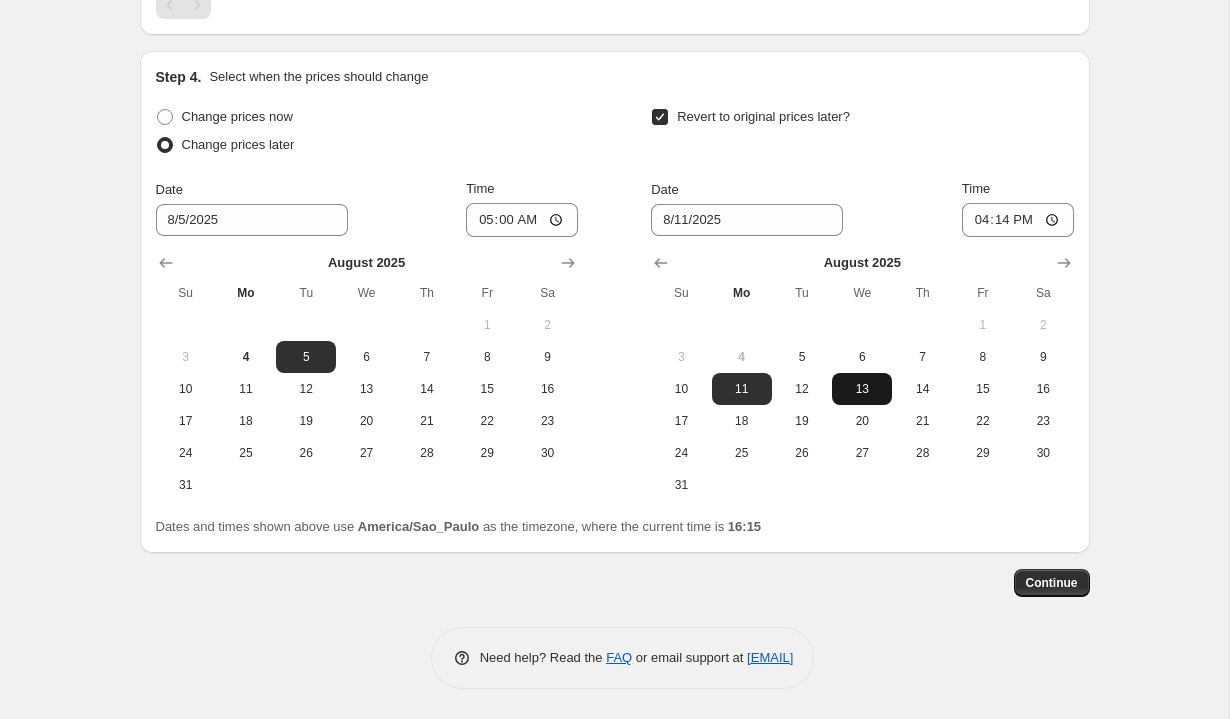 click on "13" at bounding box center (862, 389) 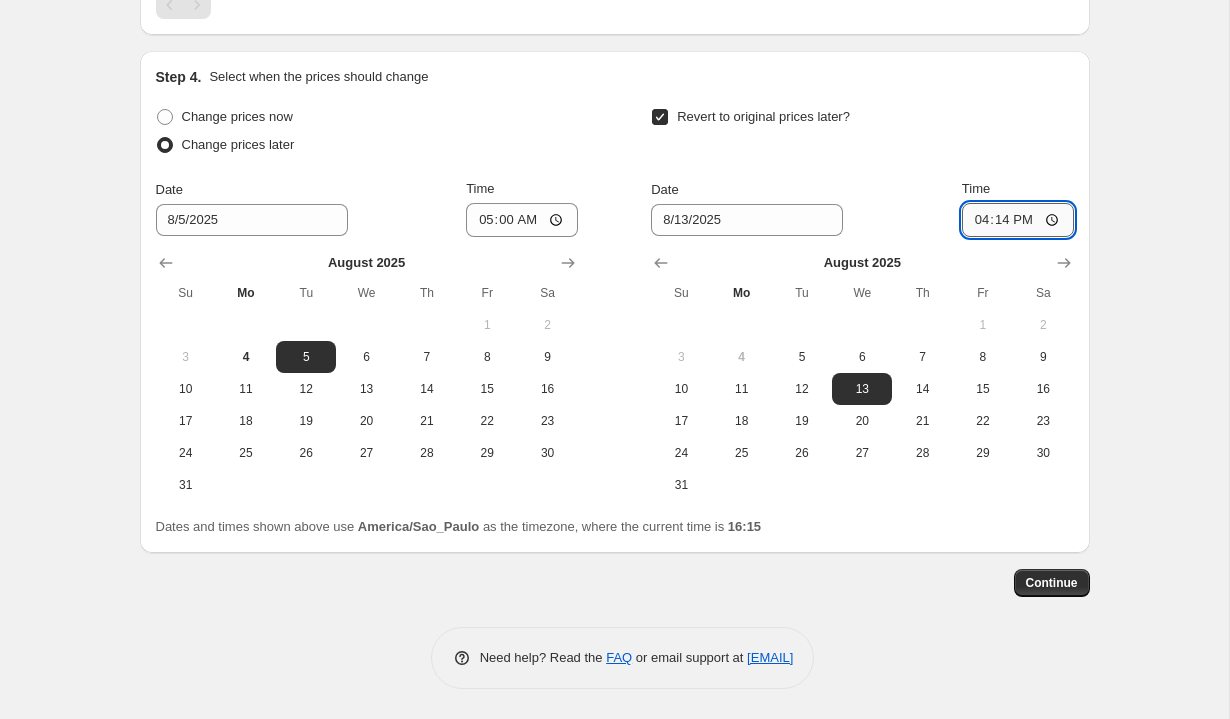 click on "16:14" at bounding box center (1018, 220) 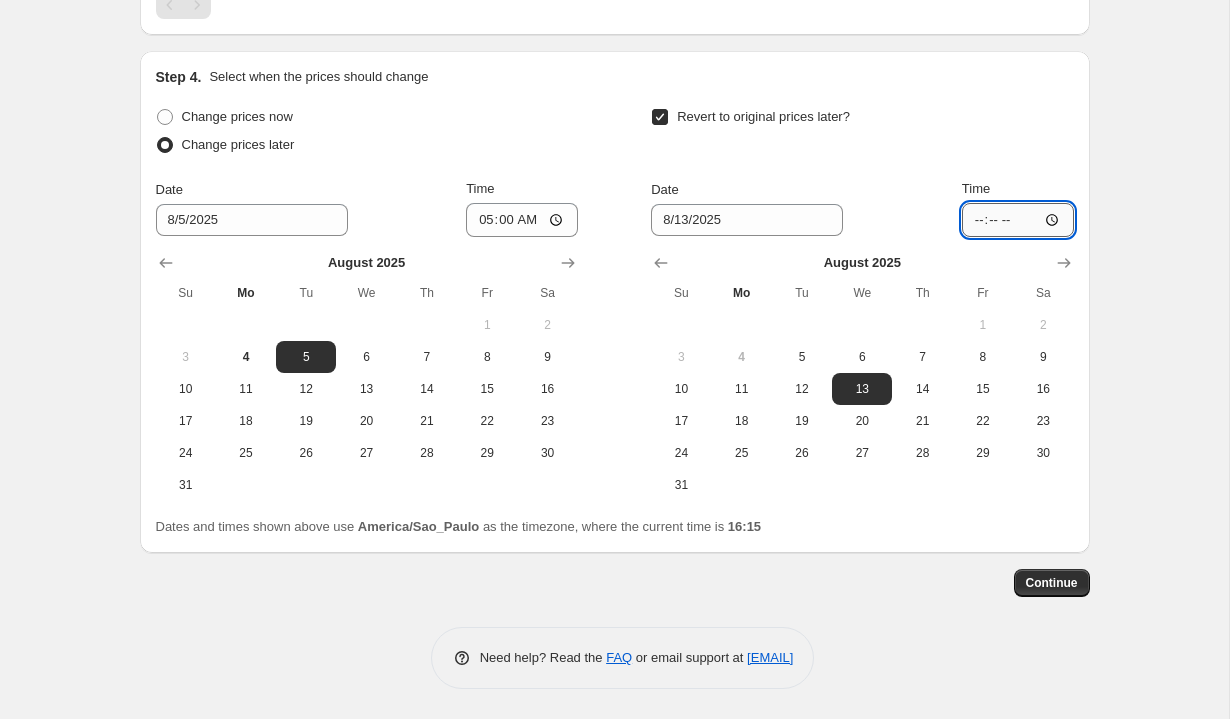 type on "05:00" 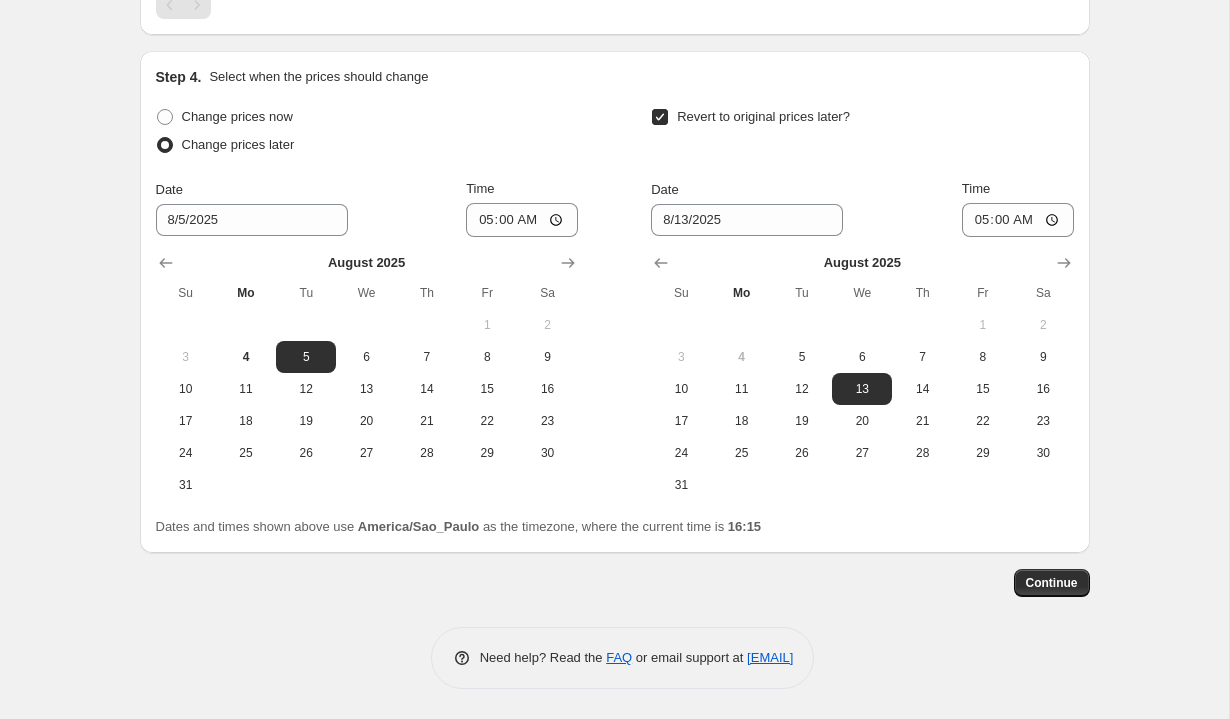 click on "Revert to original prices later?" at bounding box center [862, 133] 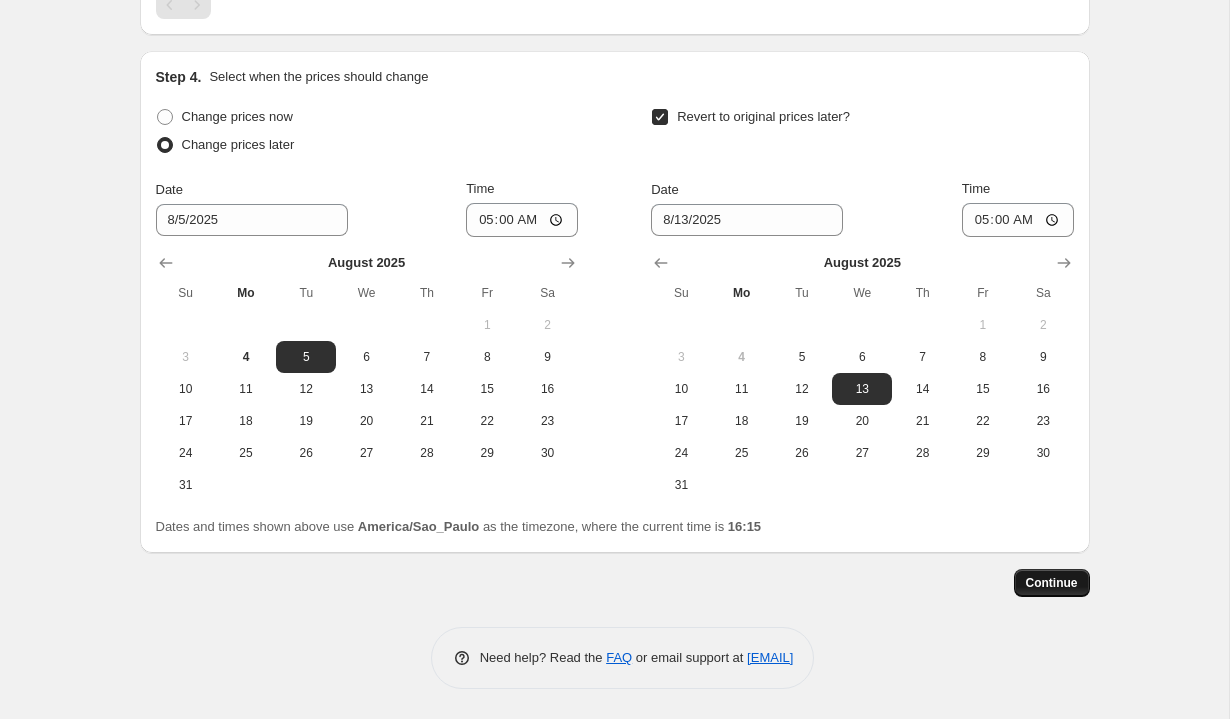 click on "Continue" at bounding box center [1052, 583] 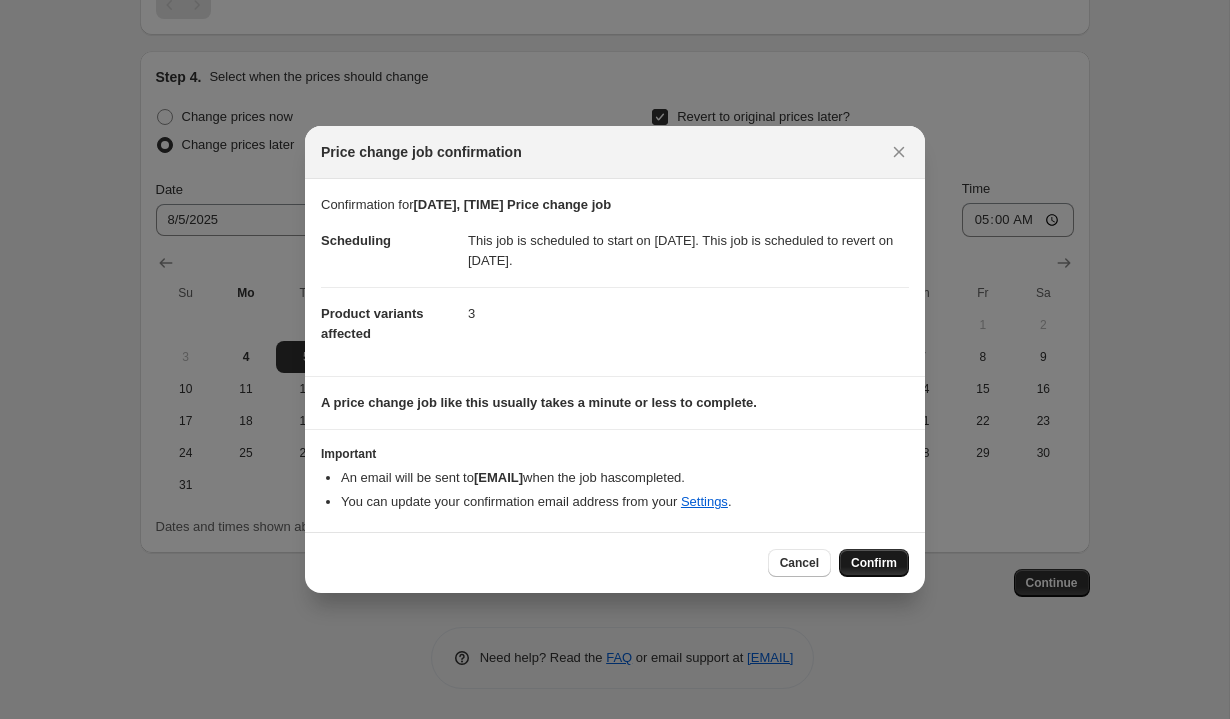 click on "Confirm" at bounding box center (874, 563) 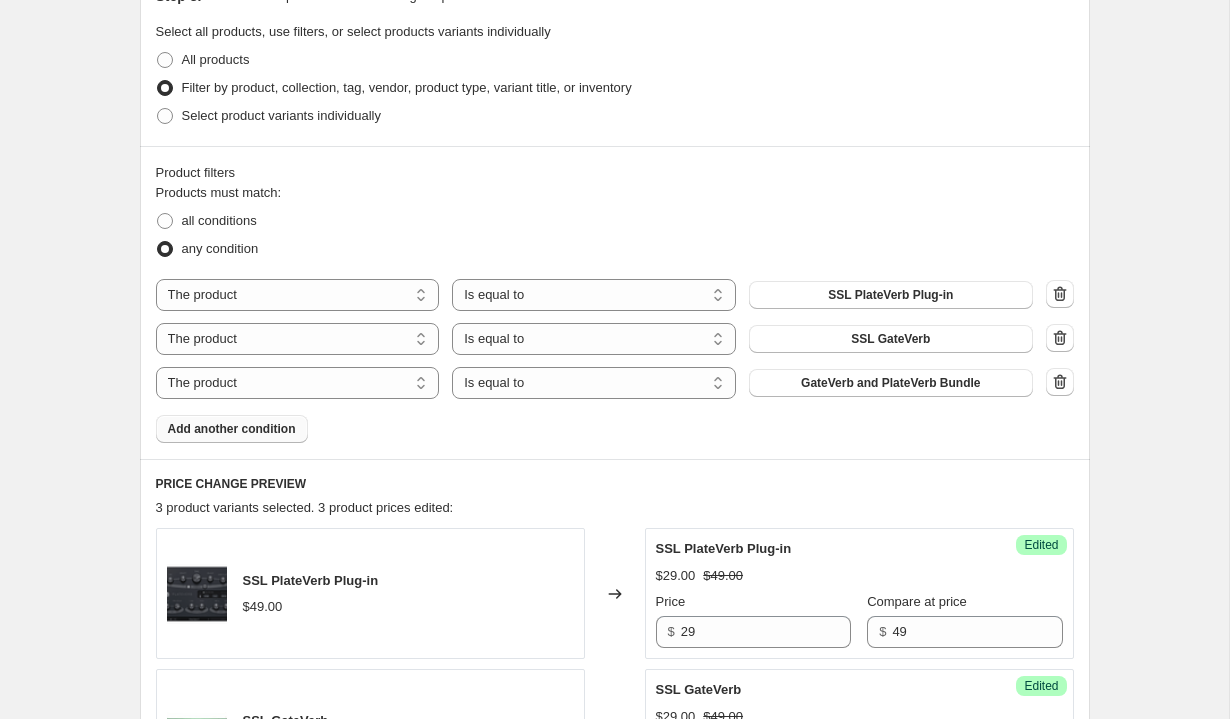 scroll, scrollTop: 0, scrollLeft: 0, axis: both 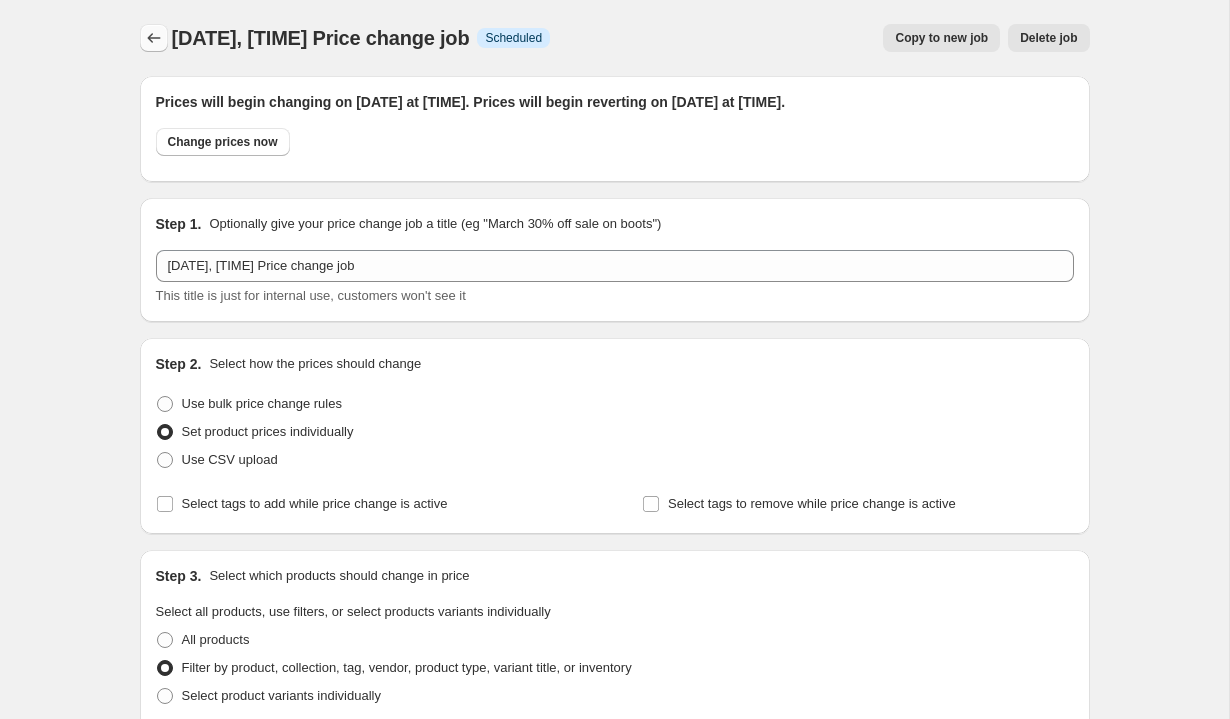 click 